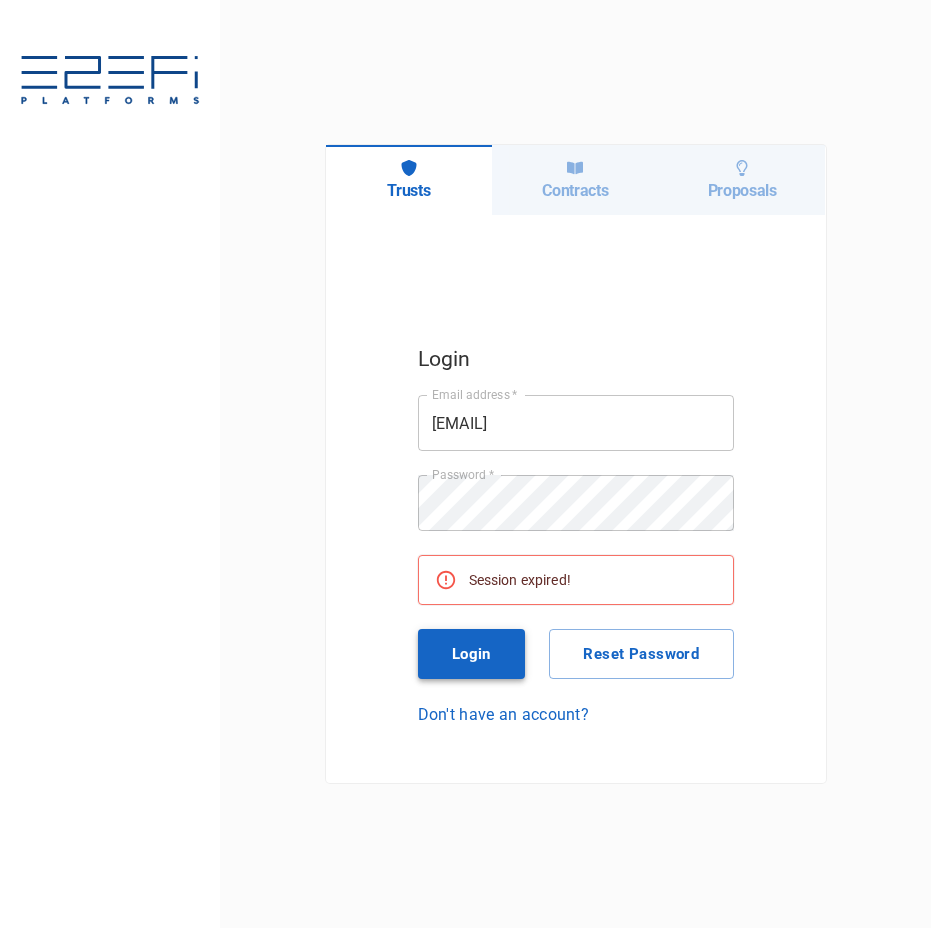 scroll, scrollTop: 0, scrollLeft: 0, axis: both 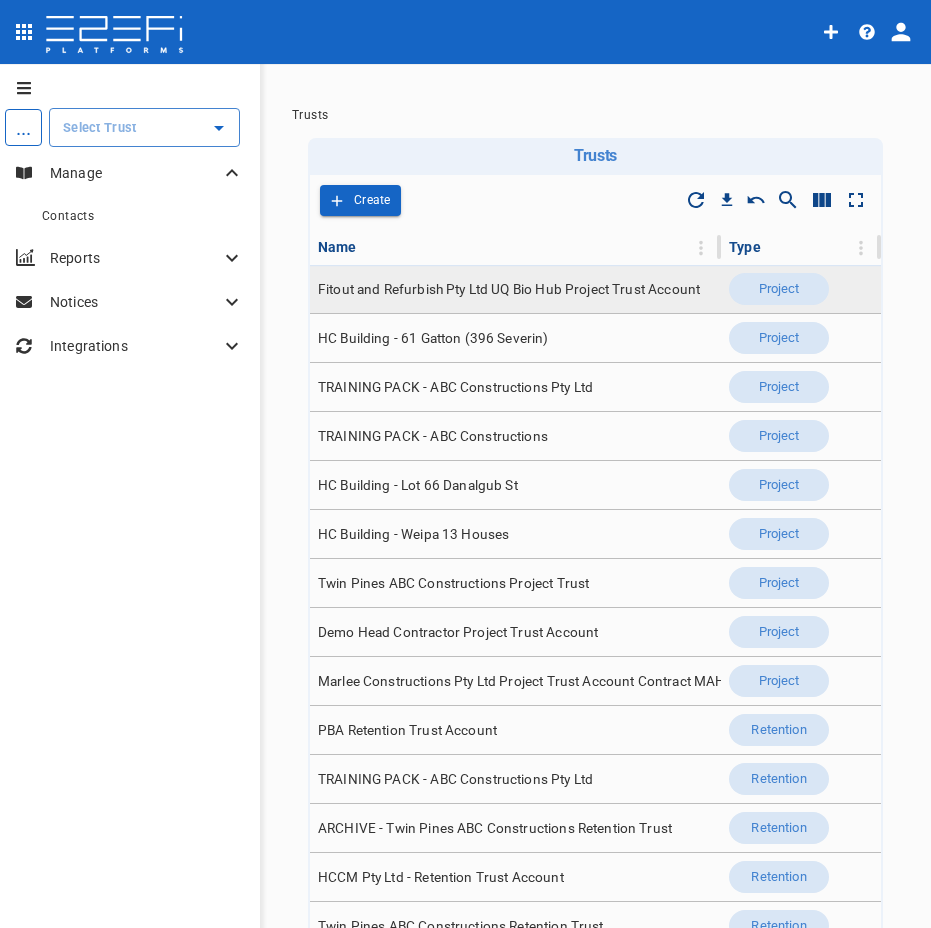 click on "Fitout and Refurbish Pty Ltd UQ Bio Hub Project Trust Account" at bounding box center (509, 289) 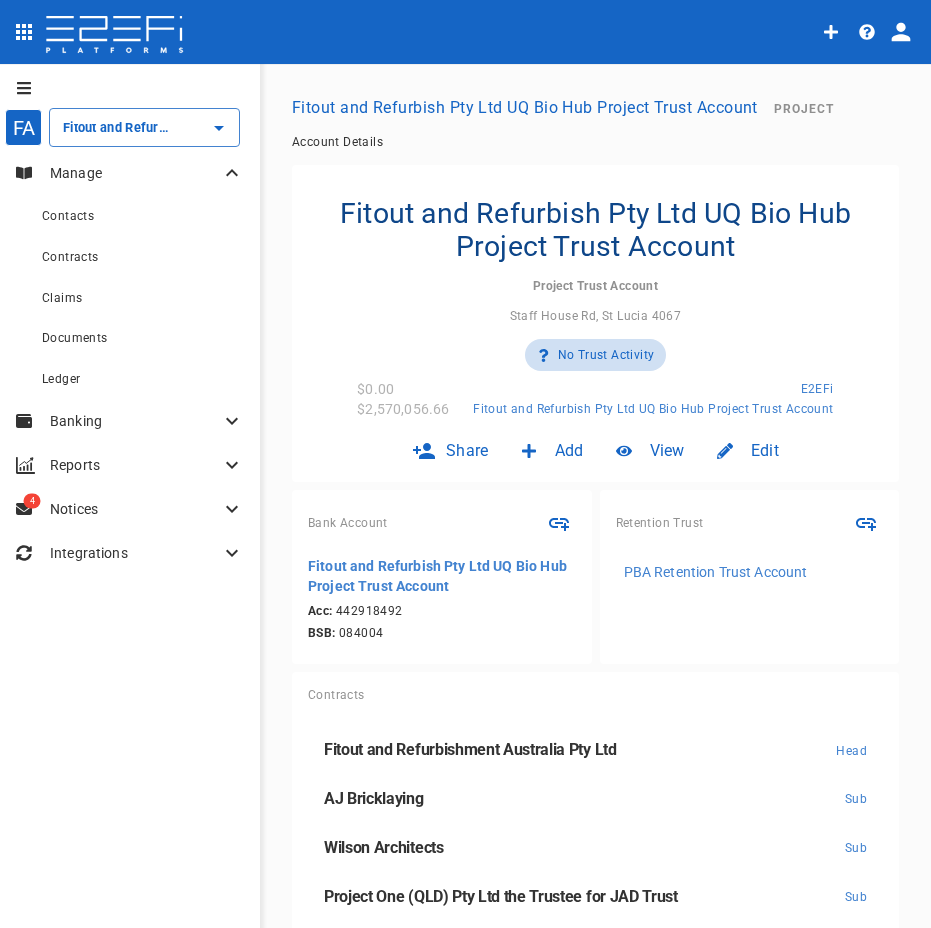 click on "Fitout and Refurbish Pty Ltd UQ Bio Hub Project Trust Account Project Trust Account Staff House Rd, St Lucia 4067 No Trust Activity $0.00 E2EFi $2,570,056.66 Fitout and Refurbish Pty Ltd UQ Bio Hub Project Trust Account" at bounding box center (595, 308) 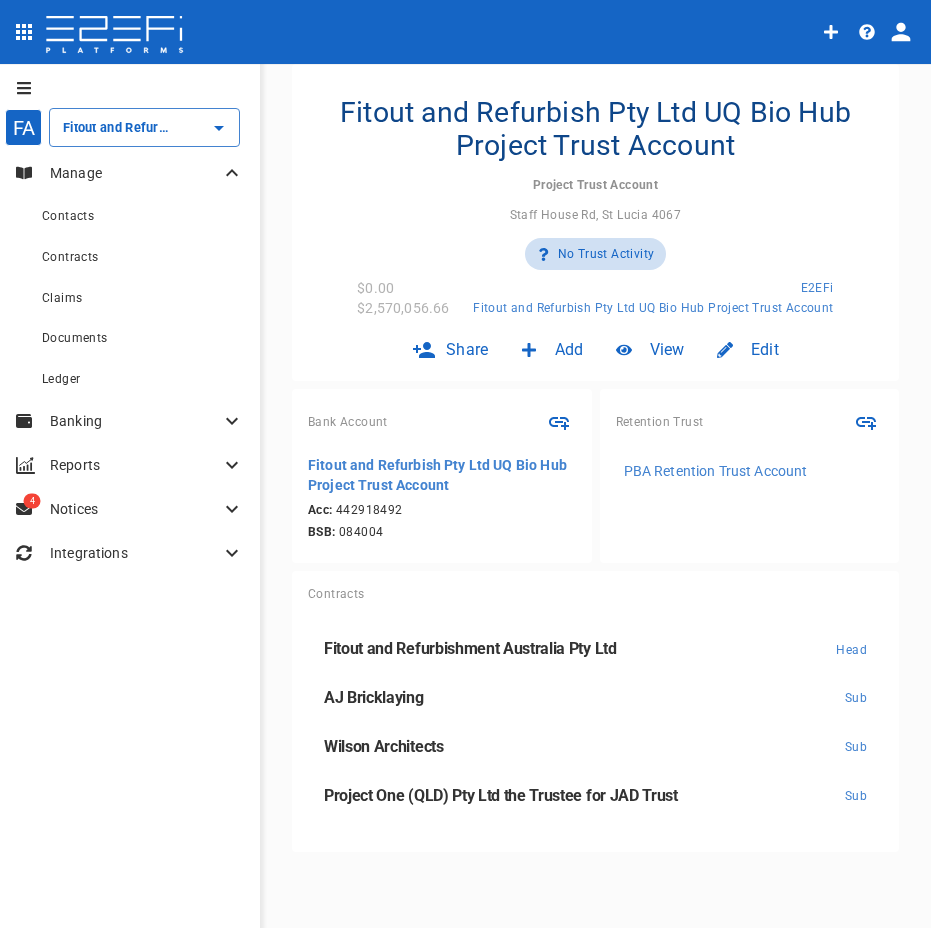 click on "AJ Bricklaying Sub" at bounding box center (595, 698) 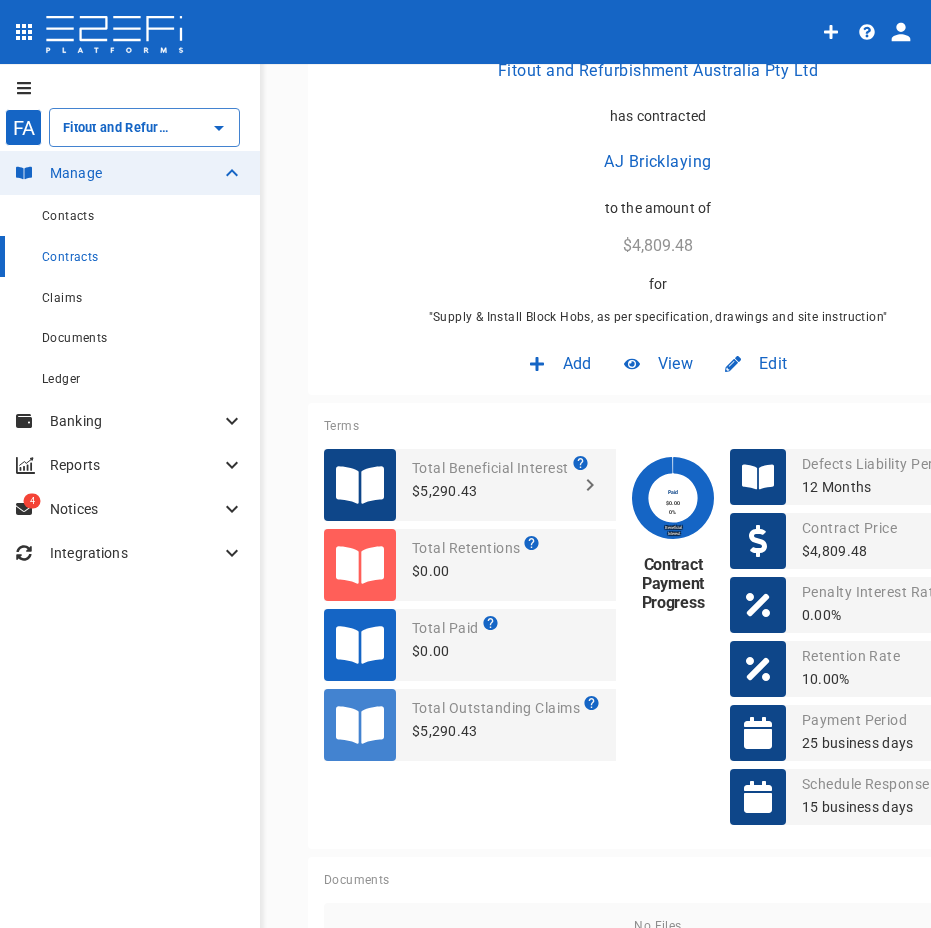 scroll, scrollTop: 200, scrollLeft: 0, axis: vertical 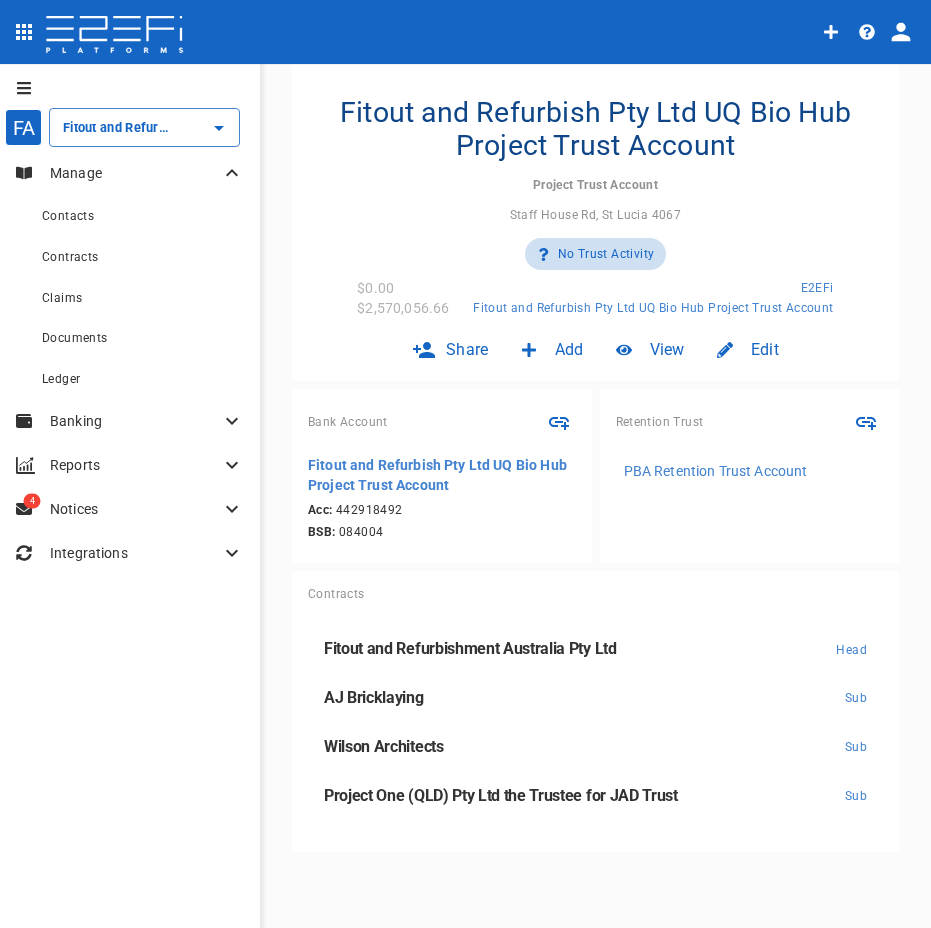 click on "Wilson Architects" at bounding box center (584, 747) 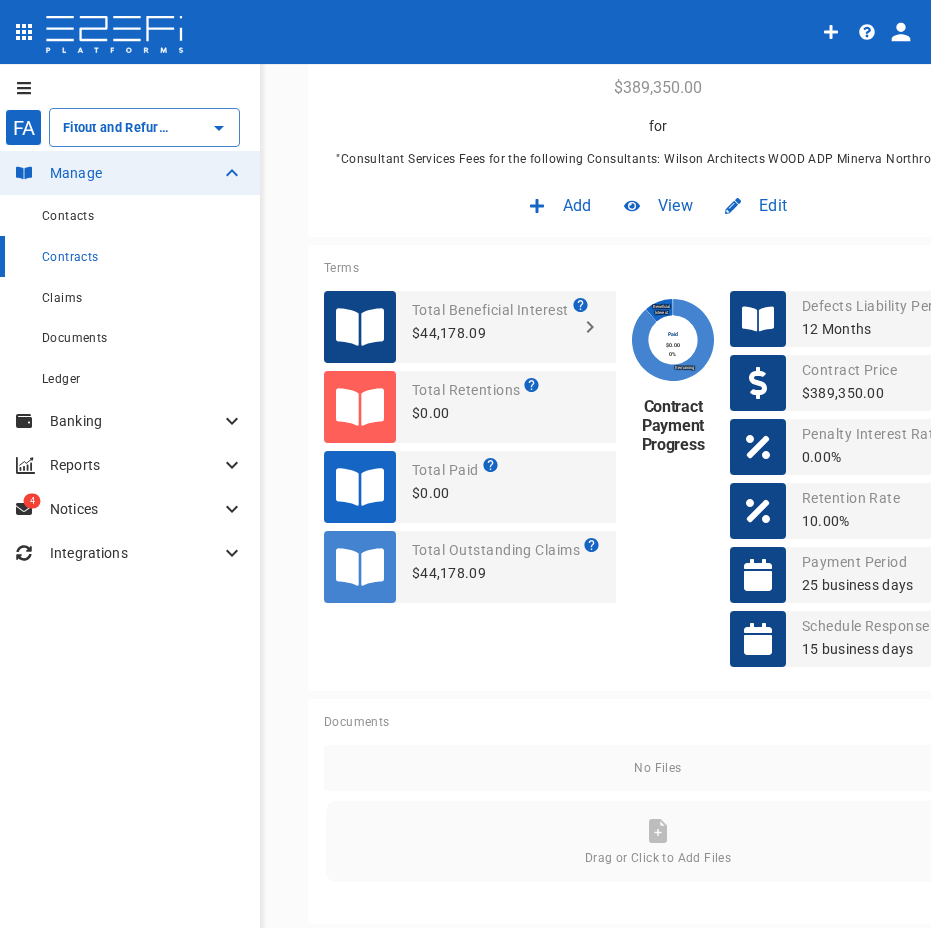 scroll, scrollTop: 400, scrollLeft: 0, axis: vertical 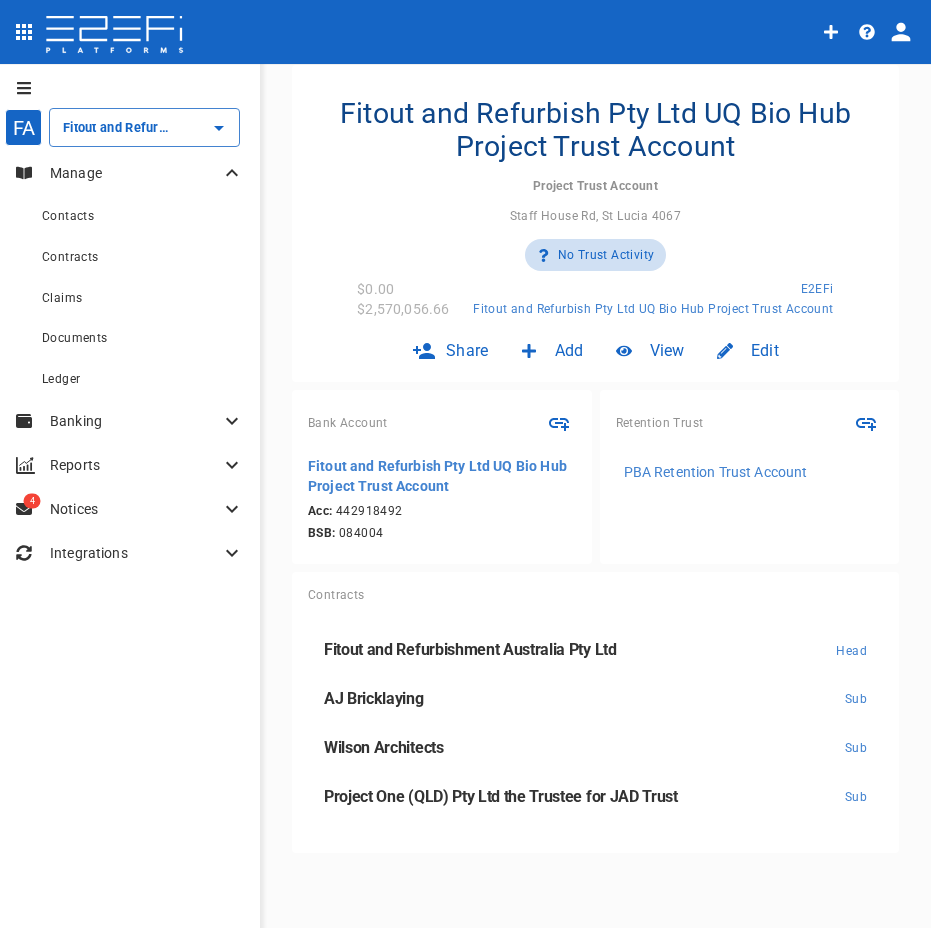 click on "Project One (QLD) Pty Ltd the Trustee for JAD Trust" at bounding box center [501, 796] 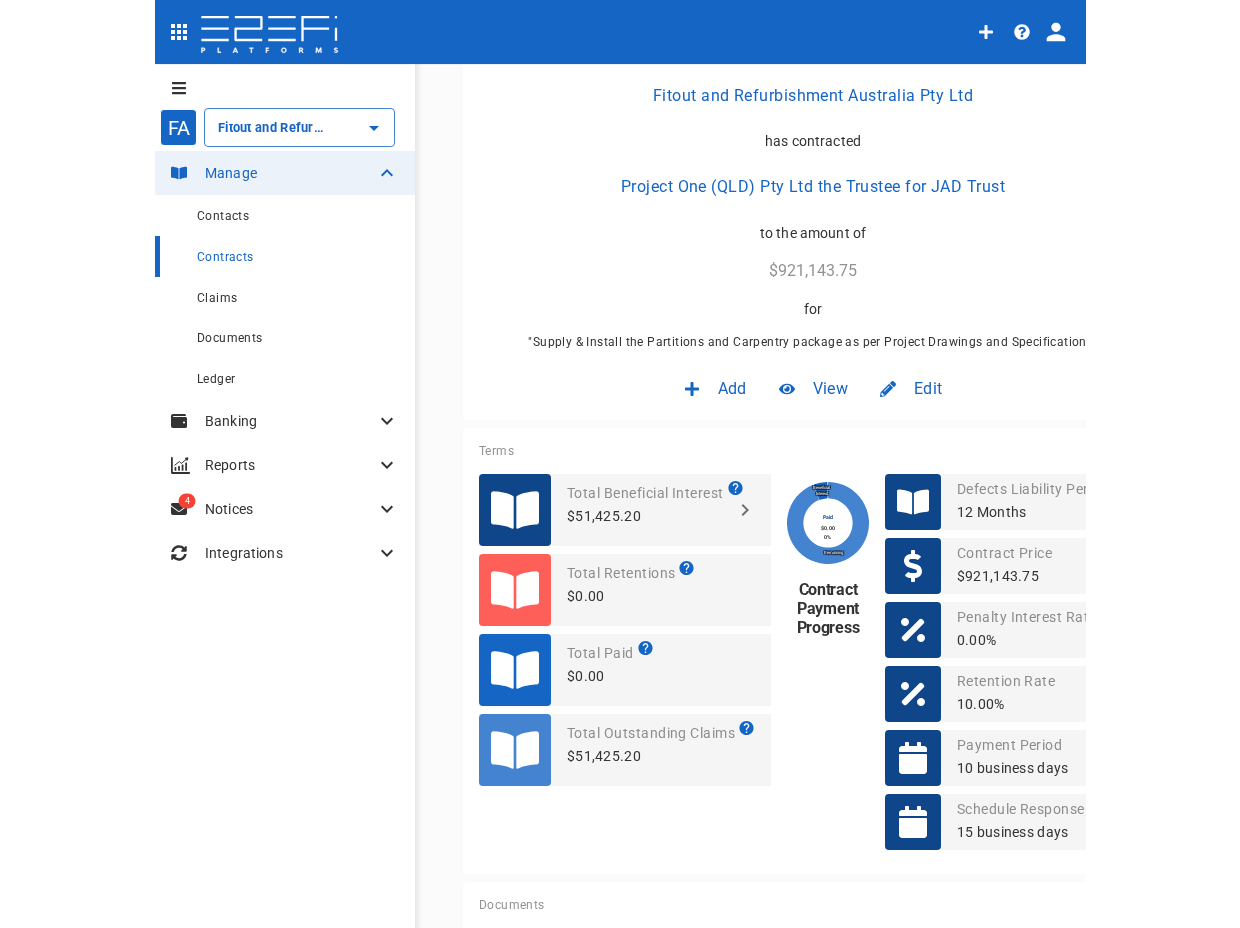 scroll, scrollTop: 200, scrollLeft: 0, axis: vertical 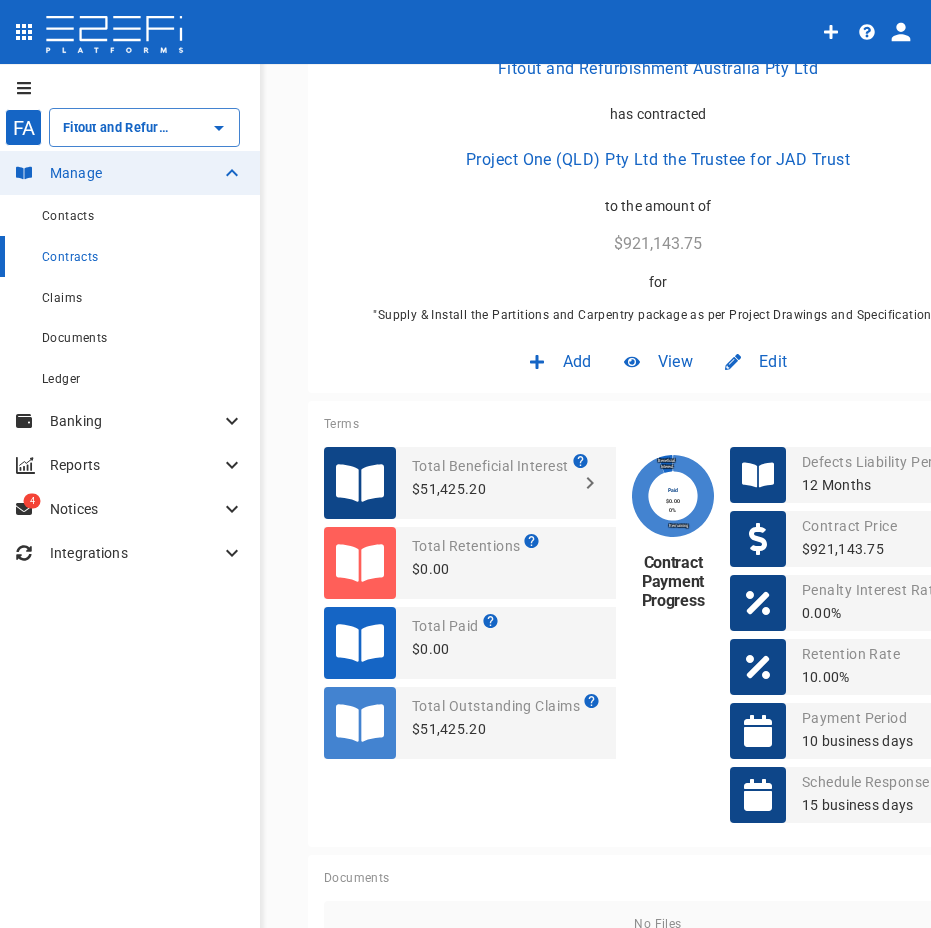 click on "Sub  Contract Fitout and Refurbishment Australia Pty Ltd has contracted Project One (QLD) Pty Ltd the Trustee for JAD Trust to the amount of $921,143.75 for " Supply & Install the Partitions and Carpentry package as per Project Drawings and Specifications "" at bounding box center [658, 170] 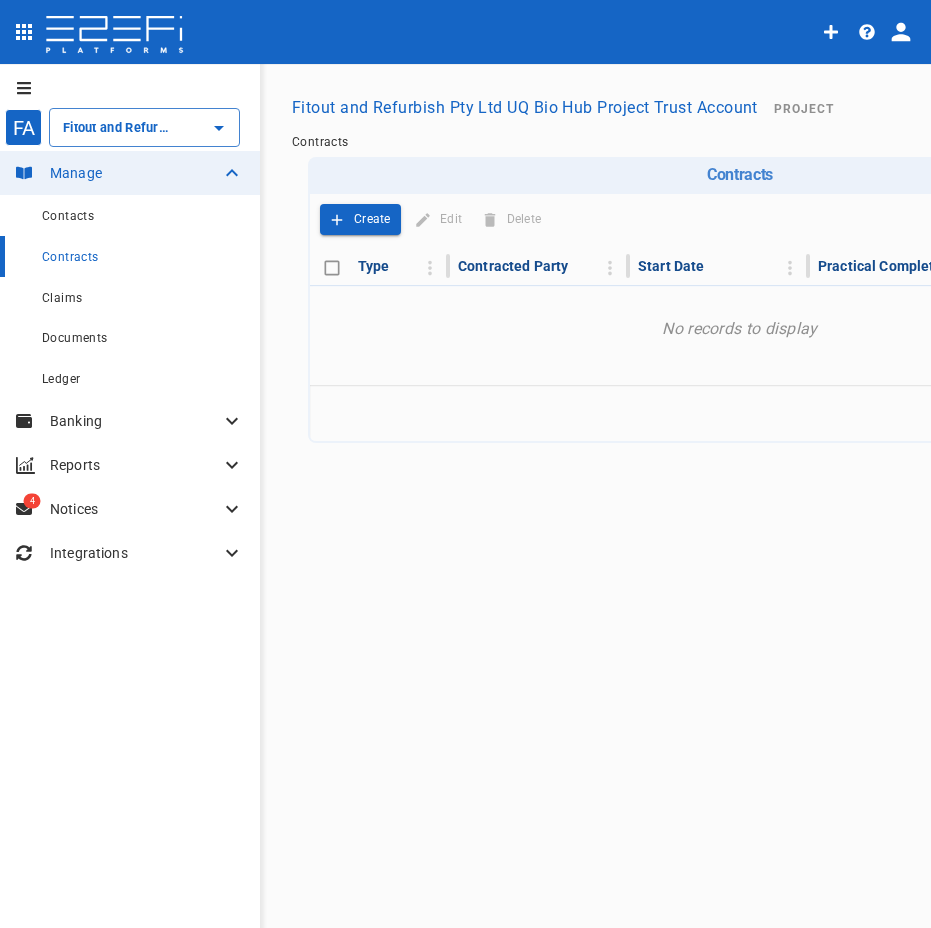 type on "Fitout and Refurbish Pty Ltd UQ Bio Hub Project Trust Account" 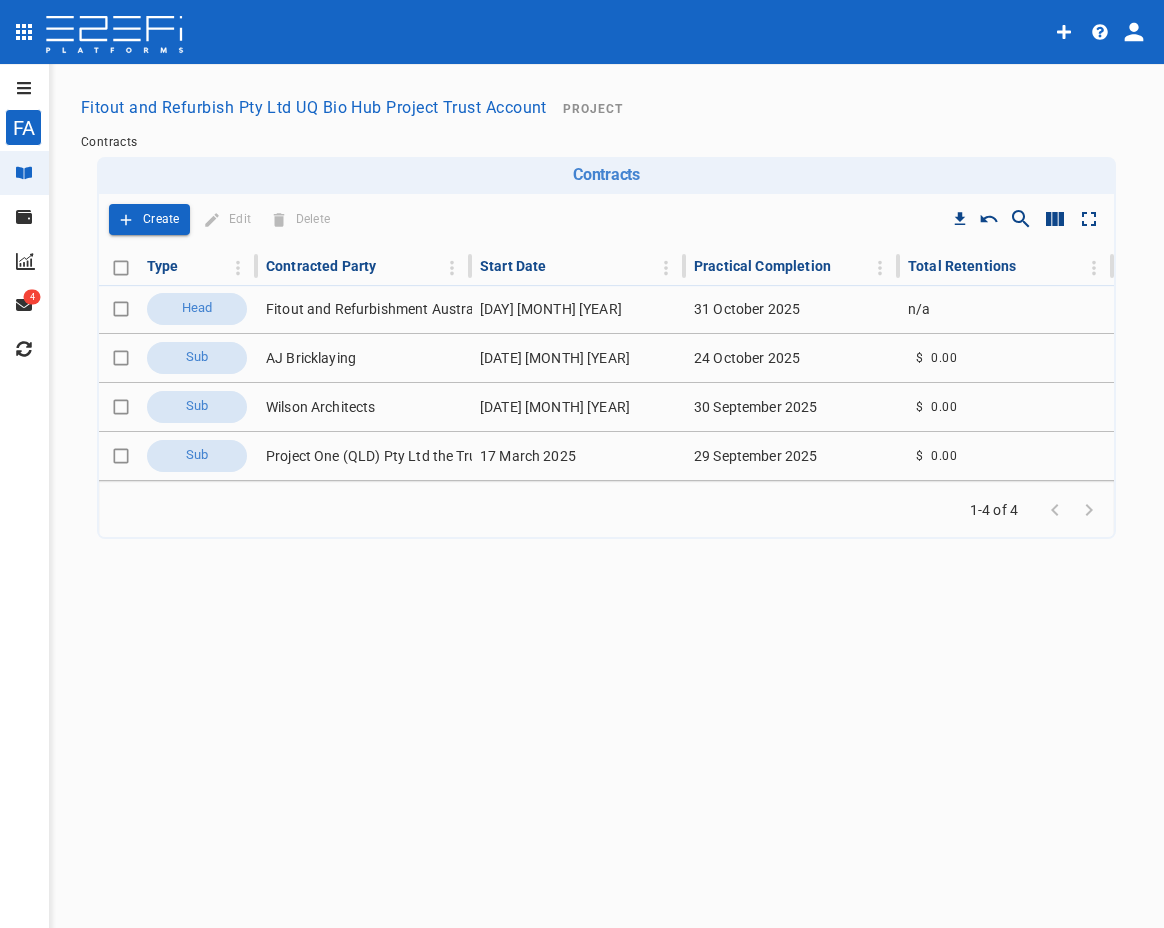 click on "FA Fitout and Refurbish Pty Ltd UQ Bio Hub Project Trust Account ​ Manage Banking Reports 4 Notices Integrations Fitout and Refurbish Pty Ltd UQ Bio Hub Project Trust Account Project Contracts Contracts Drop to group by  Create Edit Delete Type Contracted Party Start Date Practical Completion Total Retentions Head Fitout and Refurbishment Australia Pty Ltd 4 April 2025 31 October 2025 n/a Sub AJ Bricklaying 23 July 2025 24 October 2025 $ 0.00 Sub Wilson Architects 28 April 2025 30 September 2025 $ 0.00 Sub Project One (QLD) Pty Ltd the Trustee for JAD Trust 17 March 2025 29 September 2025 $ 0.00   1-4 of 4" at bounding box center [582, 497] 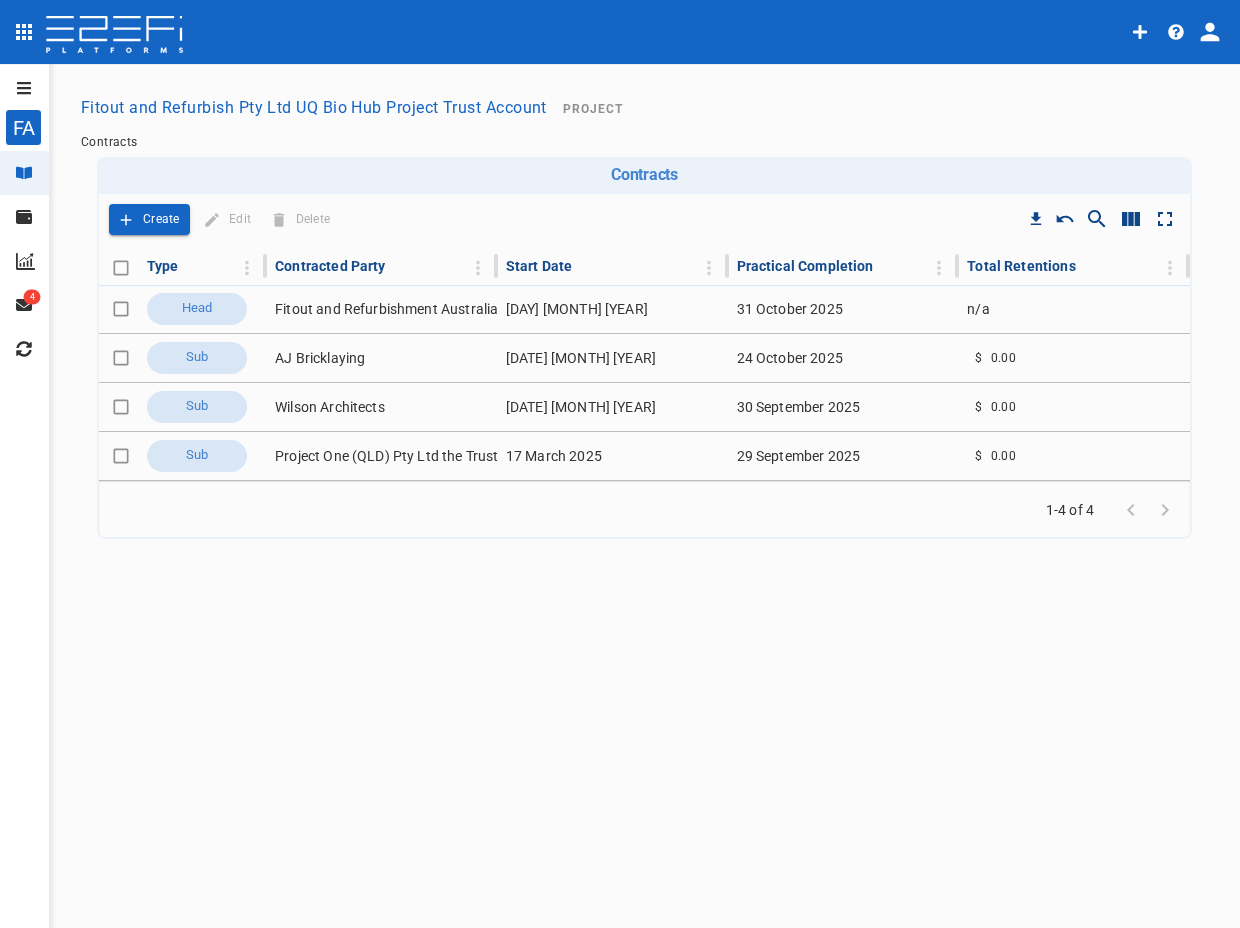 click 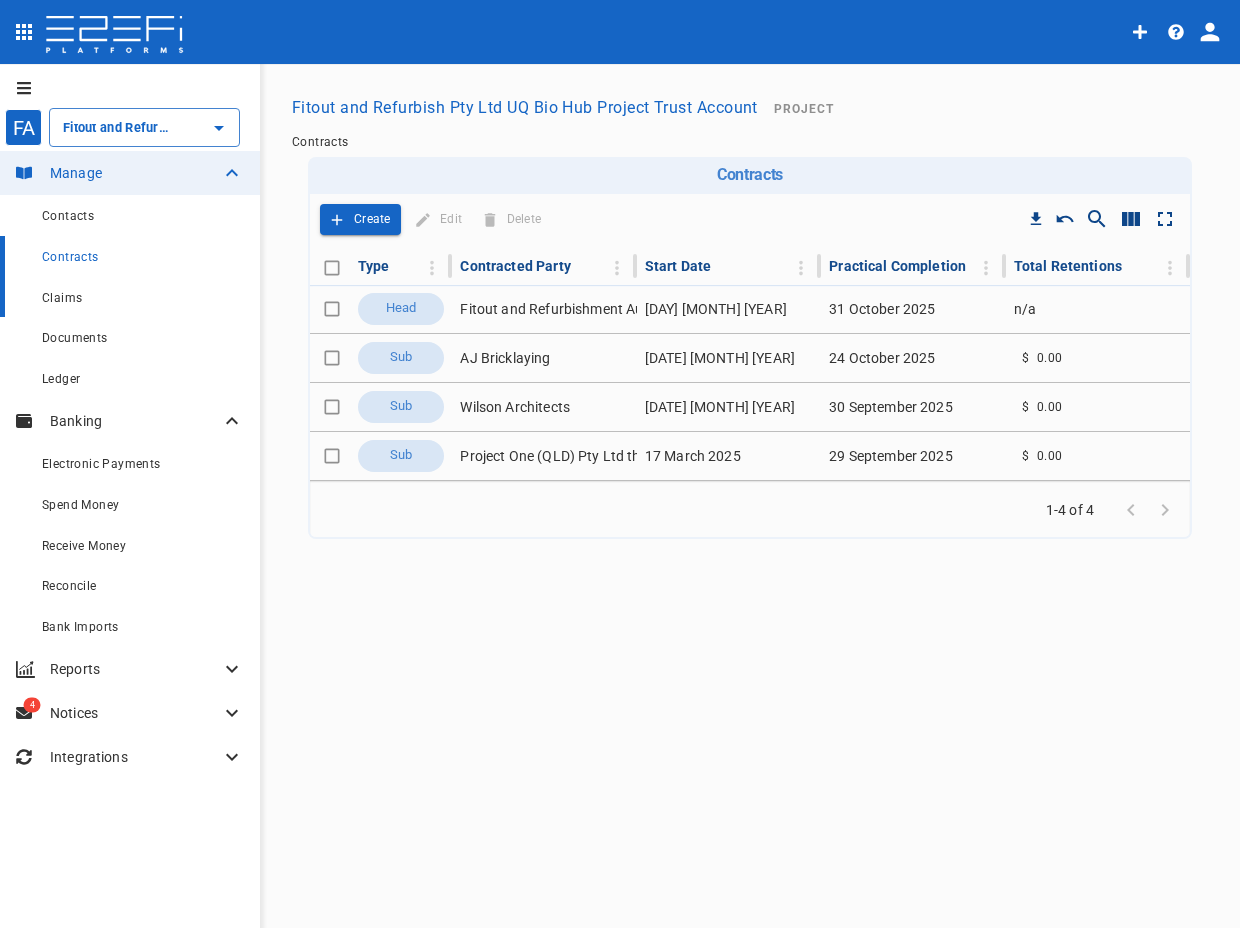 click on "Claims" at bounding box center (62, 298) 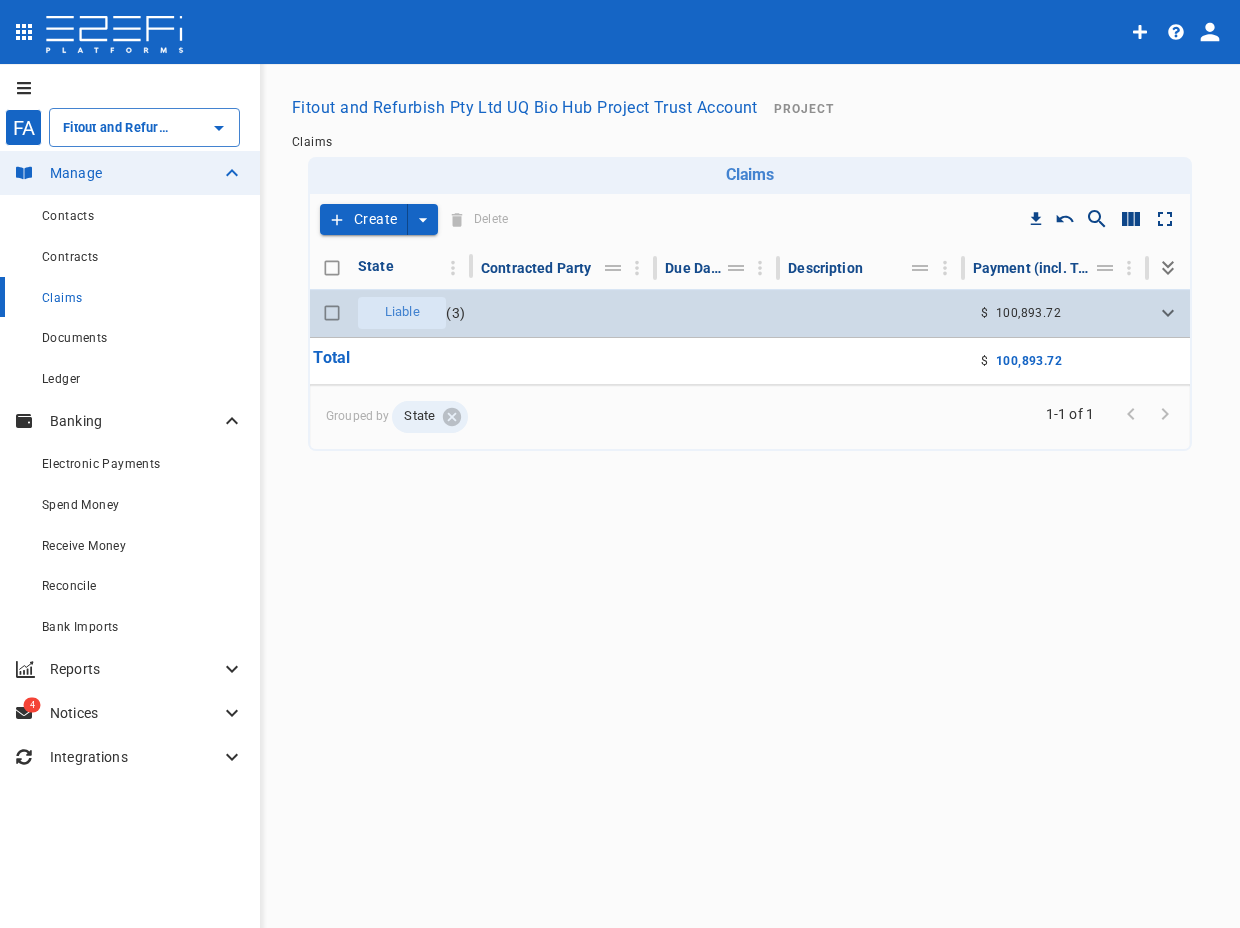 click 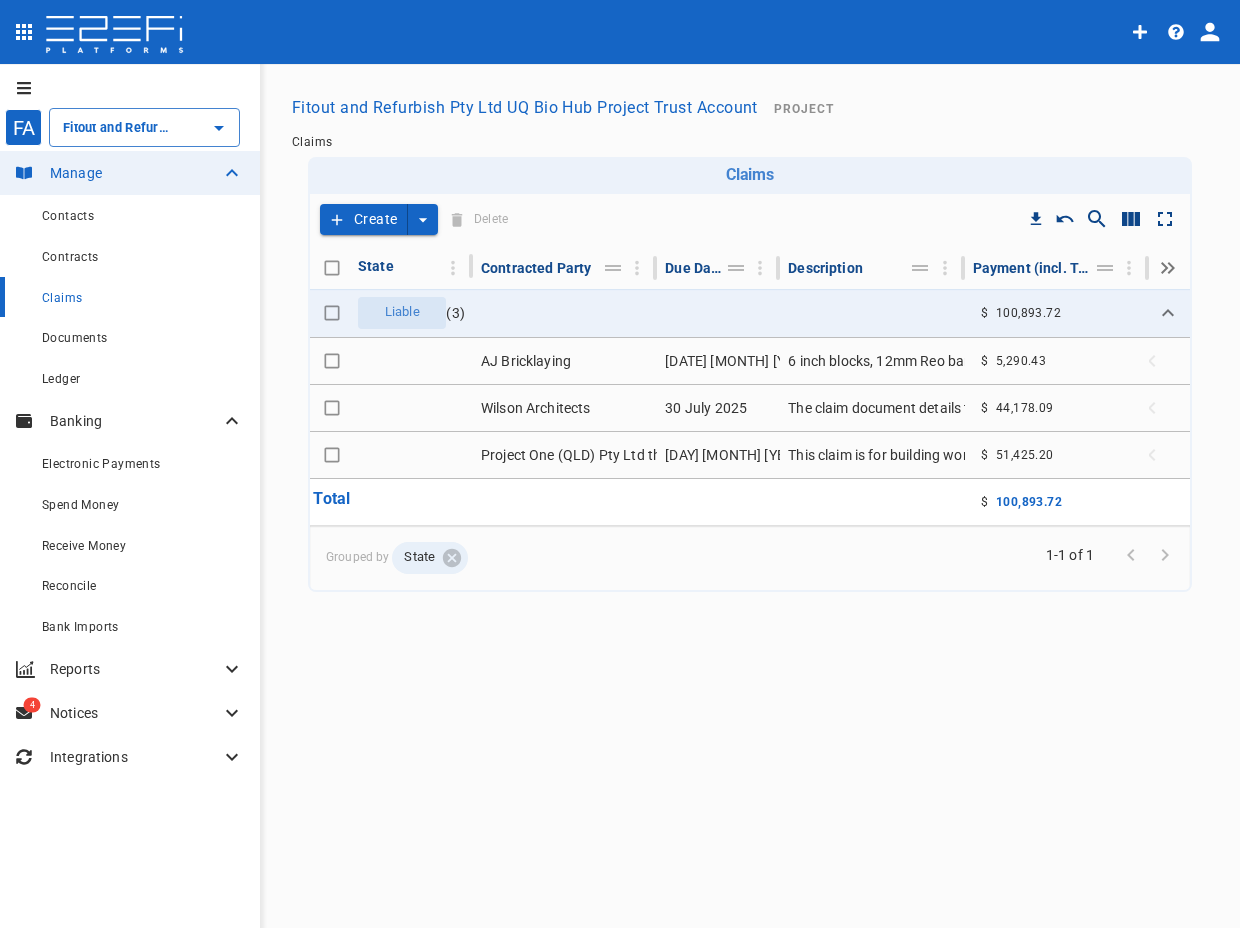 click on "Claims" at bounding box center (750, 142) 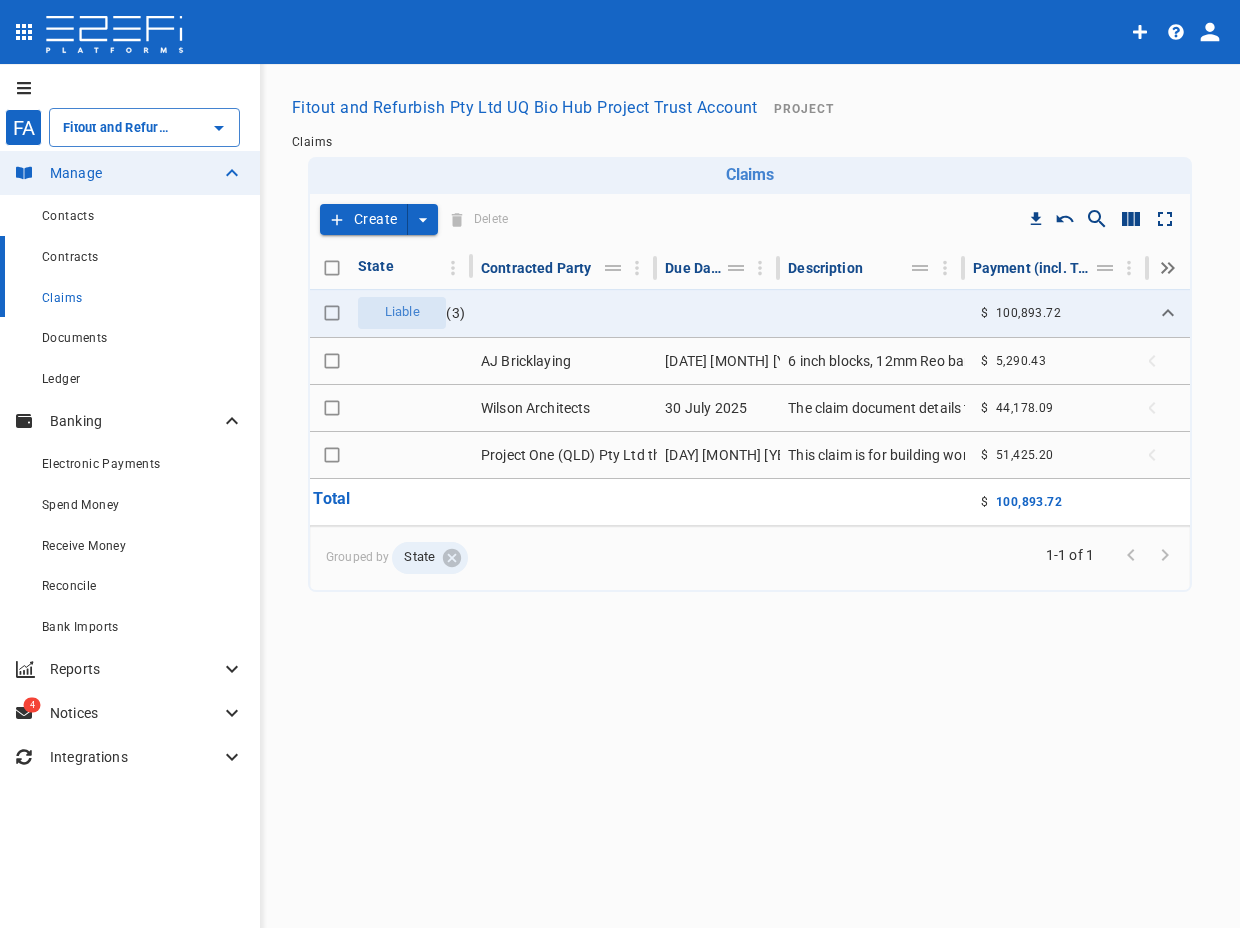 click on "Contracts" at bounding box center [143, 256] 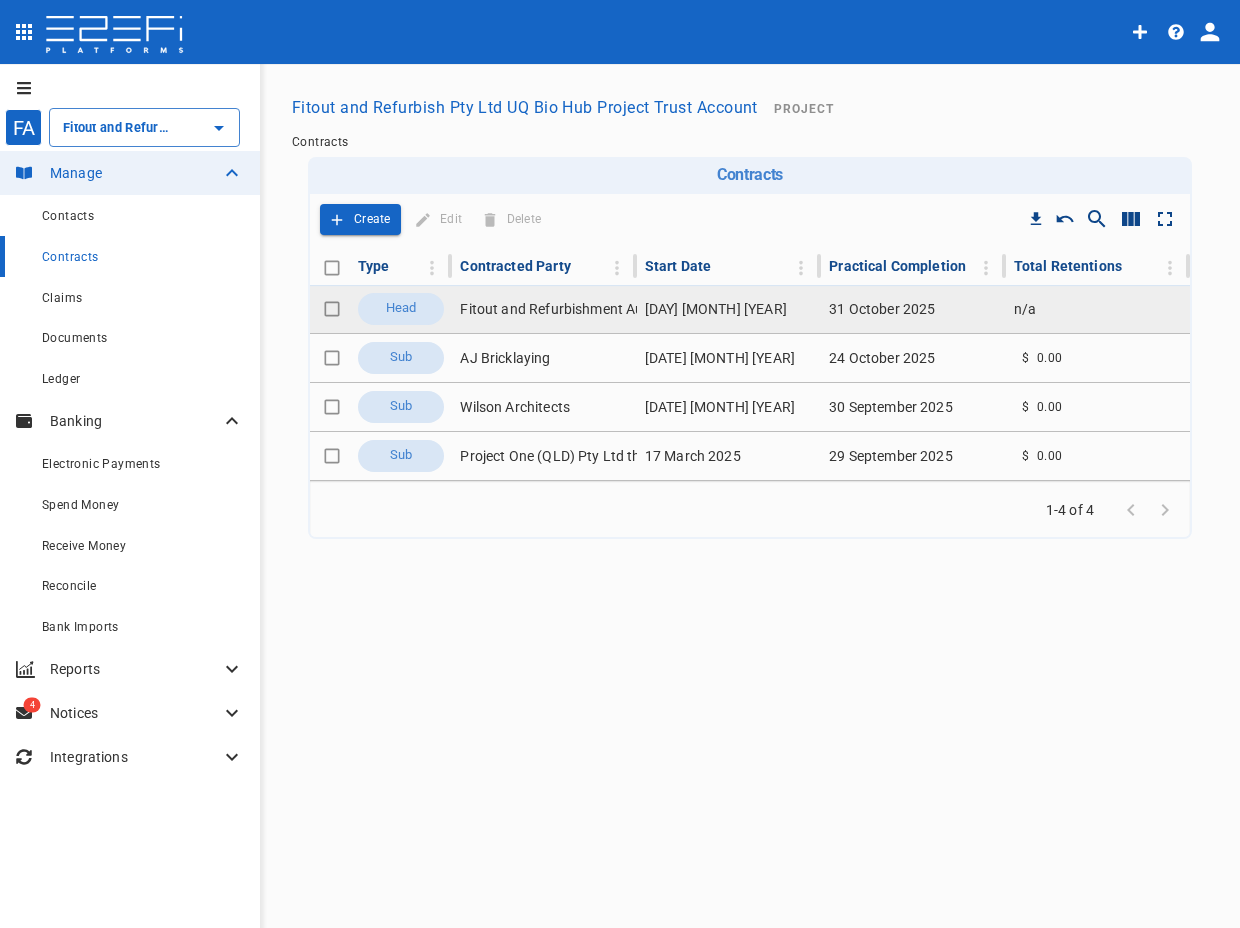 click on "Fitout and Refurbishment Australia Pty Ltd" at bounding box center (544, 309) 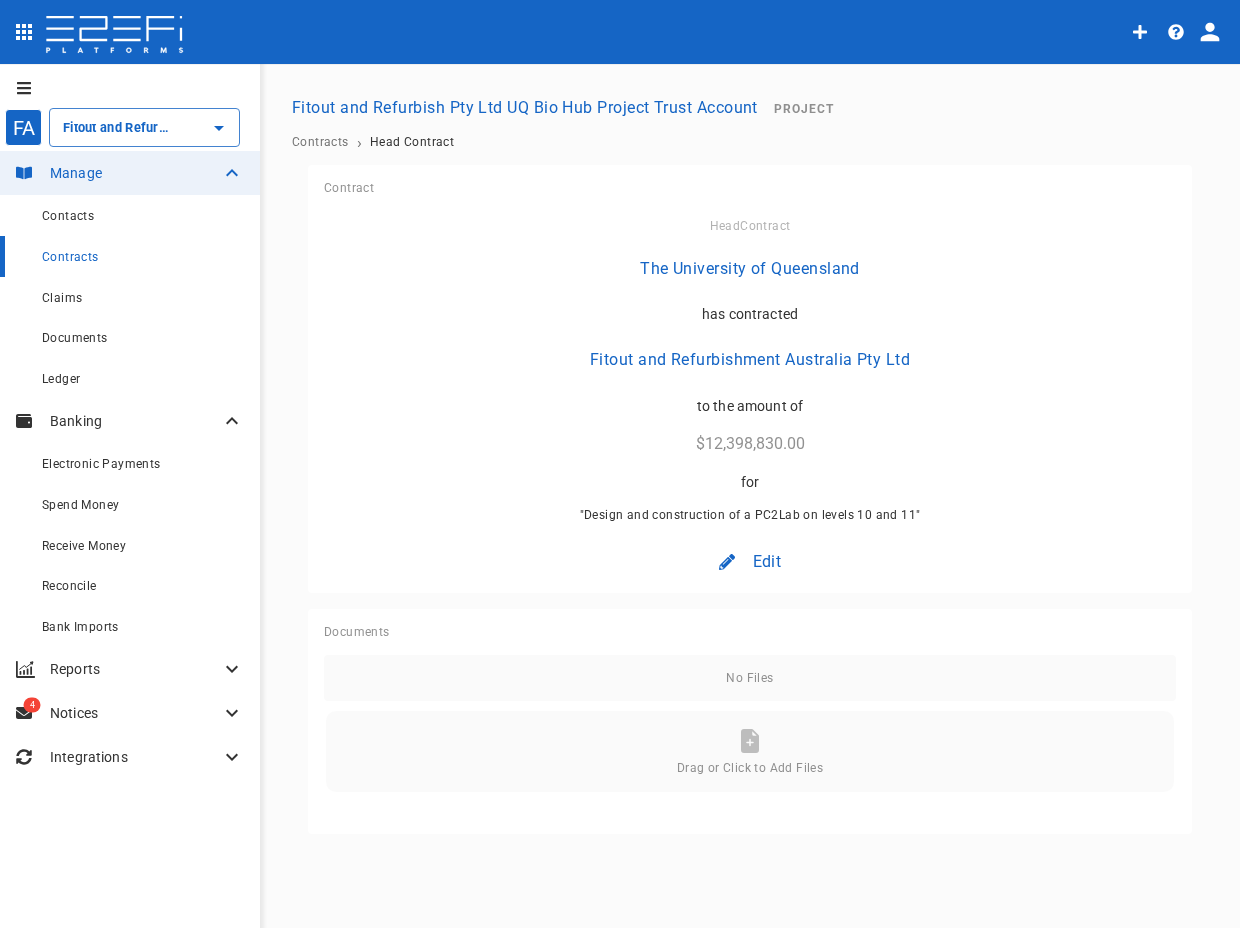 click 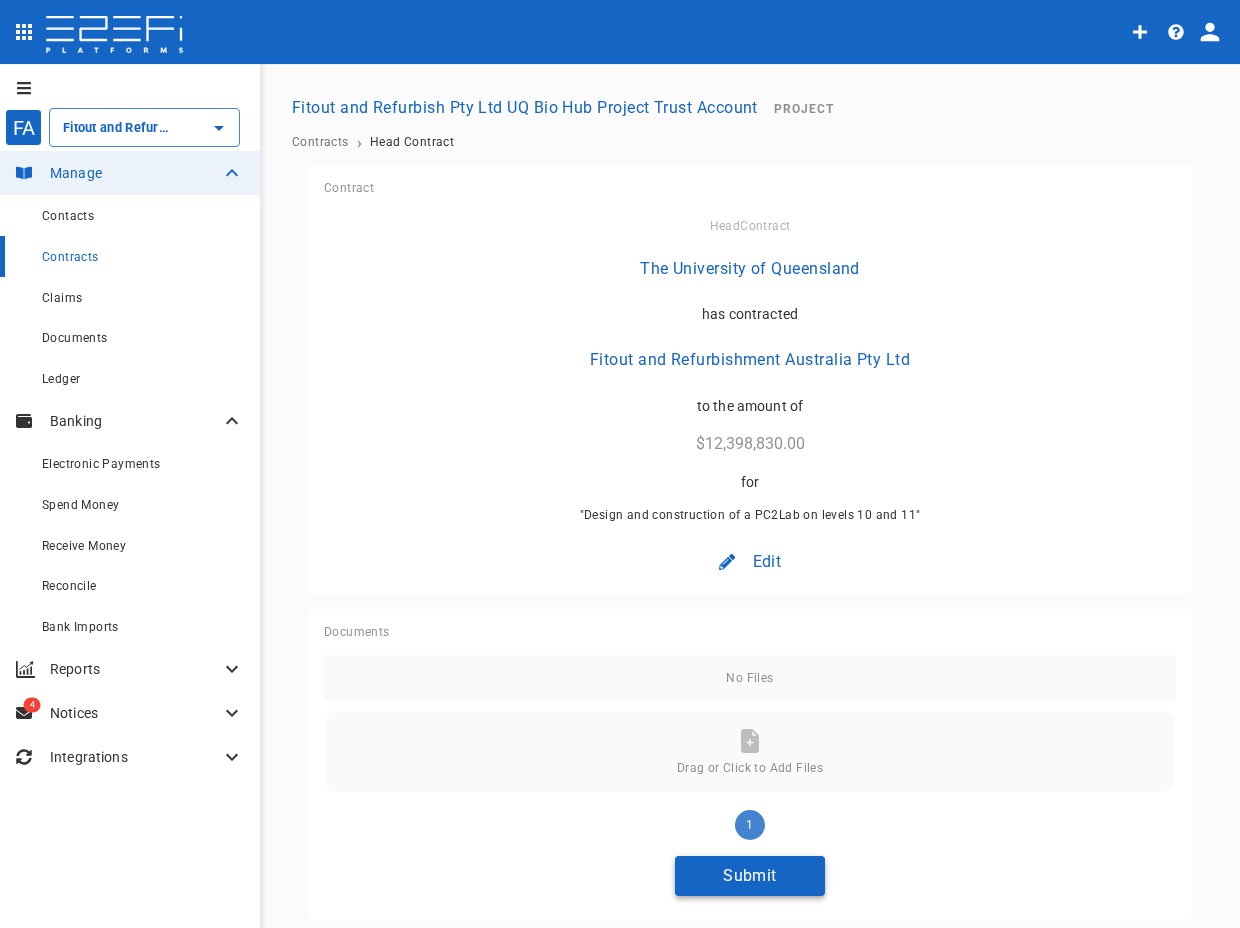 click on "Submit" at bounding box center (750, 875) 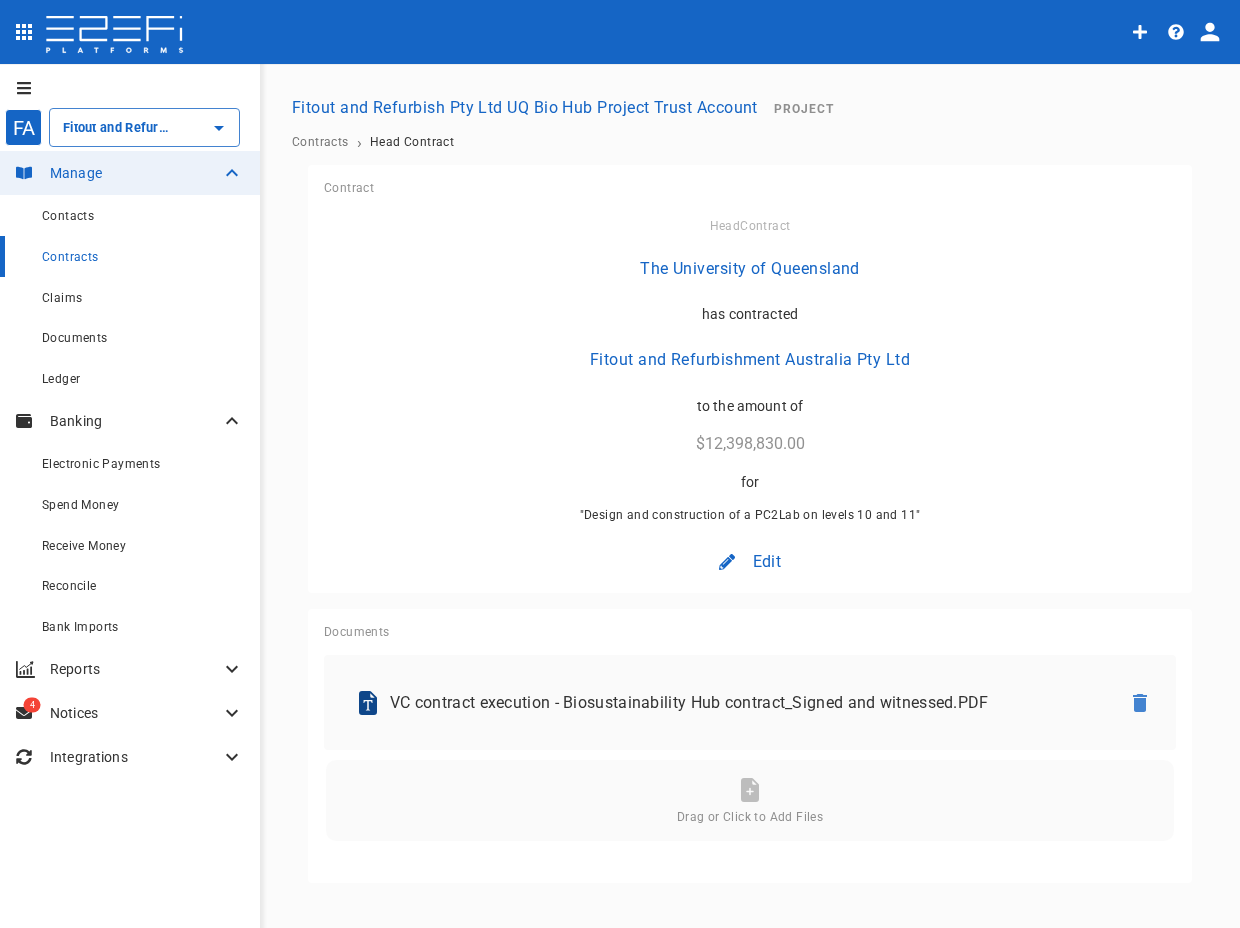 click on "Head  Contract The University of Queensland has contracted Fitout and Refurbishment Australia Pty Ltd to the amount of $12,398,830.00 for " Design and construction of a PC2Lab on levels 10 and 11 "" at bounding box center (750, 370) 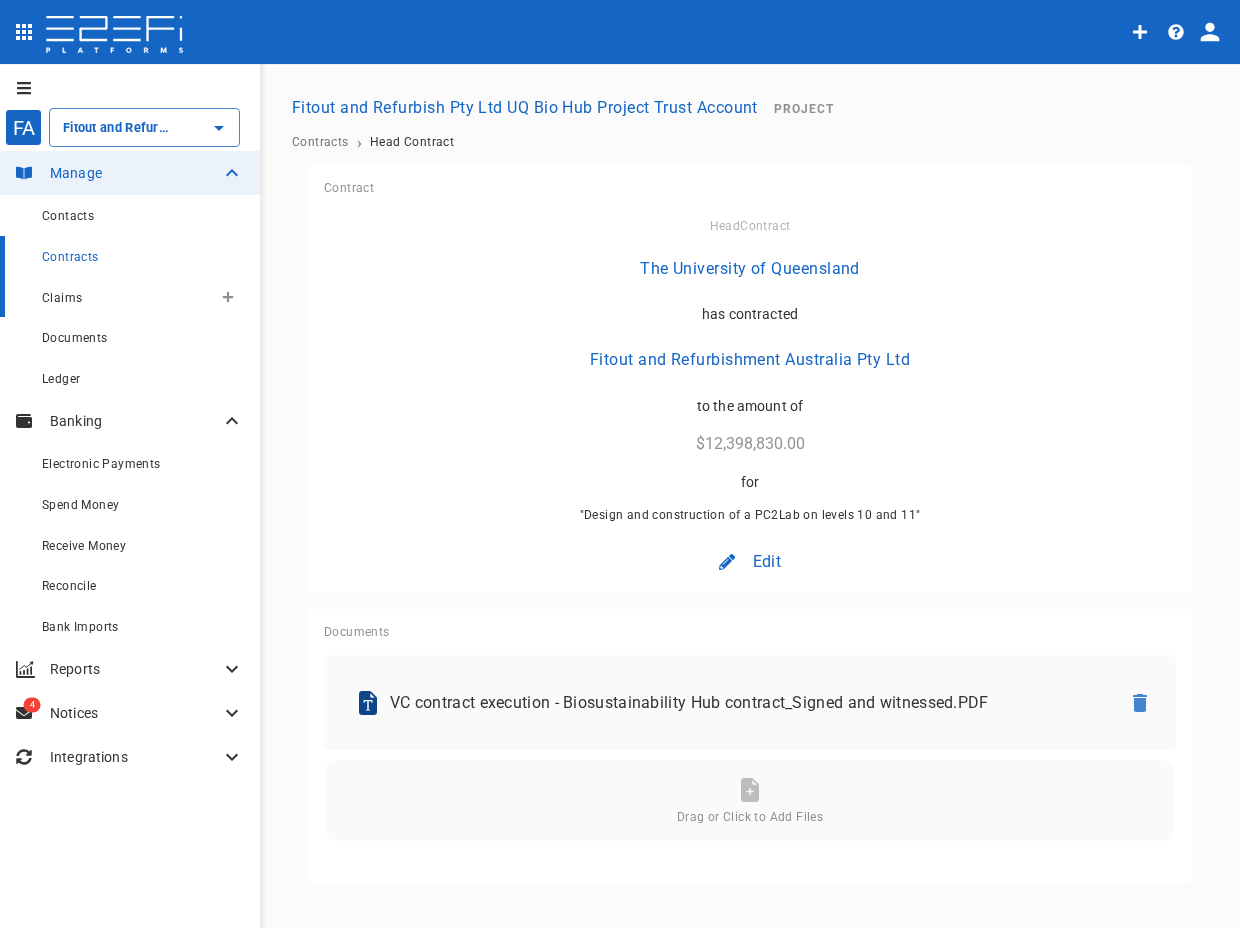 click on "Claims" at bounding box center [127, 297] 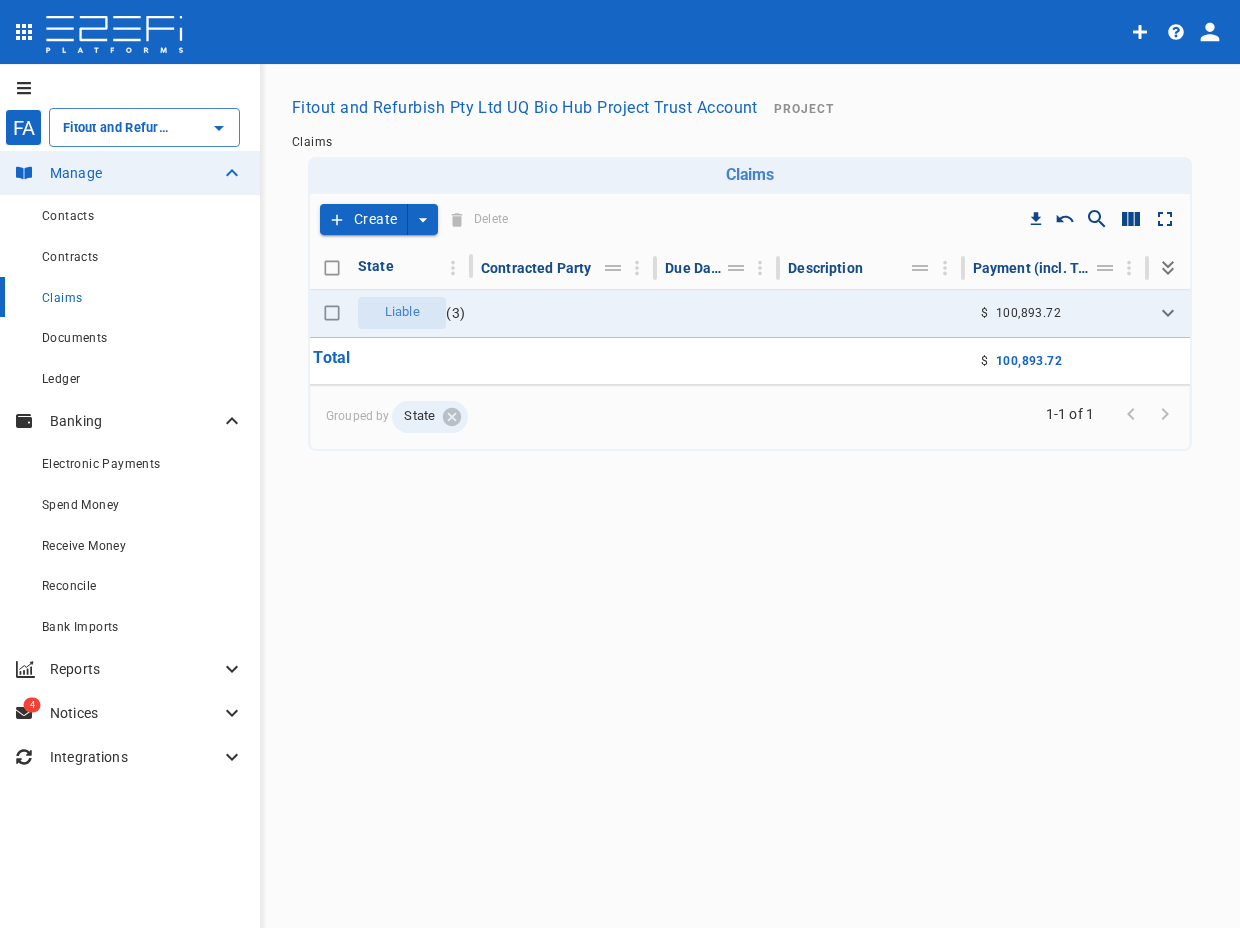 type on "Fitout and Refurbish Pty Ltd UQ Bio Hub Project Trust Account" 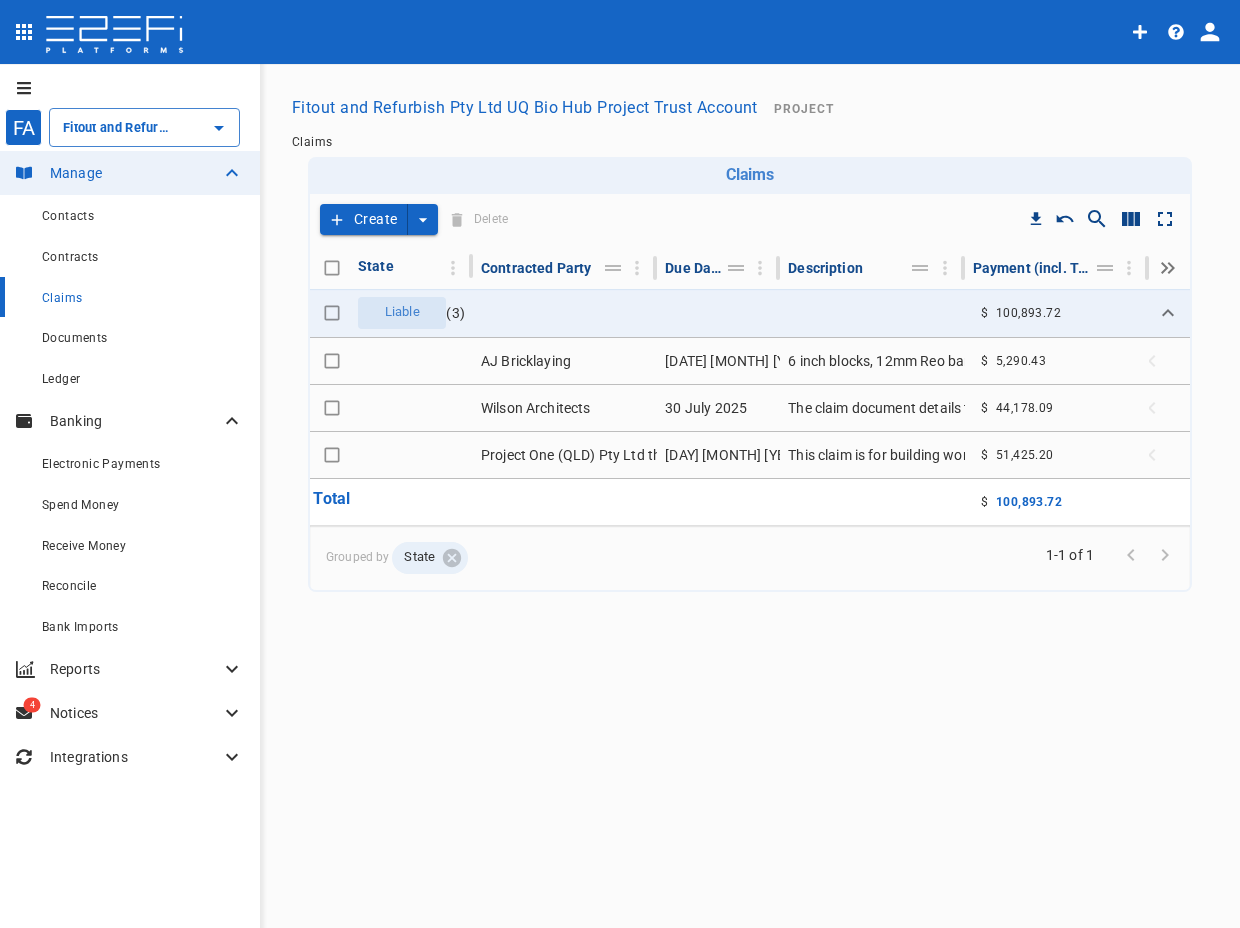 click on "Claims" at bounding box center (750, 142) 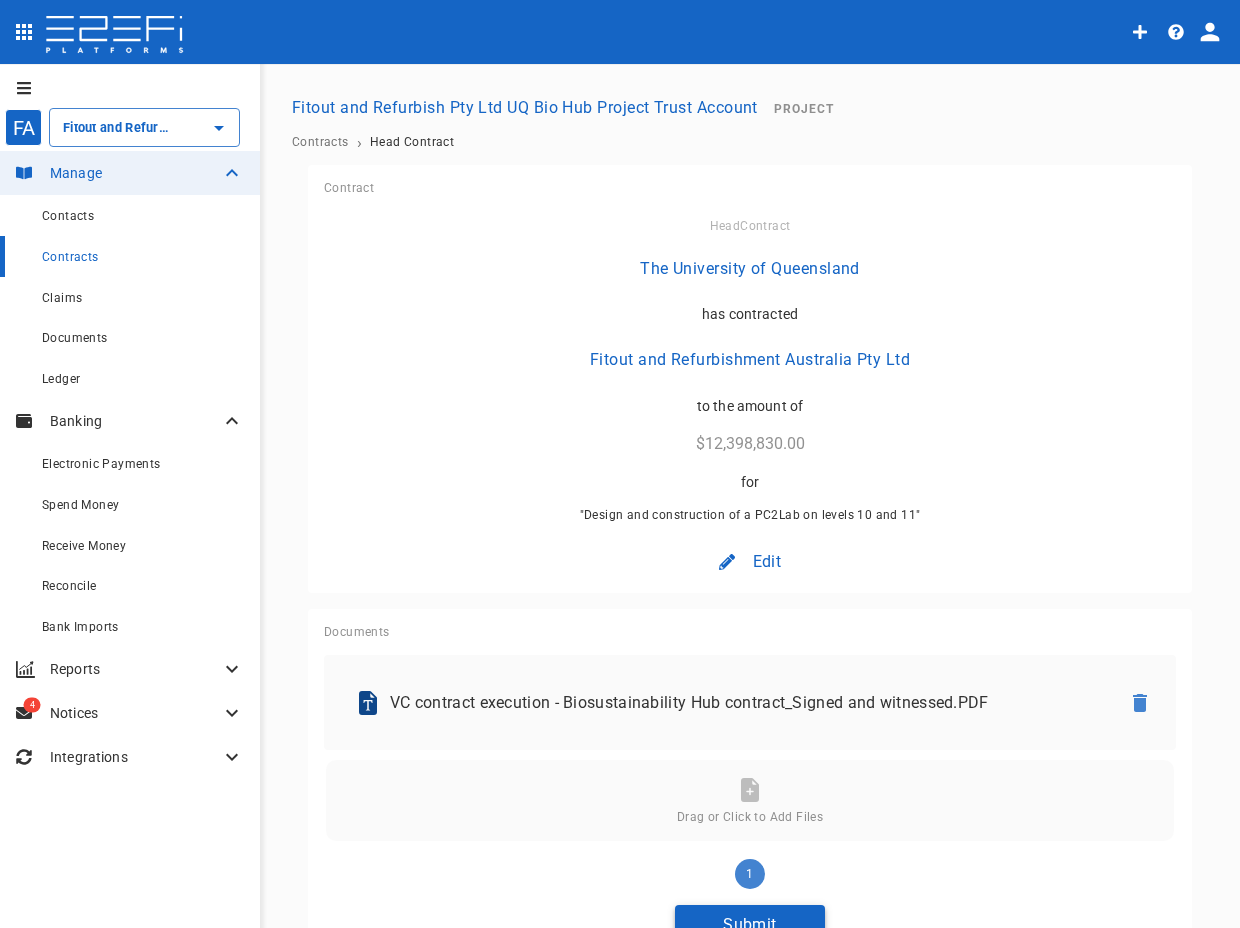 drag, startPoint x: 700, startPoint y: 921, endPoint x: 687, endPoint y: 902, distance: 23.021729 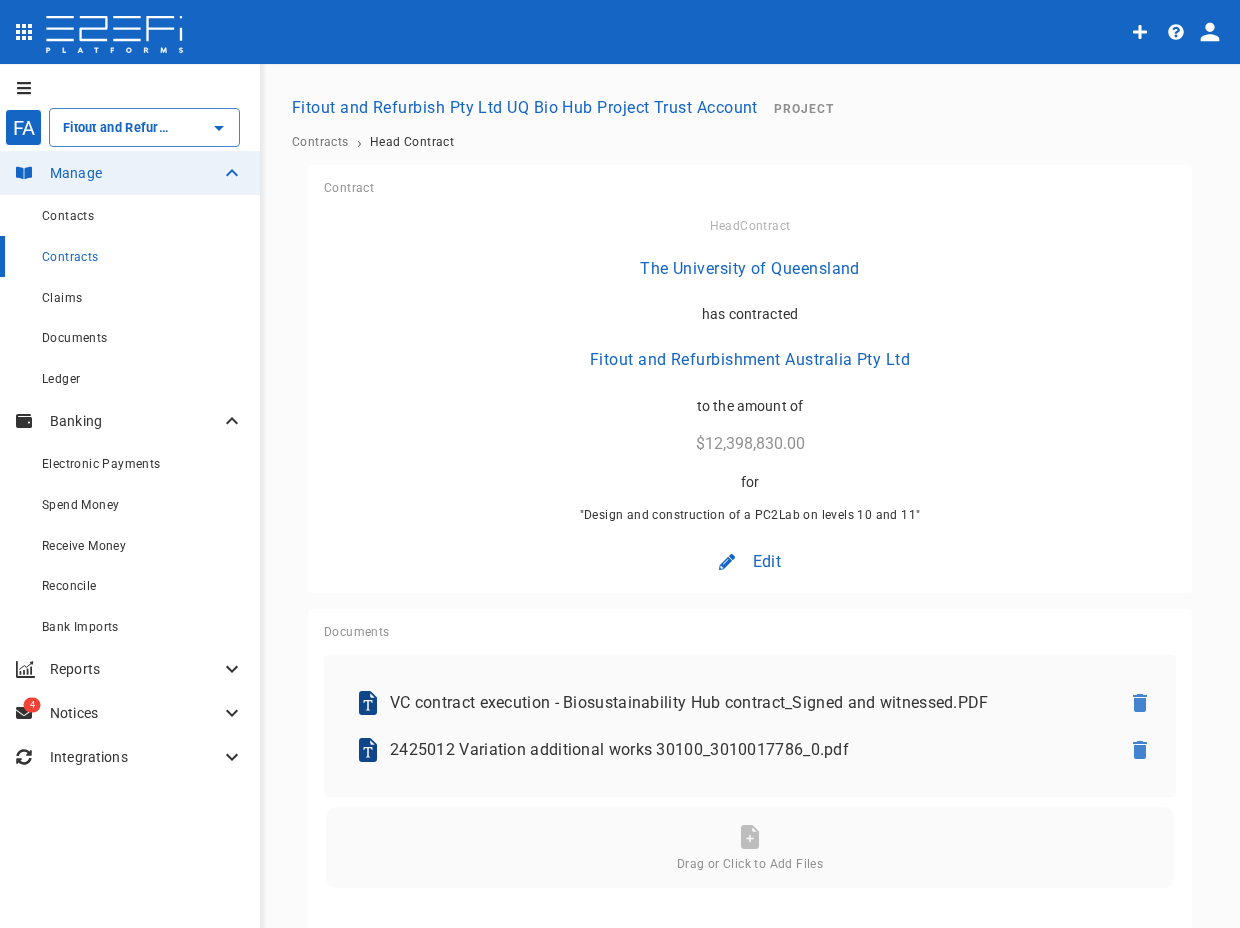 click on "Head  Contract The University of Queensland has contracted Fitout and Refurbishment Australia Pty Ltd to the amount of $12,398,830.00 for " Design and construction of a PC2Lab on levels 10 and 11 "" at bounding box center (750, 370) 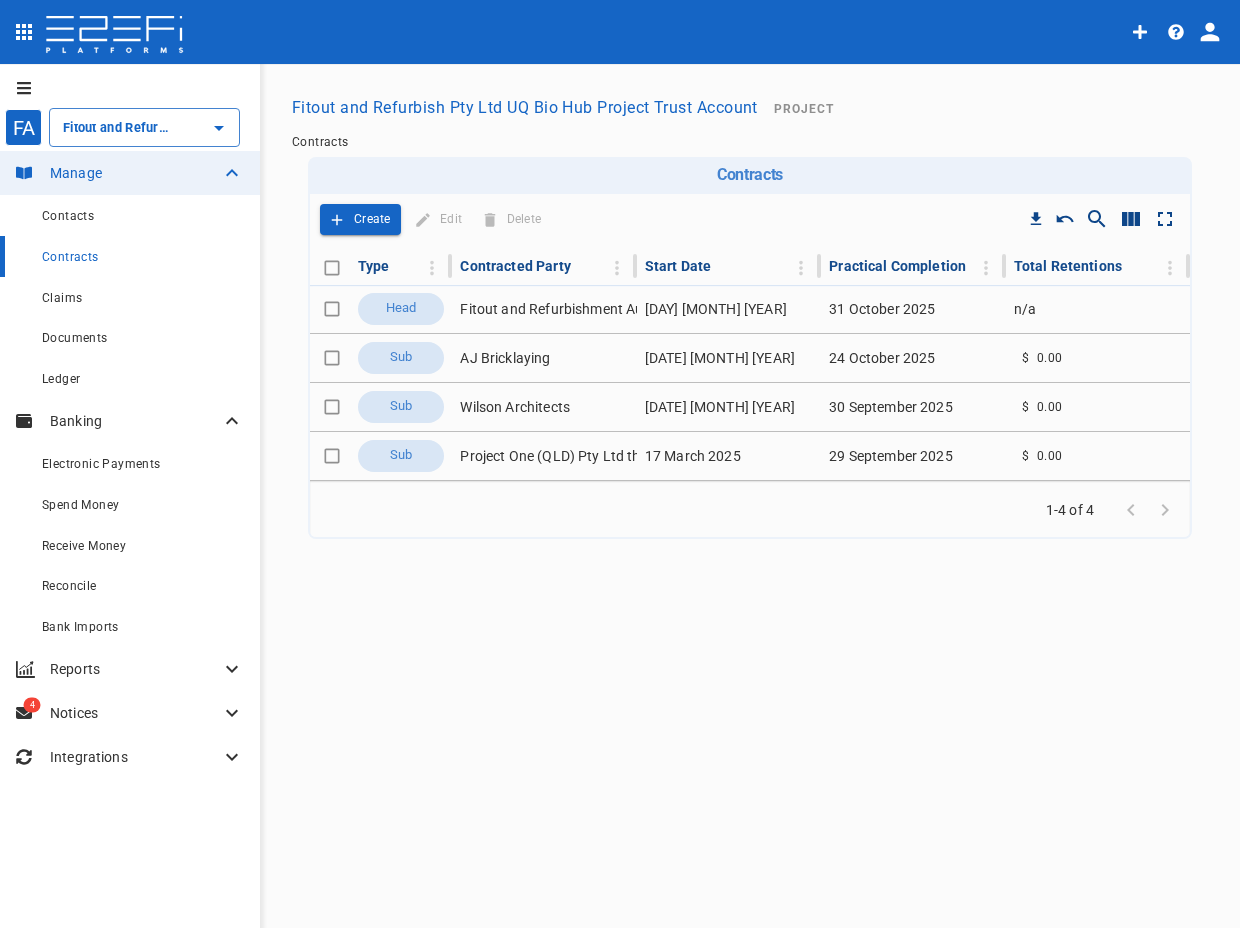 click on "FA Fitout and Refurbish Pty Ltd UQ Bio Hub Project Trust Account ​ Manage Contacts Contracts Claims Documents Ledger Banking Electronic Payments Spend Money Receive Money Reconcile Bank Imports Reports 4 Notices Integrations Fitout and Refurbish Pty Ltd UQ Bio Hub Project Trust Account Project Contracts Contracts Drop to group by  Create Edit Delete Type Contracted Party Start Date Practical Completion Total Retentions Head Fitout and Refurbishment Australia Pty Ltd 4 April 2025 31 October 2025 n/a Sub AJ Bricklaying 23 July 2025 24 October 2025 $ 0.00 Sub Wilson Architects 28 April 2025 30 September 2025 $ 0.00 Sub Project One (QLD) Pty Ltd the Trustee for JAD Trust 17 March 2025 29 September 2025 $ 0.00   1-4 of 4" at bounding box center [620, 497] 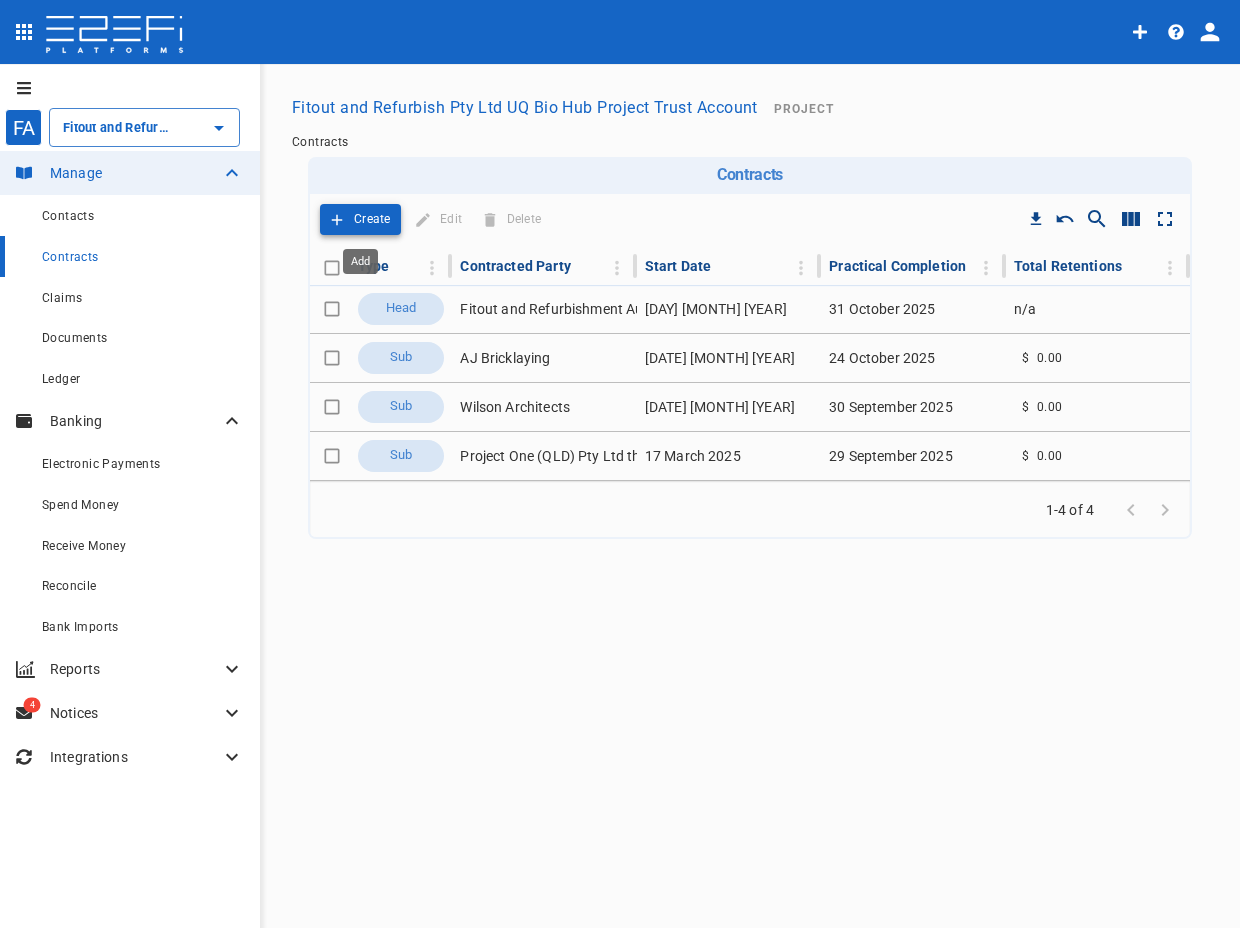 click on "Create" at bounding box center (372, 219) 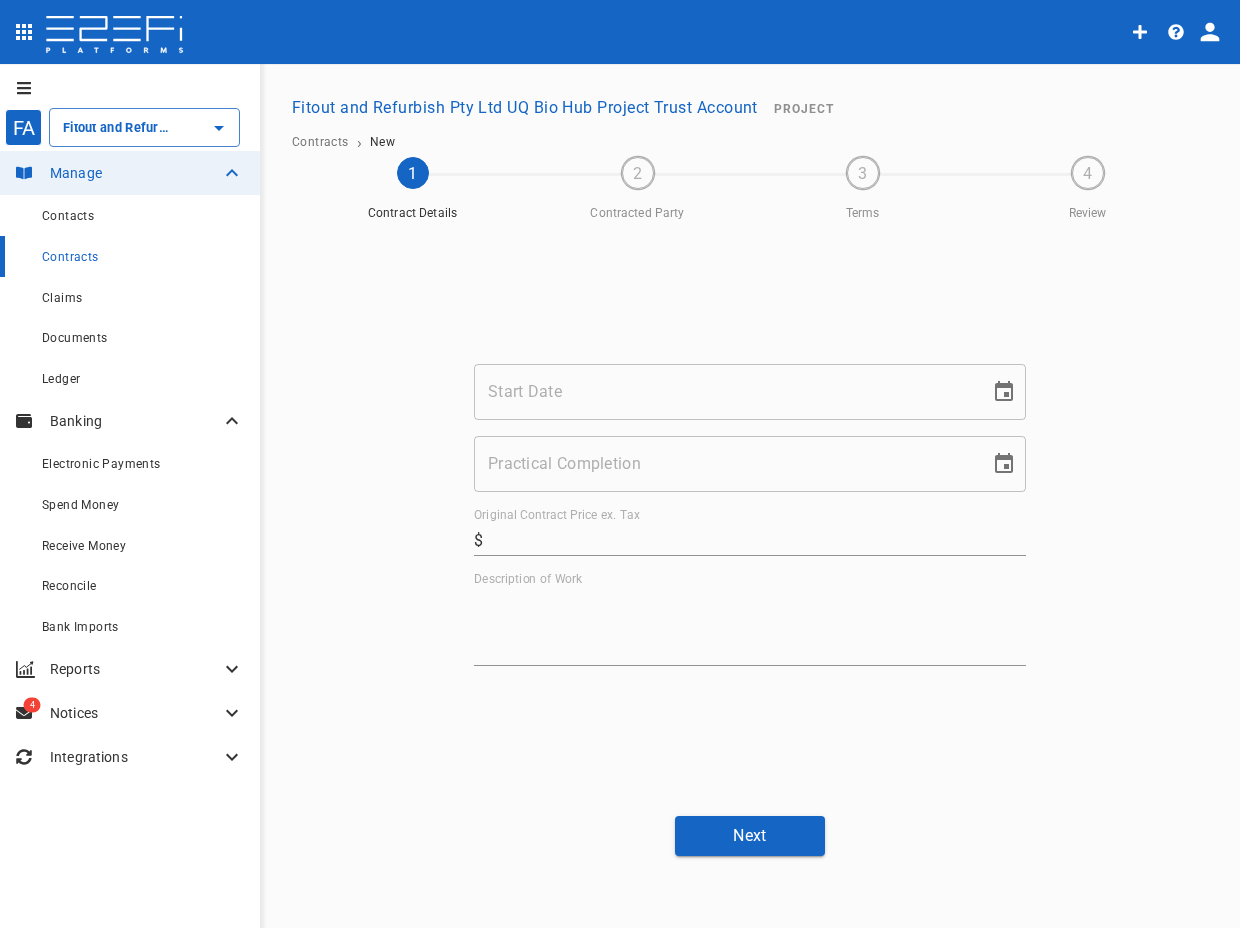 click on "Start Date" at bounding box center (725, 392) 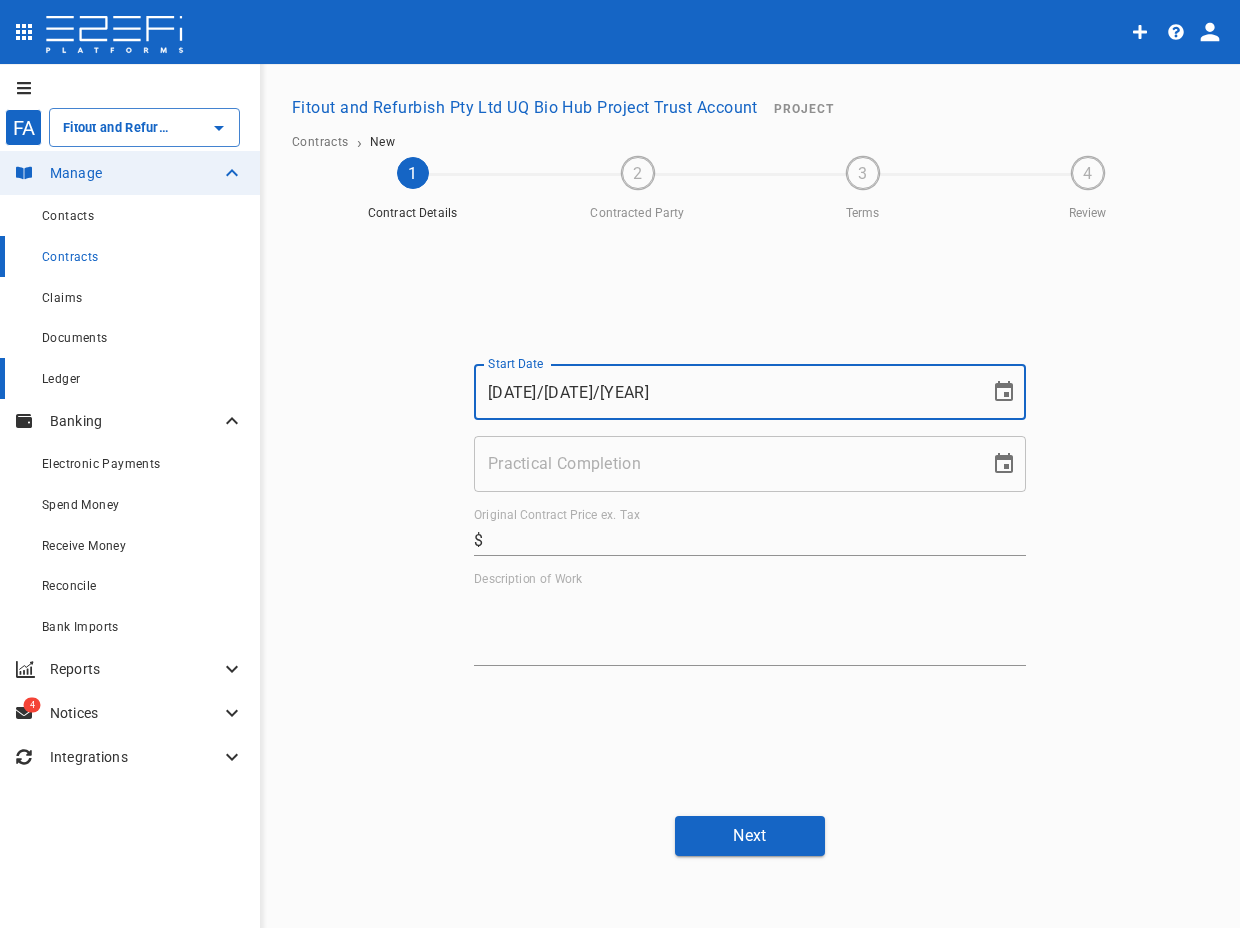 type on "06/03/2025" 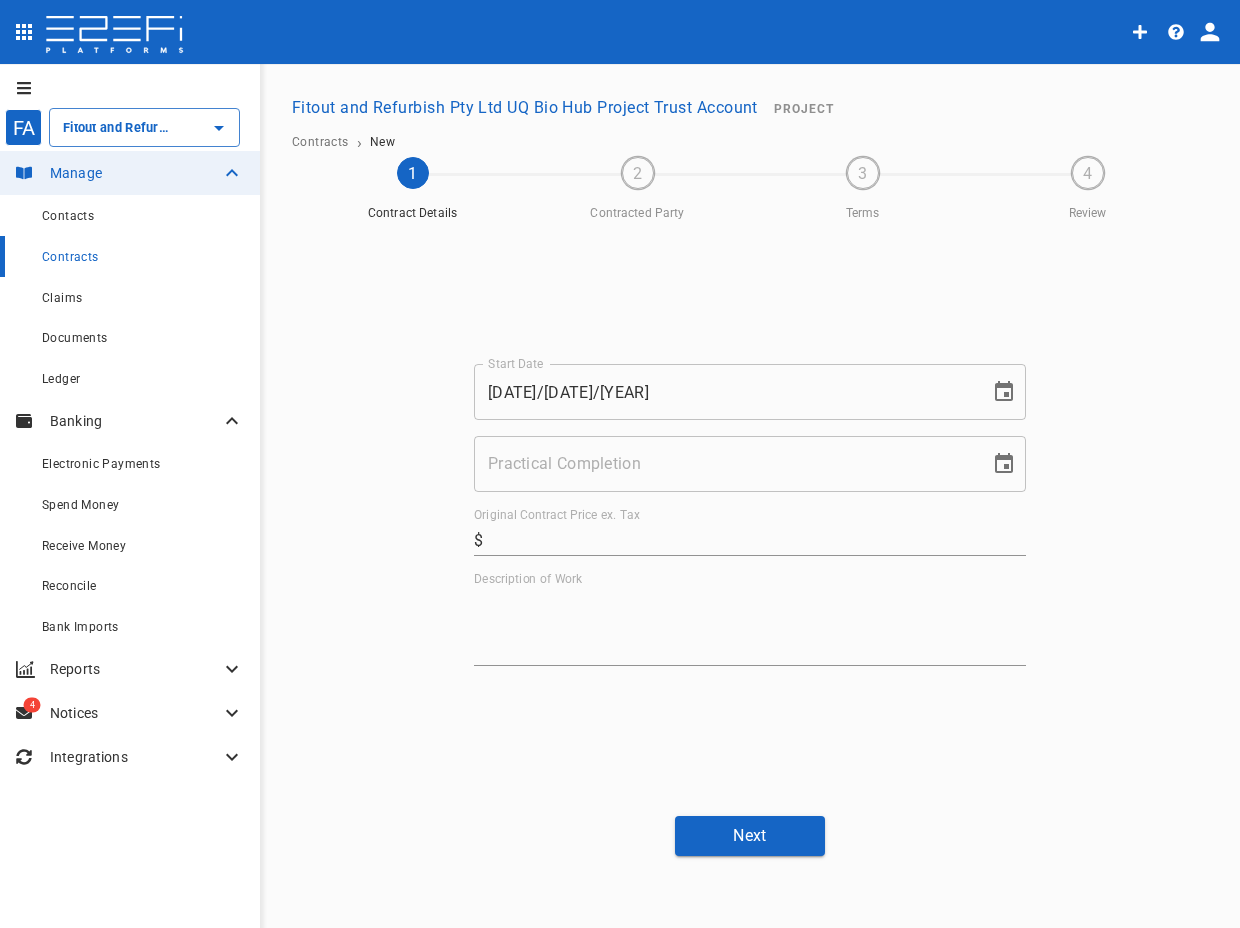 click on "Start Date 06/03/2025 Start Date Practical Completion Practical Completion Original Contract Price ex. Tax ​ $ Description of Work x" at bounding box center [750, 515] 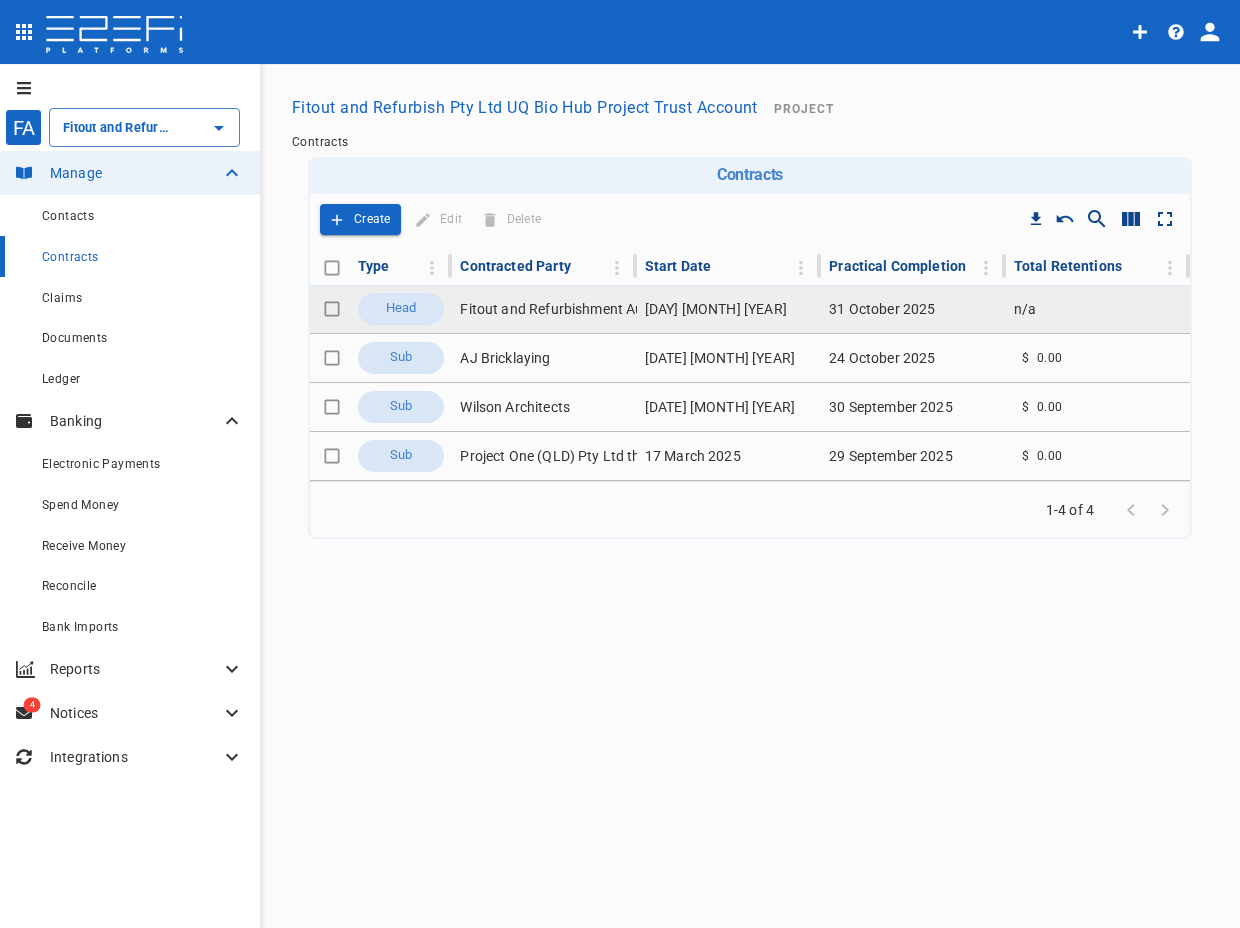 click on "Fitout and Refurbishment Australia Pty Ltd" at bounding box center (544, 309) 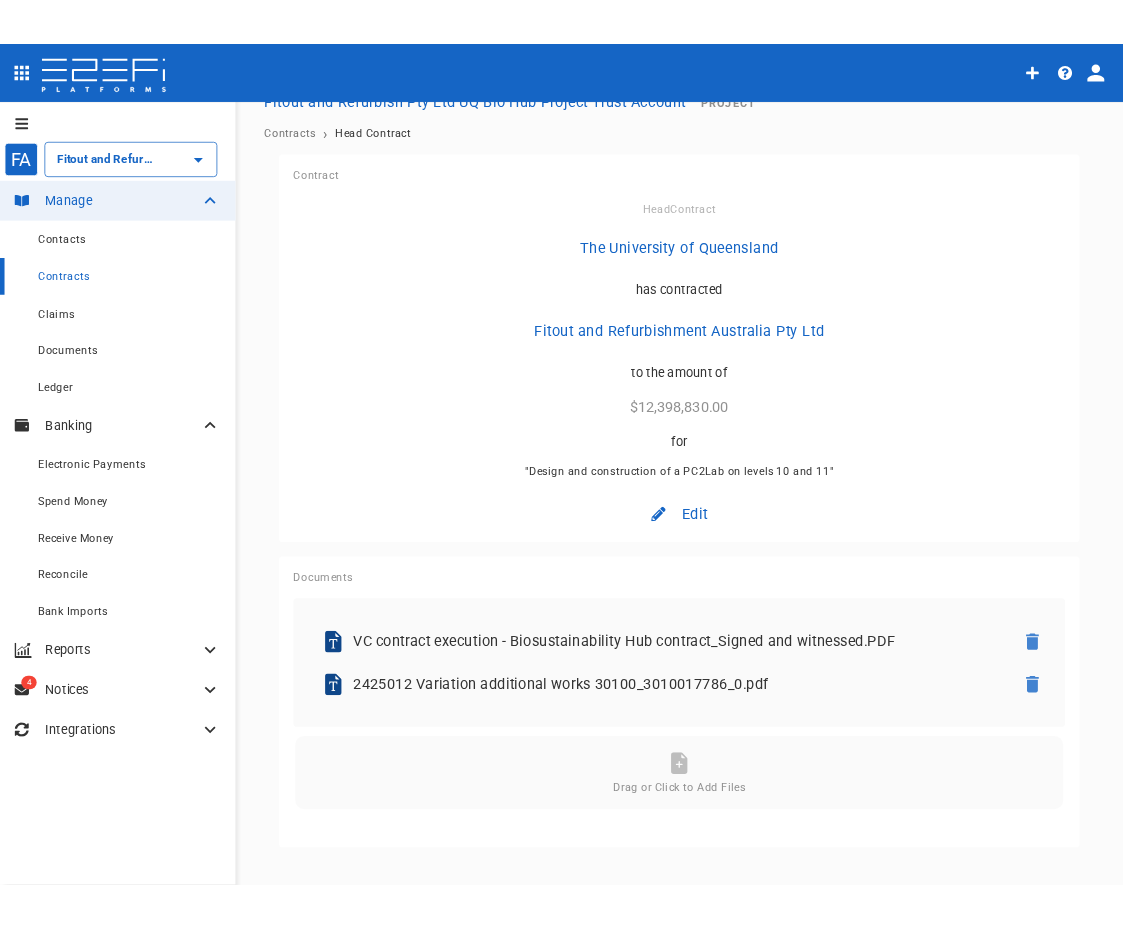 scroll, scrollTop: 78, scrollLeft: 0, axis: vertical 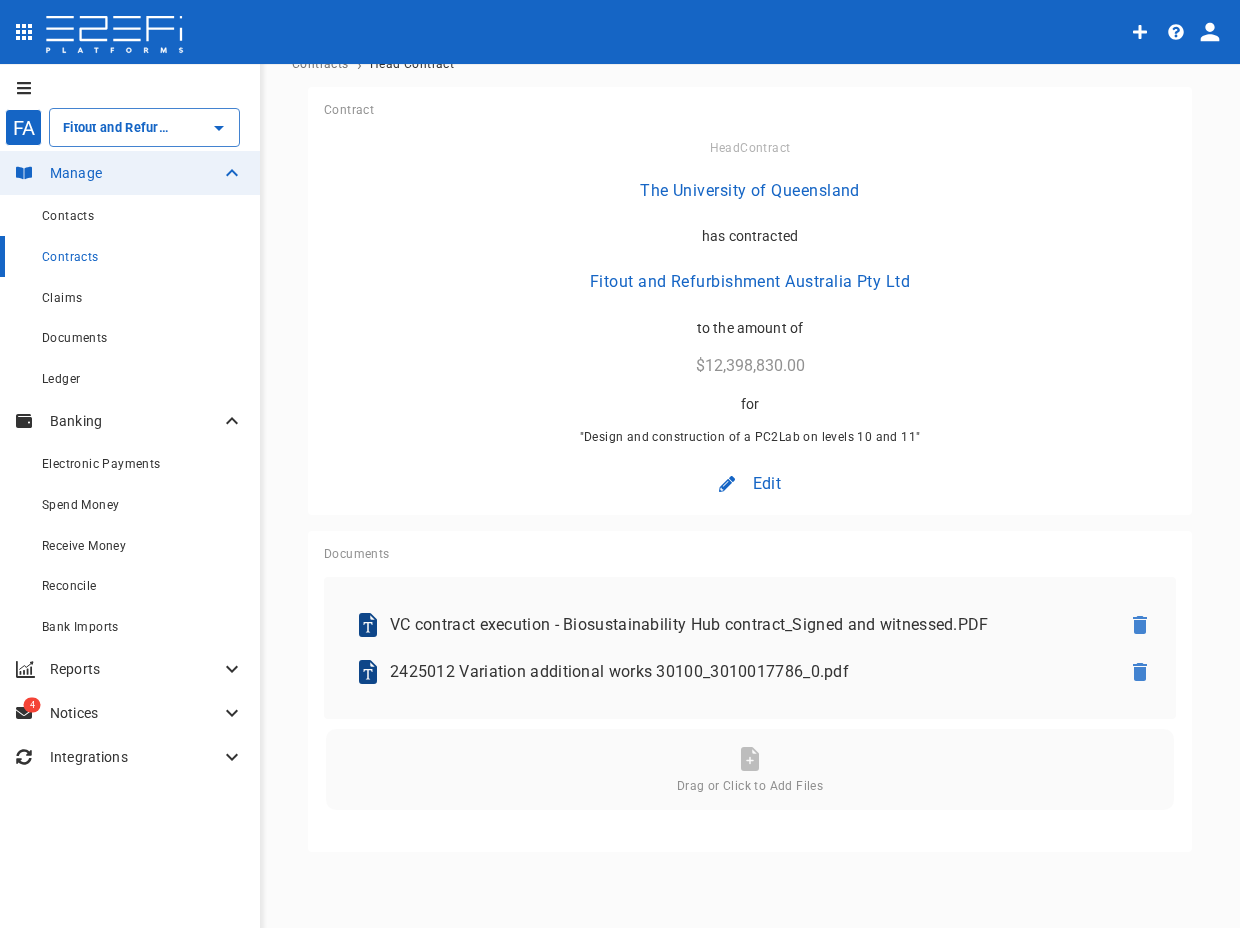 click on "Edit" at bounding box center [750, 483] 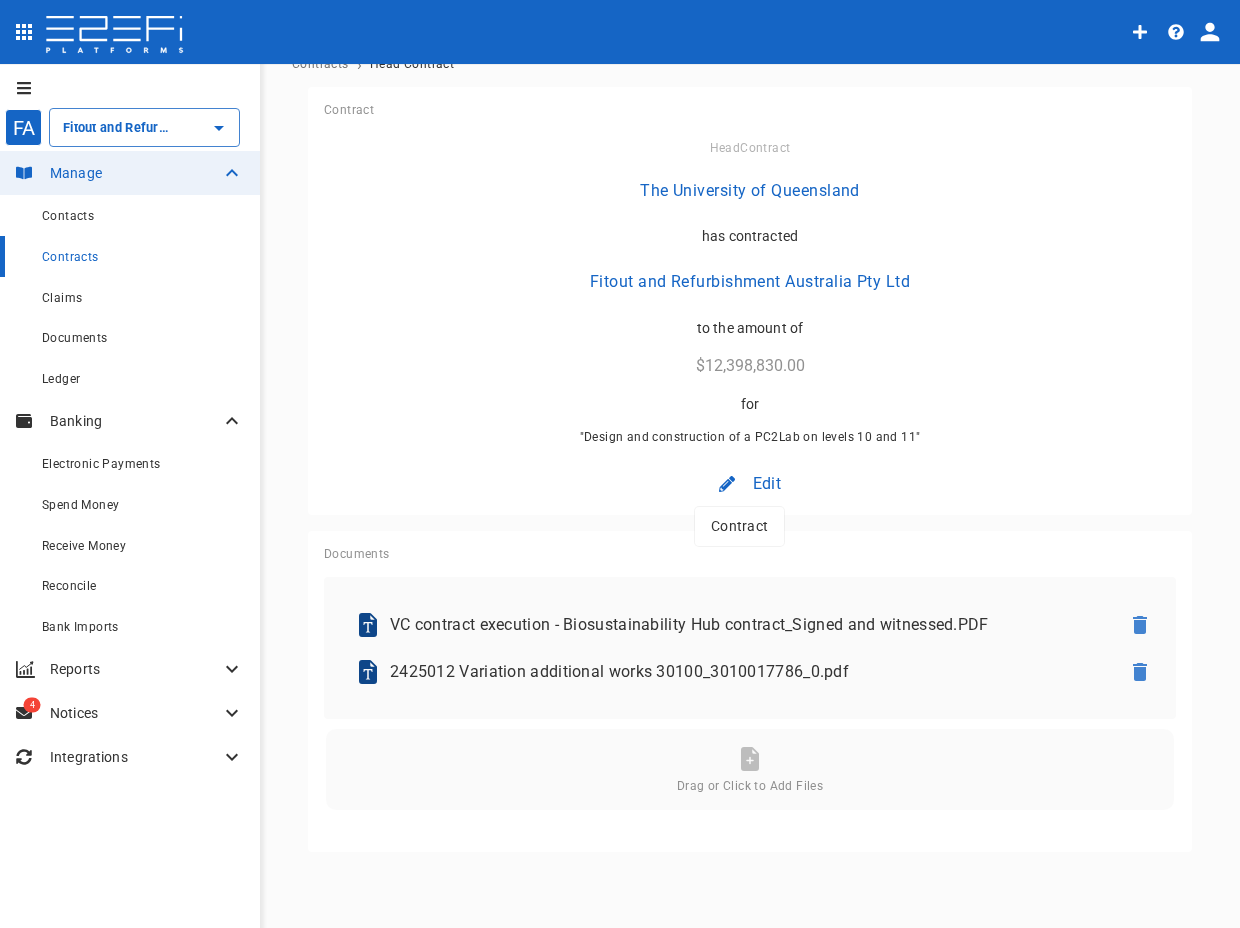 click on "Contract" at bounding box center [739, 526] 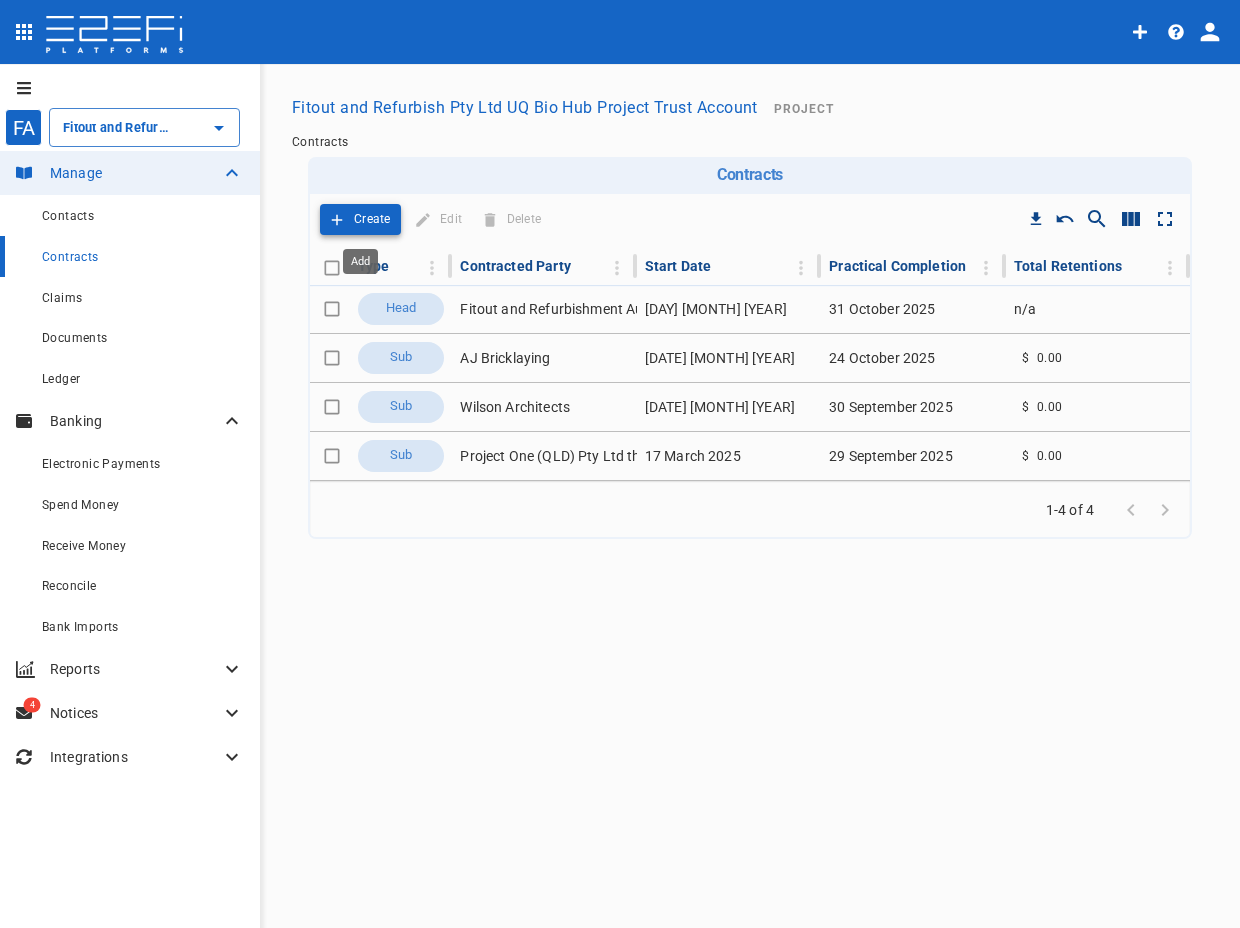 click on "Create" at bounding box center [360, 219] 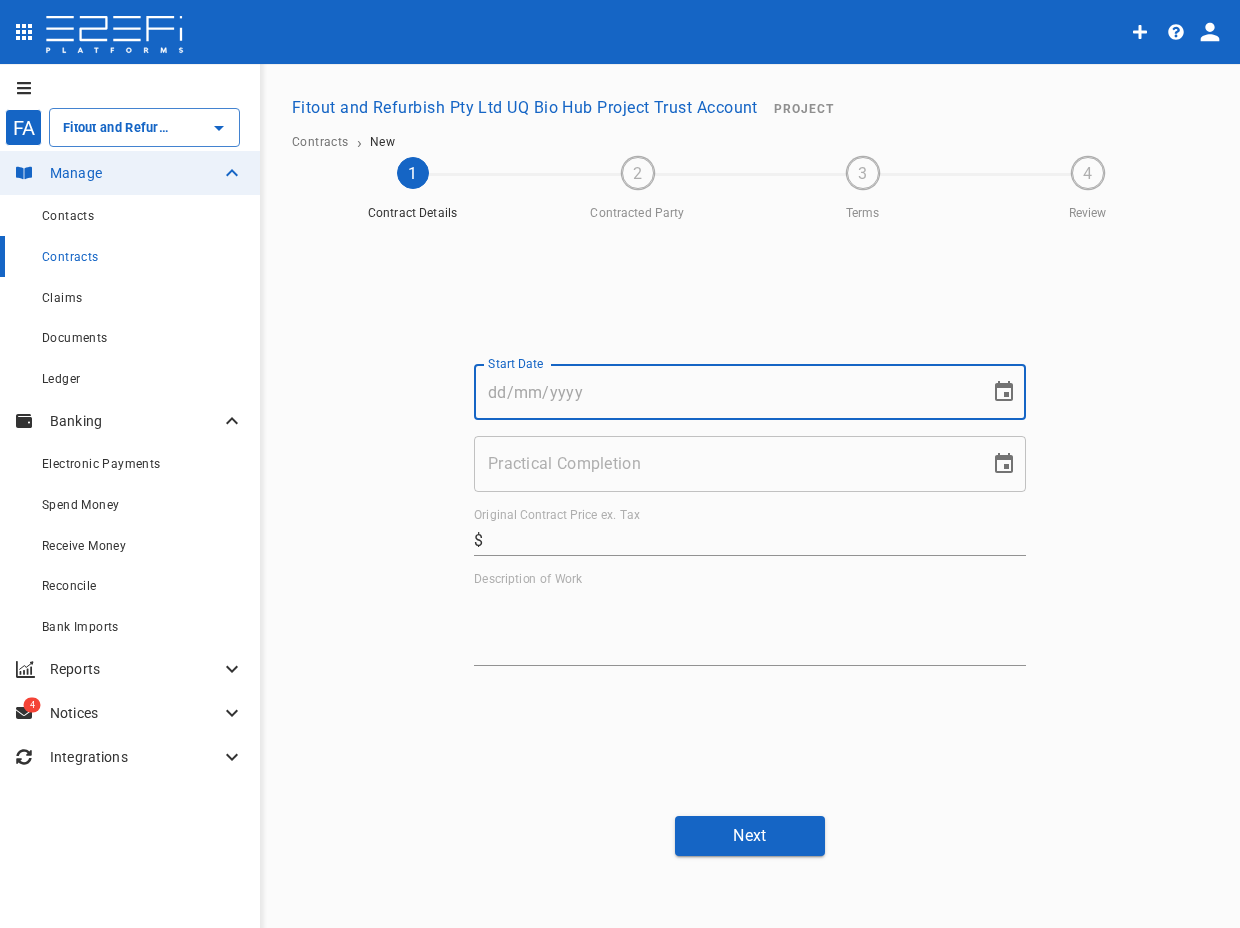 click on "Start Date" at bounding box center (725, 392) 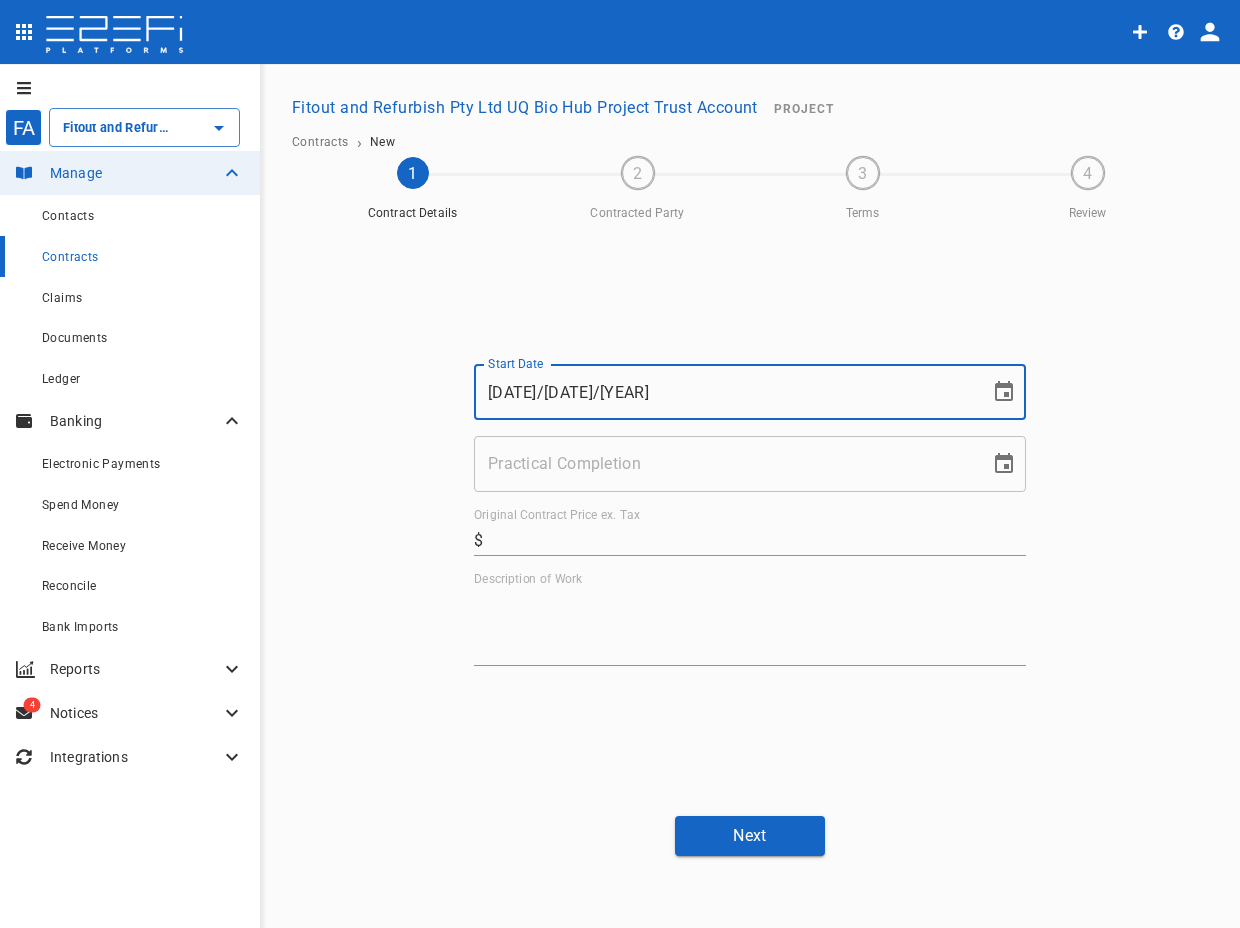 type on "06/03/2025" 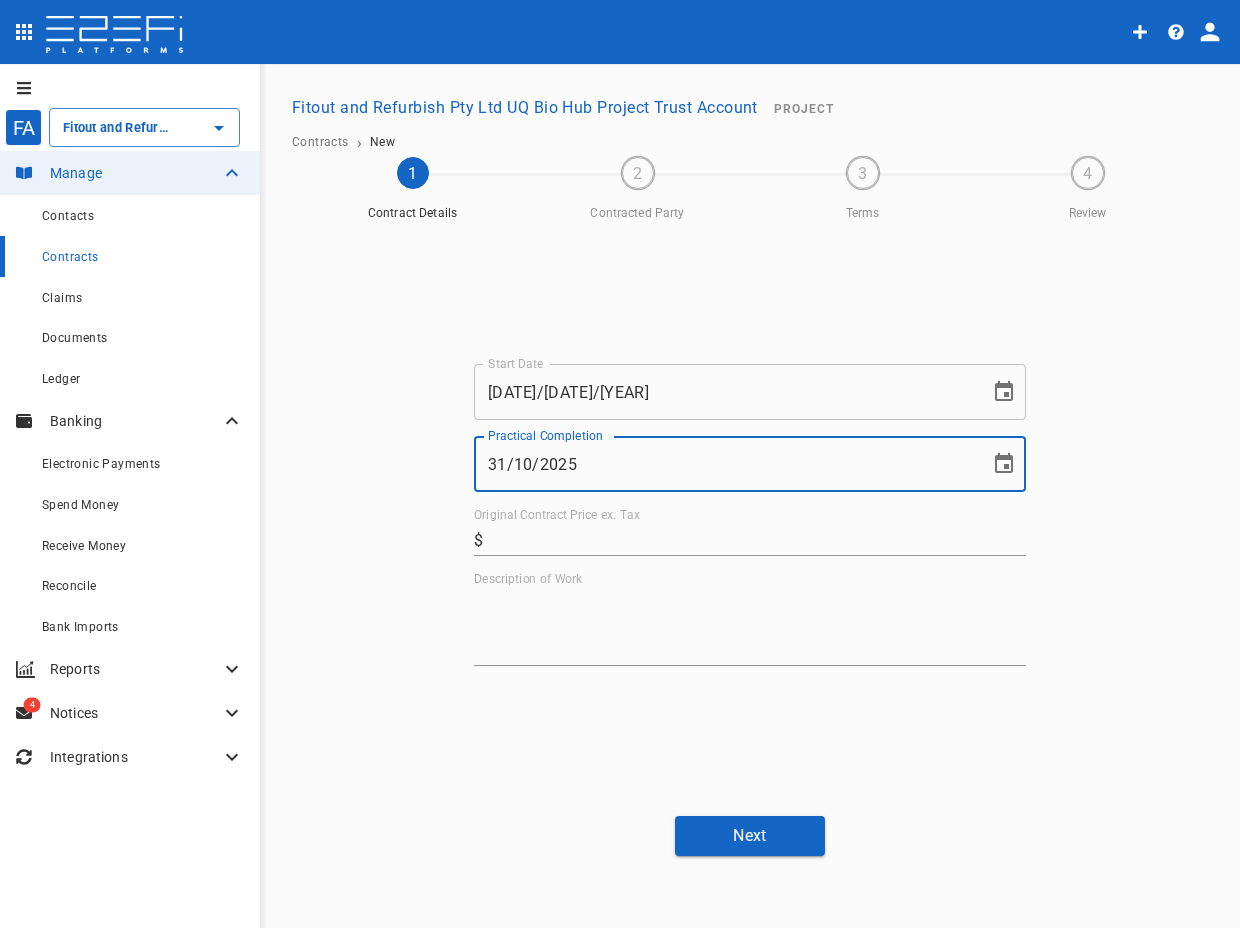 type on "31/10/2025" 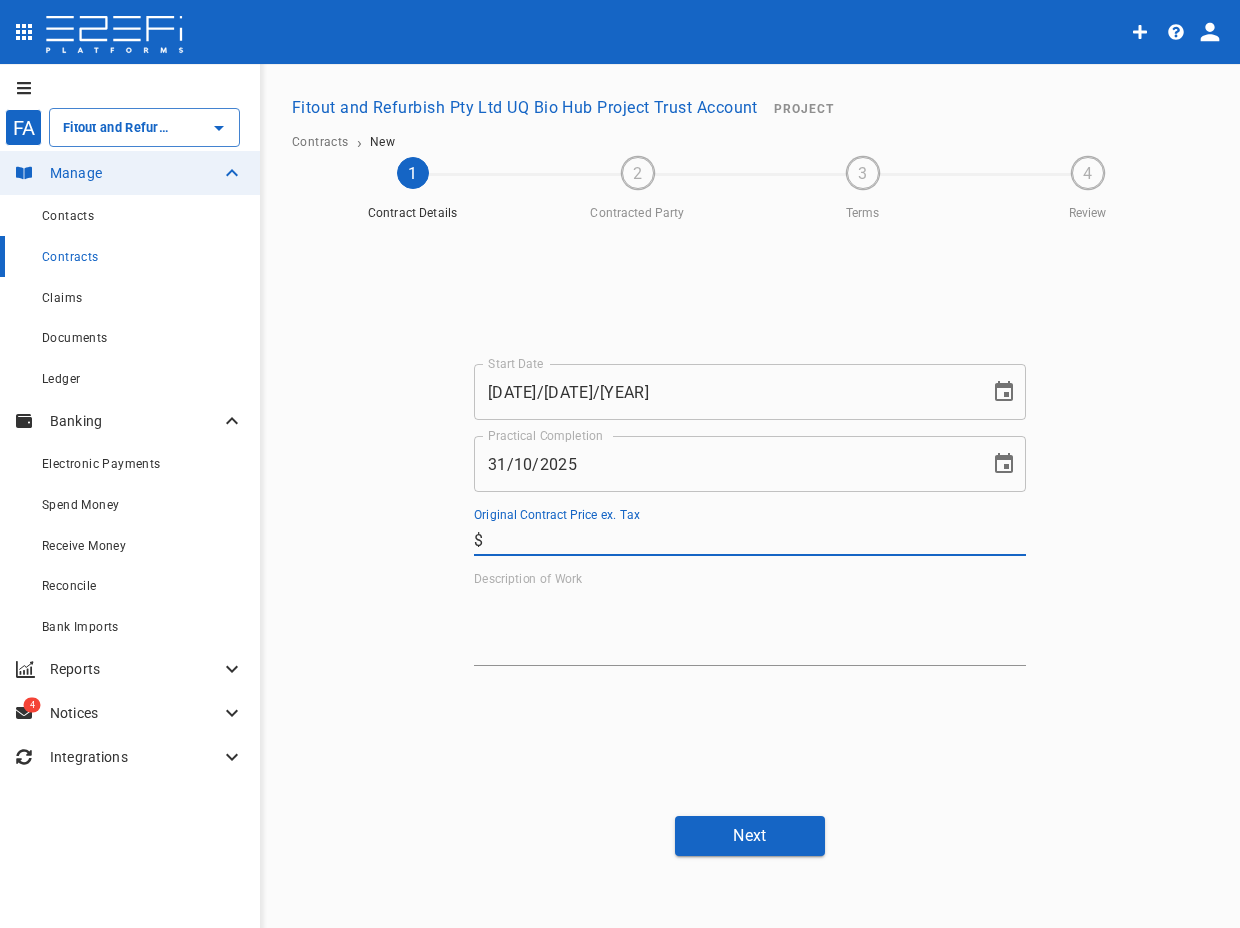click on "Original Contract Price ex. Tax" at bounding box center [758, 540] 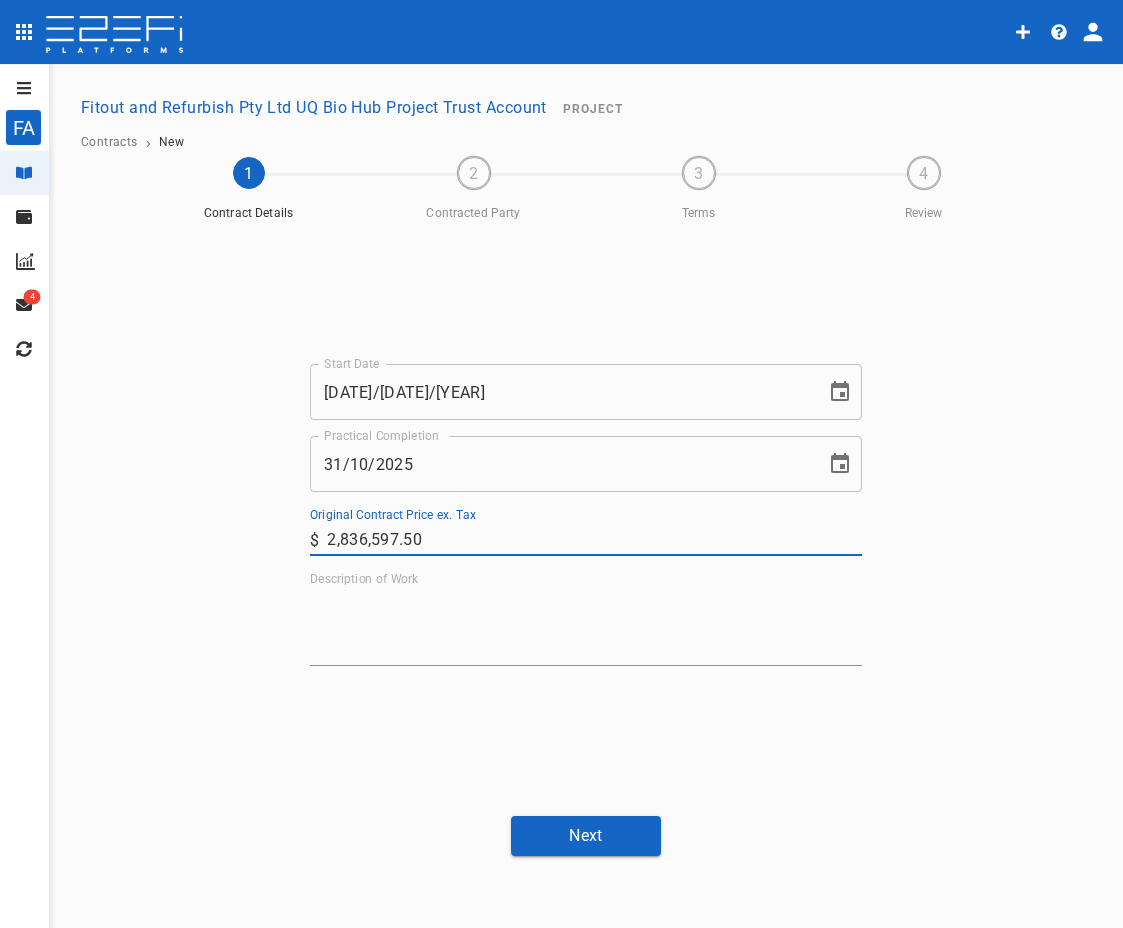type on "2,836,597.5" 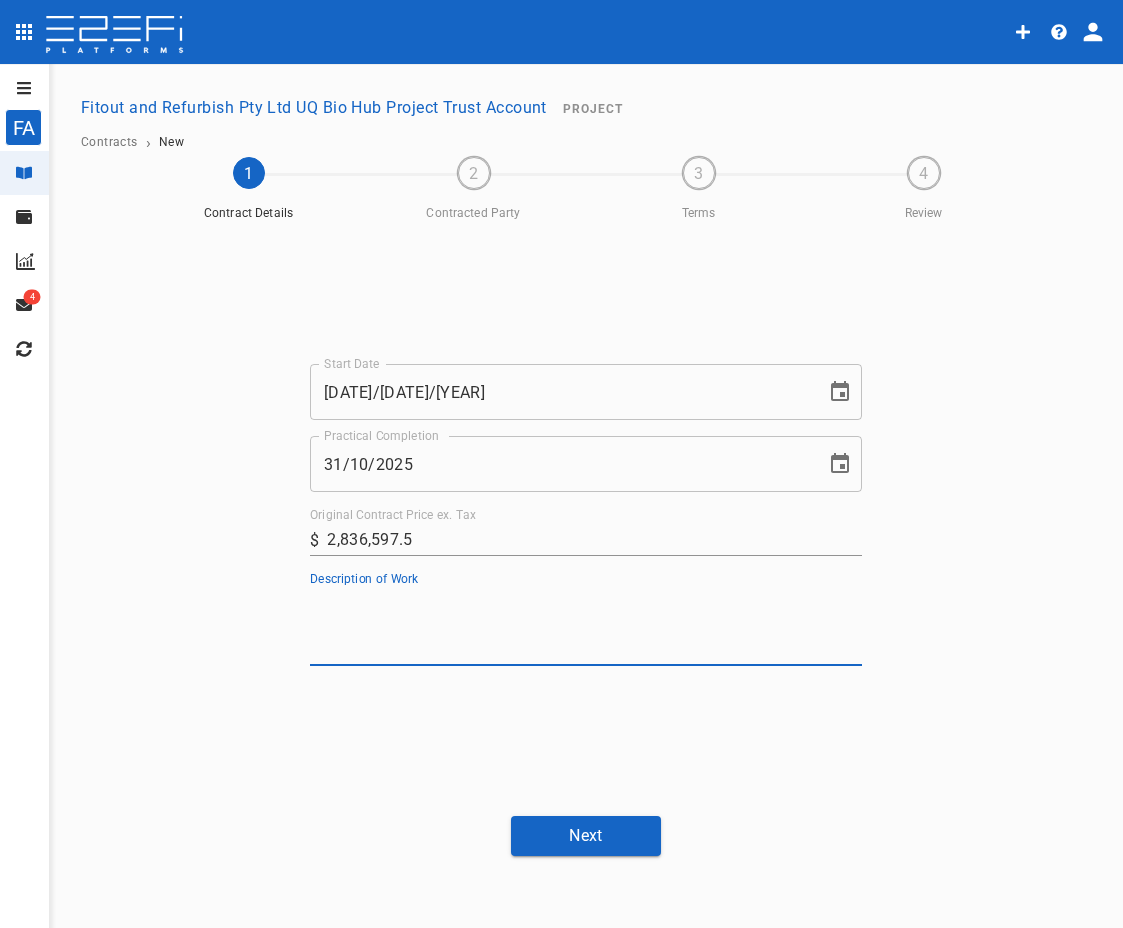 click on "Description of Work" at bounding box center [586, 626] 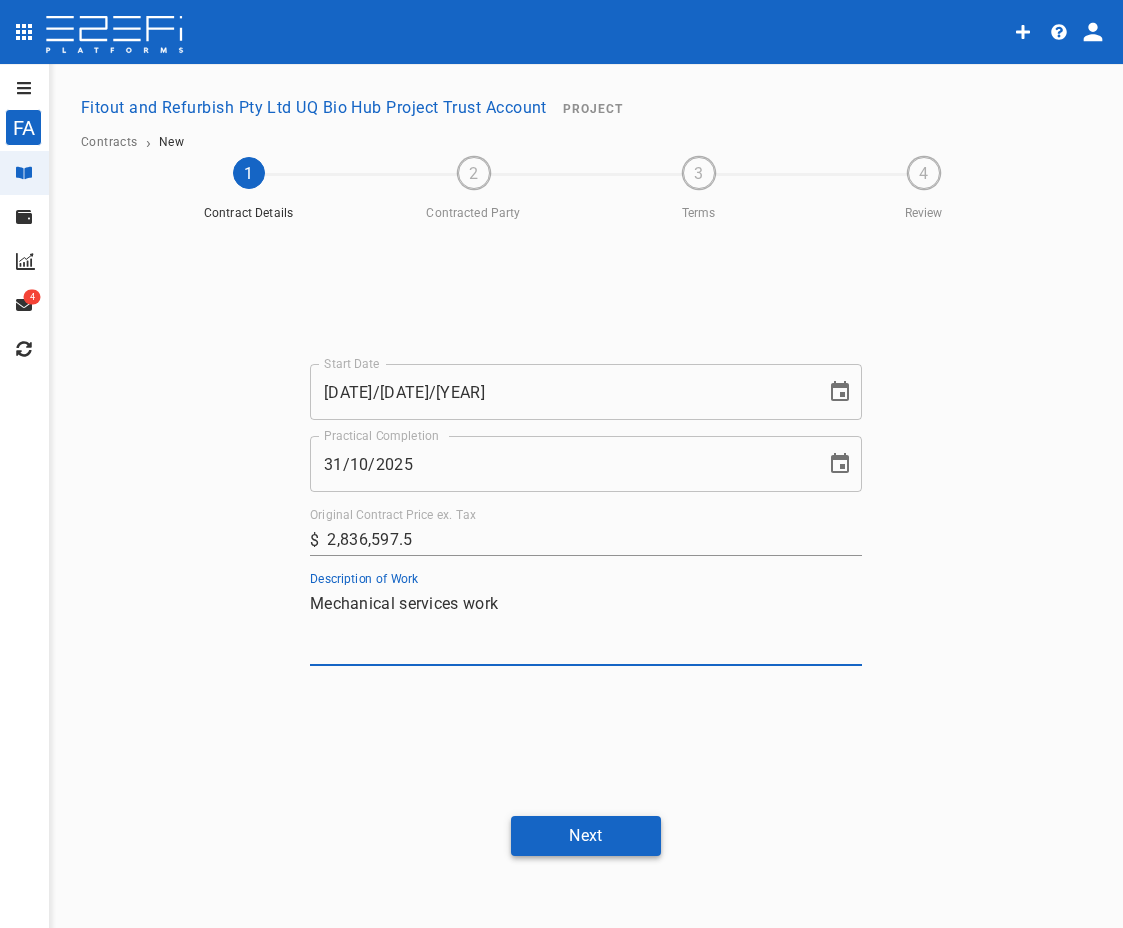 type on "Mechanical services work" 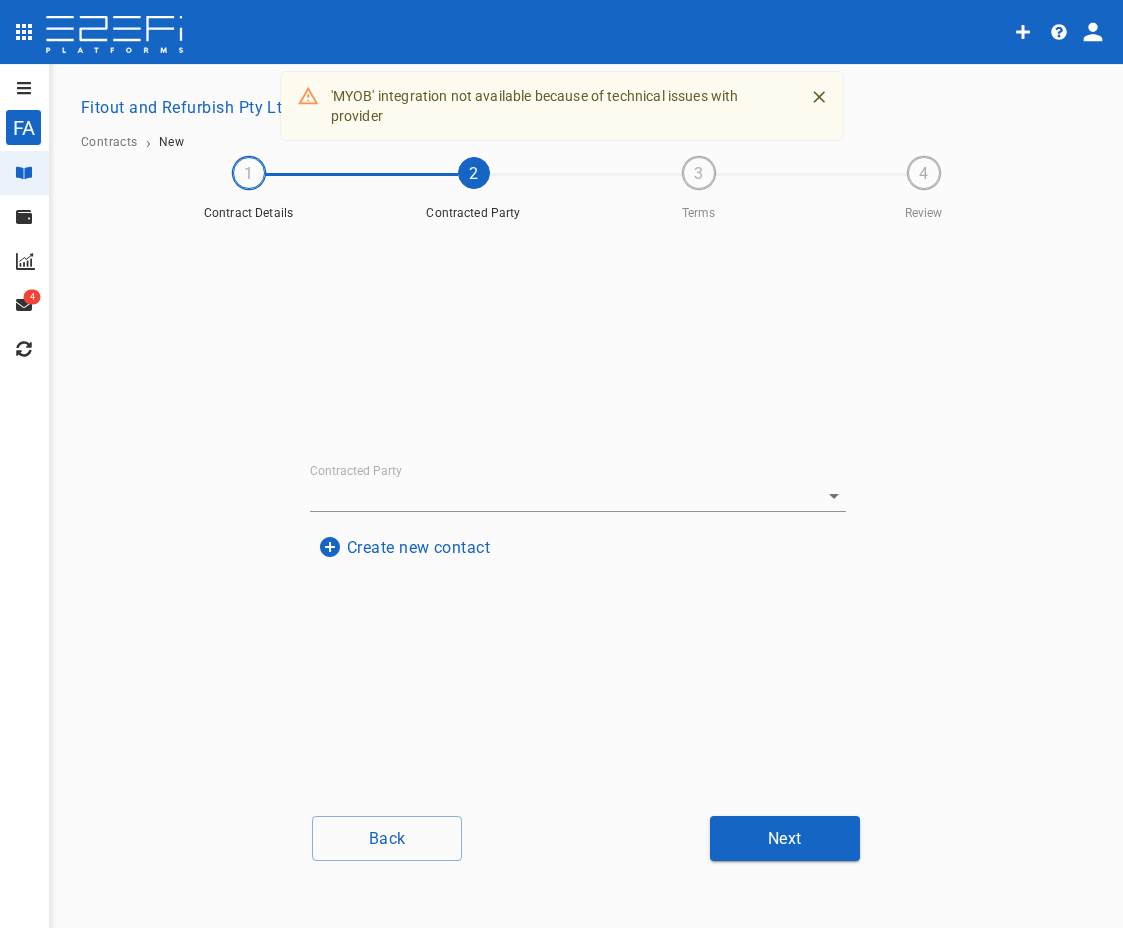 click on "Create new contact" at bounding box center [404, 547] 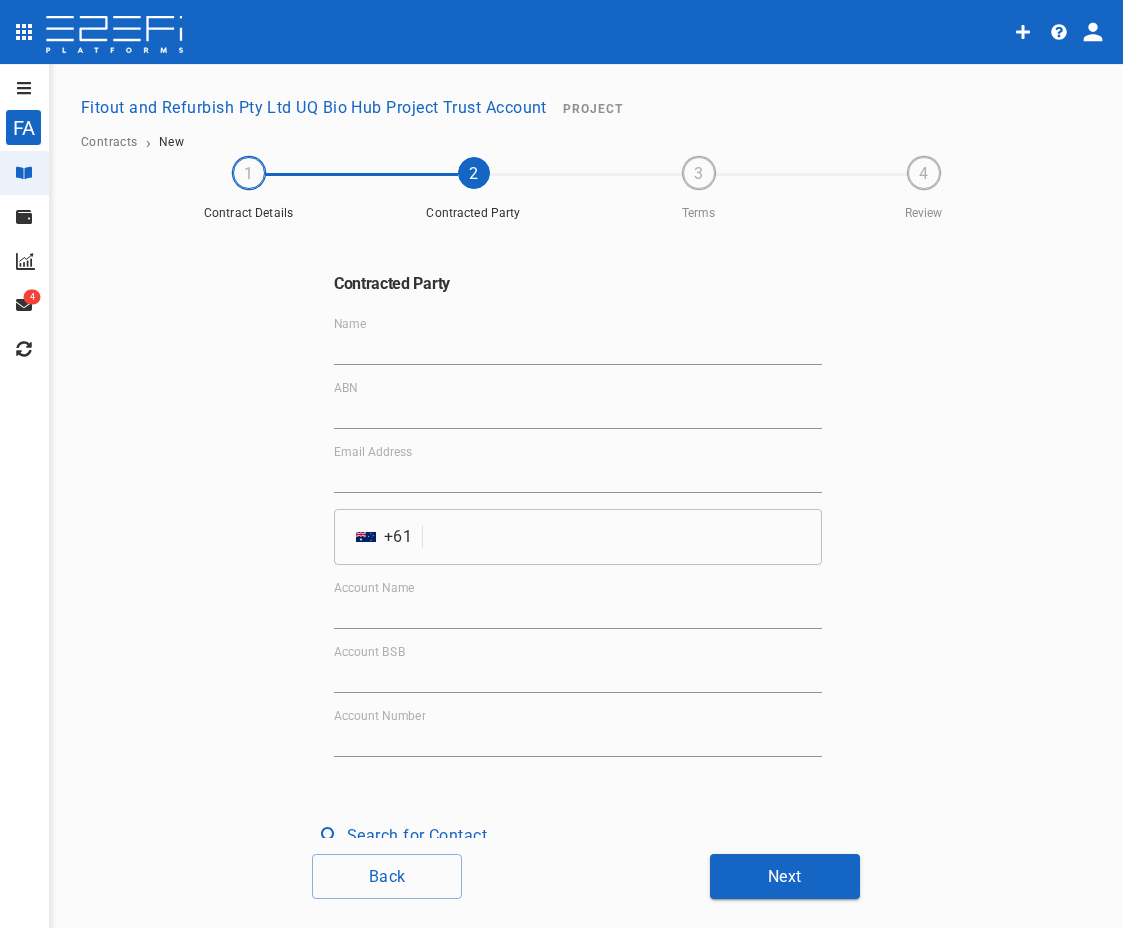 click on "Name" at bounding box center (578, 341) 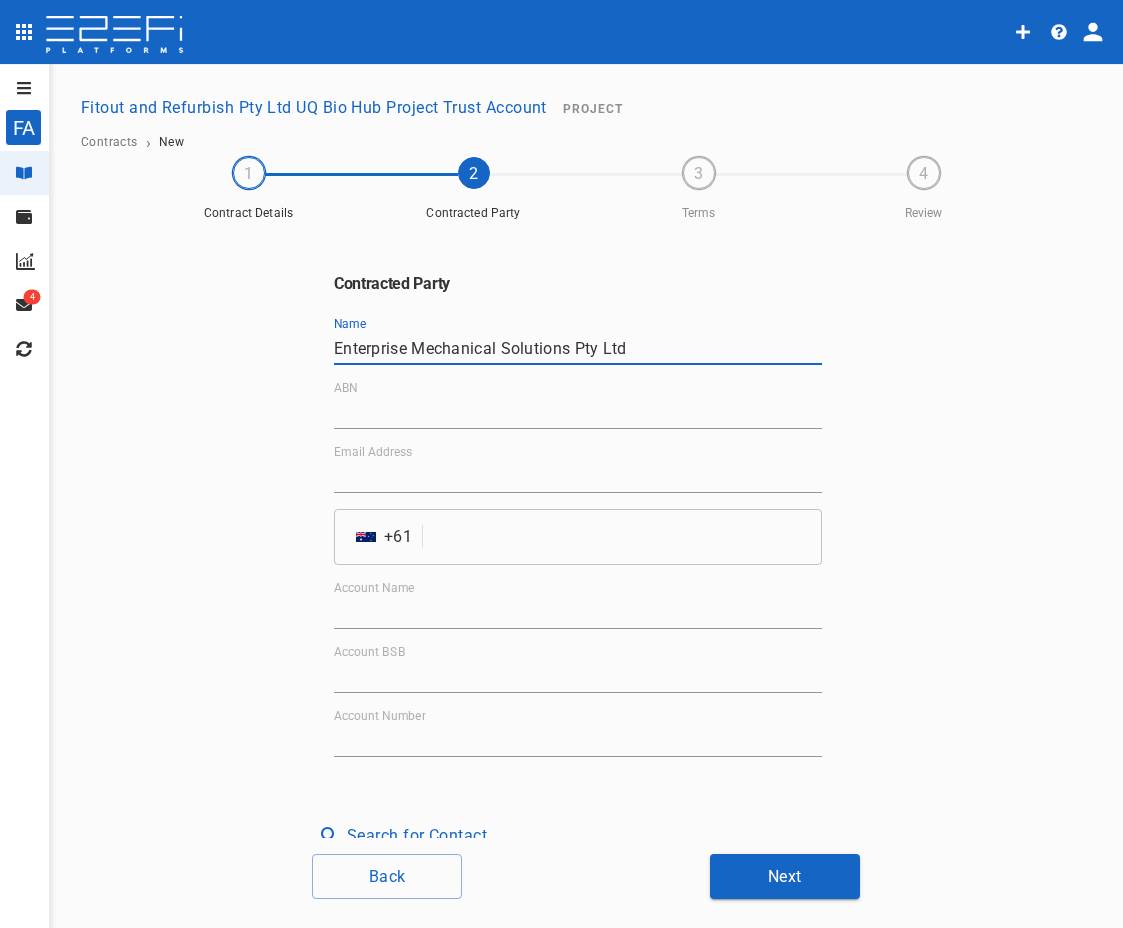 type on "Enterprise Mechanical Solutions Pty Ltd" 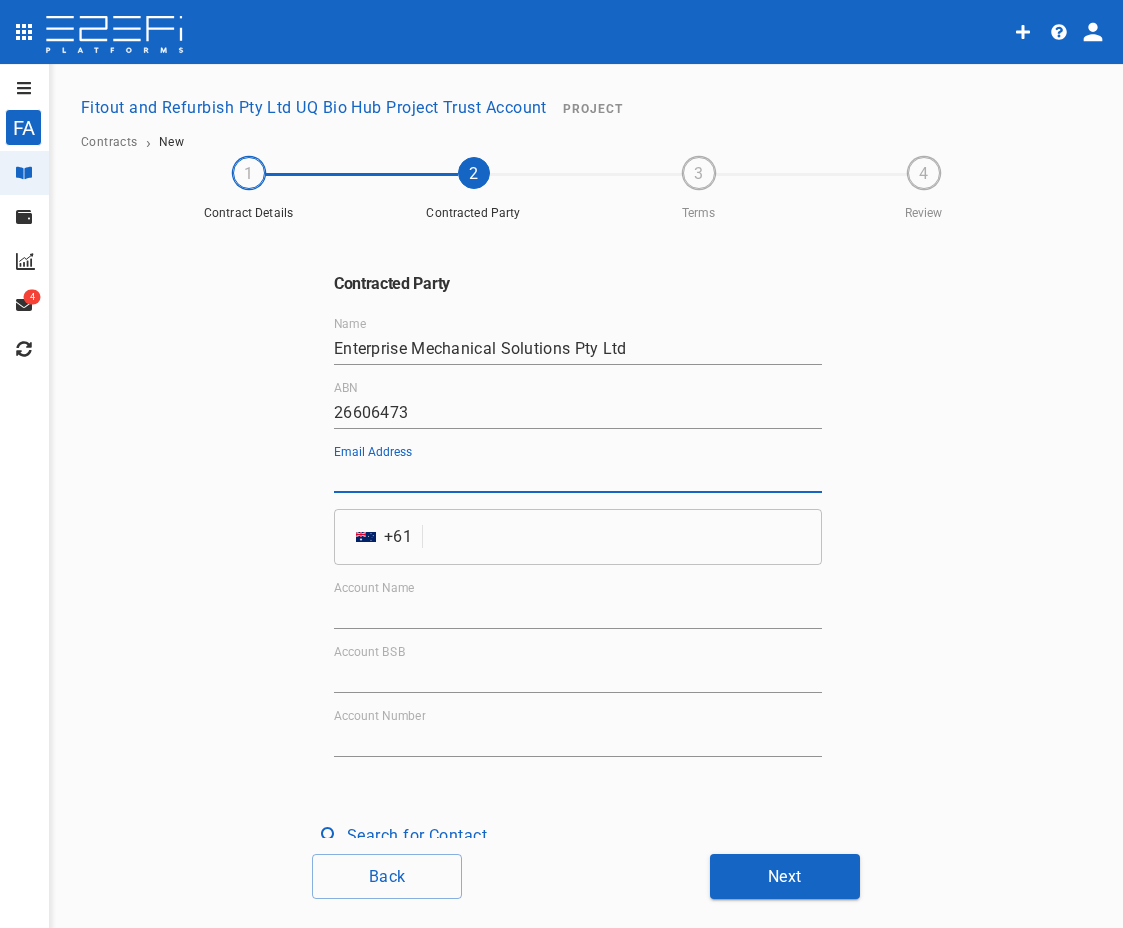 click on "Email Address" at bounding box center [578, 477] 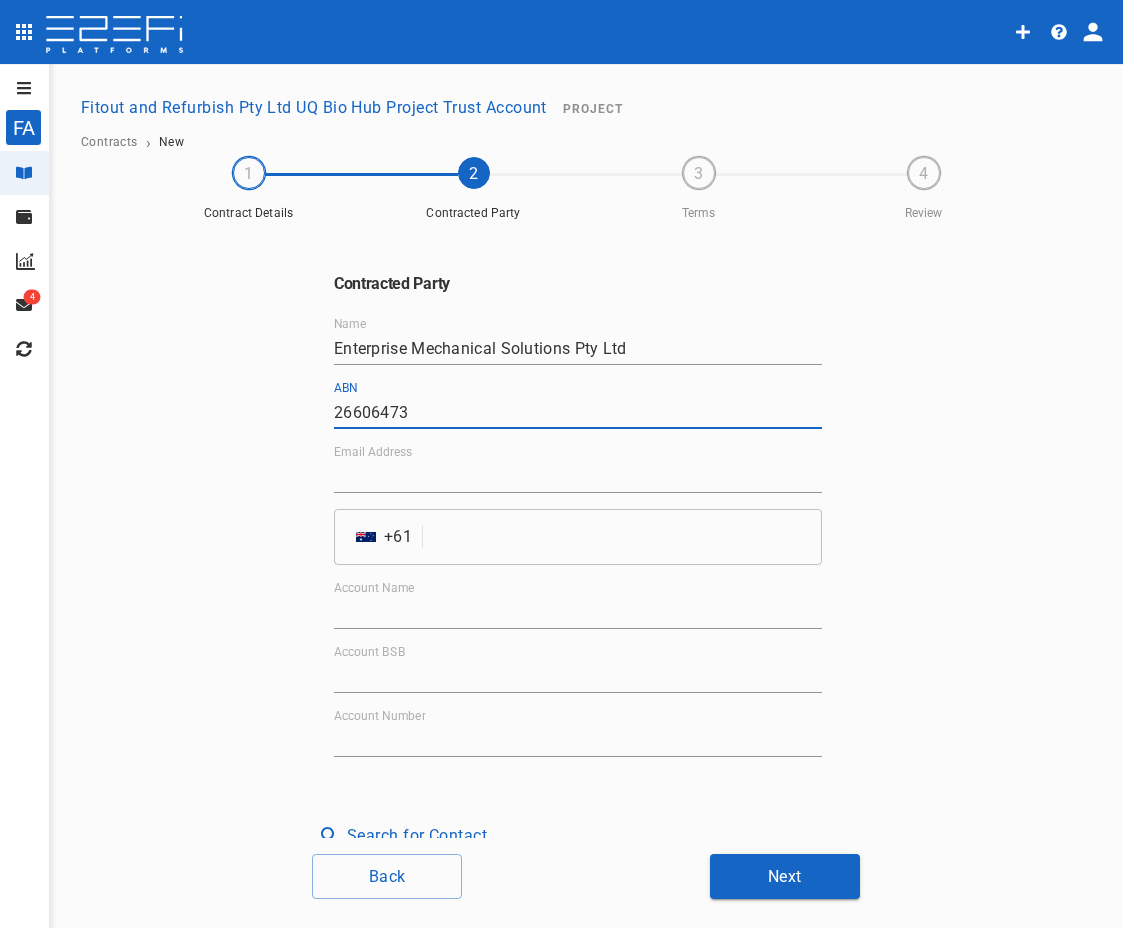 click on "26606473" at bounding box center (578, 413) 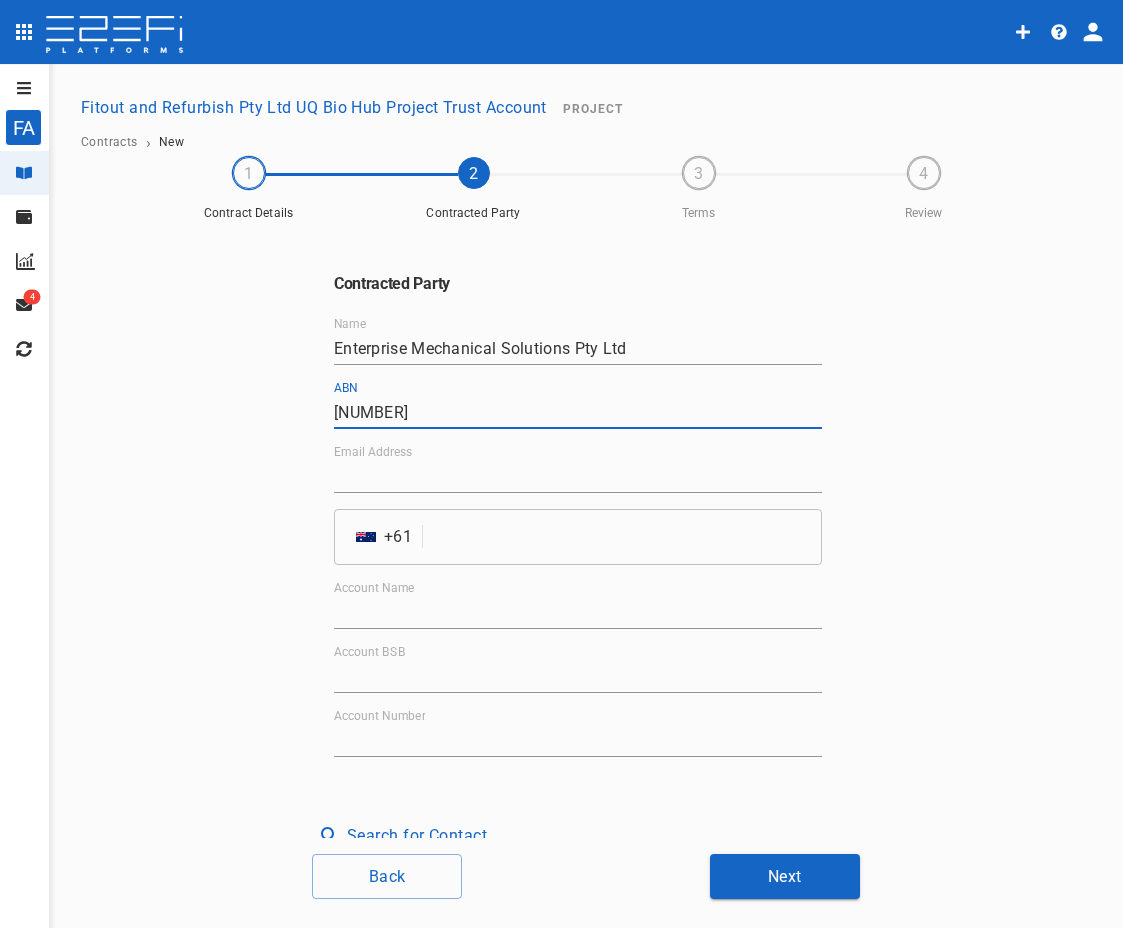 type on "26606473698" 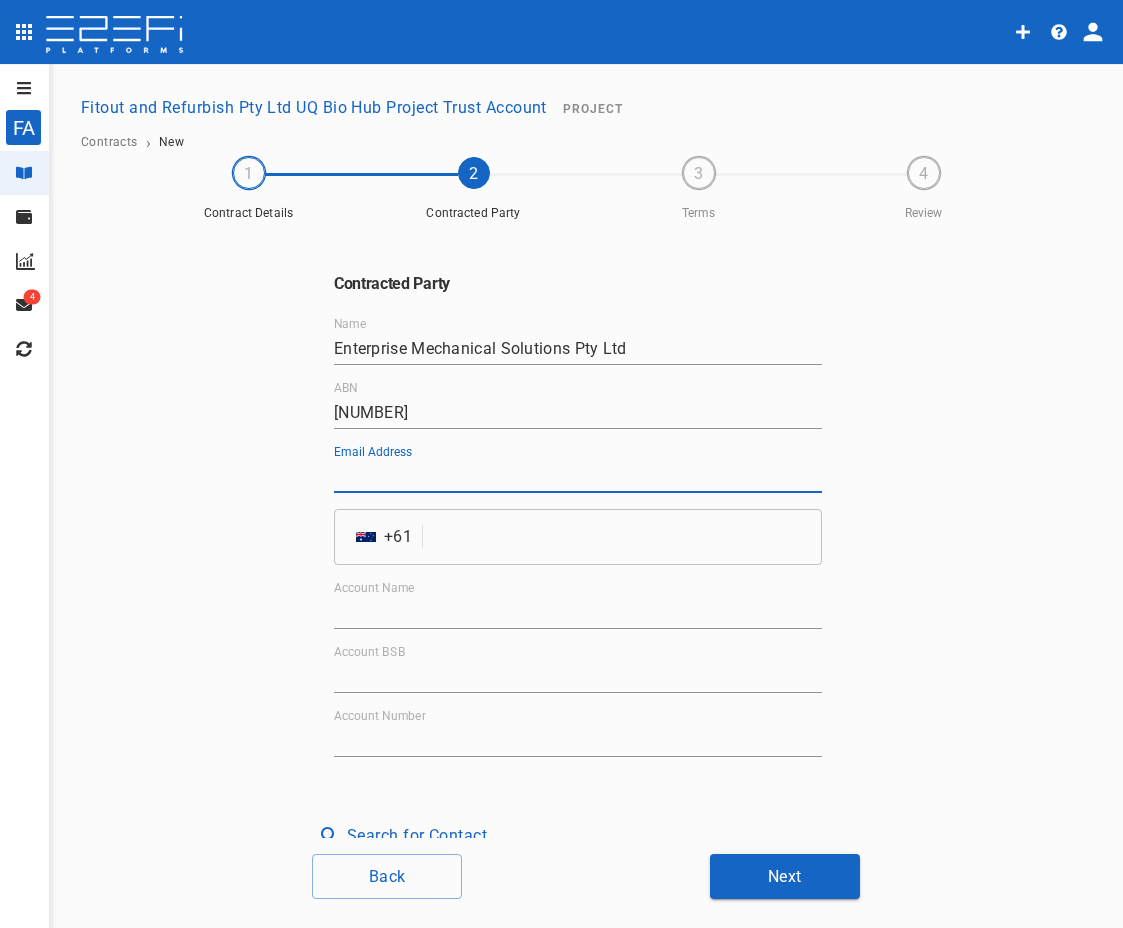 click on "Email Address" at bounding box center [578, 477] 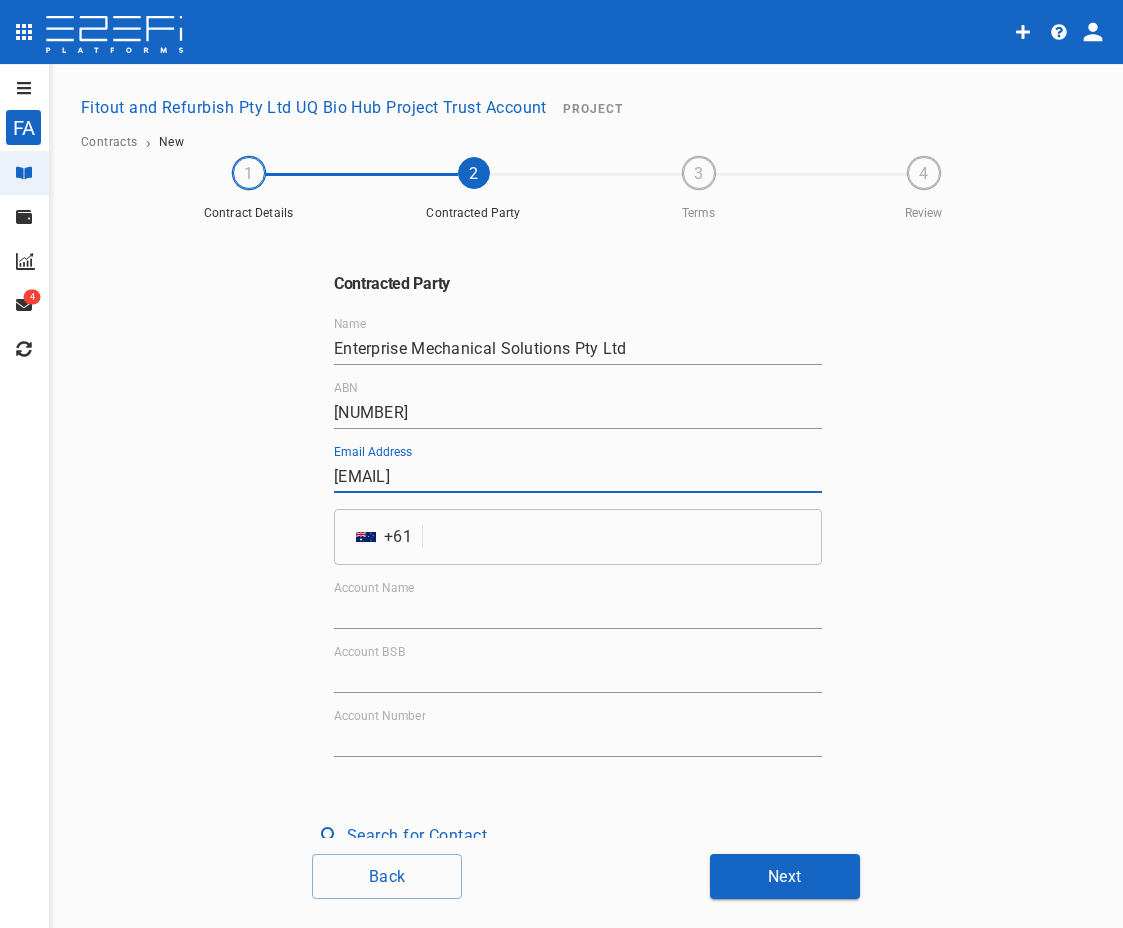 type on "admin@emsolutions.au" 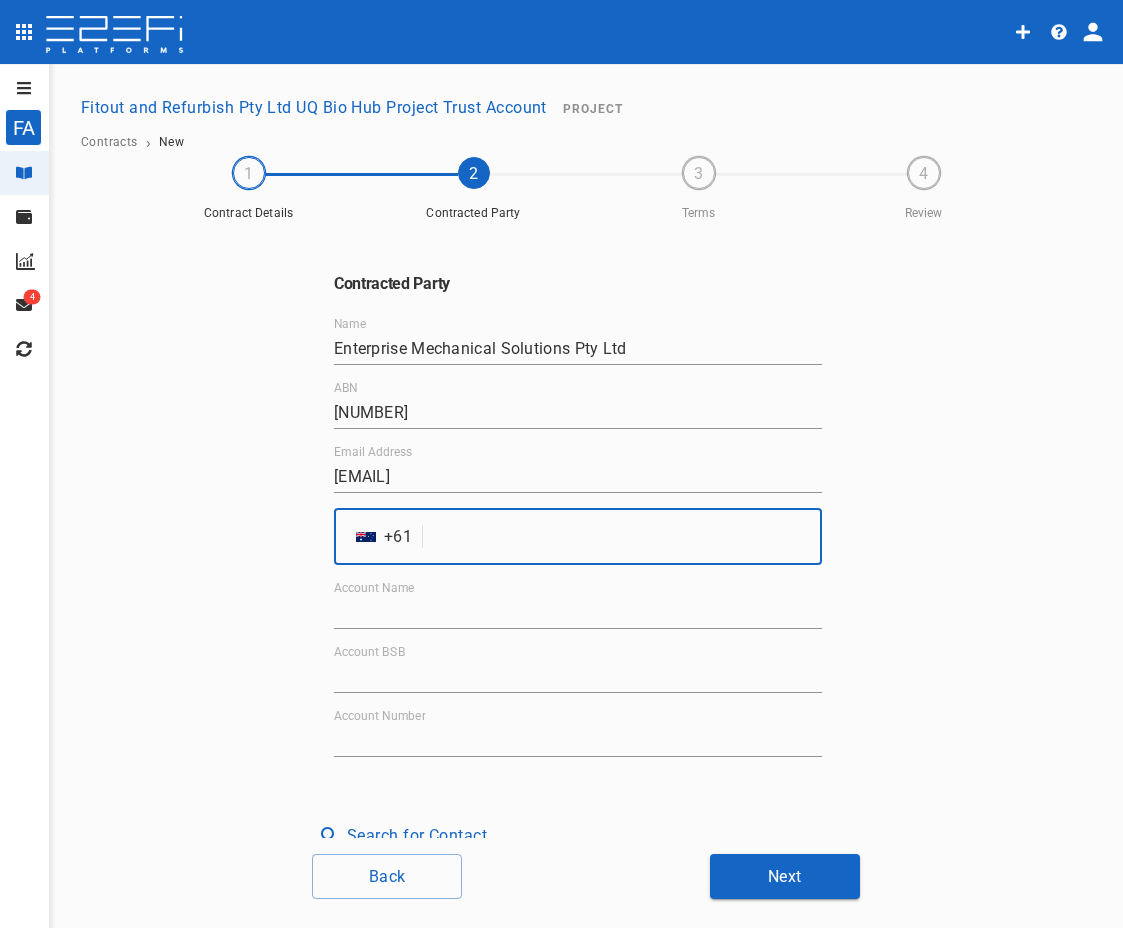 click at bounding box center (626, 537) 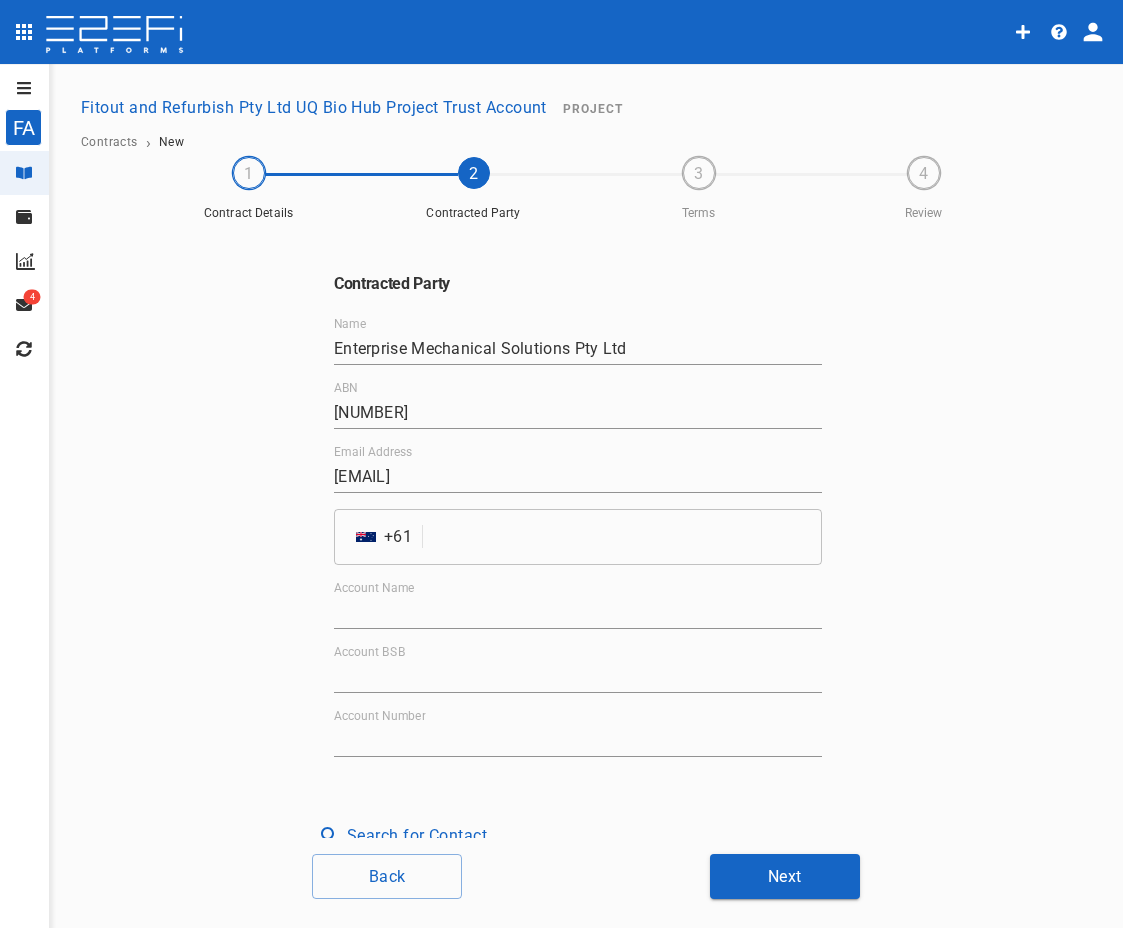 click at bounding box center (626, 537) 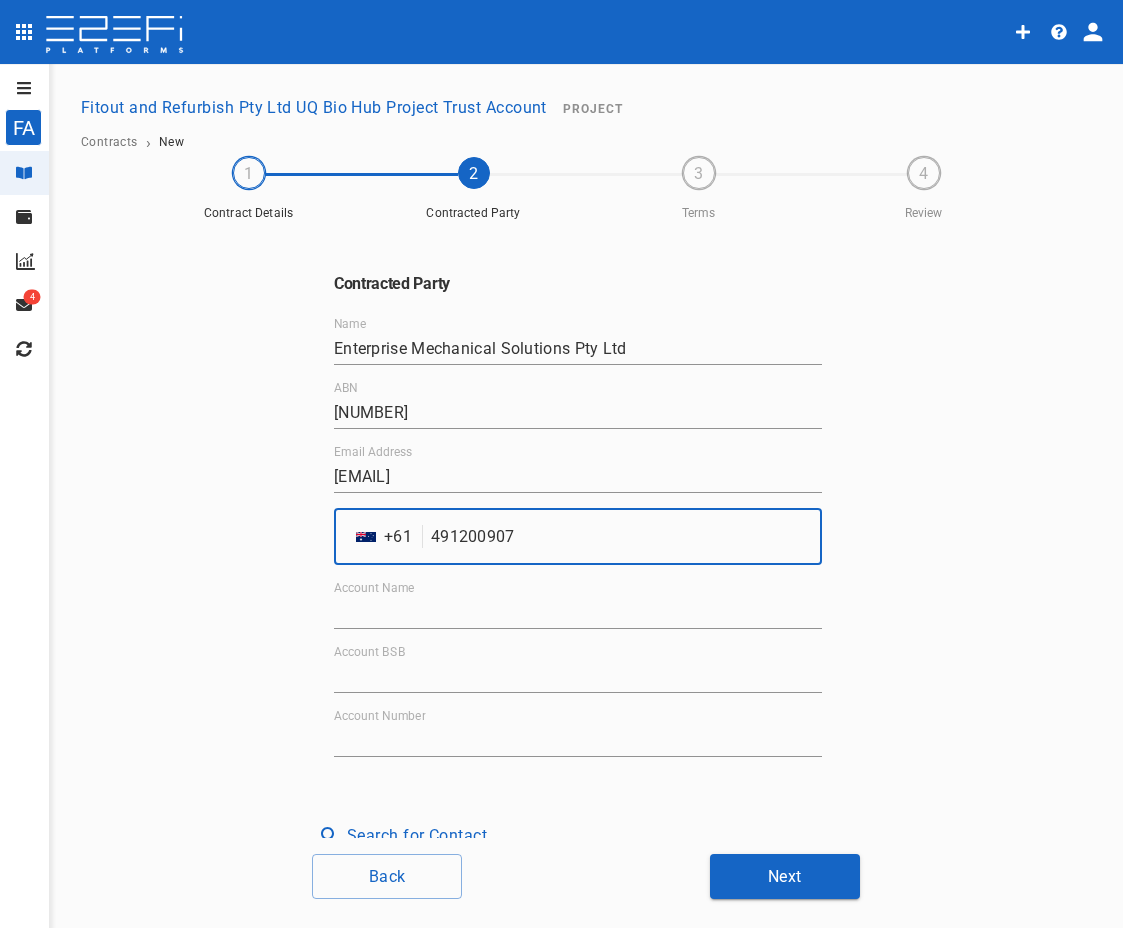 type on "491200907" 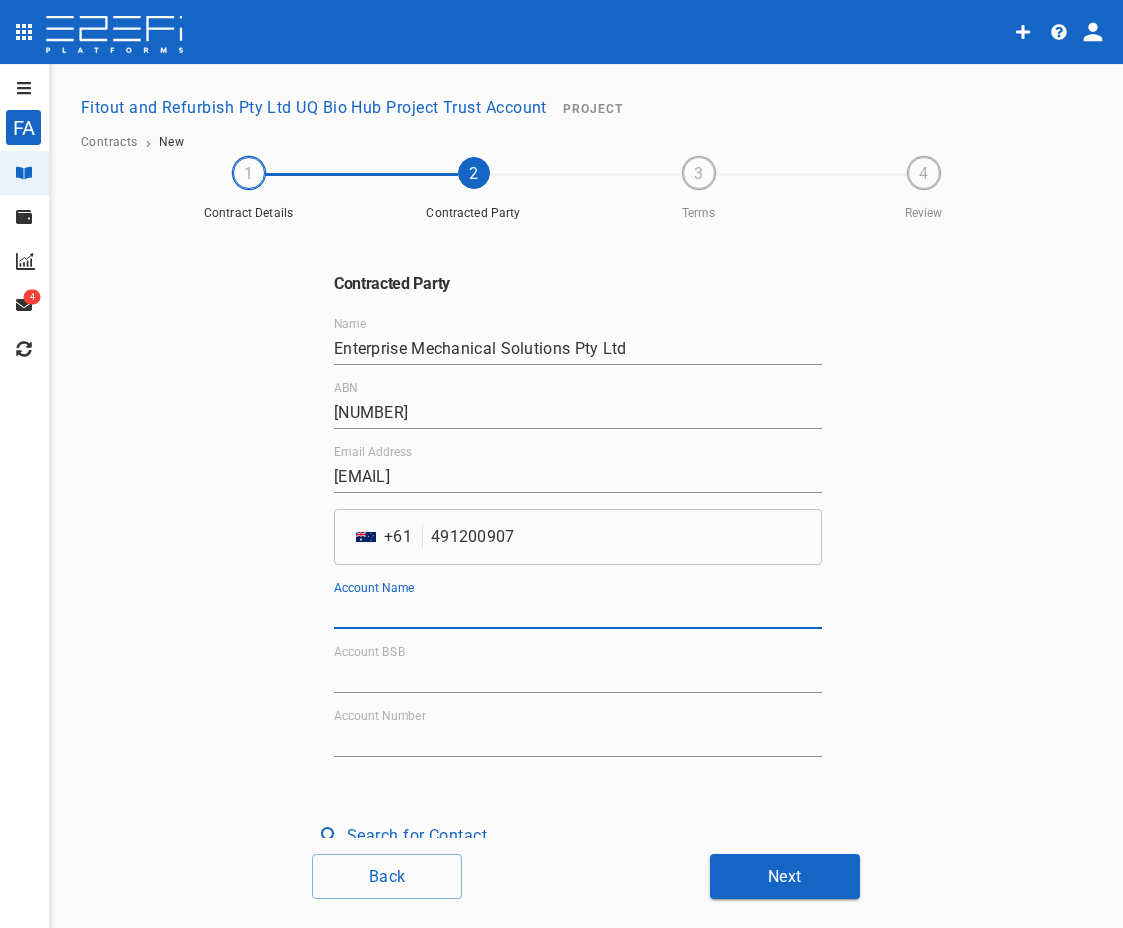 click on "Account Name" at bounding box center (578, 613) 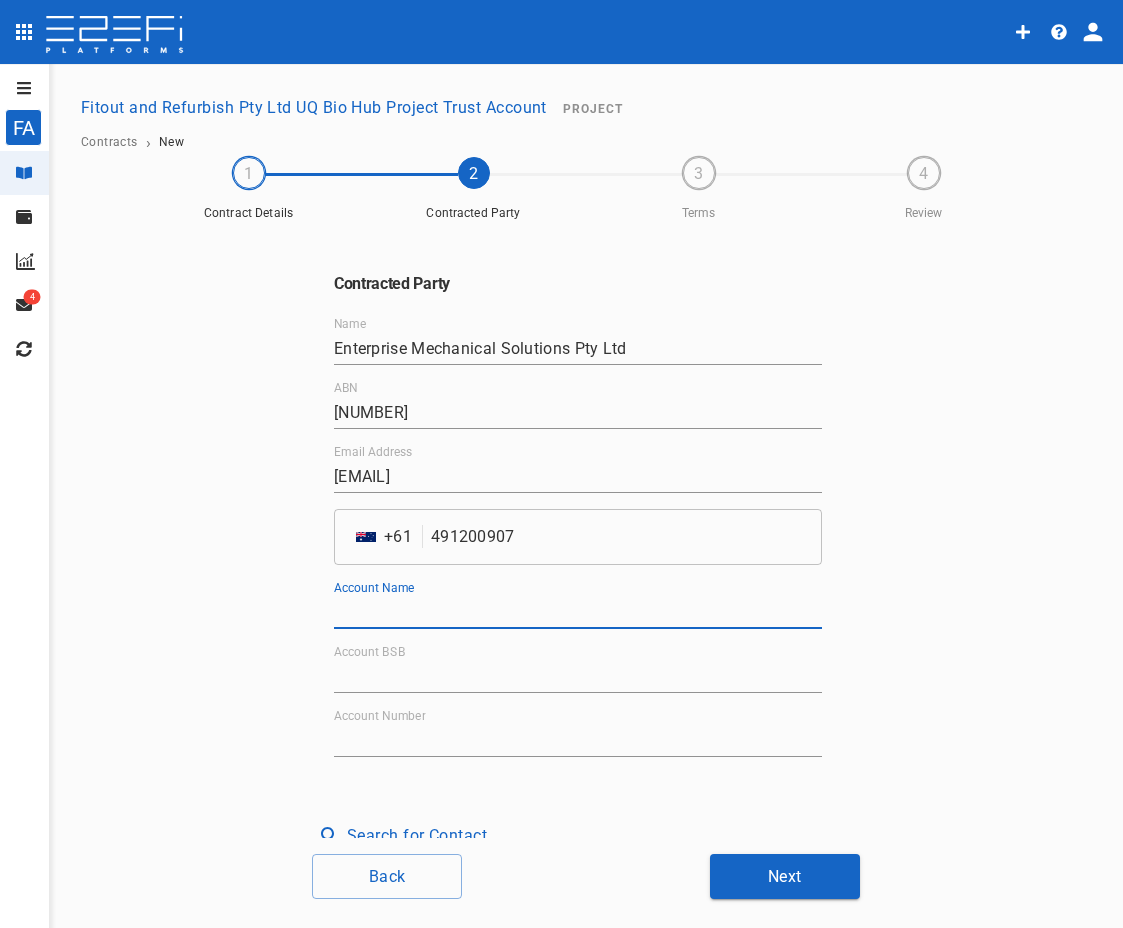 click on "Account Name" at bounding box center (578, 613) 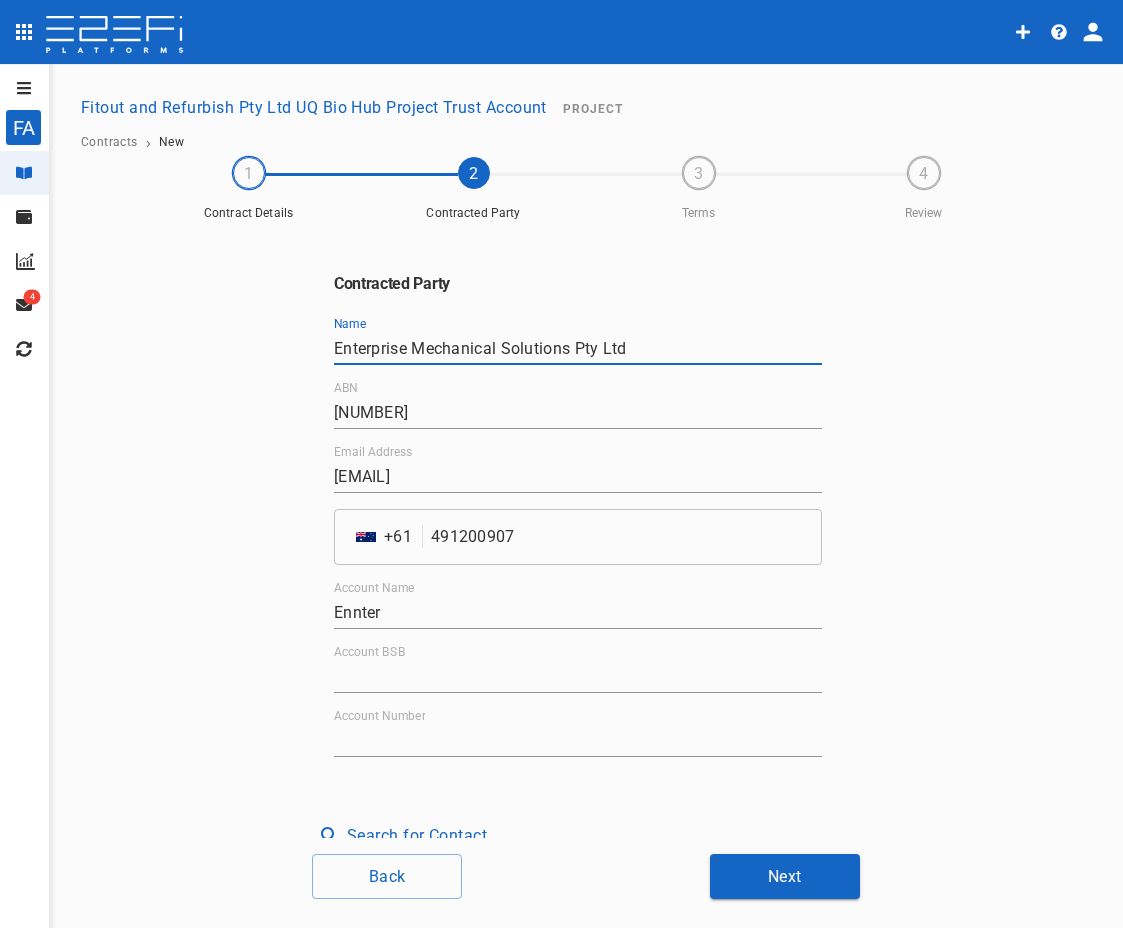 drag, startPoint x: 656, startPoint y: 347, endPoint x: 275, endPoint y: 378, distance: 382.25906 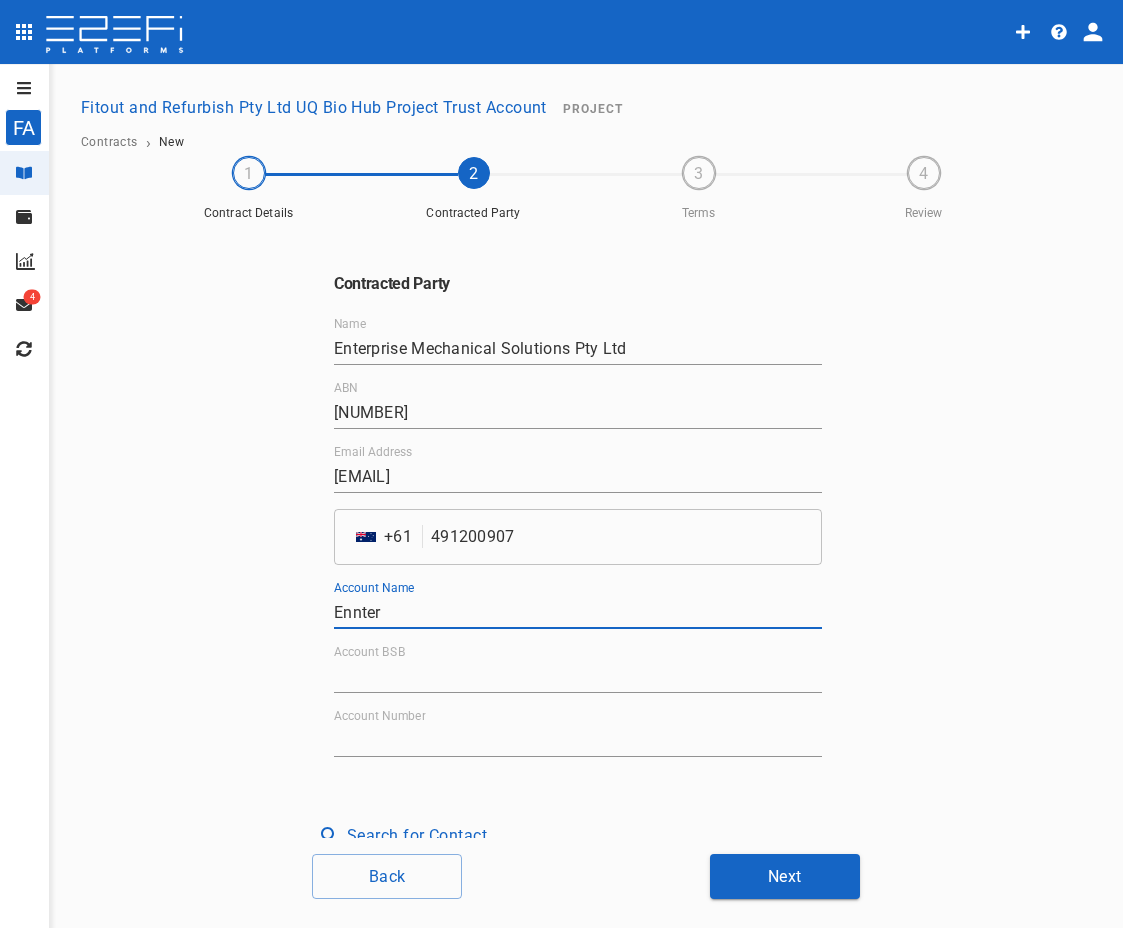 drag, startPoint x: 415, startPoint y: 608, endPoint x: 231, endPoint y: 620, distance: 184.39088 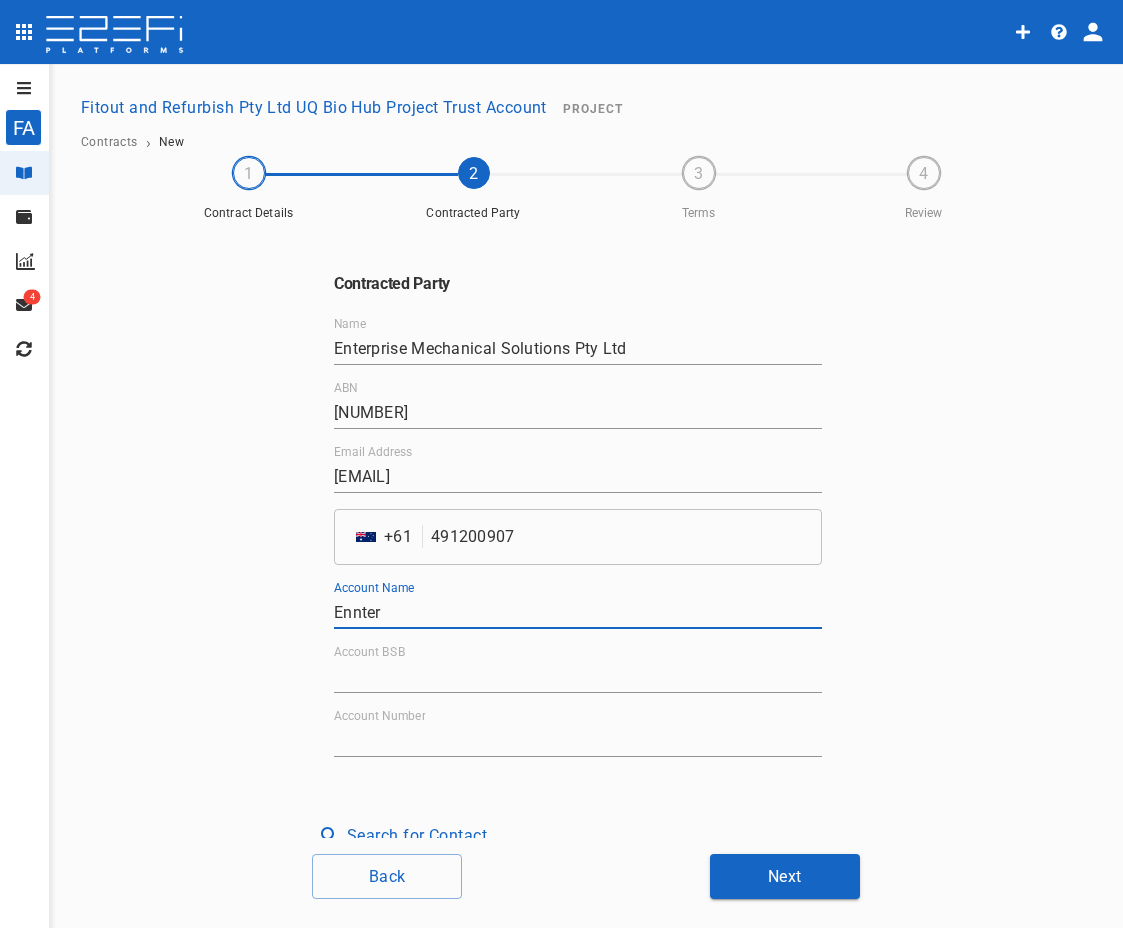 click on "Contracted Party Name Enterprise Mechanical Solutions Pty Ltd ABN 26606473698 Email Address admin@emsolutions.au ​ AU + 61 491200907 ​ Account Name Ennter Account BSB Account Number Search for Contact" at bounding box center [586, 534] 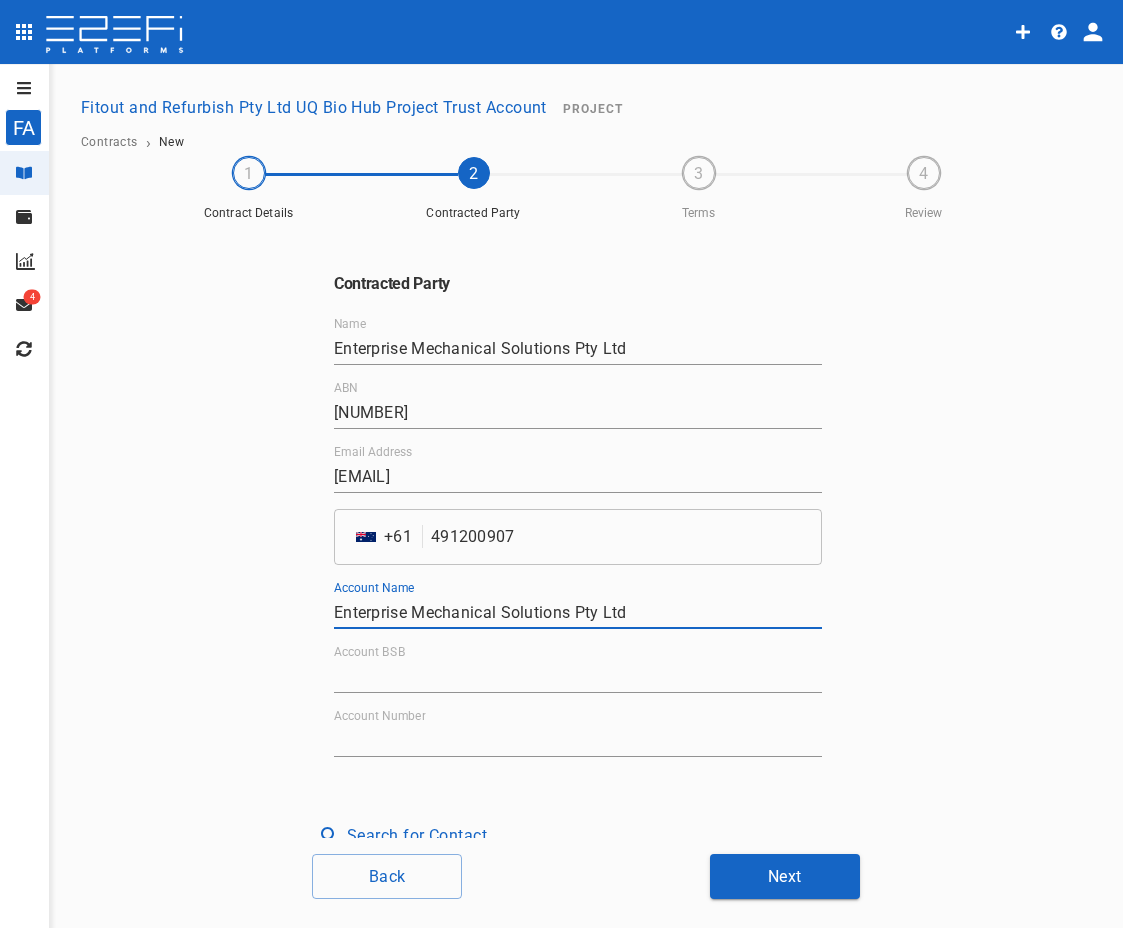 type on "Enterprise Mechanical Solutions Pty Ltd" 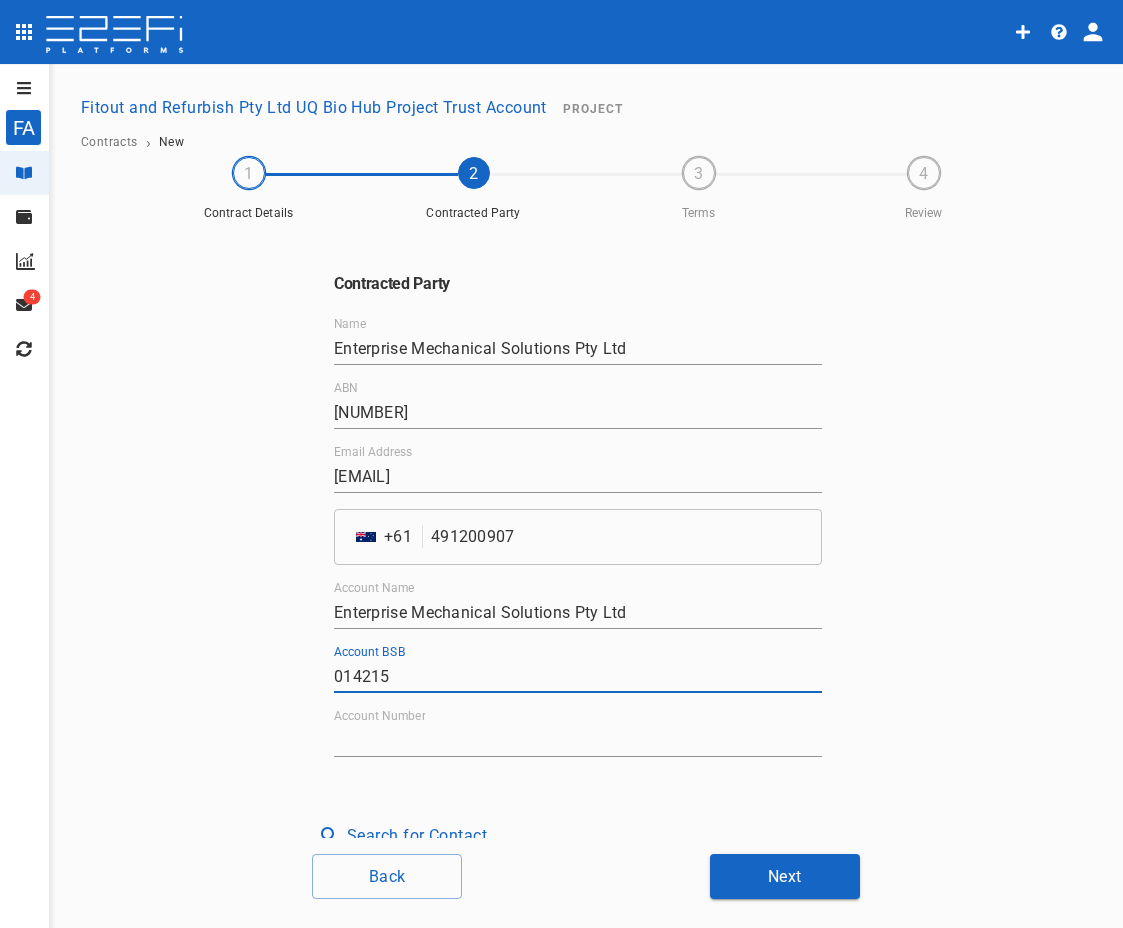 type on "014215" 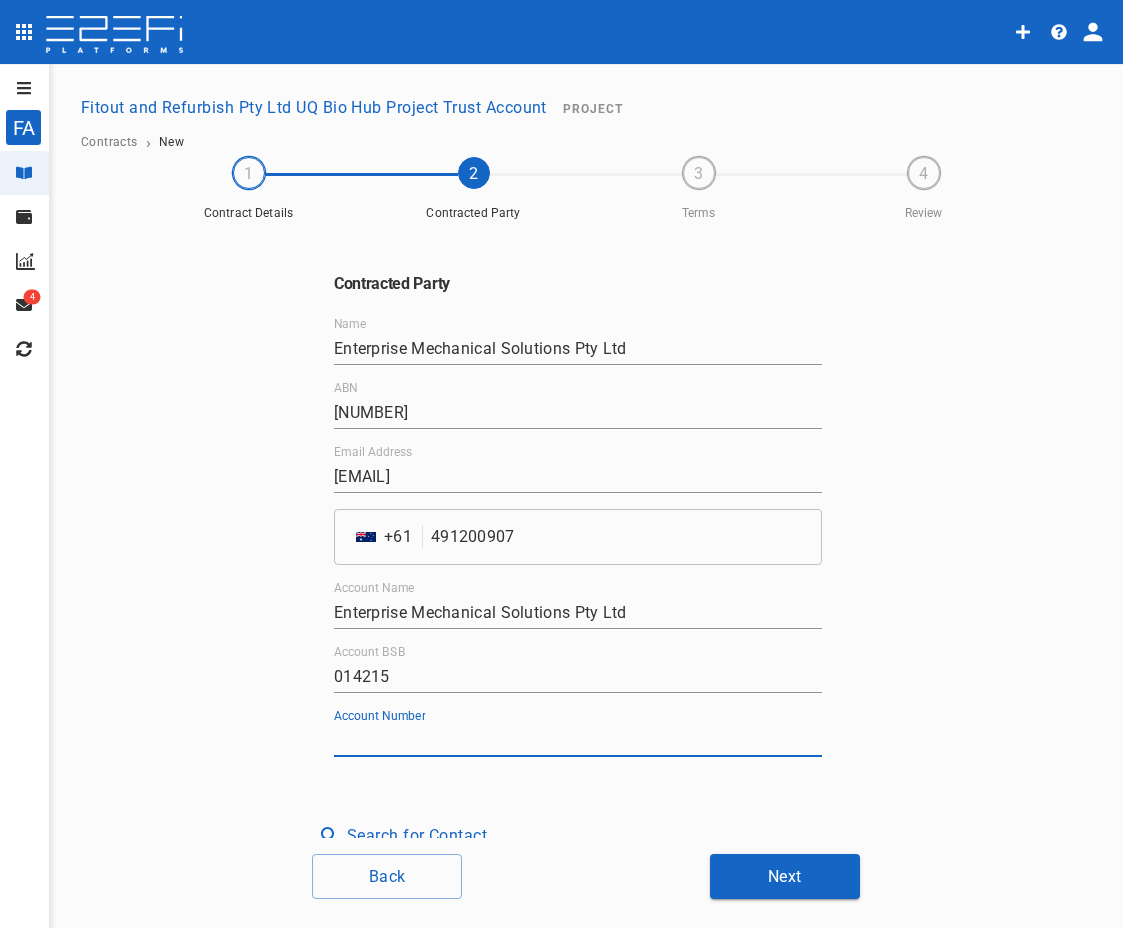 click on "Account Number" at bounding box center [578, 741] 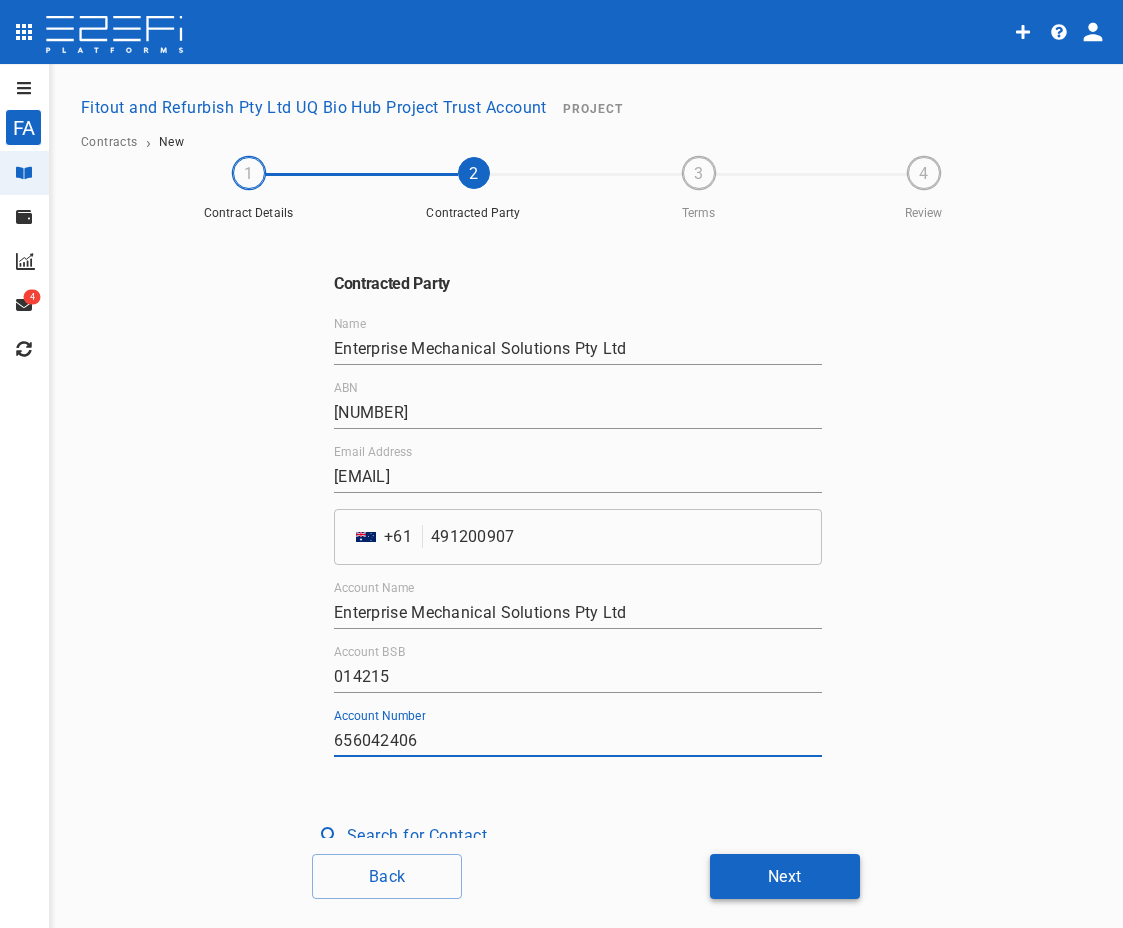 type on "656042406" 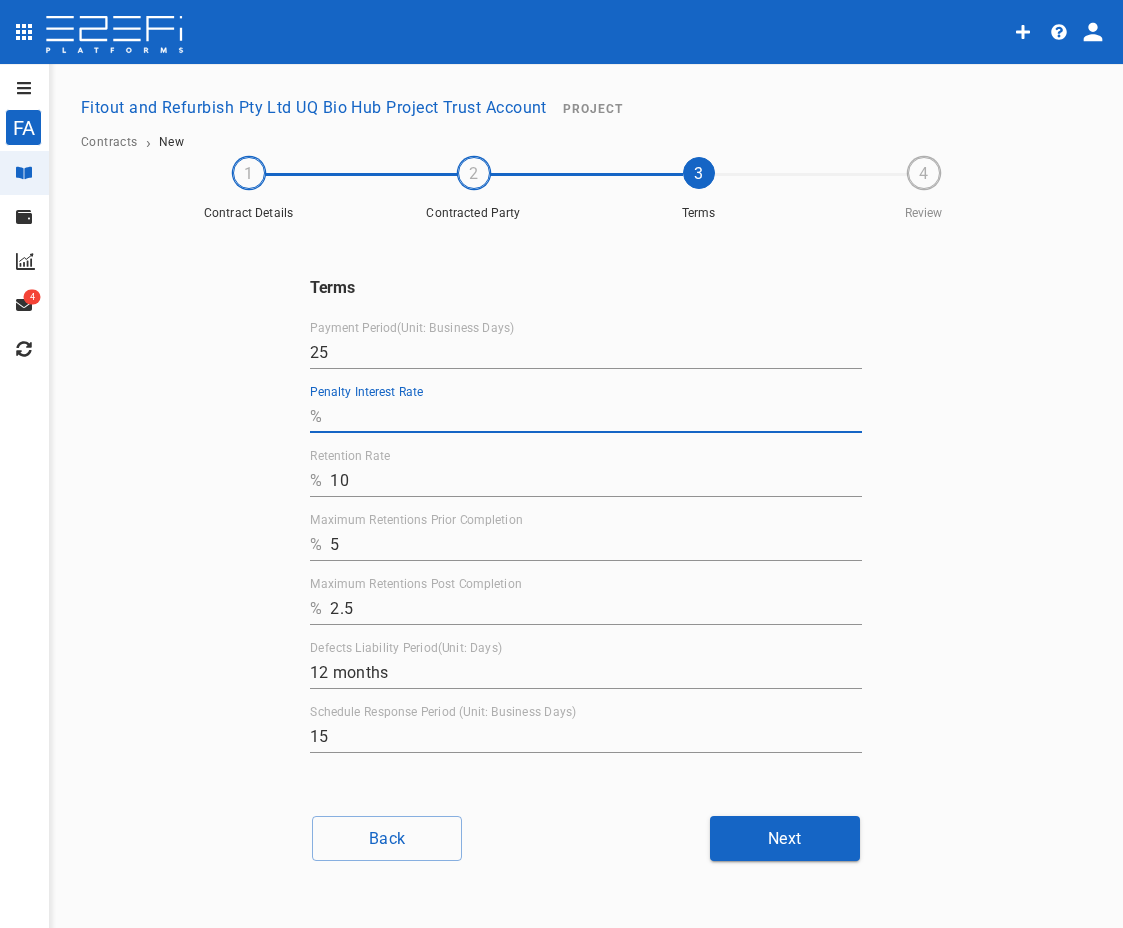 click on "Penalty Interest Rate" at bounding box center [596, 417] 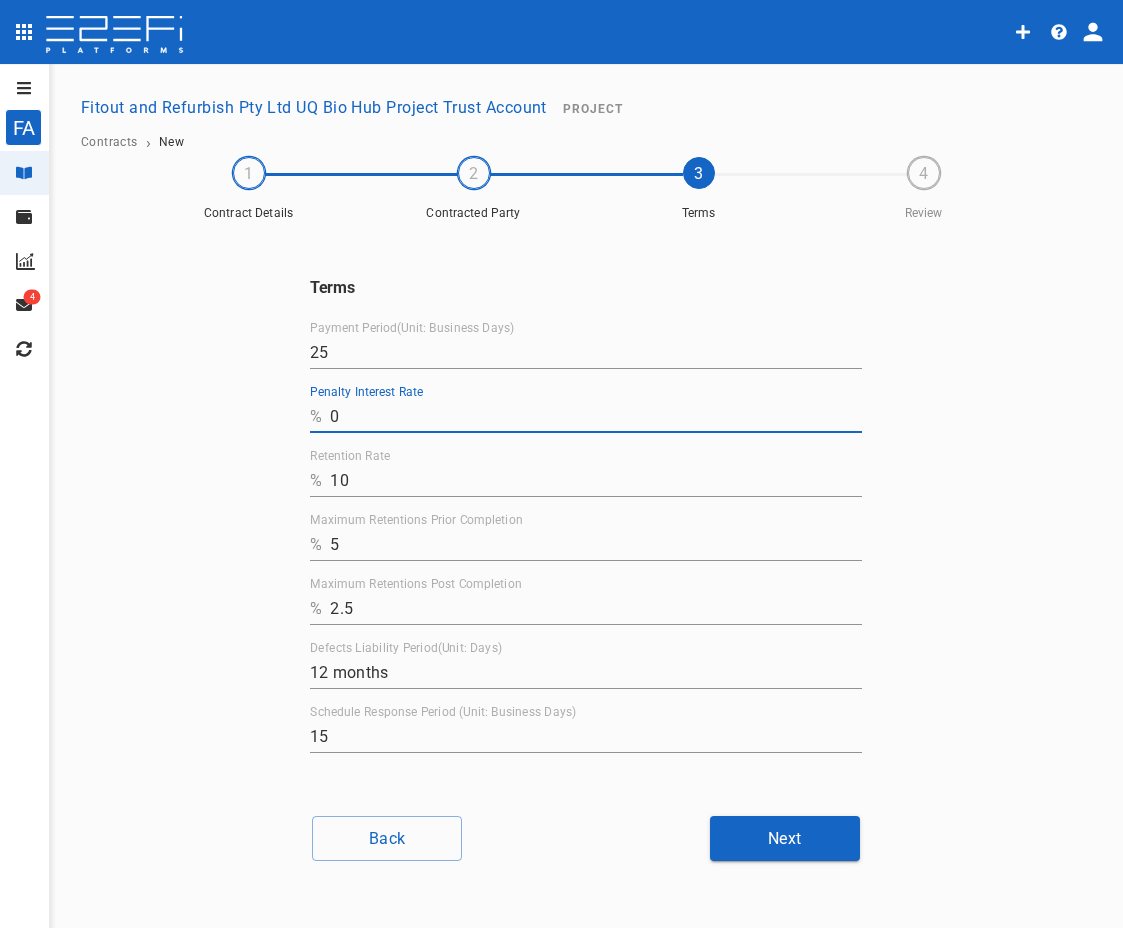 type on "0" 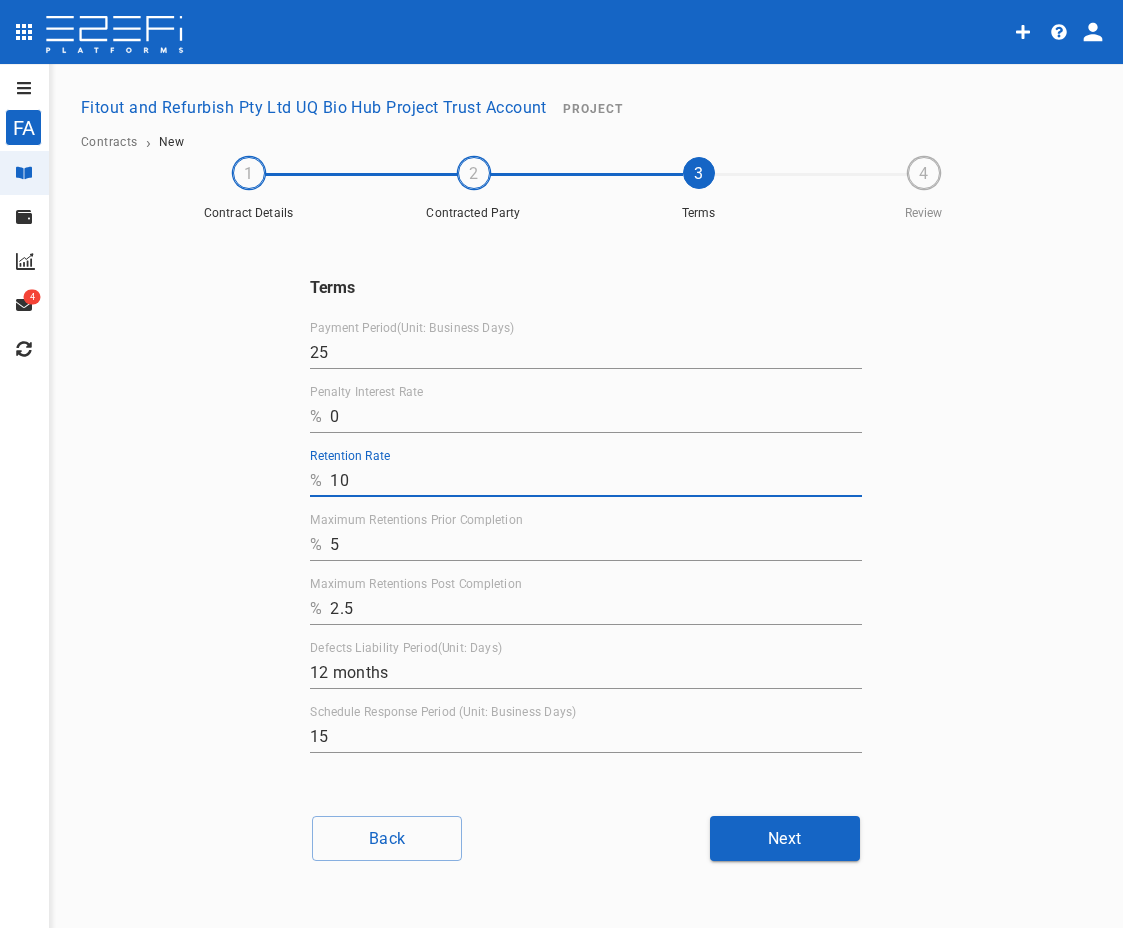 drag, startPoint x: 368, startPoint y: 489, endPoint x: 274, endPoint y: 493, distance: 94.08507 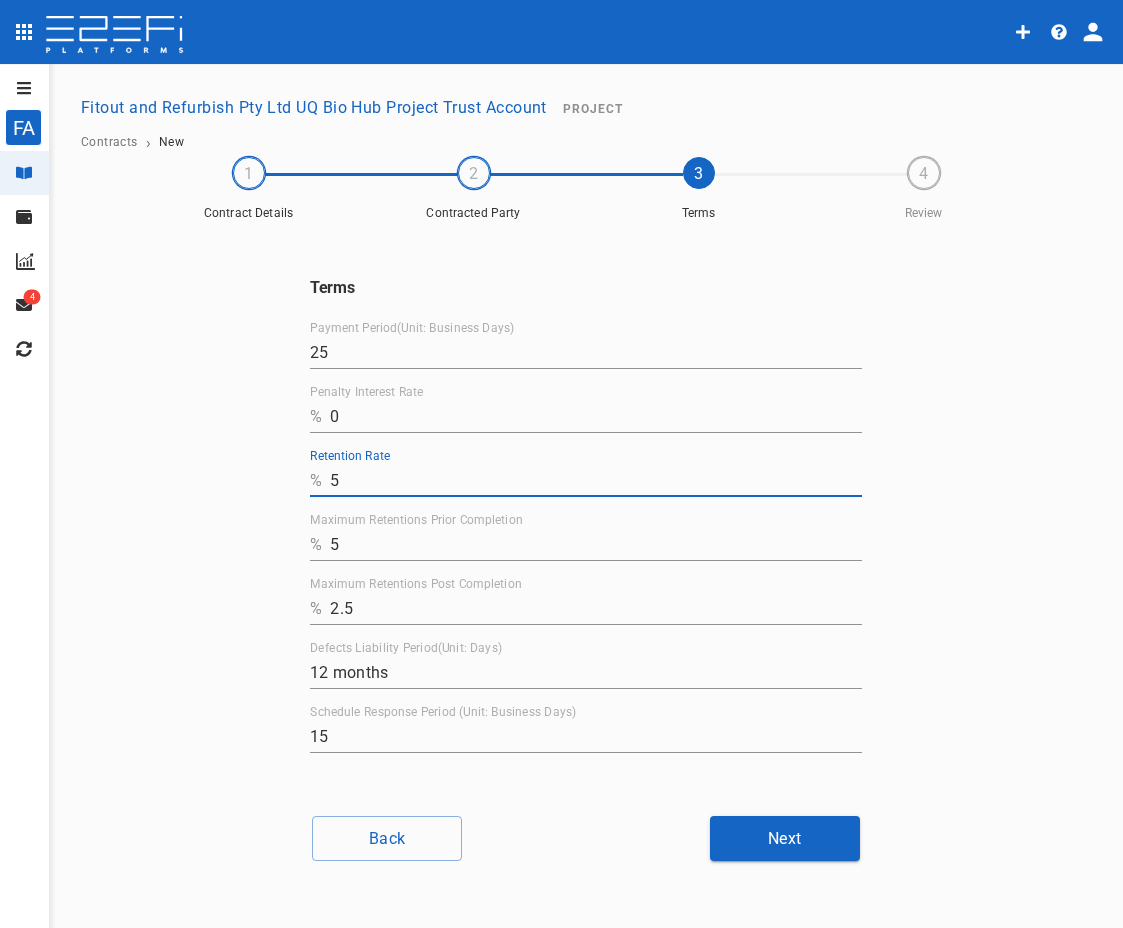 click on "Terms Payment Period(Unit: Business Days) 25 Penalty Interest Rate % 0 Retention Rate % 5 Maximum Retentions Prior Completion % 5 Maximum Retentions Post Completion % 2.5 Defects Liability Period(Unit: Days) 12 months Schedule Response Period (Unit: Business Days) 15" at bounding box center (586, 515) 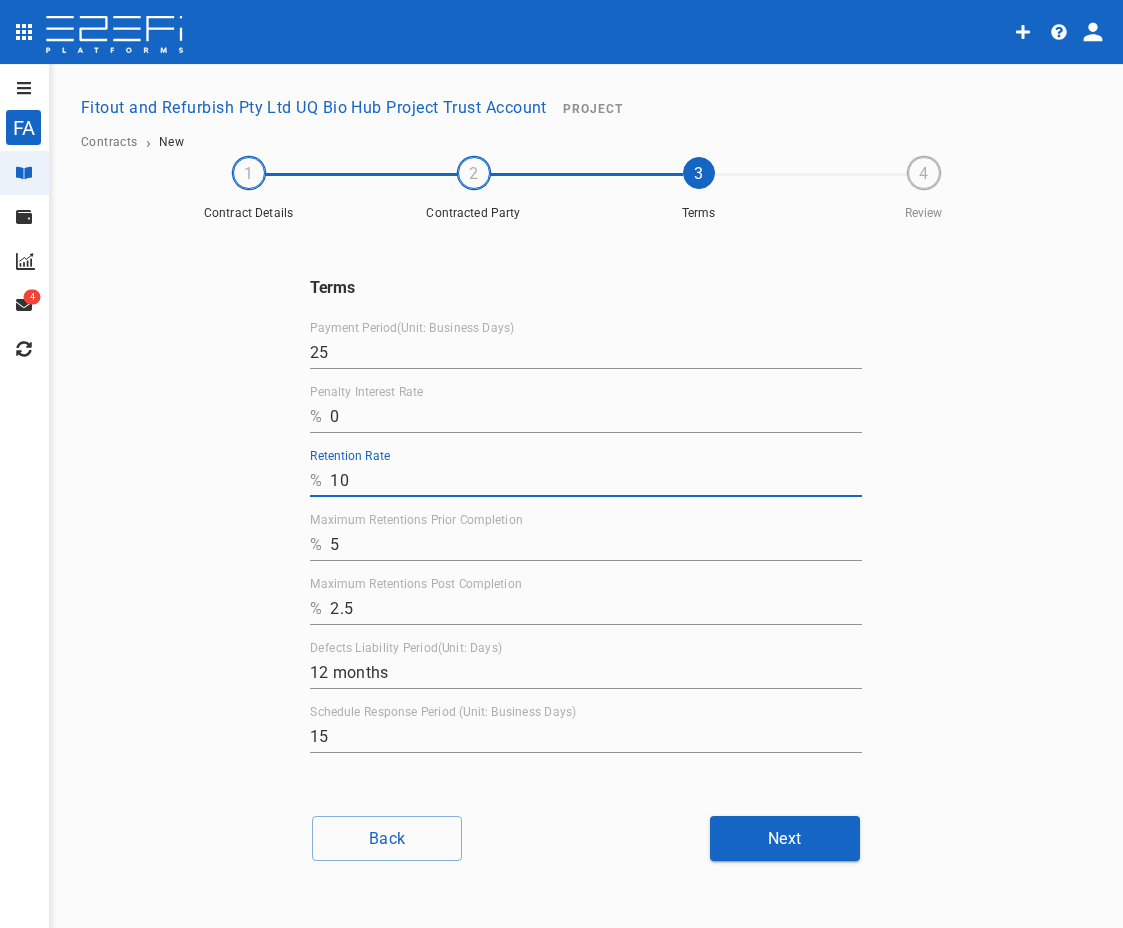 type on "10" 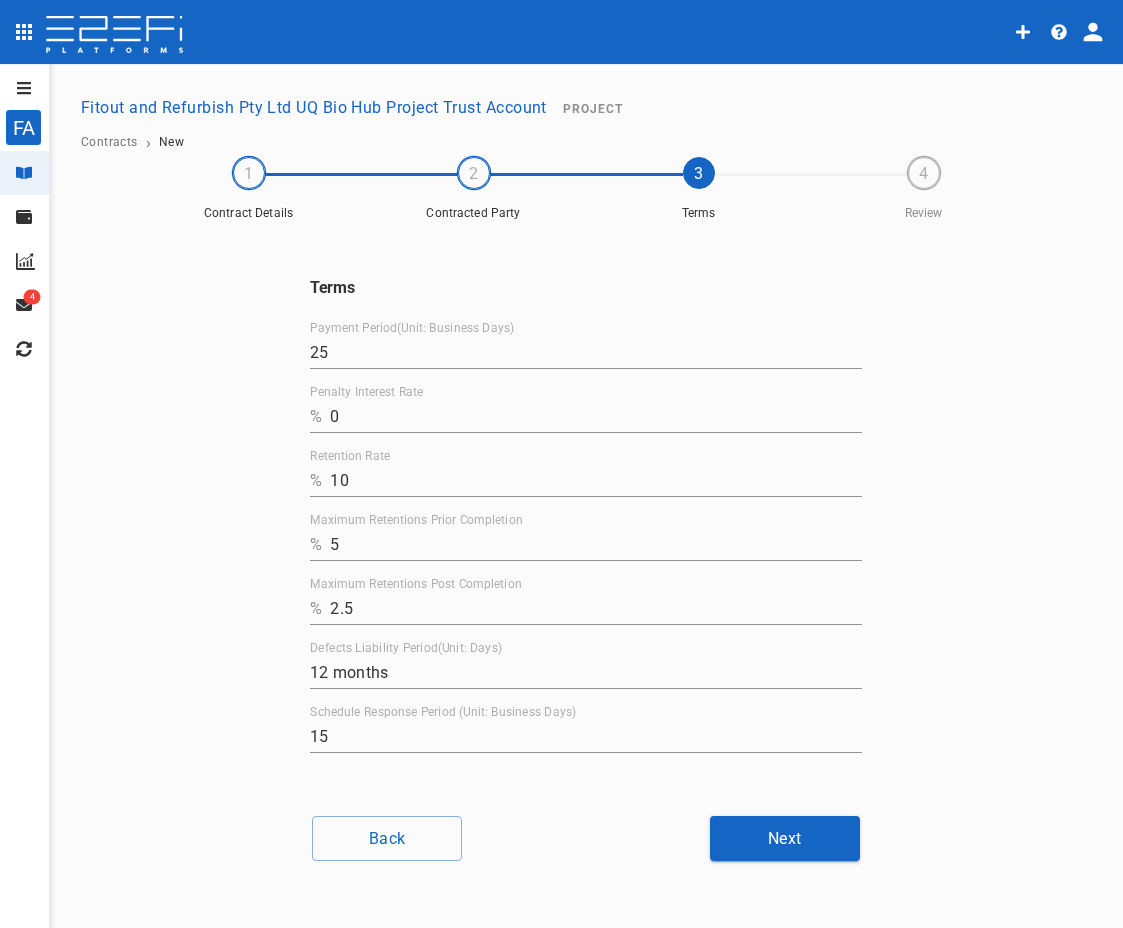 click on "Terms Payment Period(Unit: Business Days) 25 Penalty Interest Rate % 0 Retention Rate % 10 Maximum Retentions Prior Completion % 5 Maximum Retentions Post Completion % 2.5 Defects Liability Period(Unit: Days) 12 months Schedule Response Period (Unit: Business Days) 15" at bounding box center (586, 515) 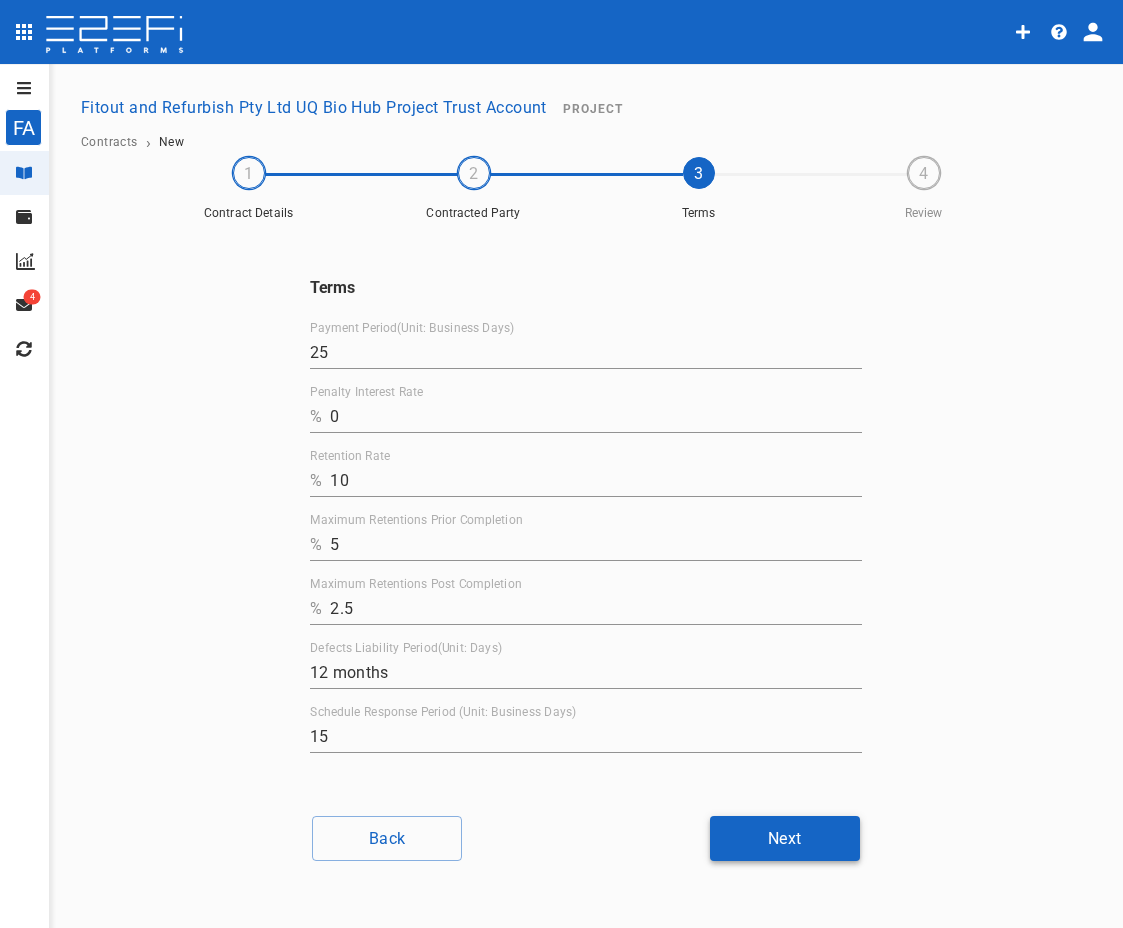 click on "Next" at bounding box center [785, 838] 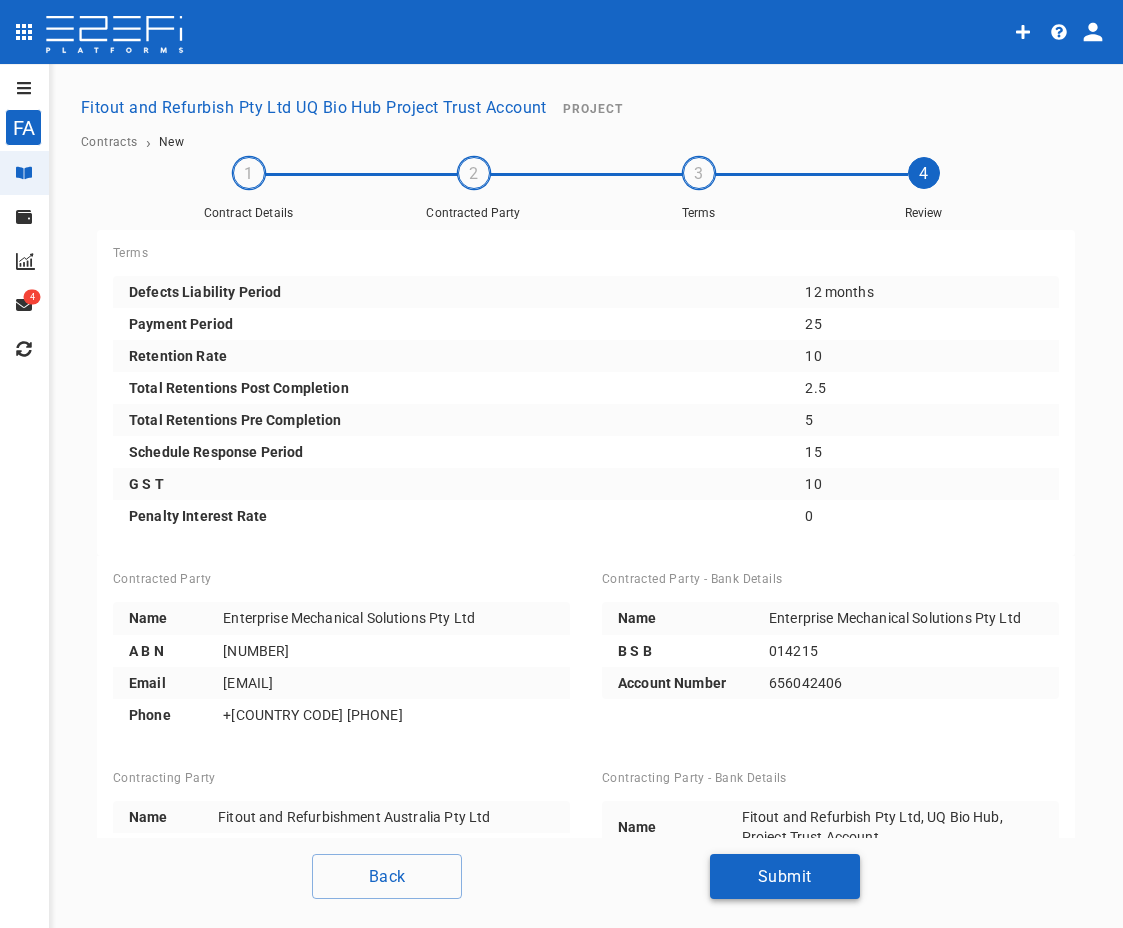 click on "Submit" at bounding box center (785, 876) 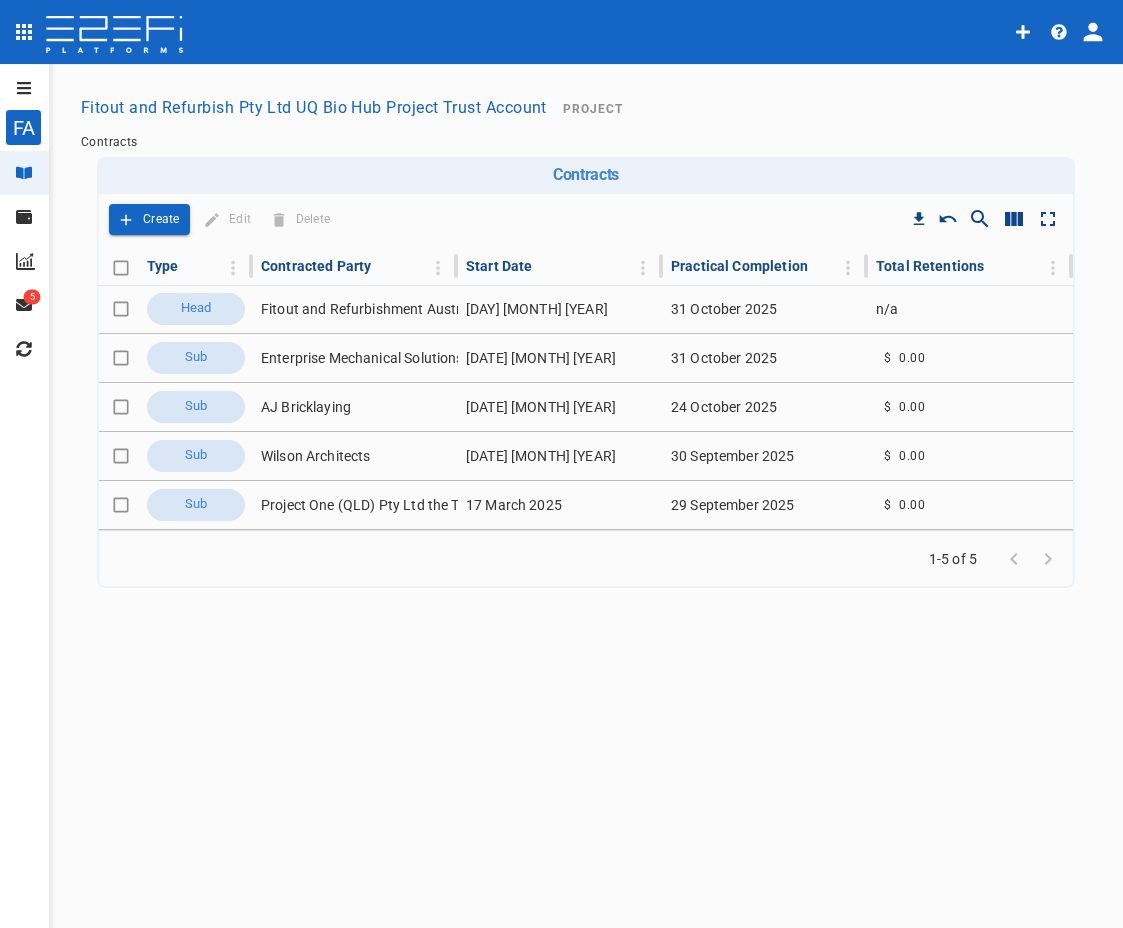 click on "Banking" at bounding box center [24, 217] 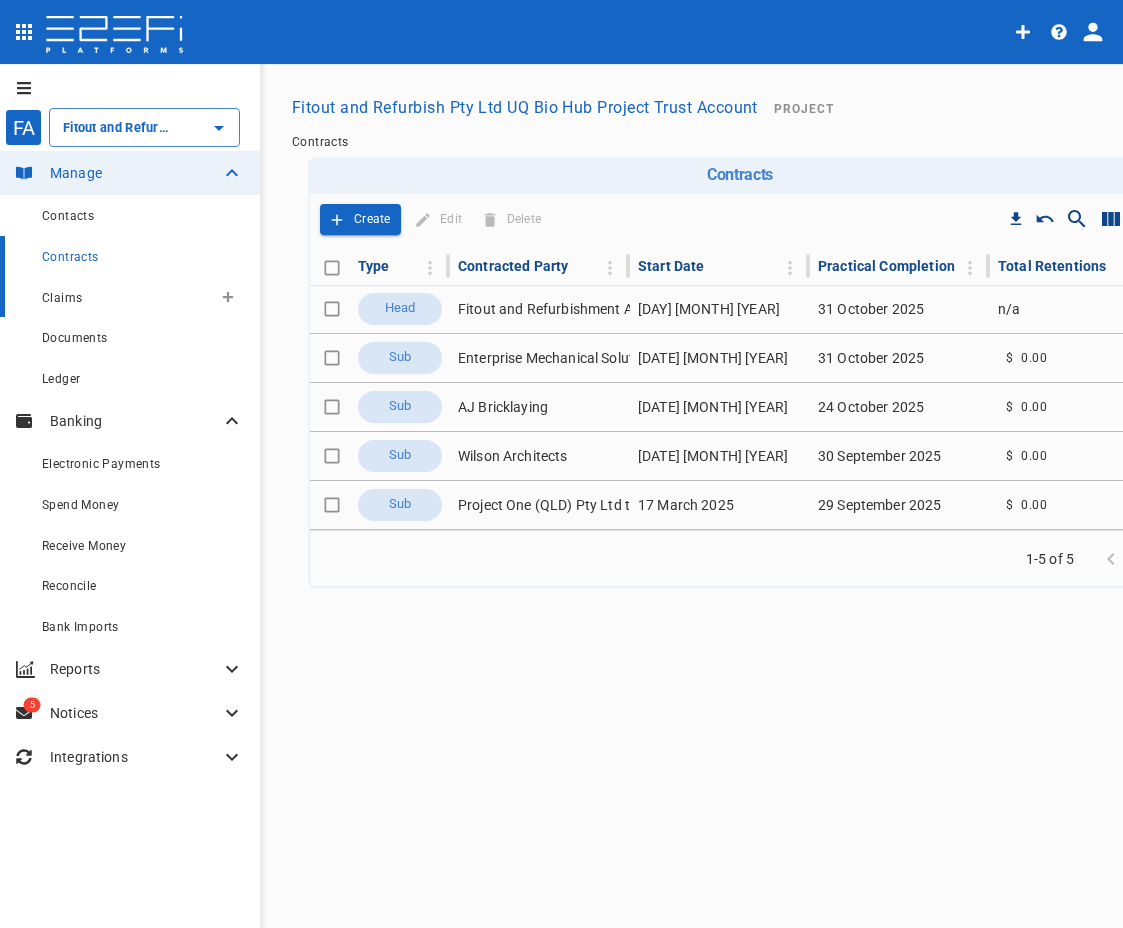 click on "Claims" at bounding box center (127, 297) 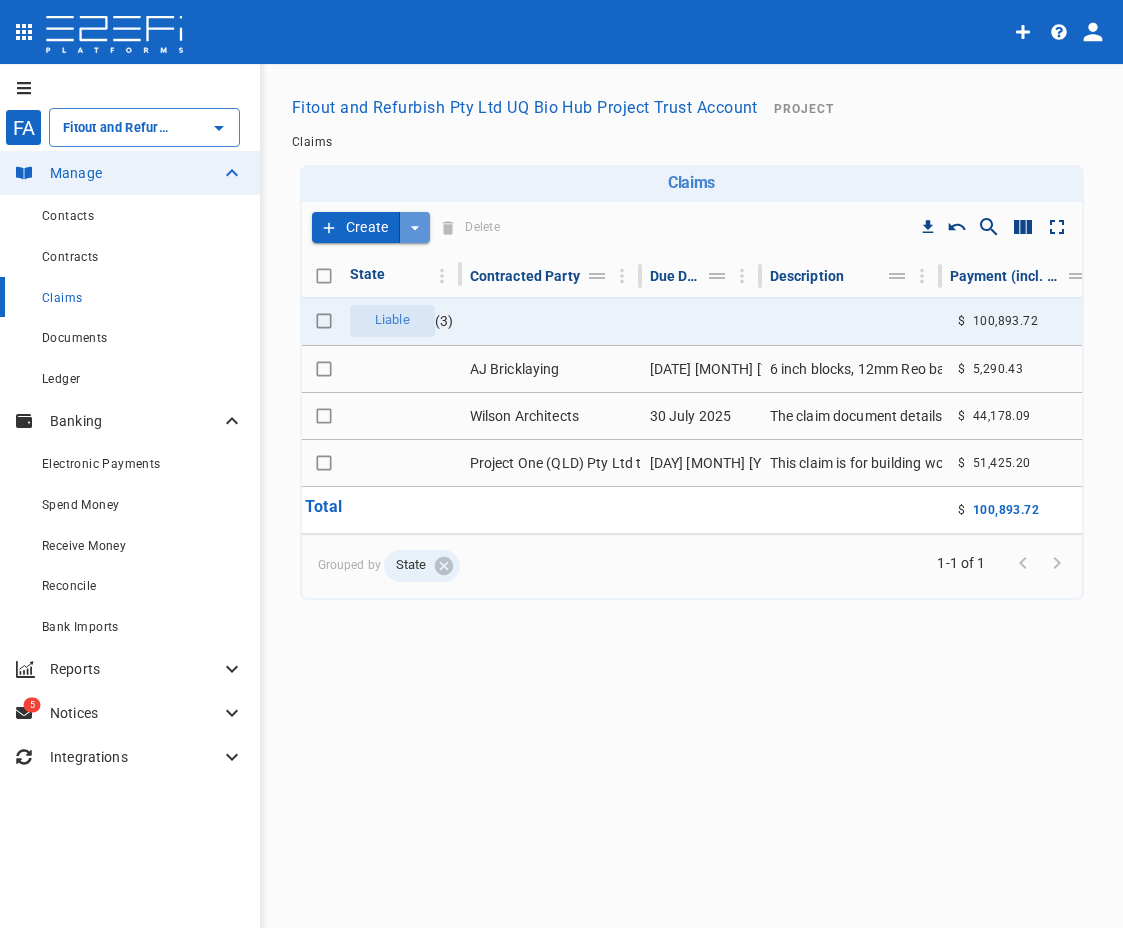 click at bounding box center (415, 227) 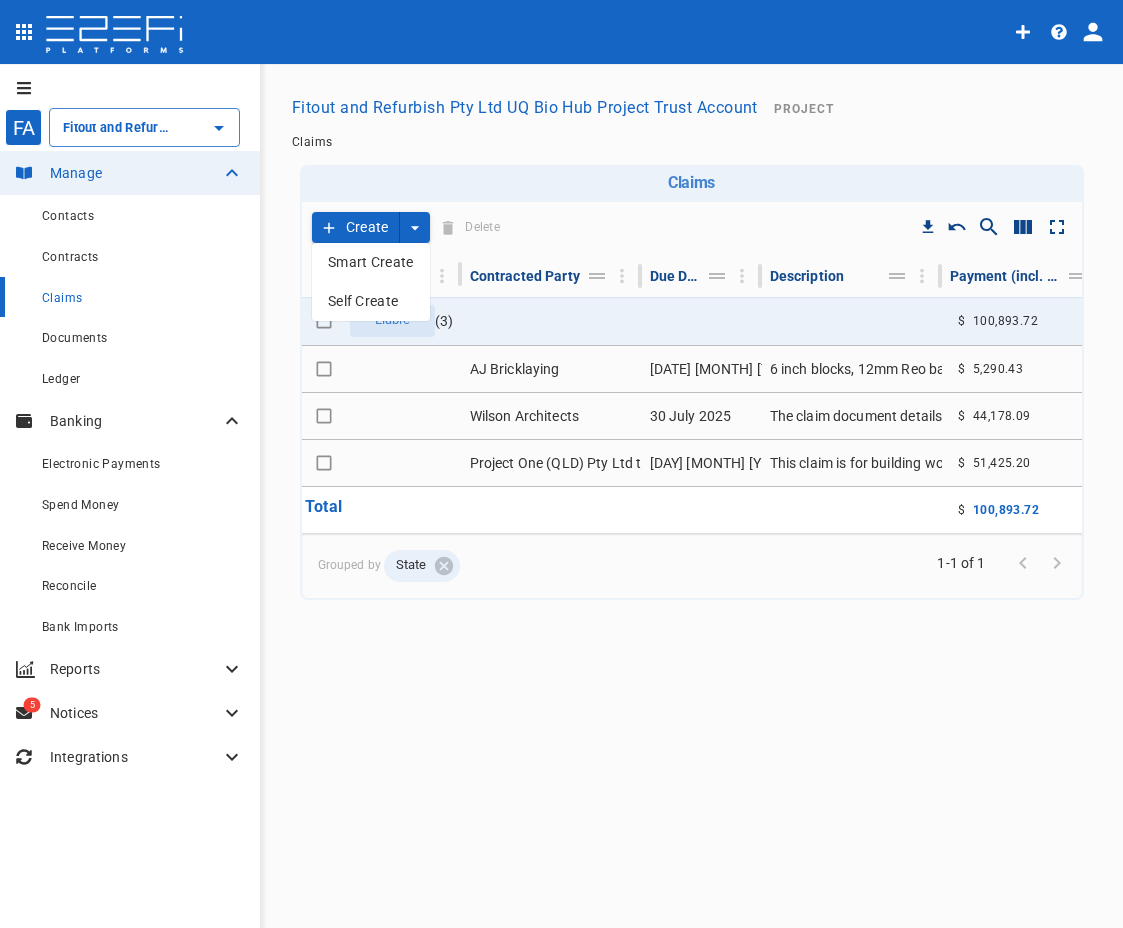 click on "Smart Create" at bounding box center (371, 262) 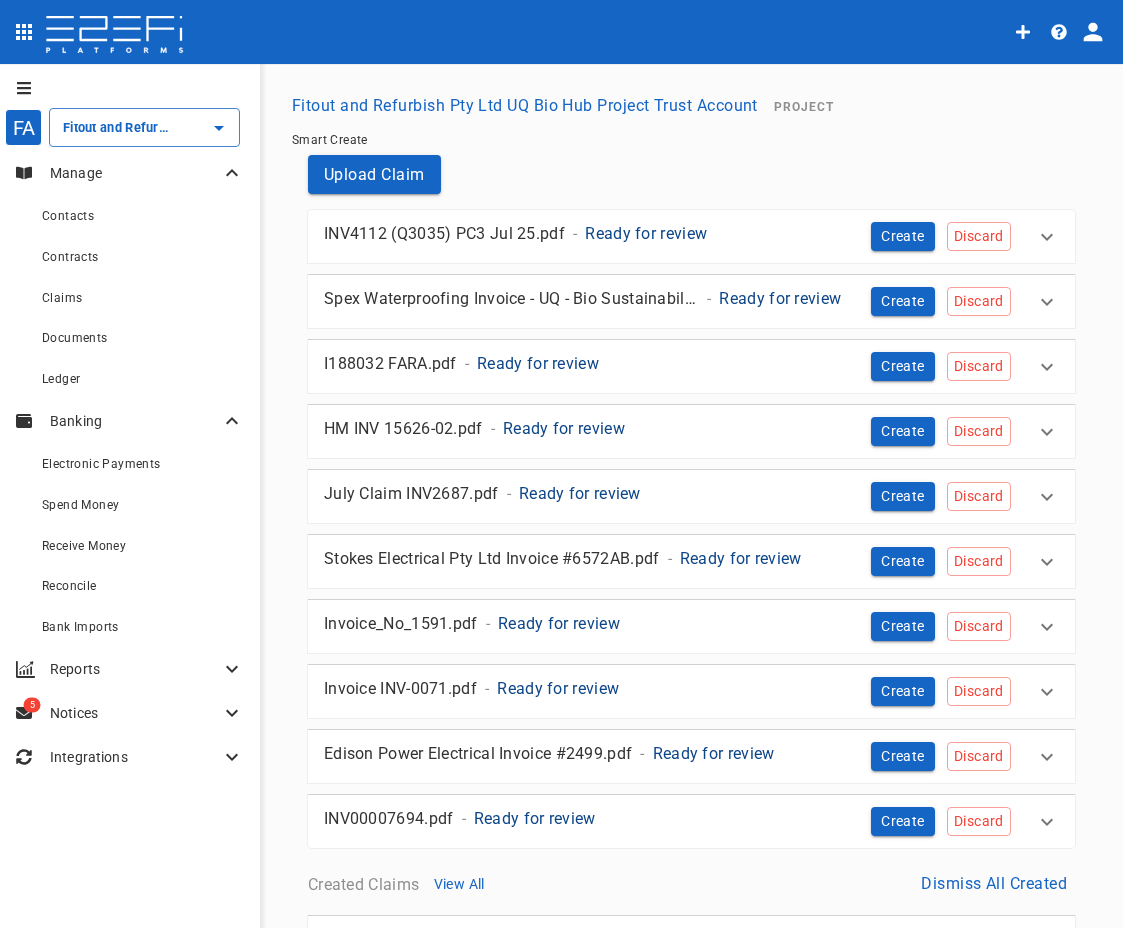 scroll, scrollTop: 0, scrollLeft: 0, axis: both 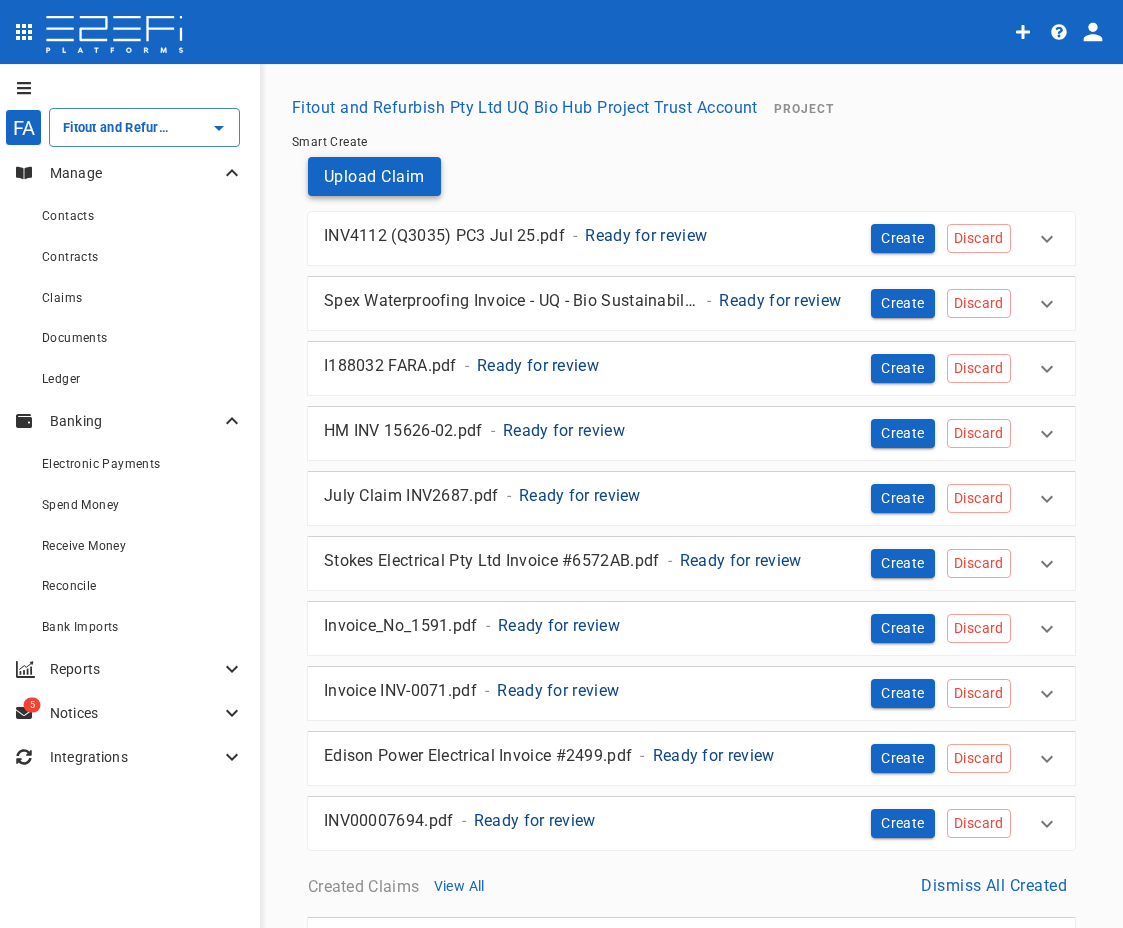 click on "Upload Claim" at bounding box center [374, 176] 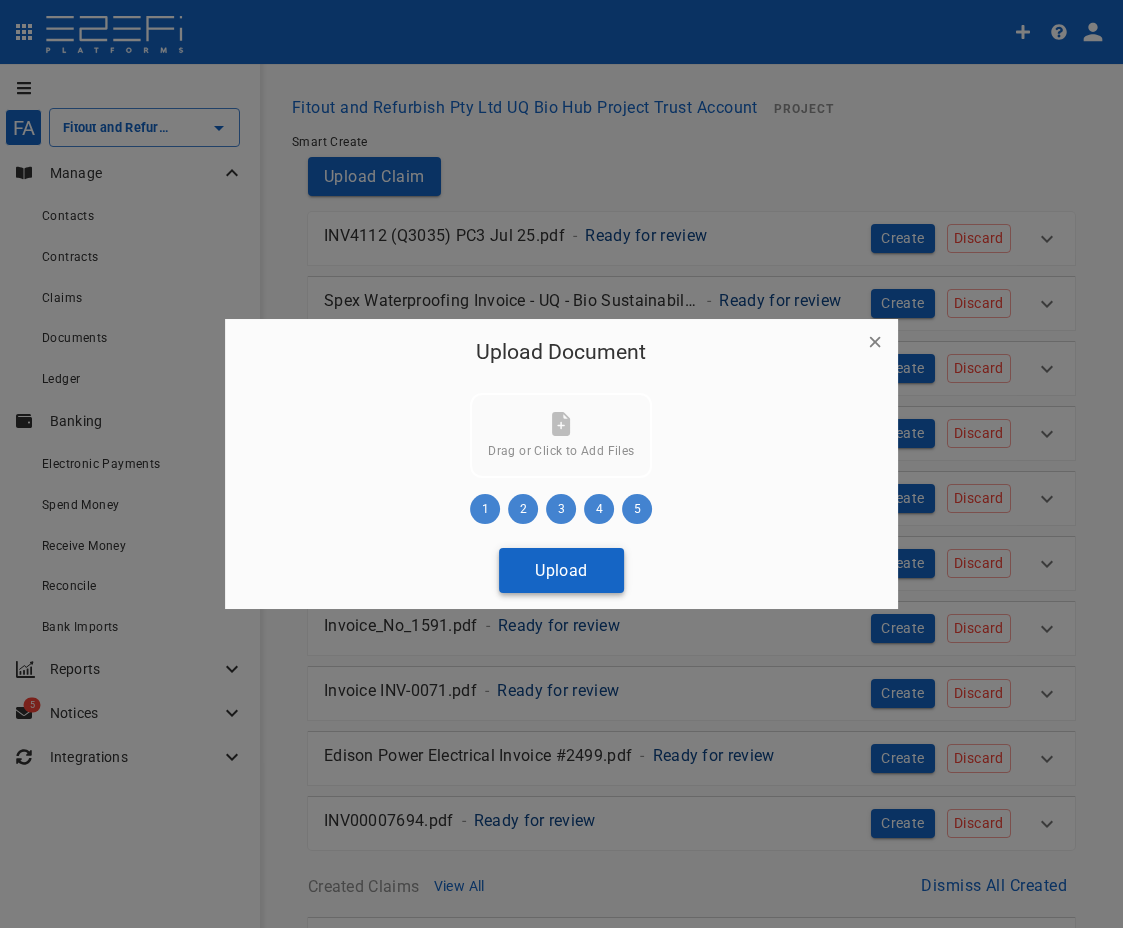 click on "Upload" at bounding box center [561, 570] 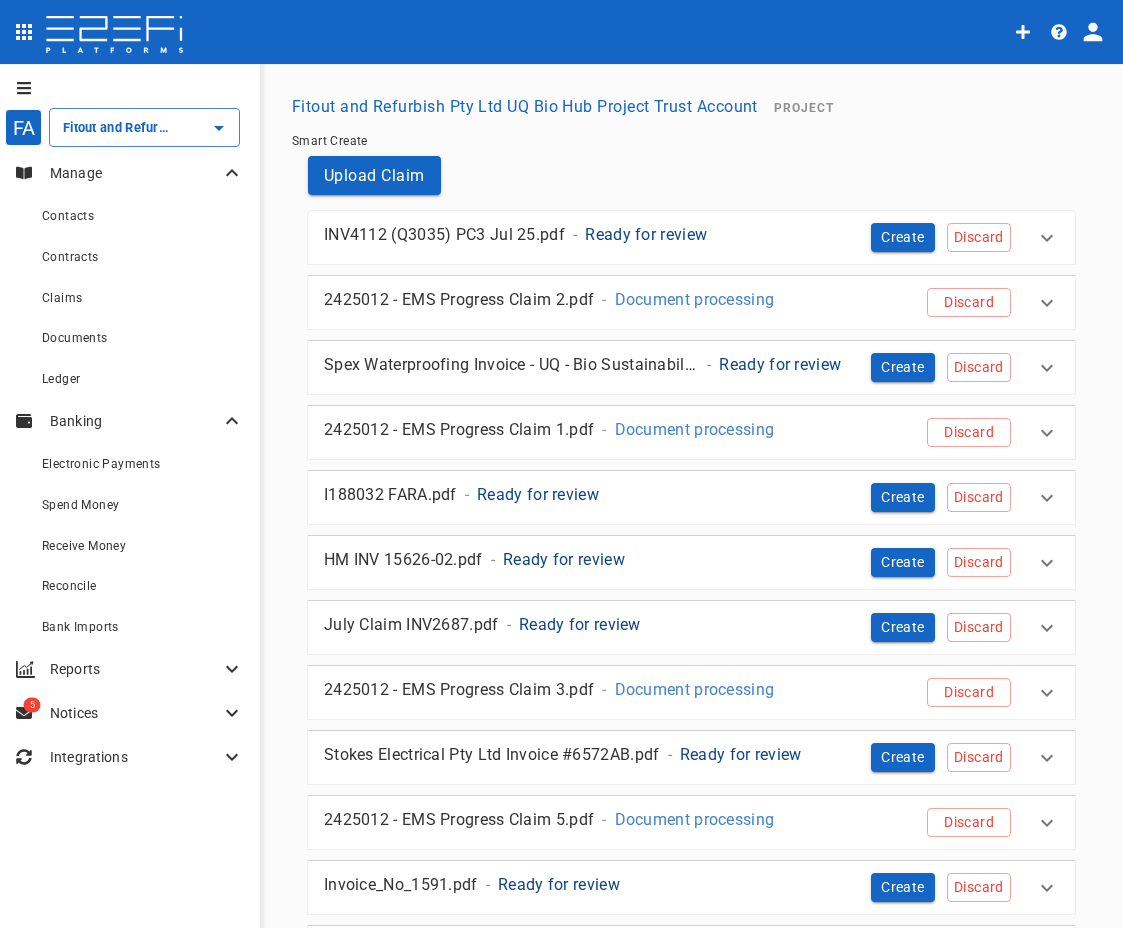 scroll, scrollTop: 0, scrollLeft: 0, axis: both 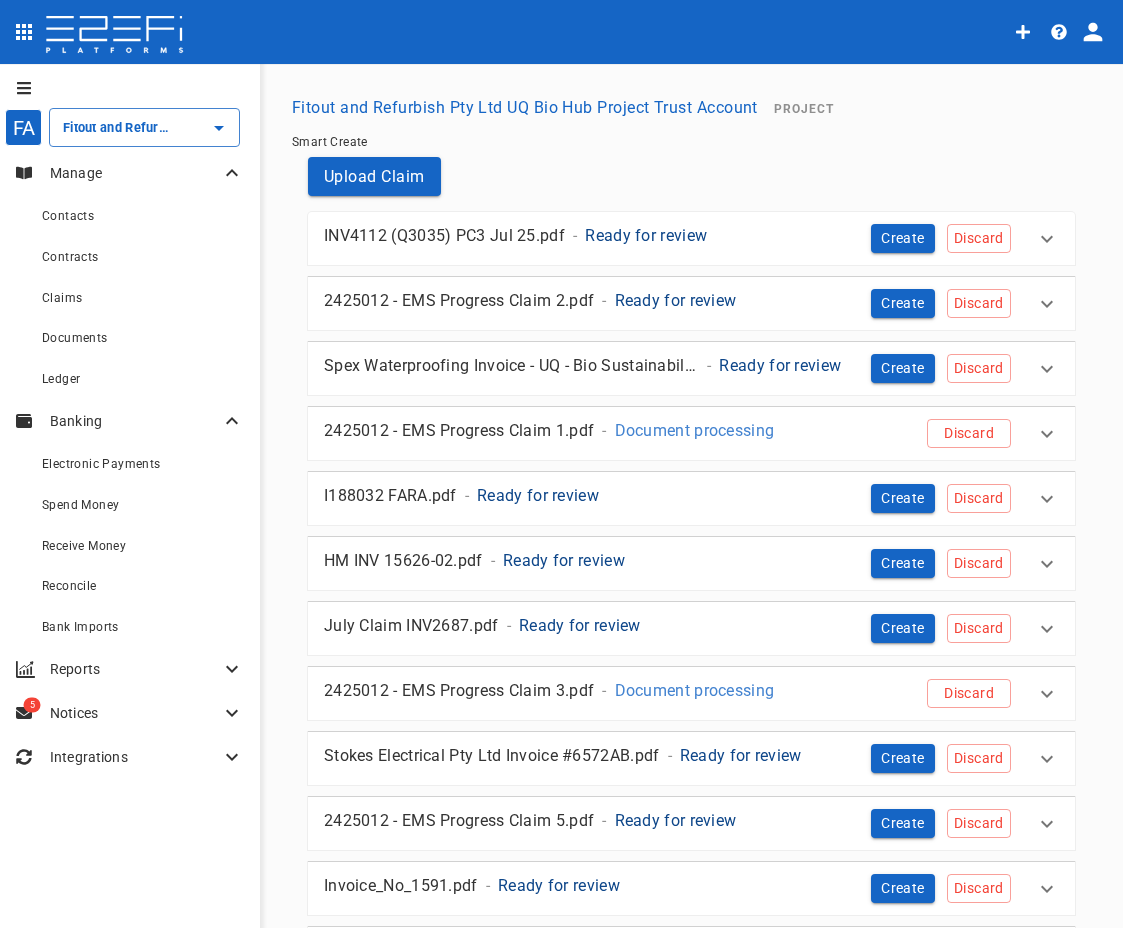 click on "2425012 - EMS Progress Claim 1.pdf" at bounding box center (459, 430) 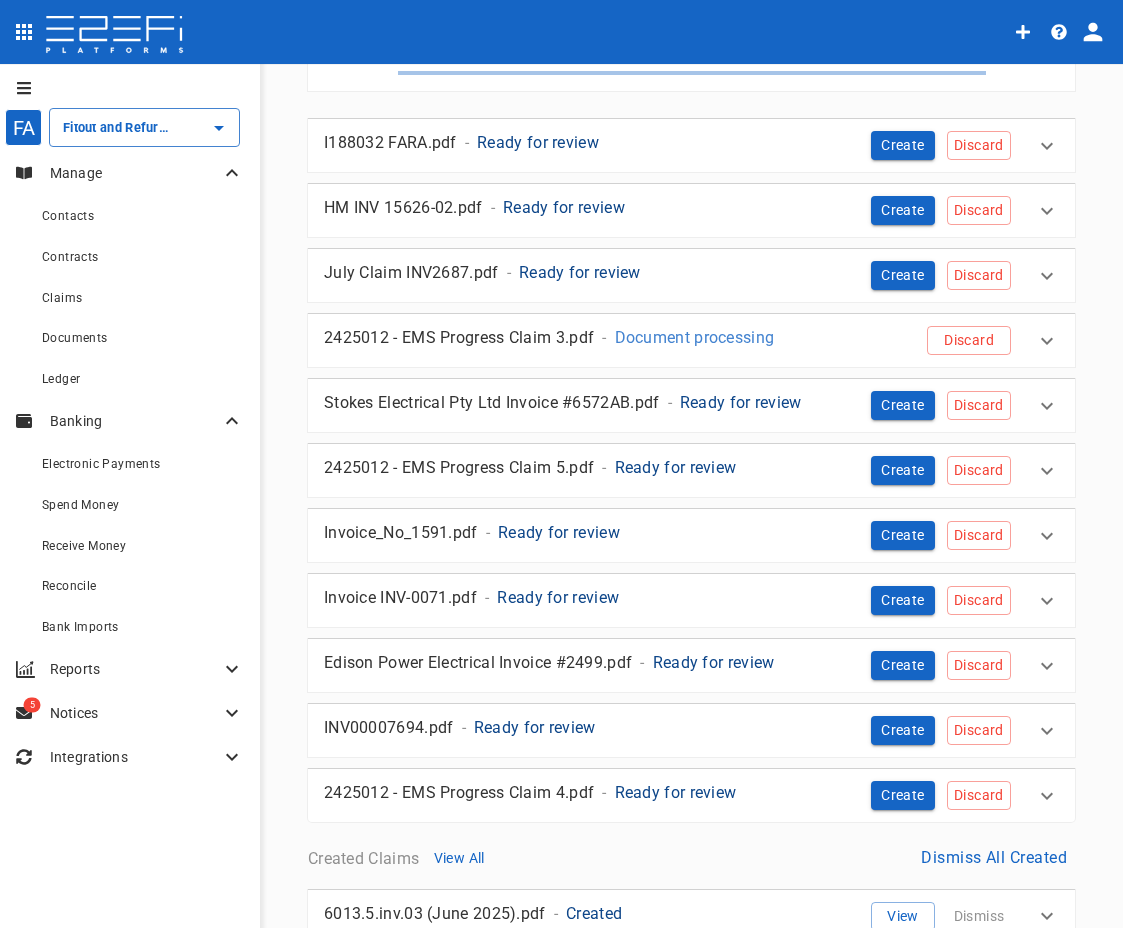 scroll, scrollTop: 600, scrollLeft: 0, axis: vertical 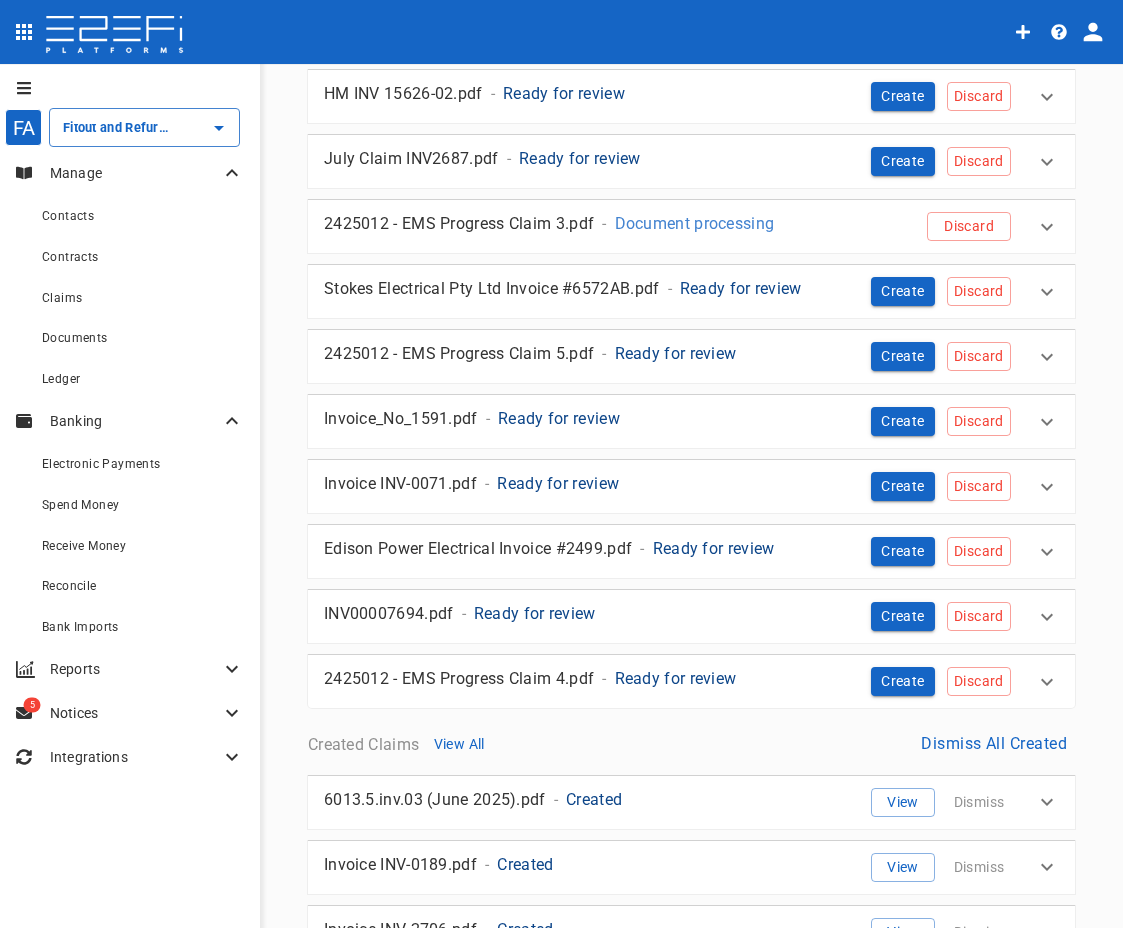 click on "Created Claims View All Dismiss All Created" at bounding box center [691, 743] 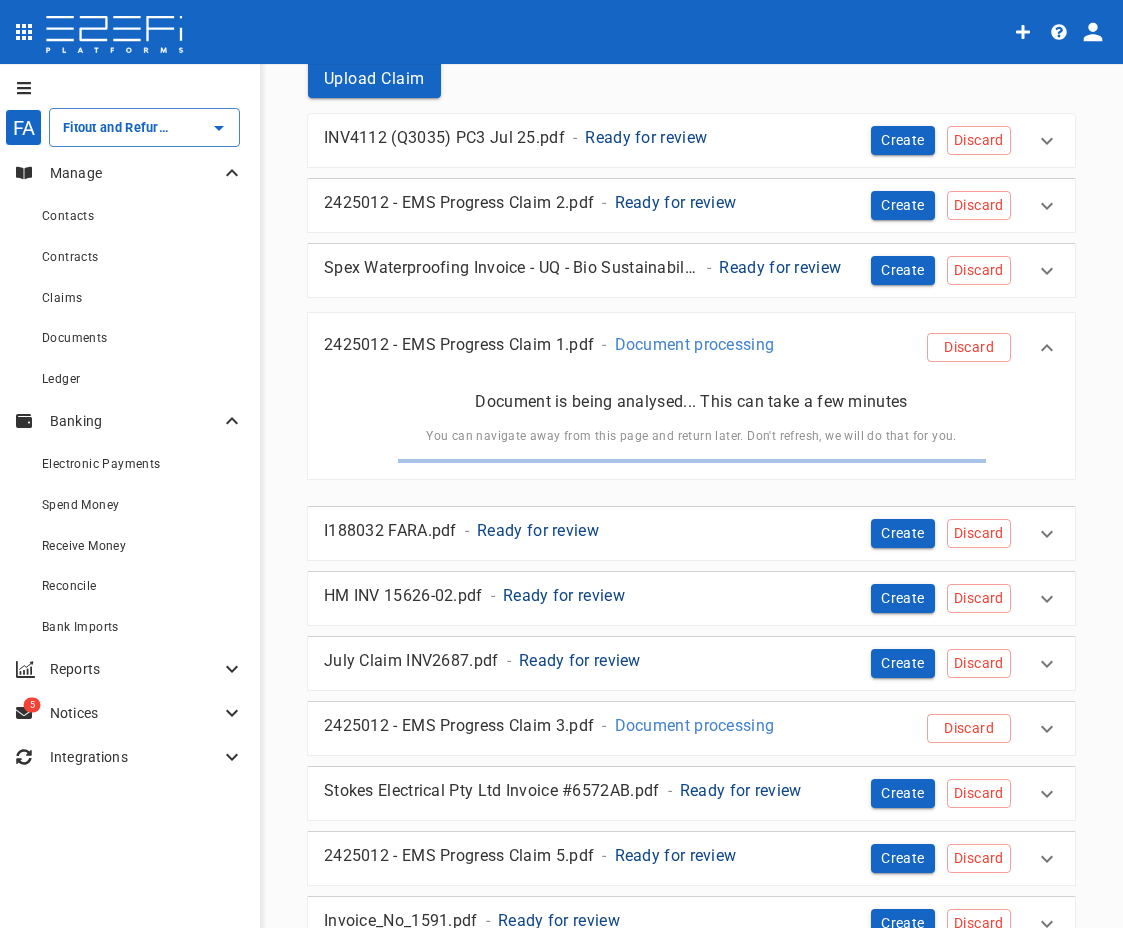 scroll, scrollTop: 0, scrollLeft: 0, axis: both 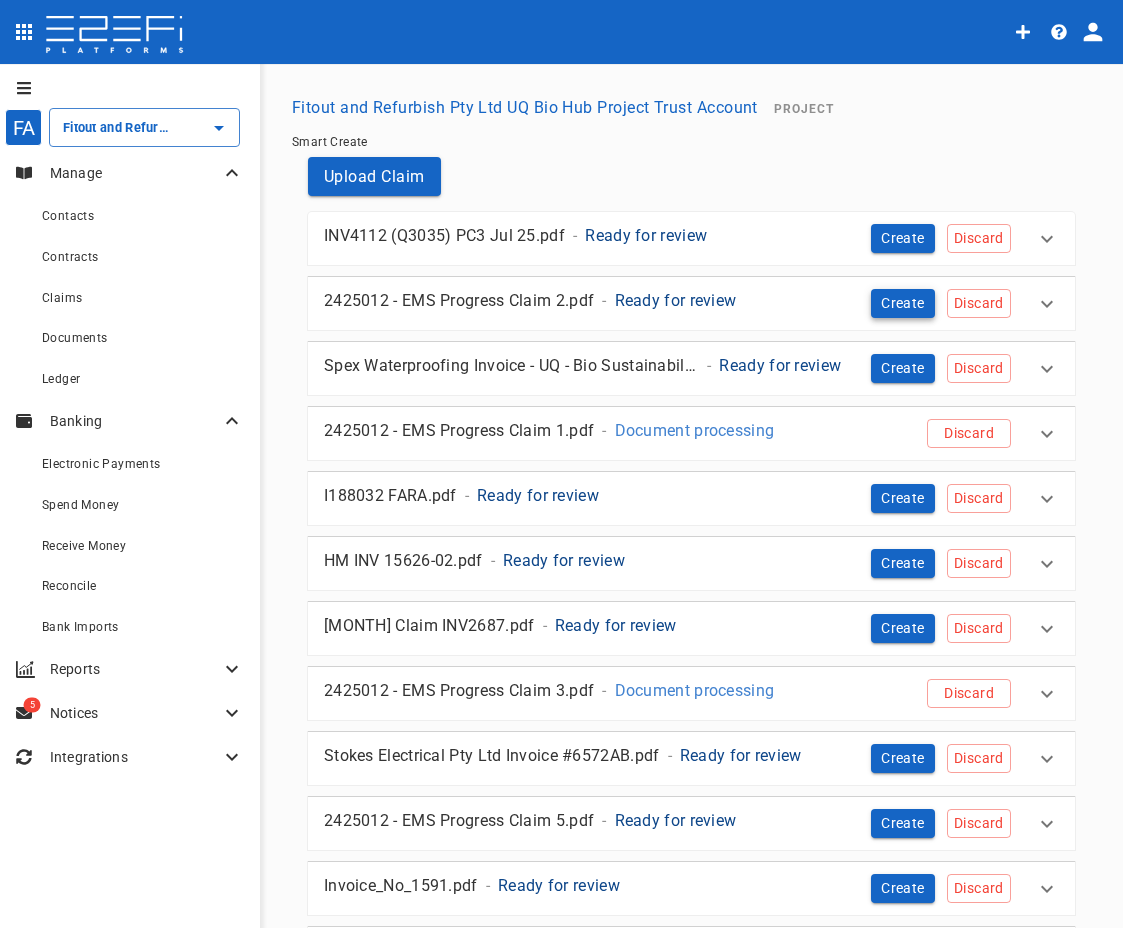click on "Create" at bounding box center [903, 303] 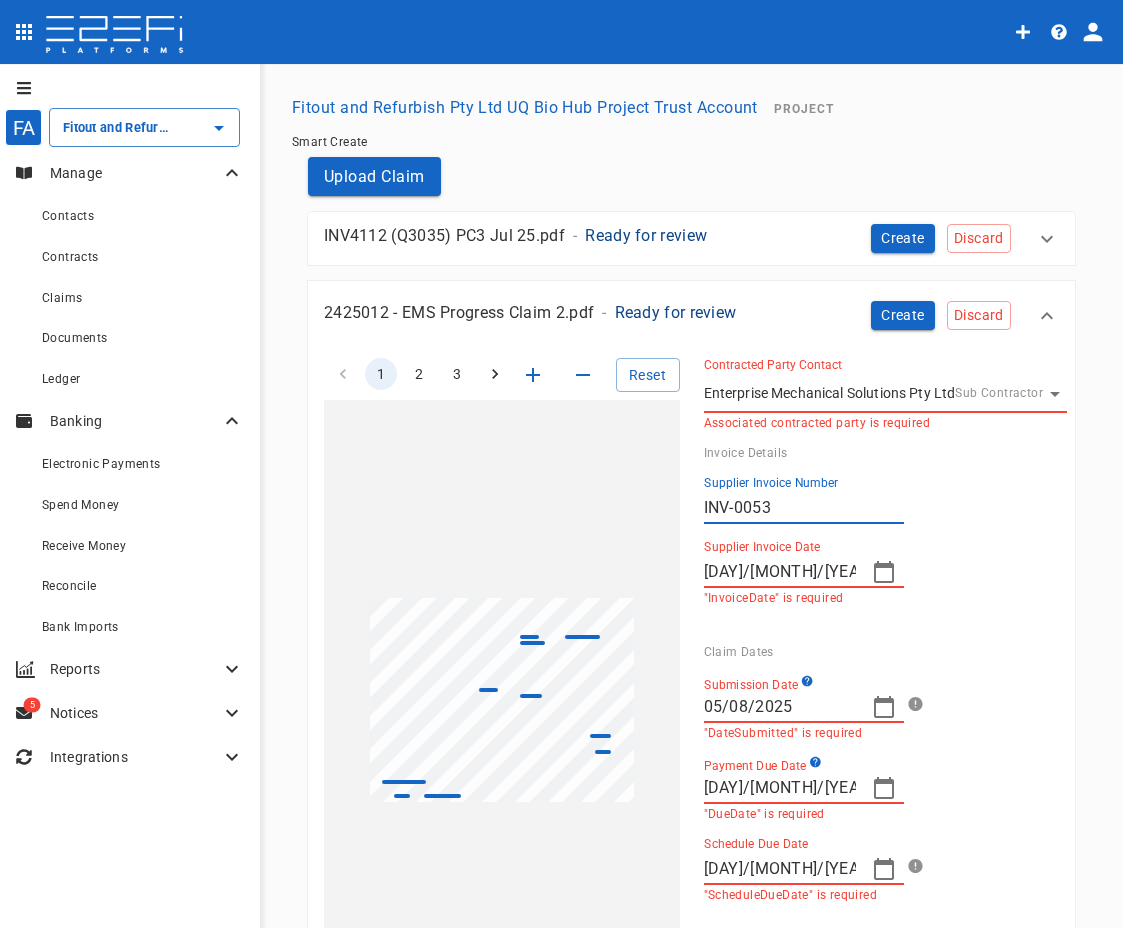 click 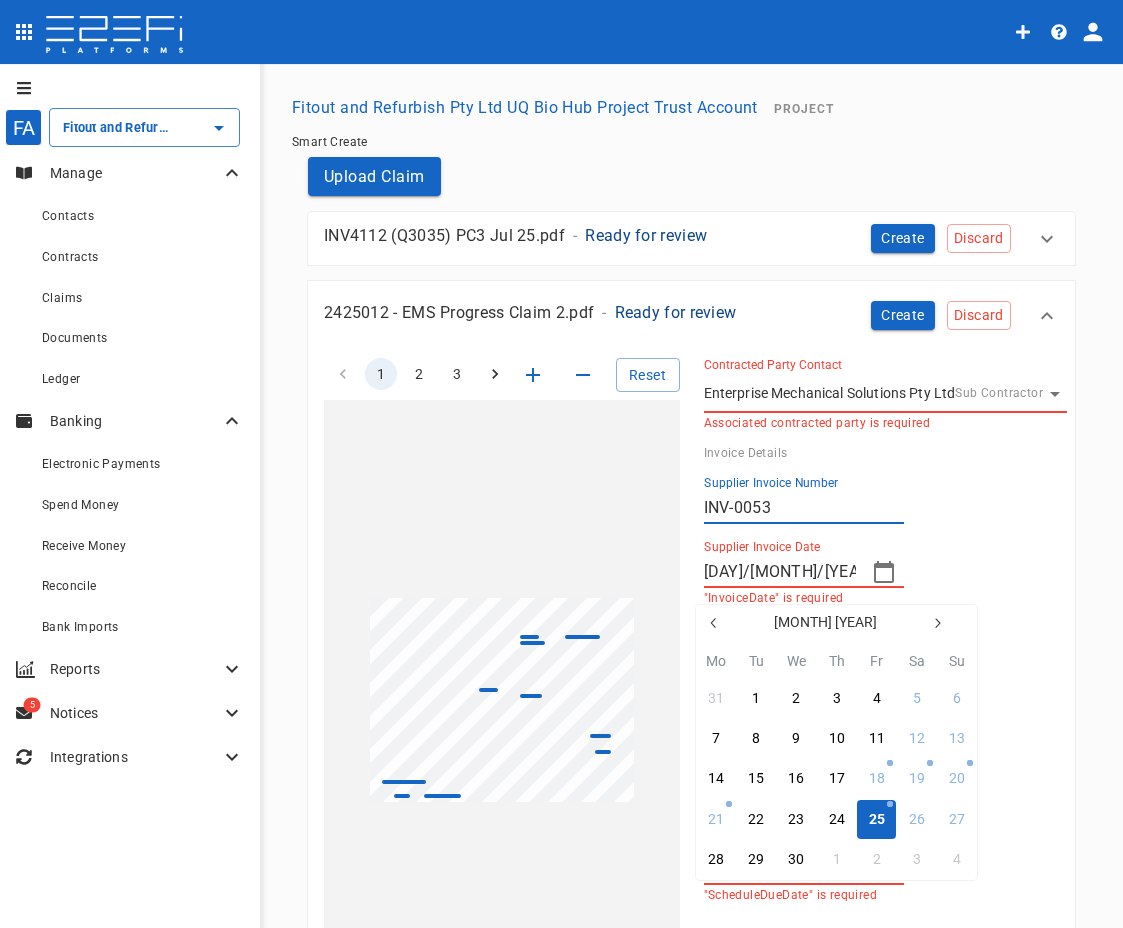 click on "25" at bounding box center (876, 819) 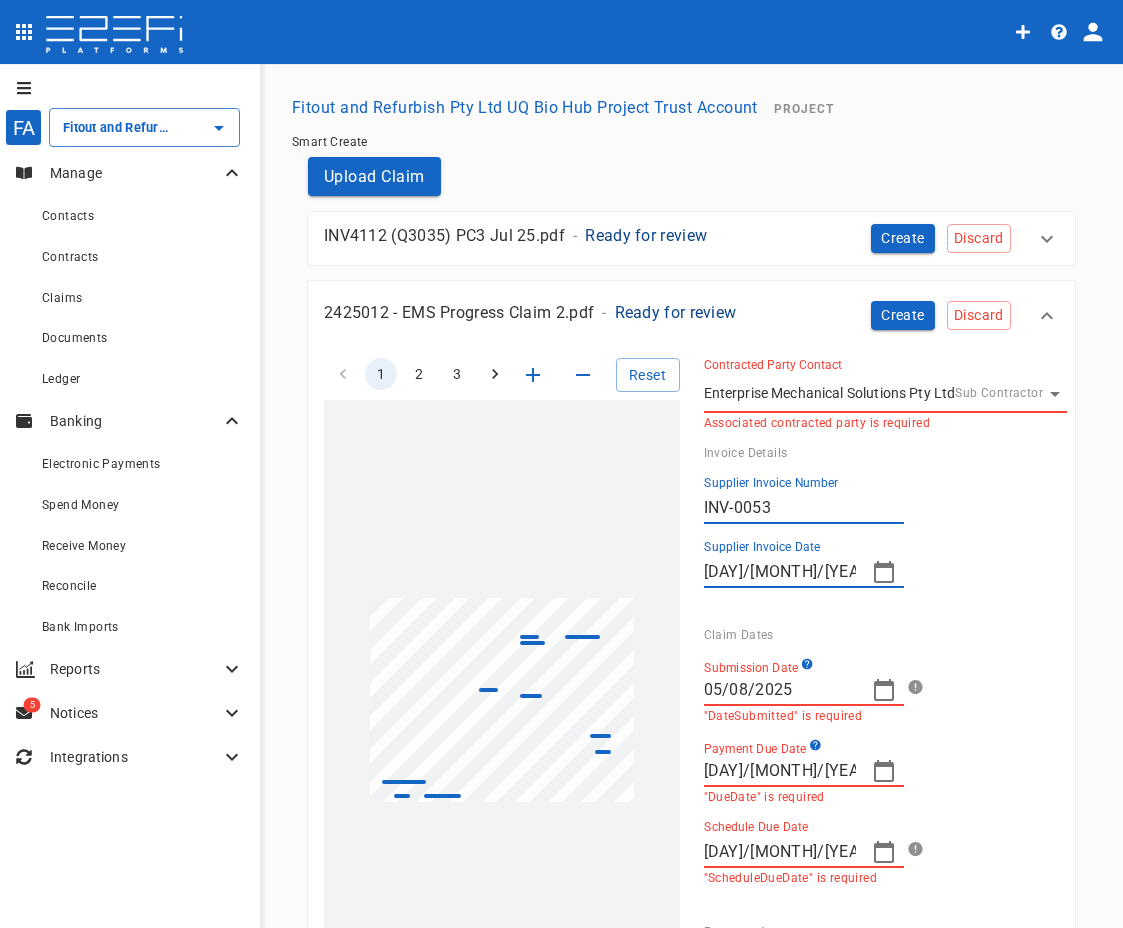 click on "Supplier Invoice Date 25/04/2025" at bounding box center [877, 564] 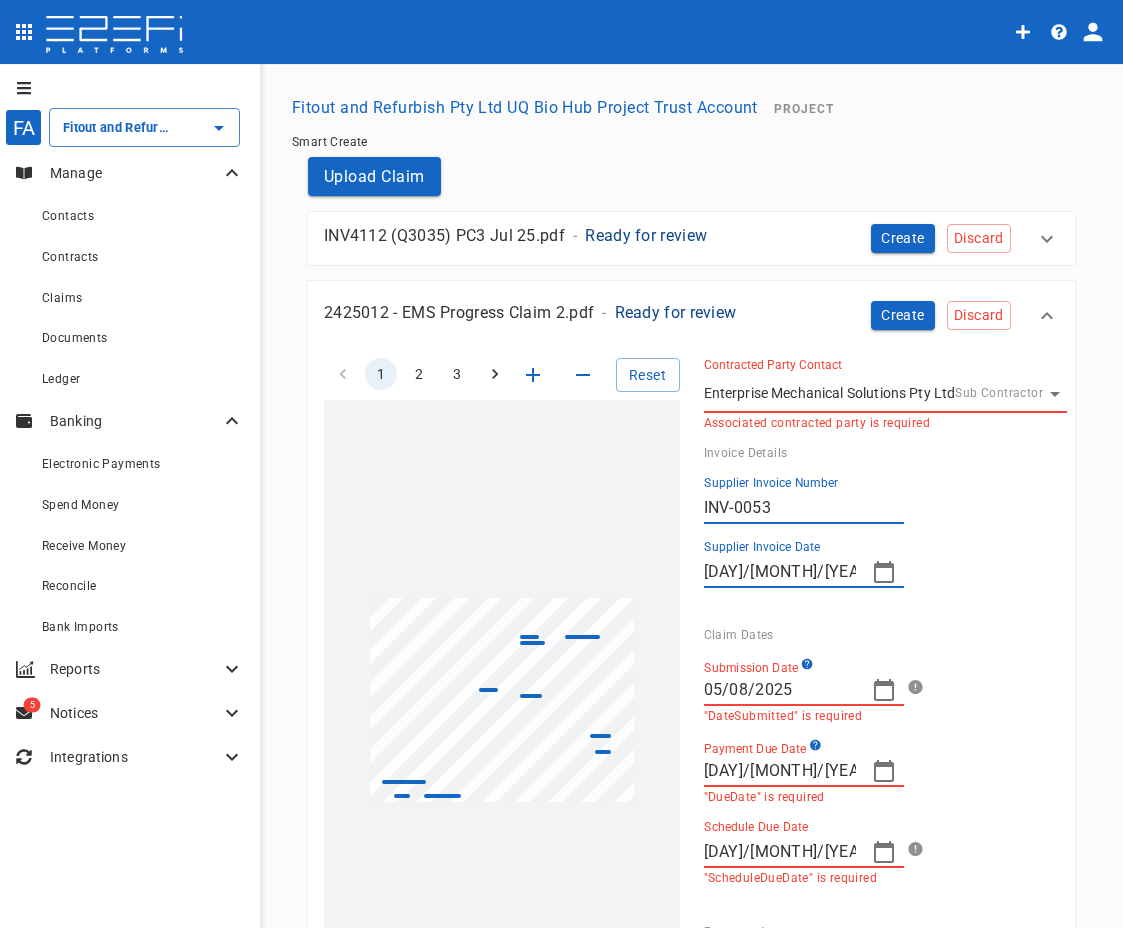 click 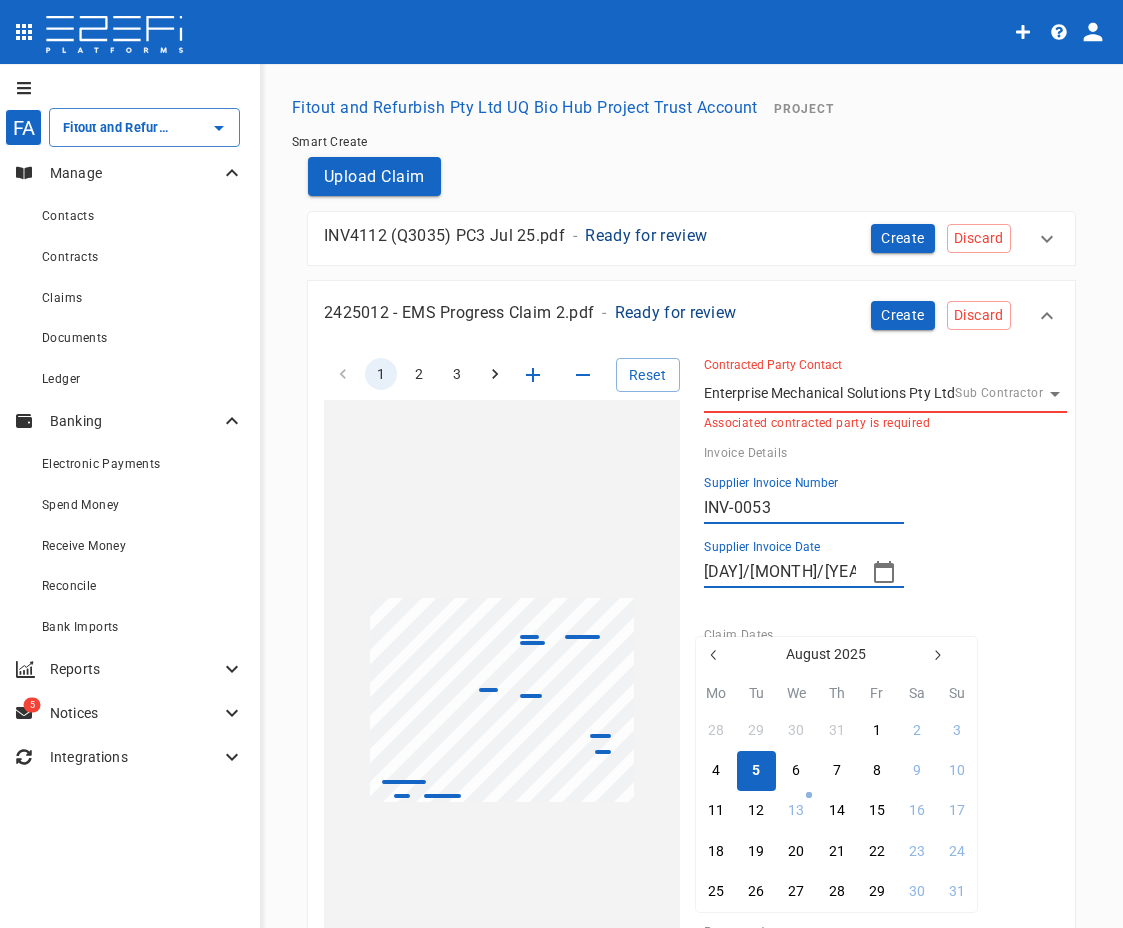 click at bounding box center (714, 655) 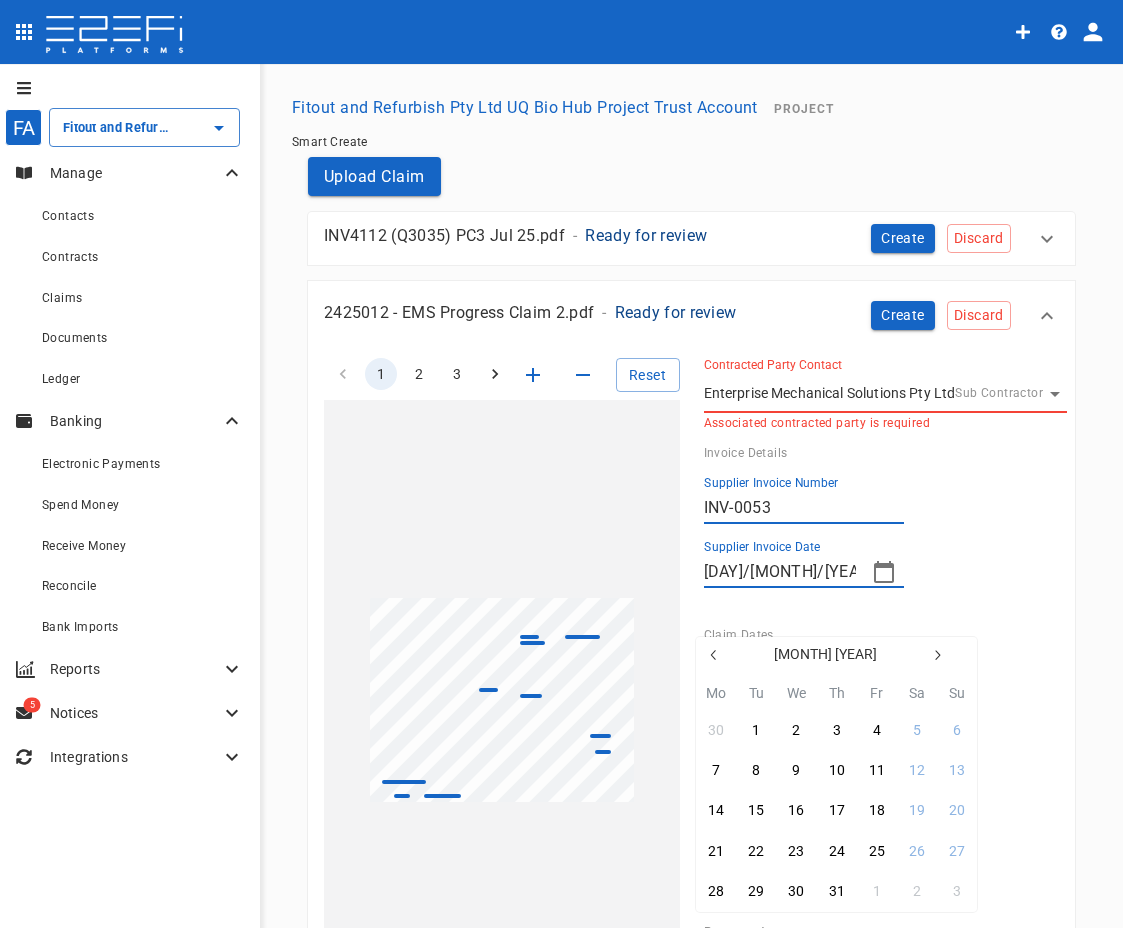 click at bounding box center (714, 655) 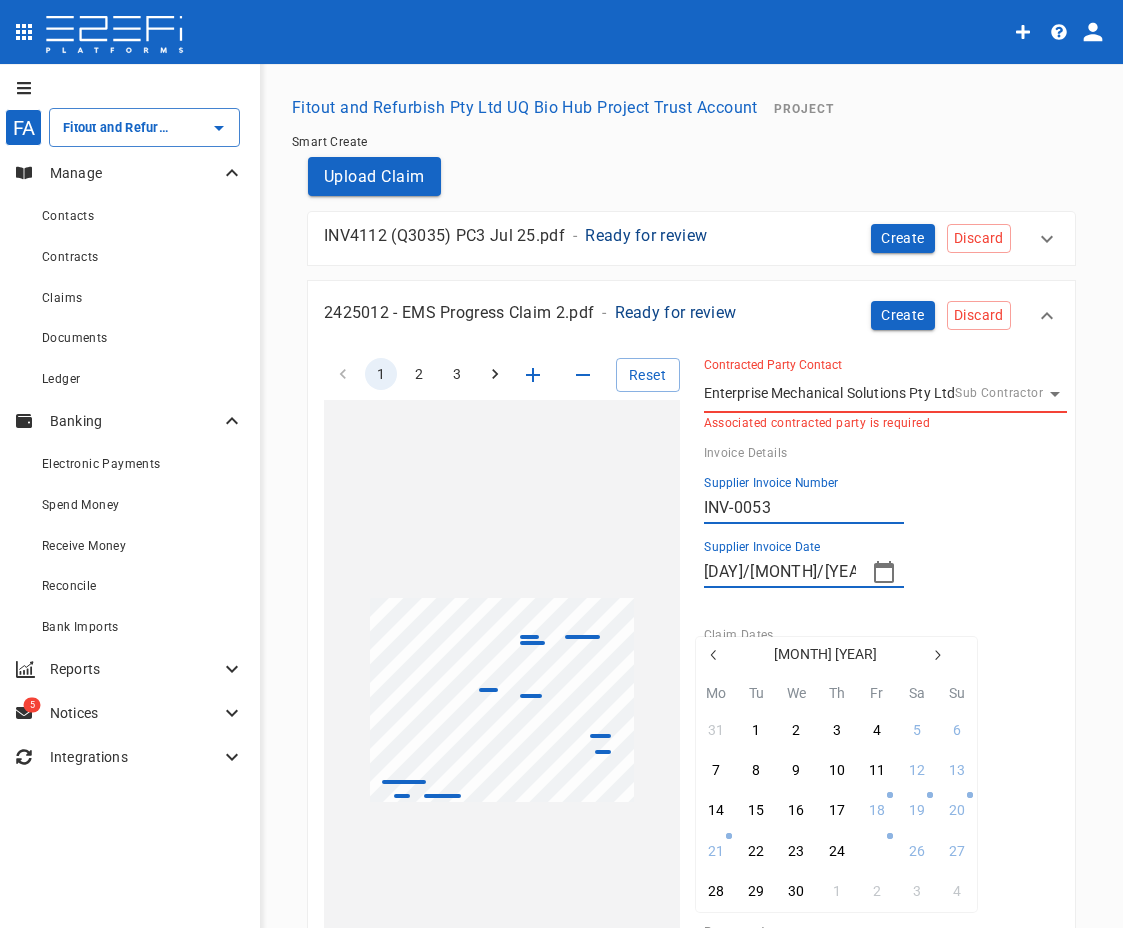 click on "25" at bounding box center [877, 852] 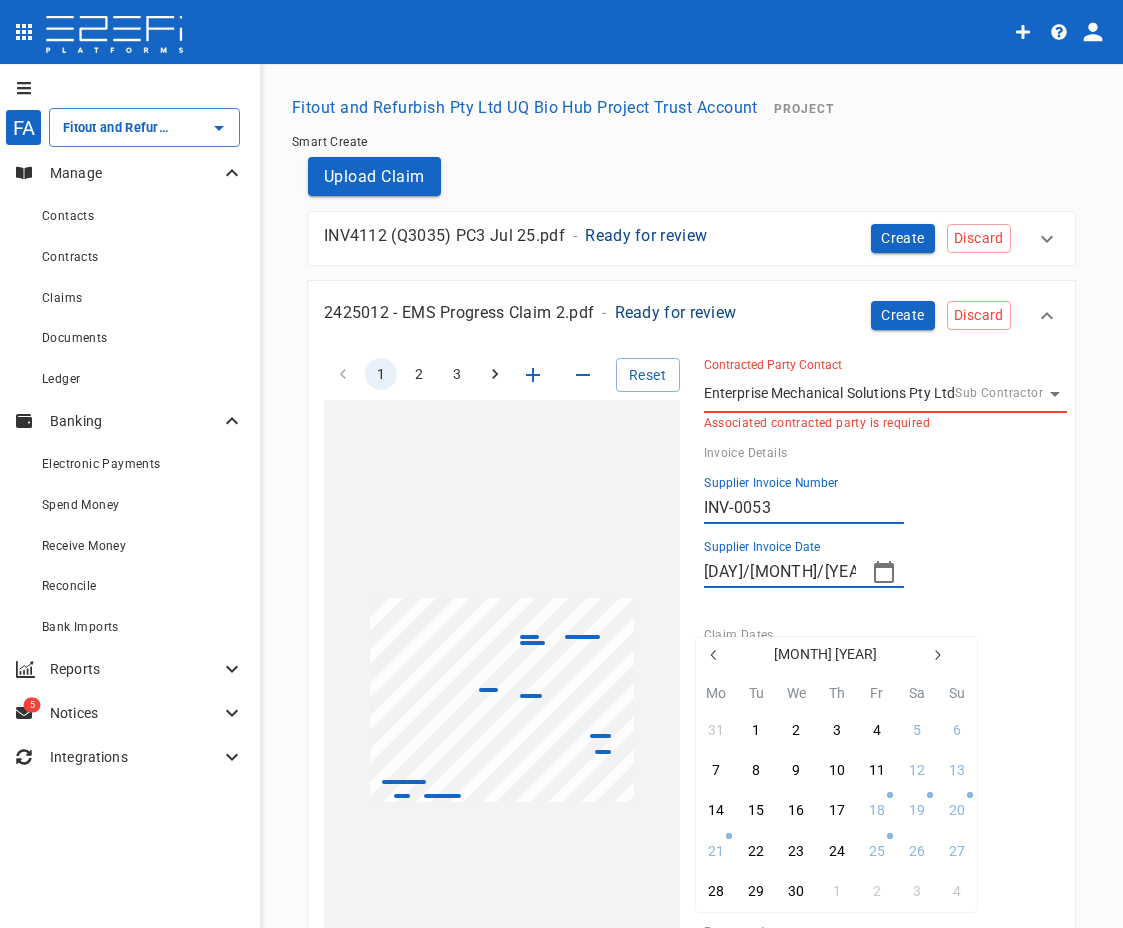 type on "25/04/2025" 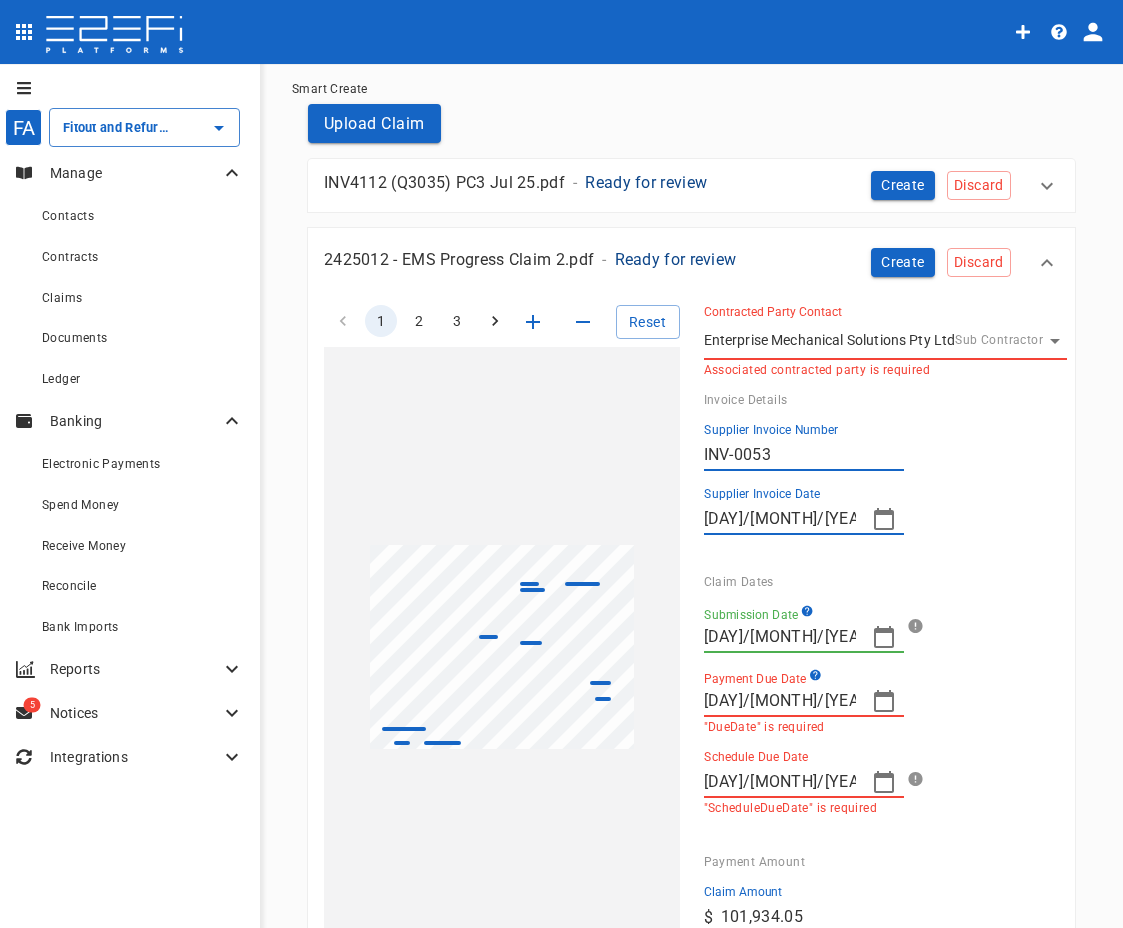 scroll, scrollTop: 100, scrollLeft: 0, axis: vertical 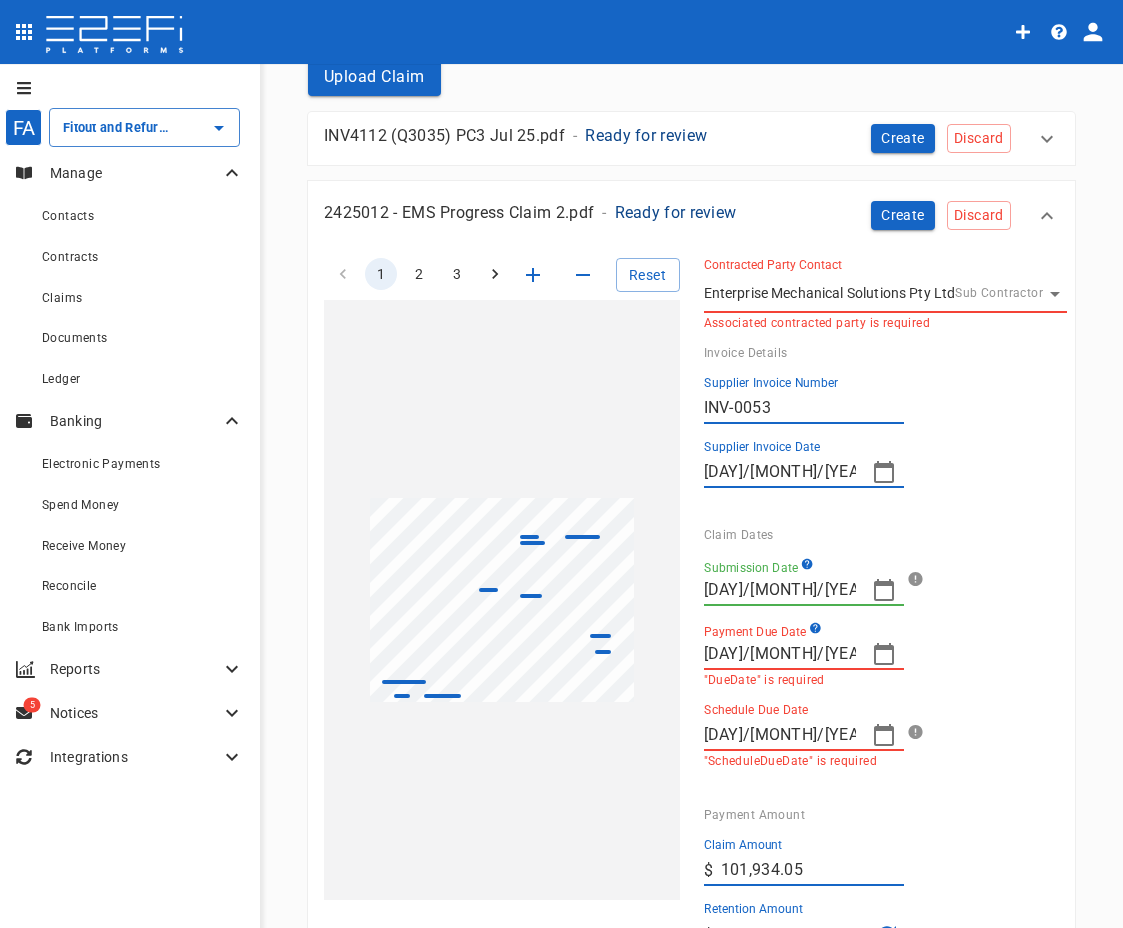 click on "Schedule Due Date 19/05/2025 "ScheduleDueDate" is required" at bounding box center (869, 727) 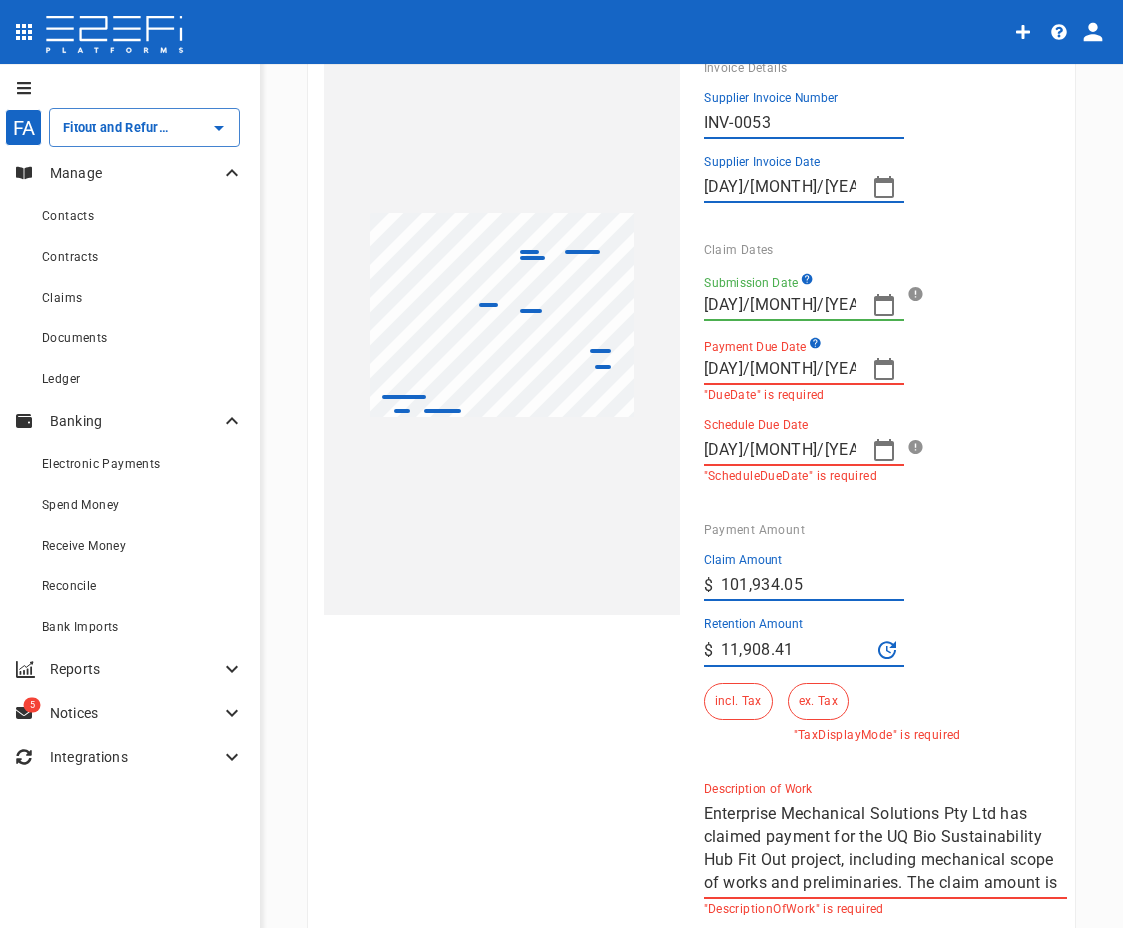 scroll, scrollTop: 400, scrollLeft: 0, axis: vertical 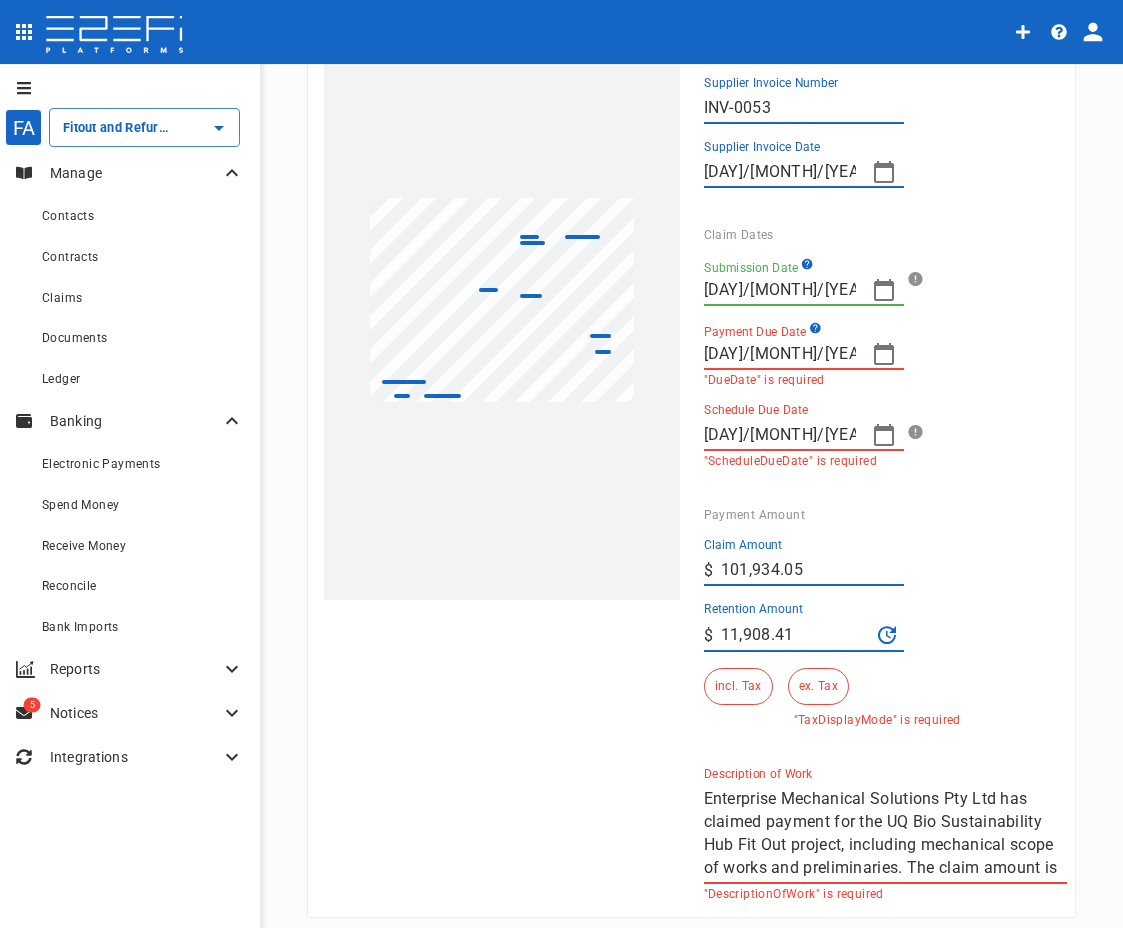 drag, startPoint x: 809, startPoint y: 568, endPoint x: 573, endPoint y: 584, distance: 236.54175 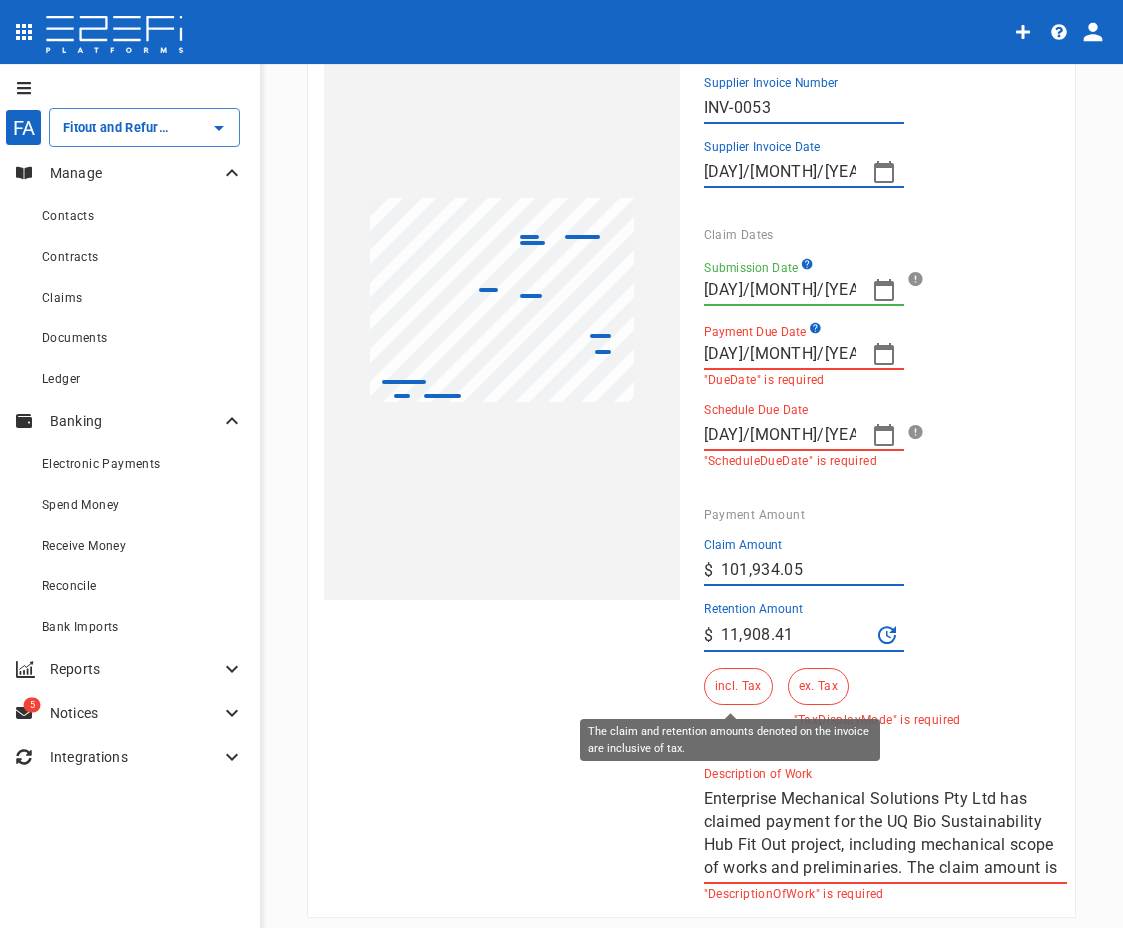 drag, startPoint x: 743, startPoint y: 687, endPoint x: 776, endPoint y: 618, distance: 76.48529 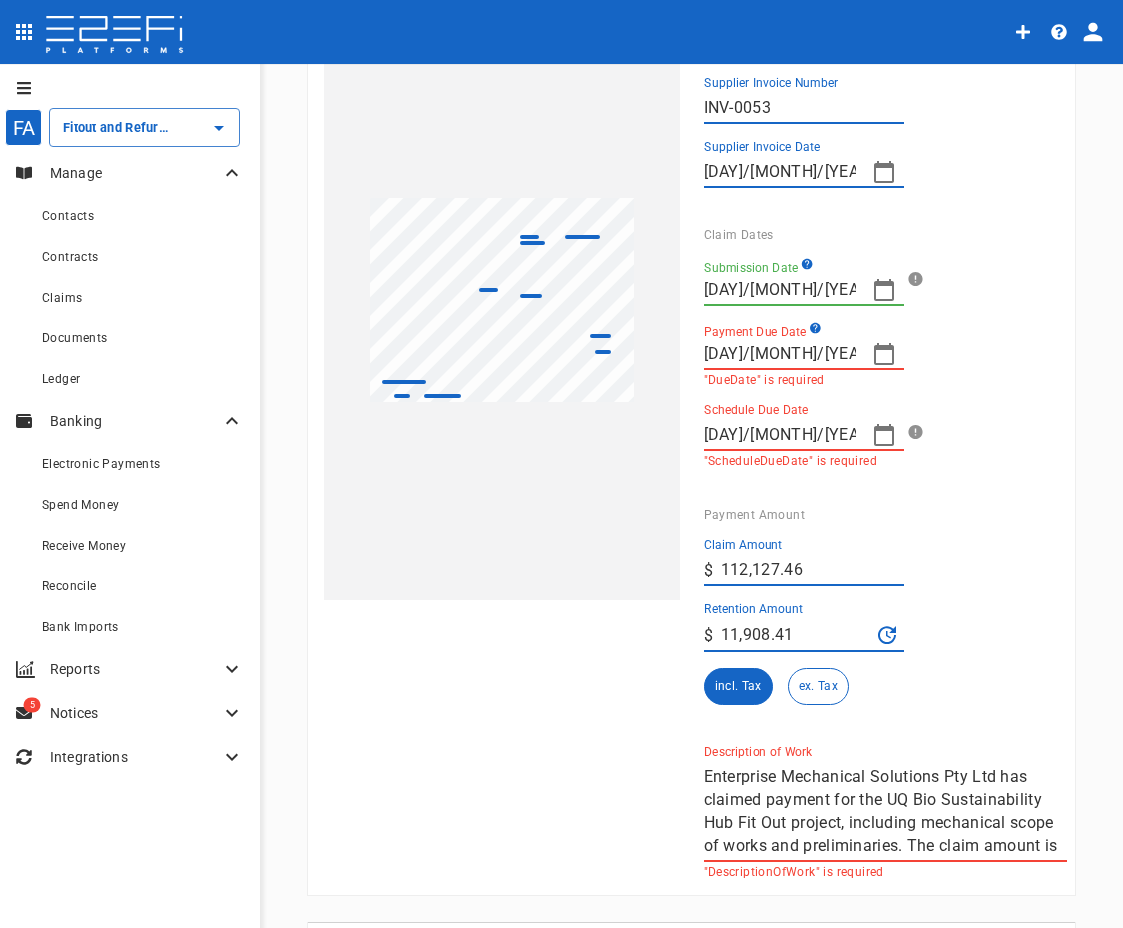 type on "112,127.46" 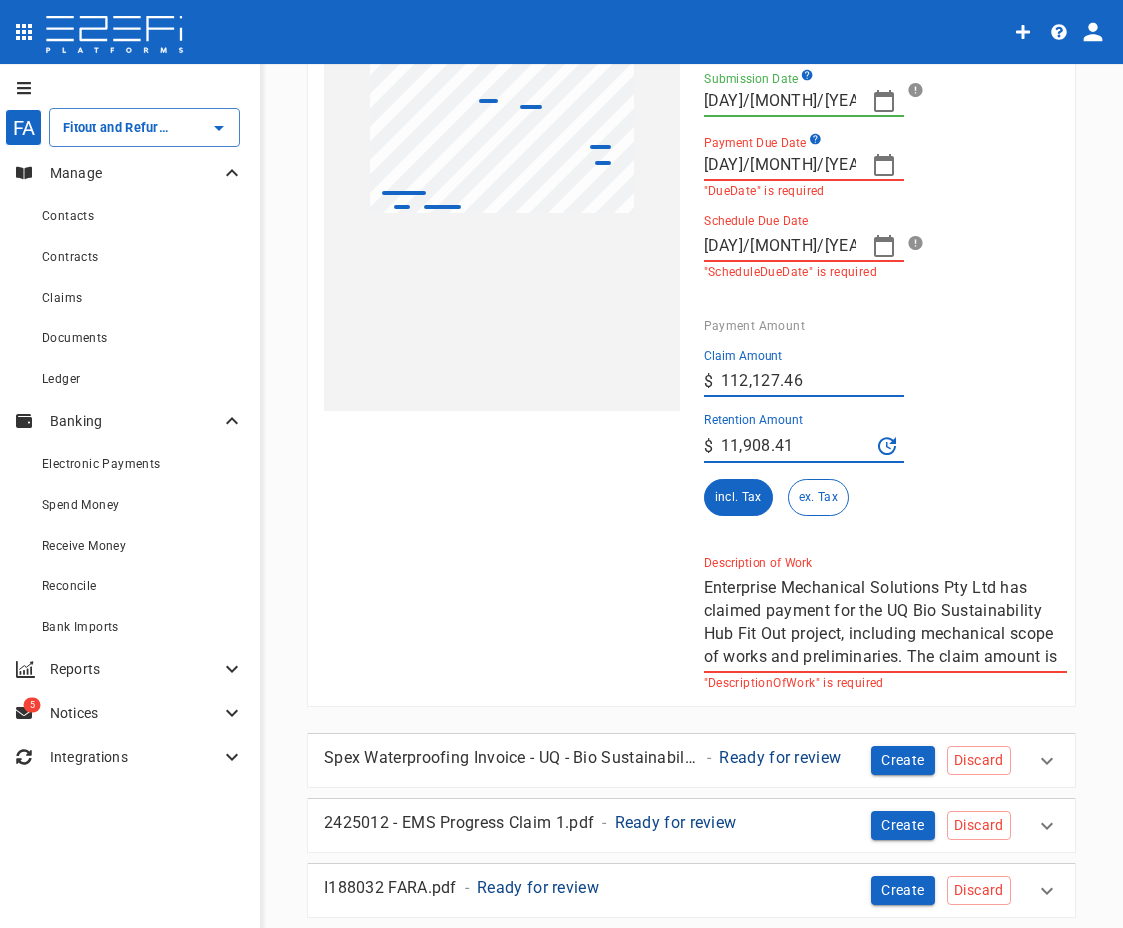 scroll, scrollTop: 600, scrollLeft: 0, axis: vertical 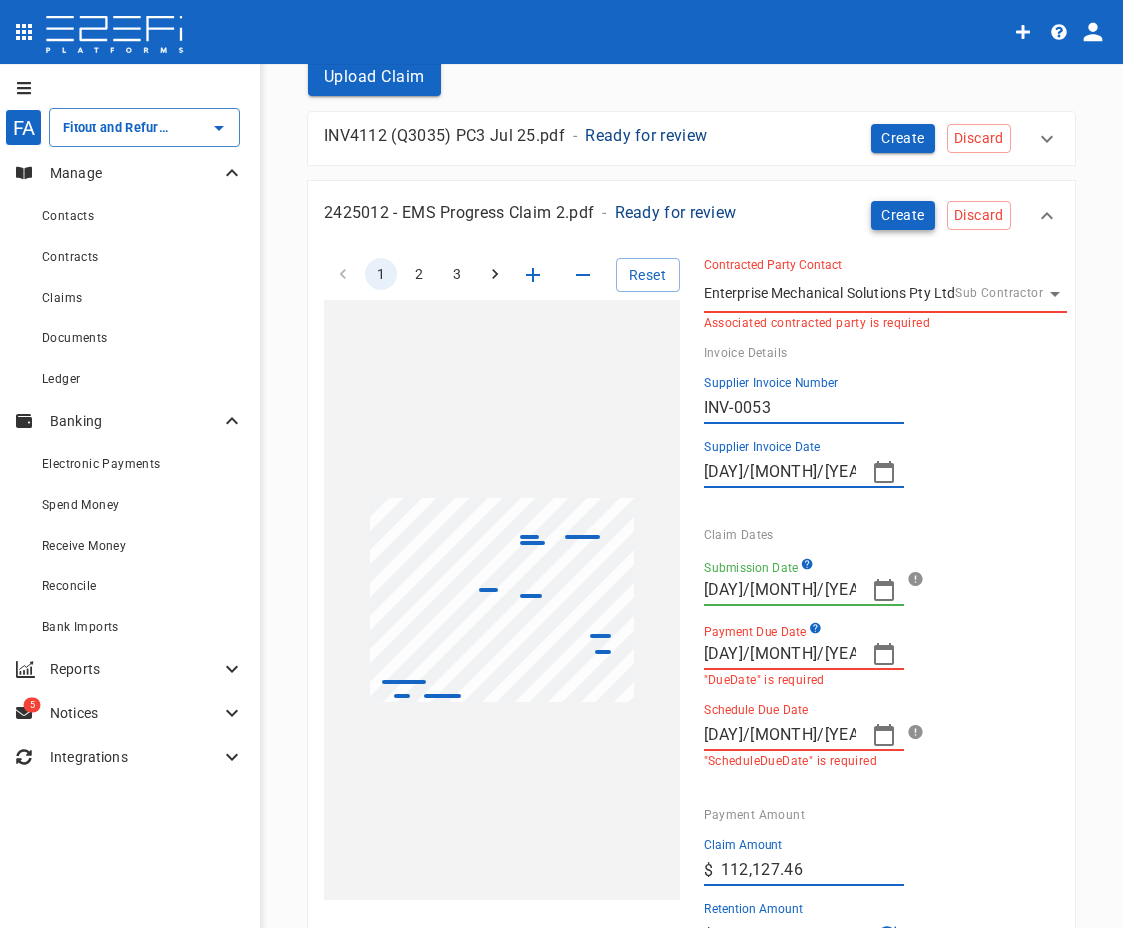 click on "Create" at bounding box center [903, 215] 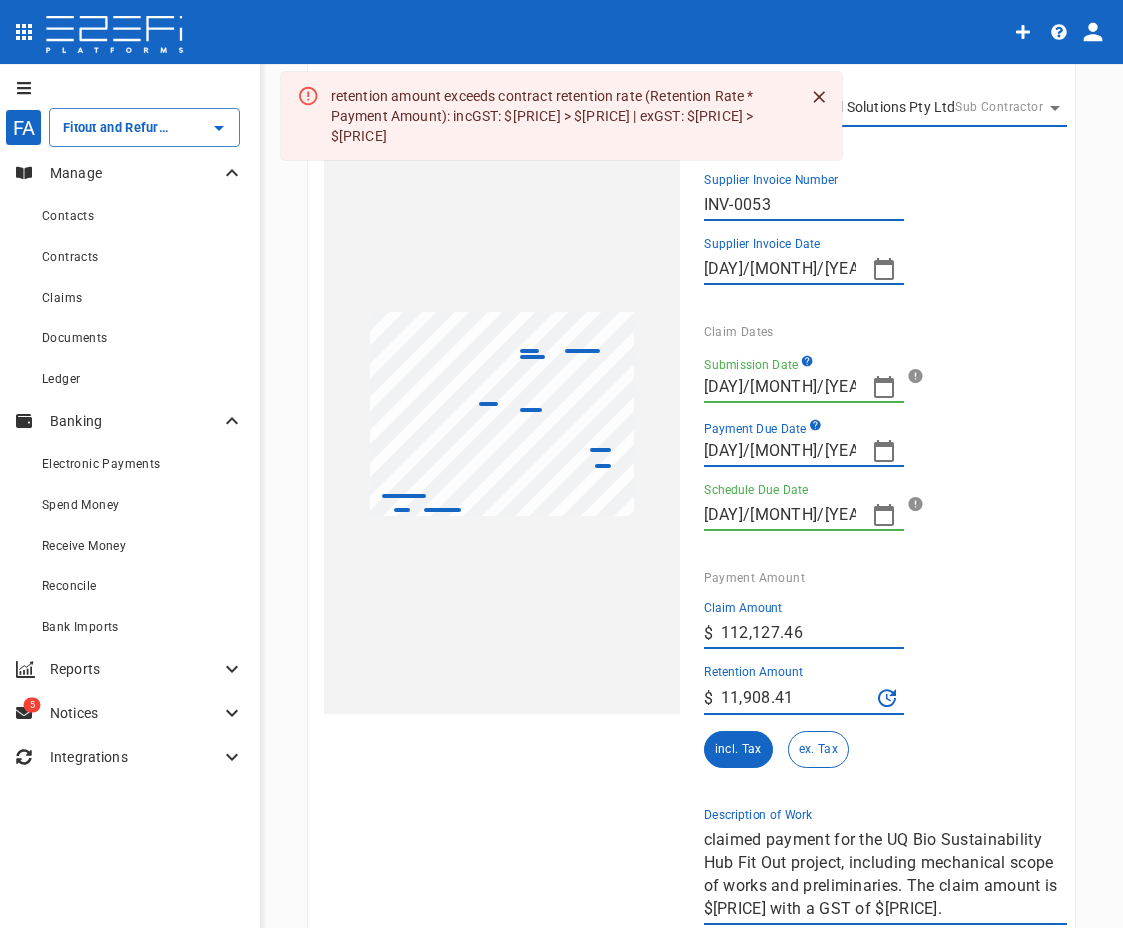scroll, scrollTop: 300, scrollLeft: 0, axis: vertical 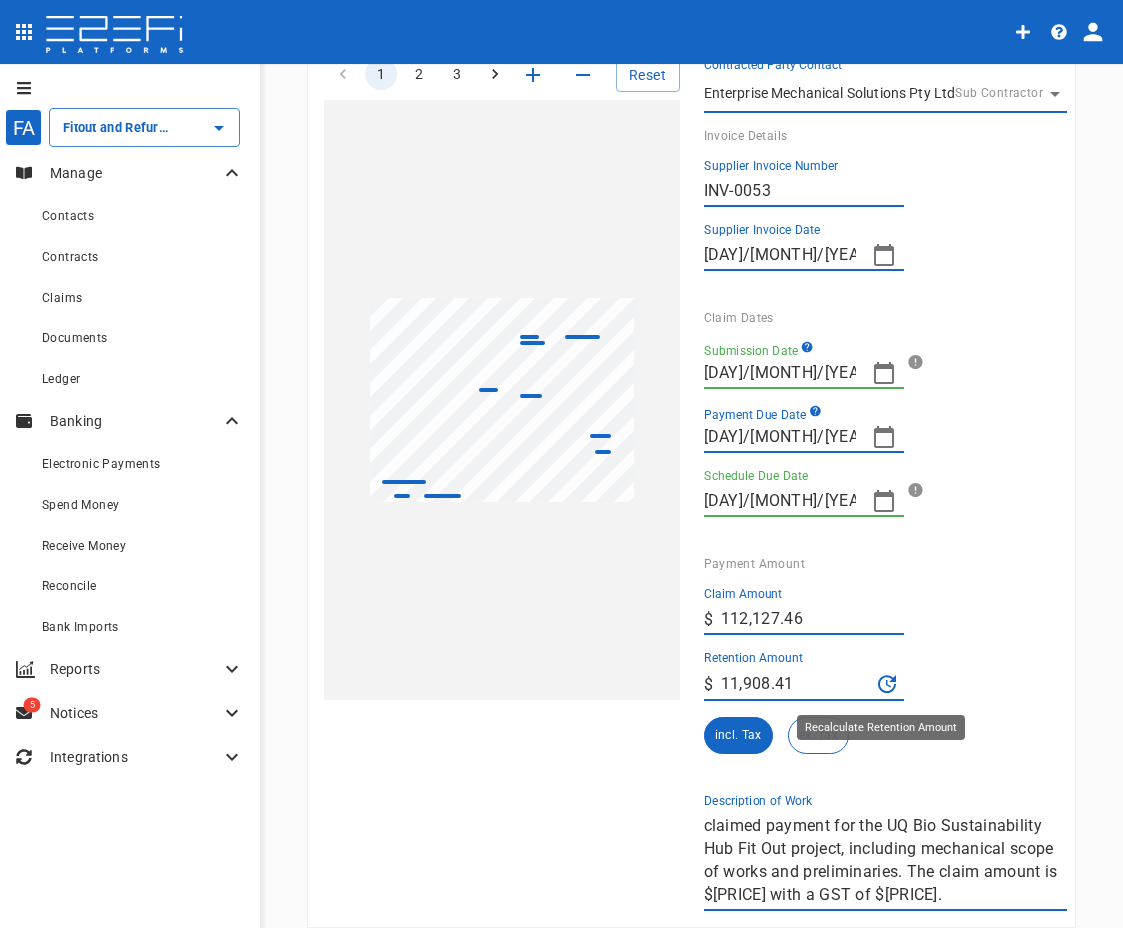 click 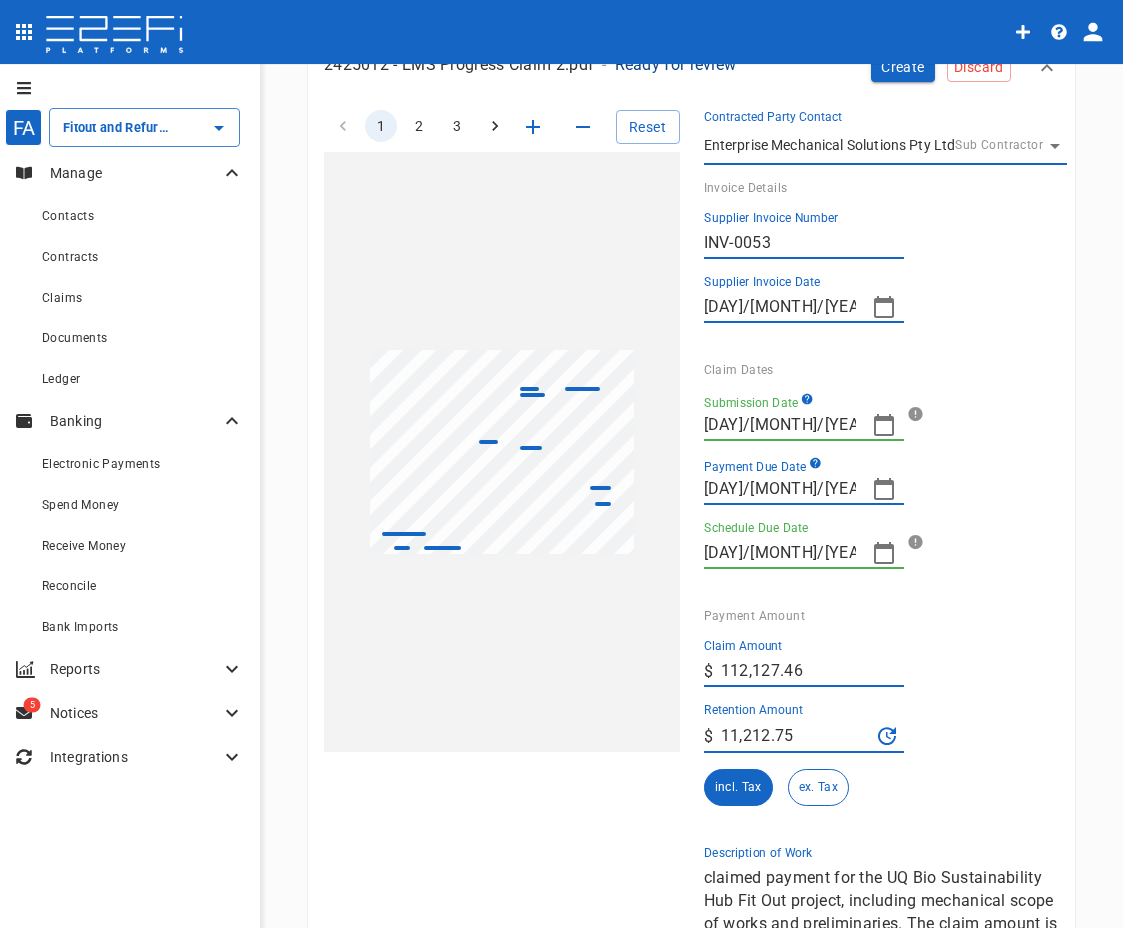 scroll, scrollTop: 0, scrollLeft: 0, axis: both 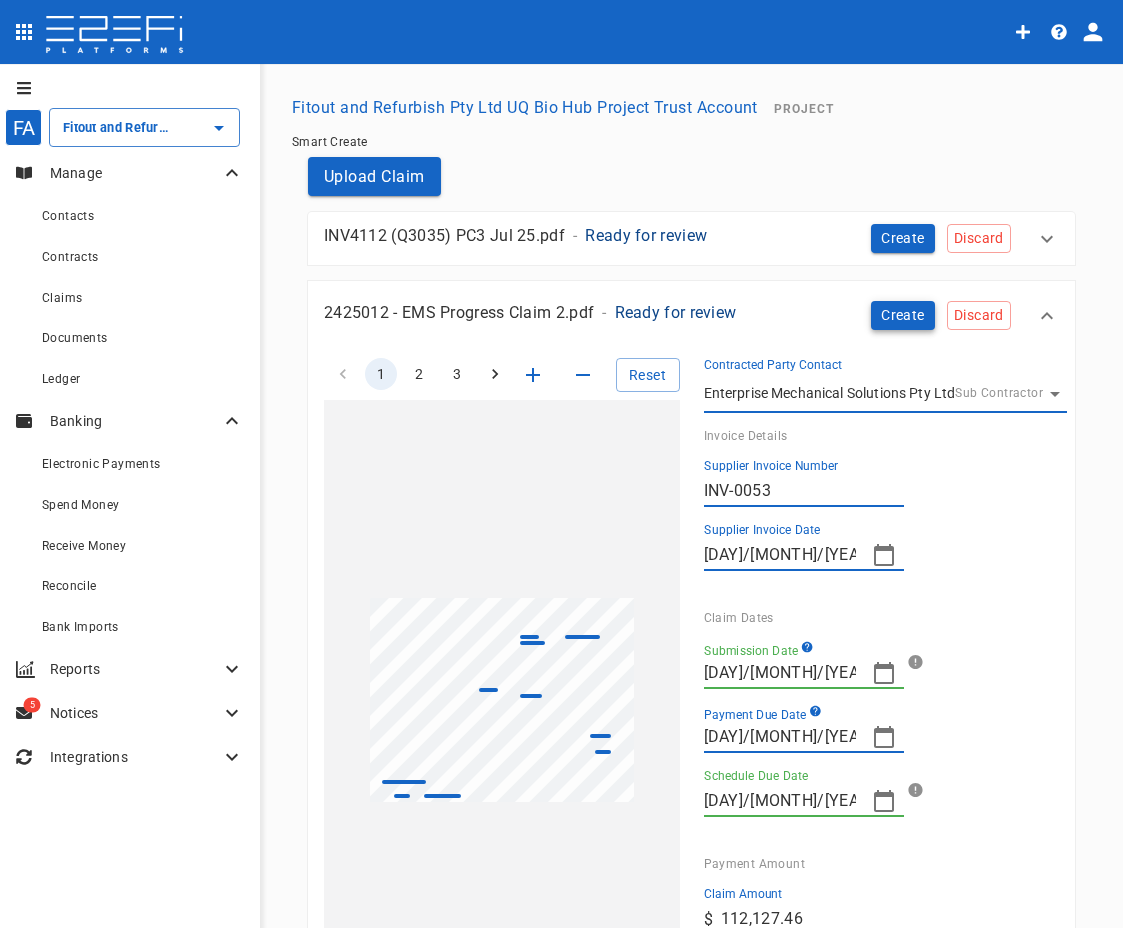click on "Create" at bounding box center (903, 315) 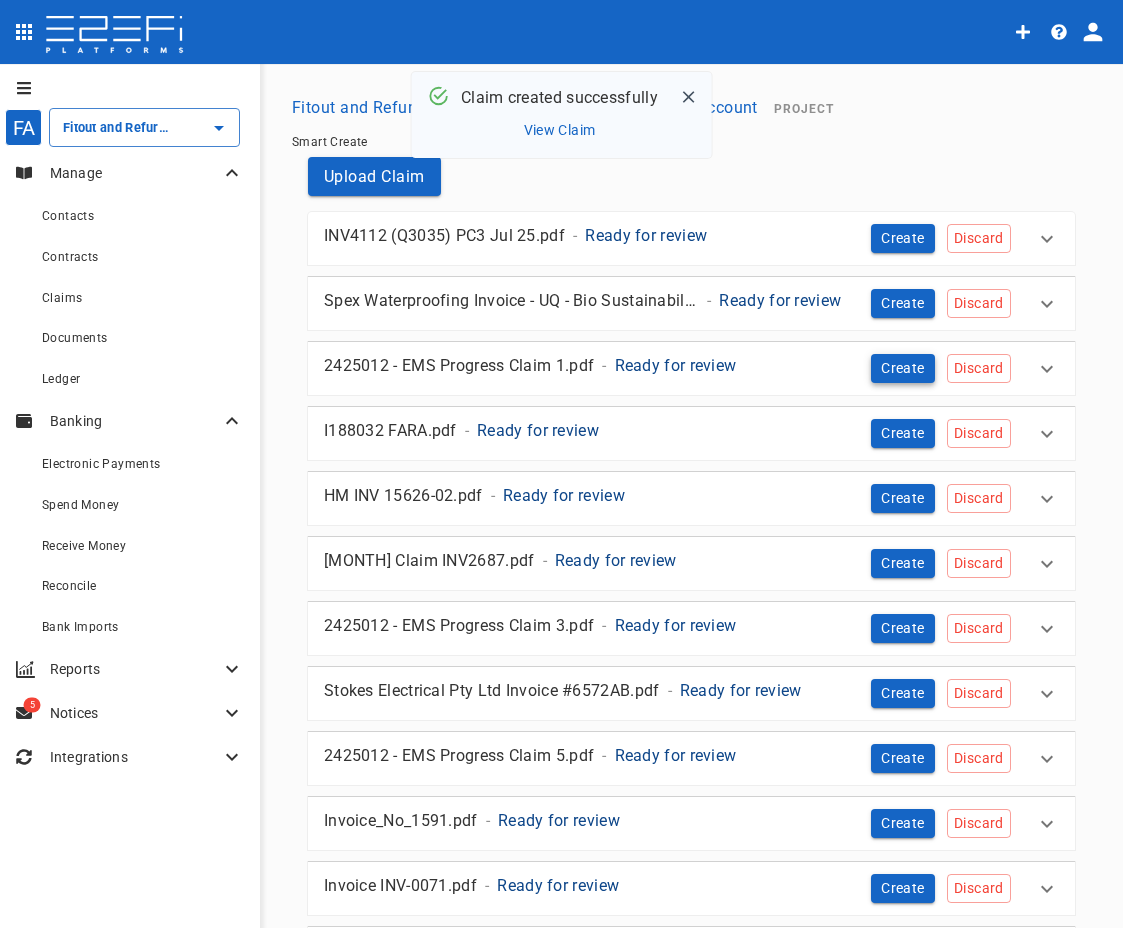 click on "Create" at bounding box center [903, 368] 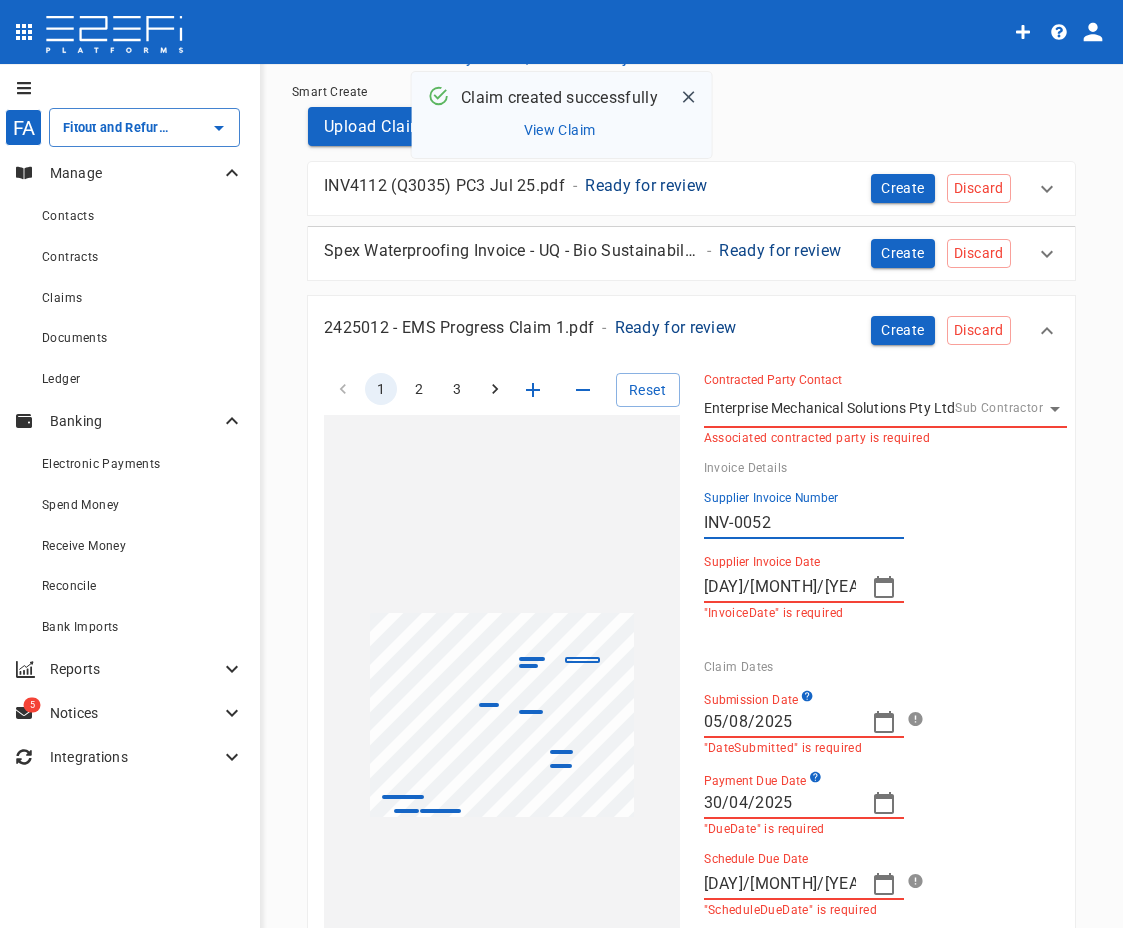 scroll, scrollTop: 100, scrollLeft: 0, axis: vertical 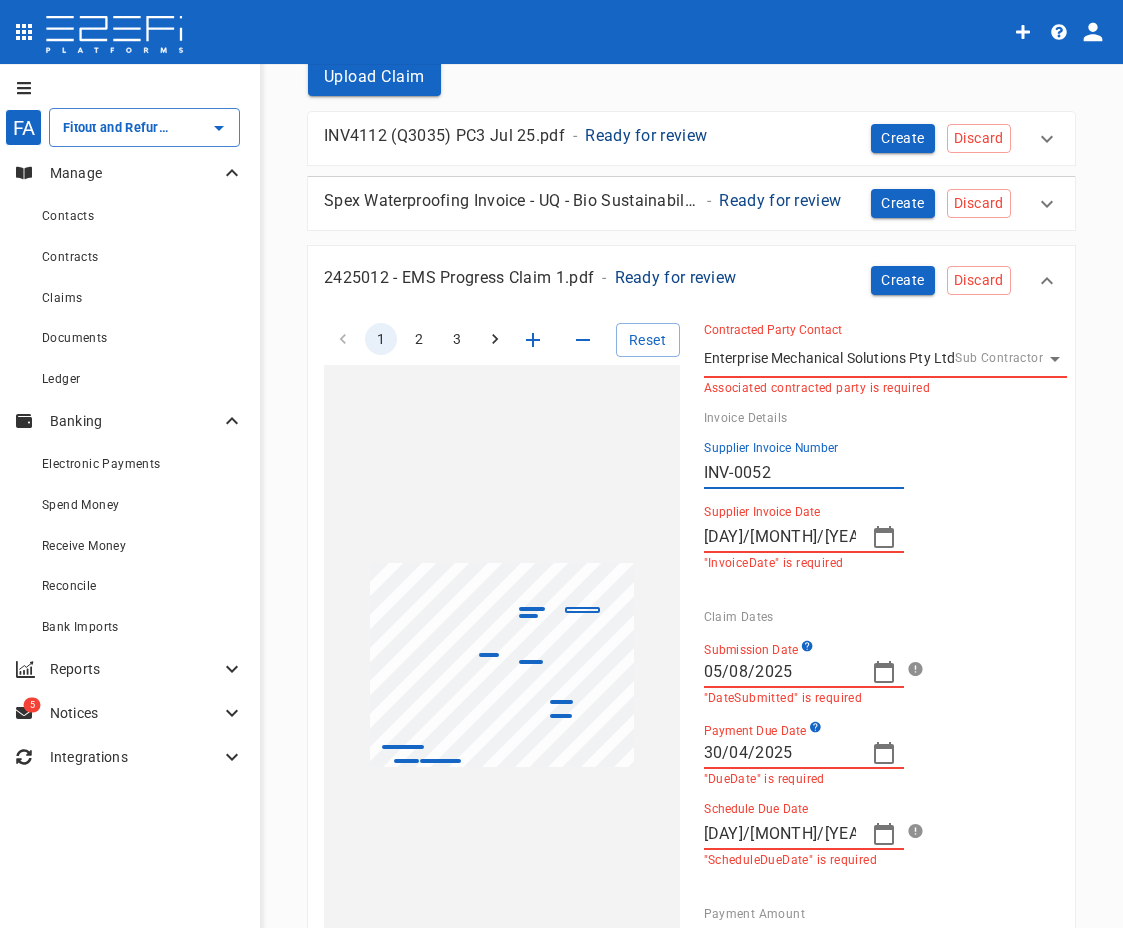click on "[DD]/[MM]/[YYYY]" at bounding box center (780, 537) 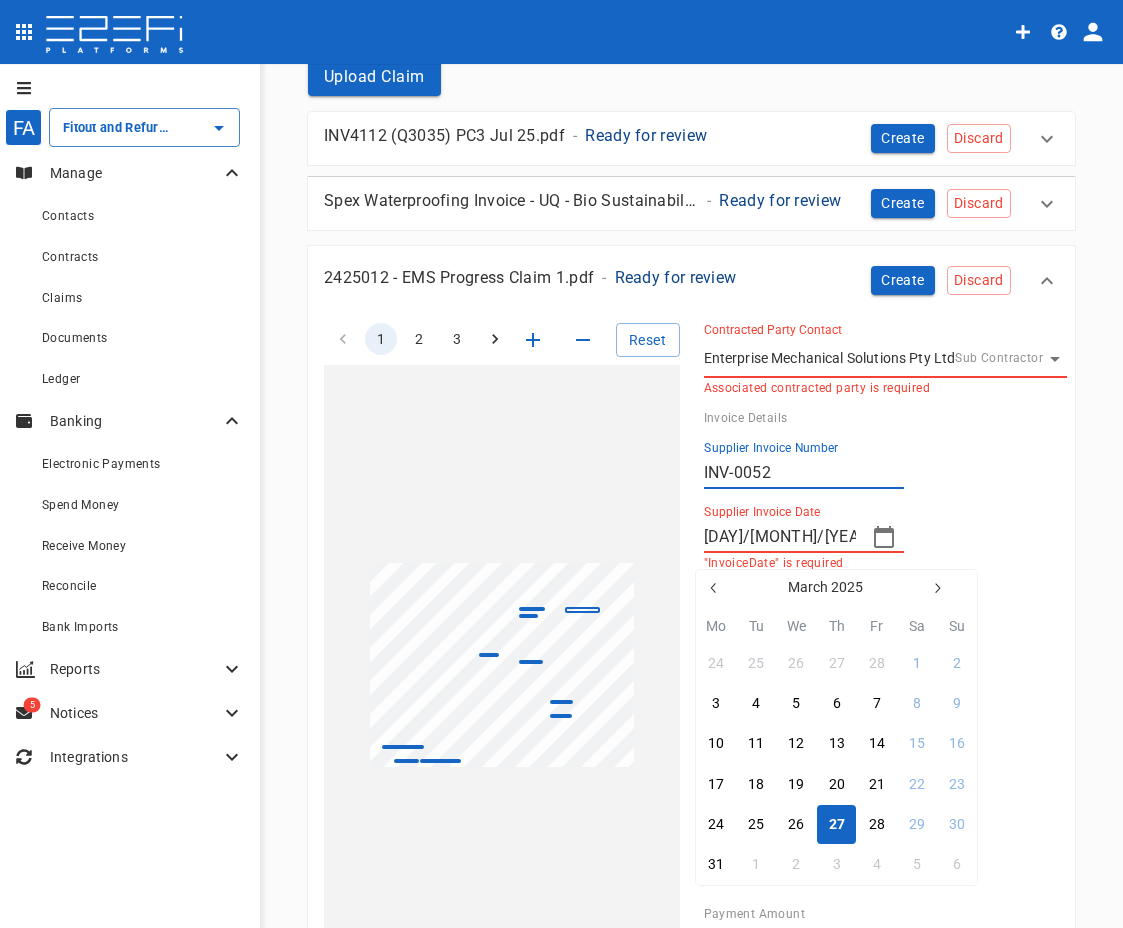 click at bounding box center (561, 464) 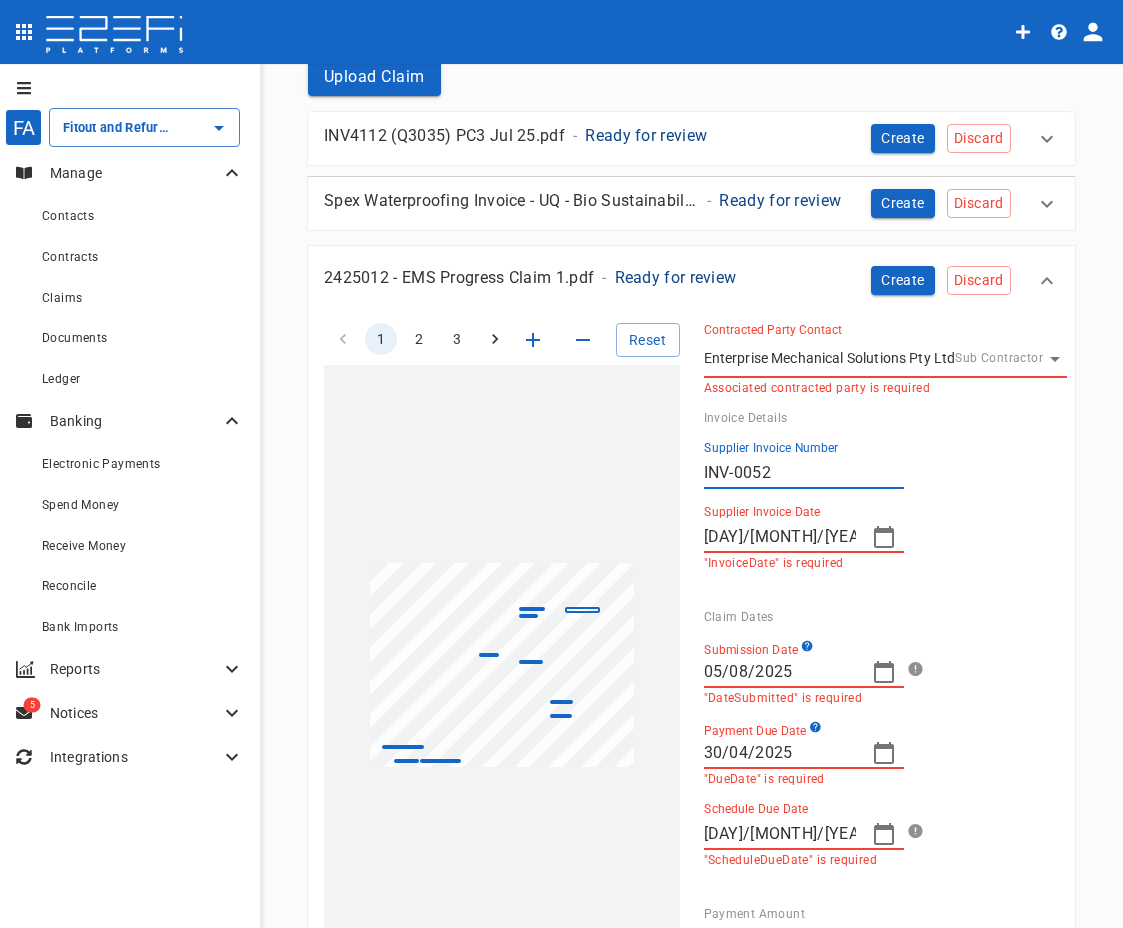 click 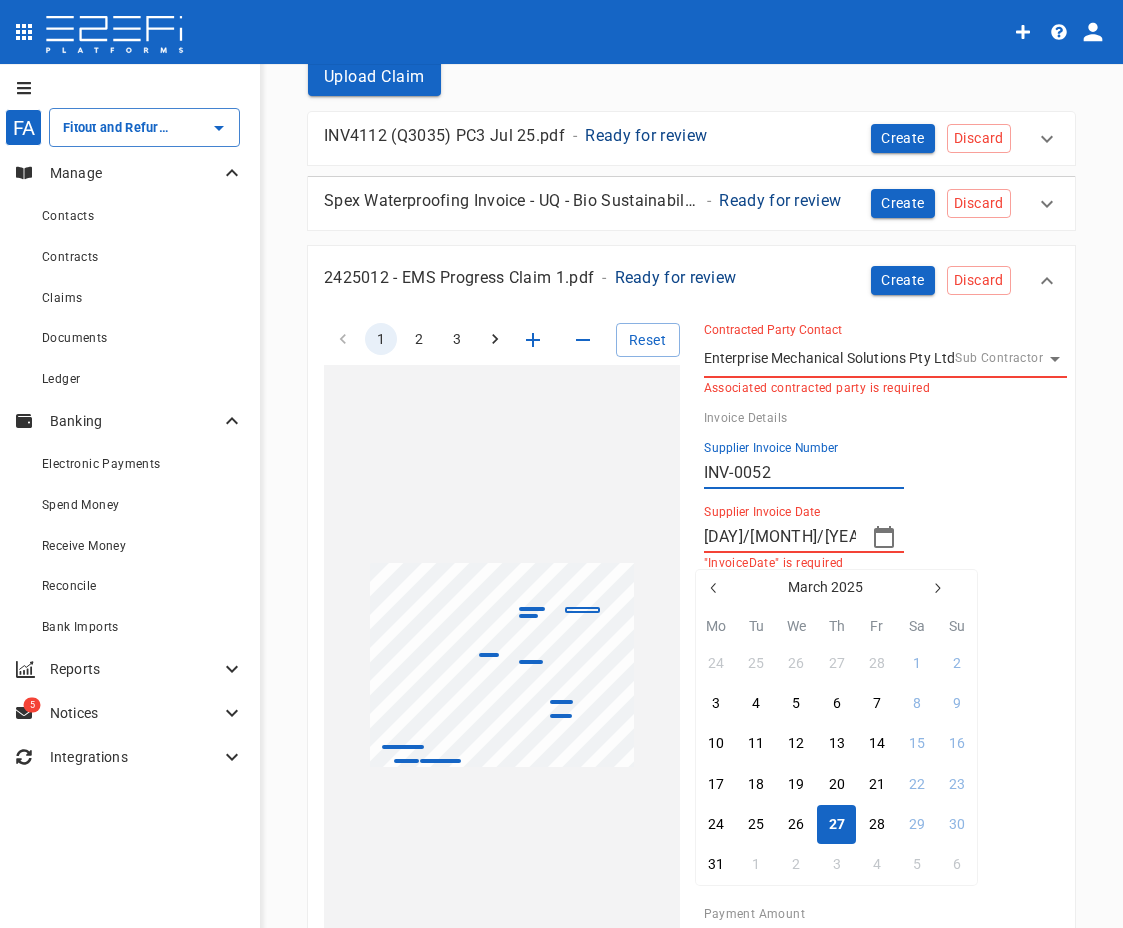 click on "27" at bounding box center [836, 824] 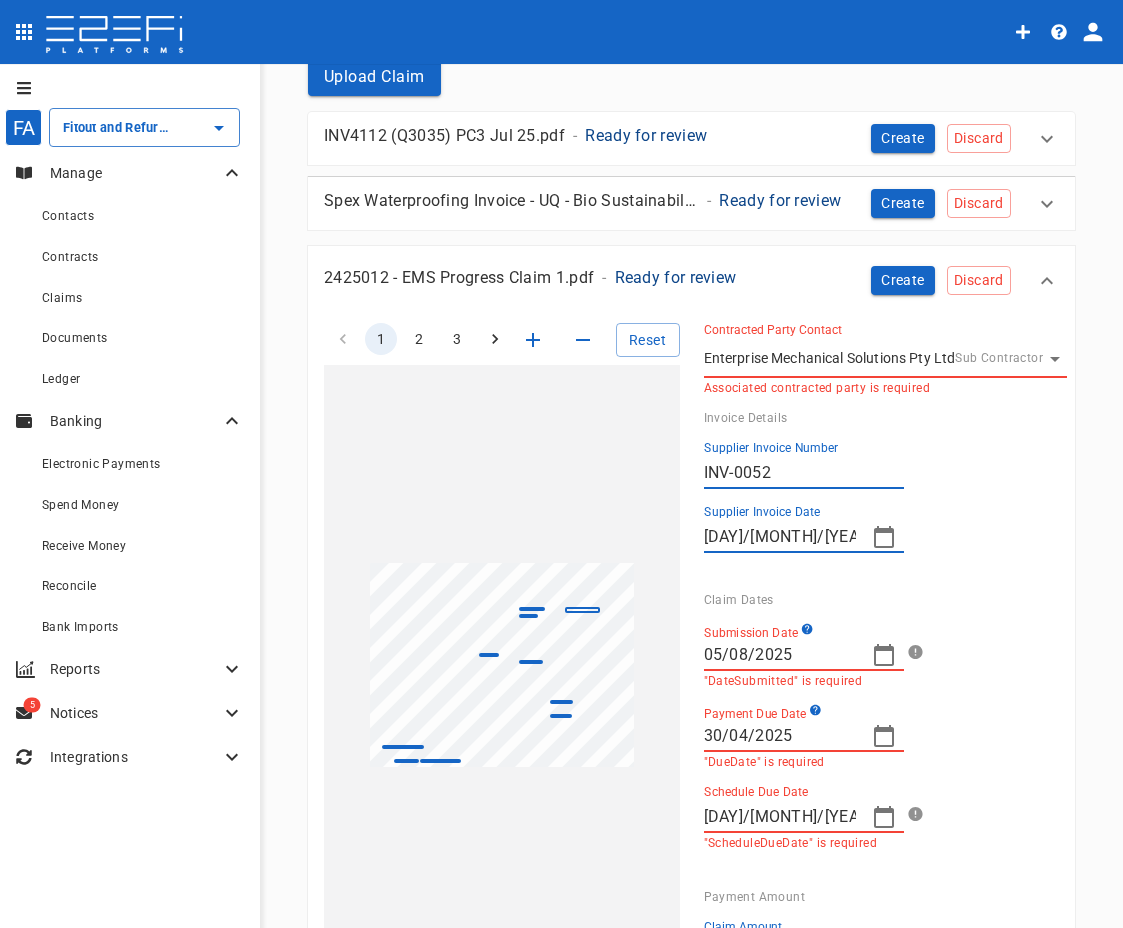 click 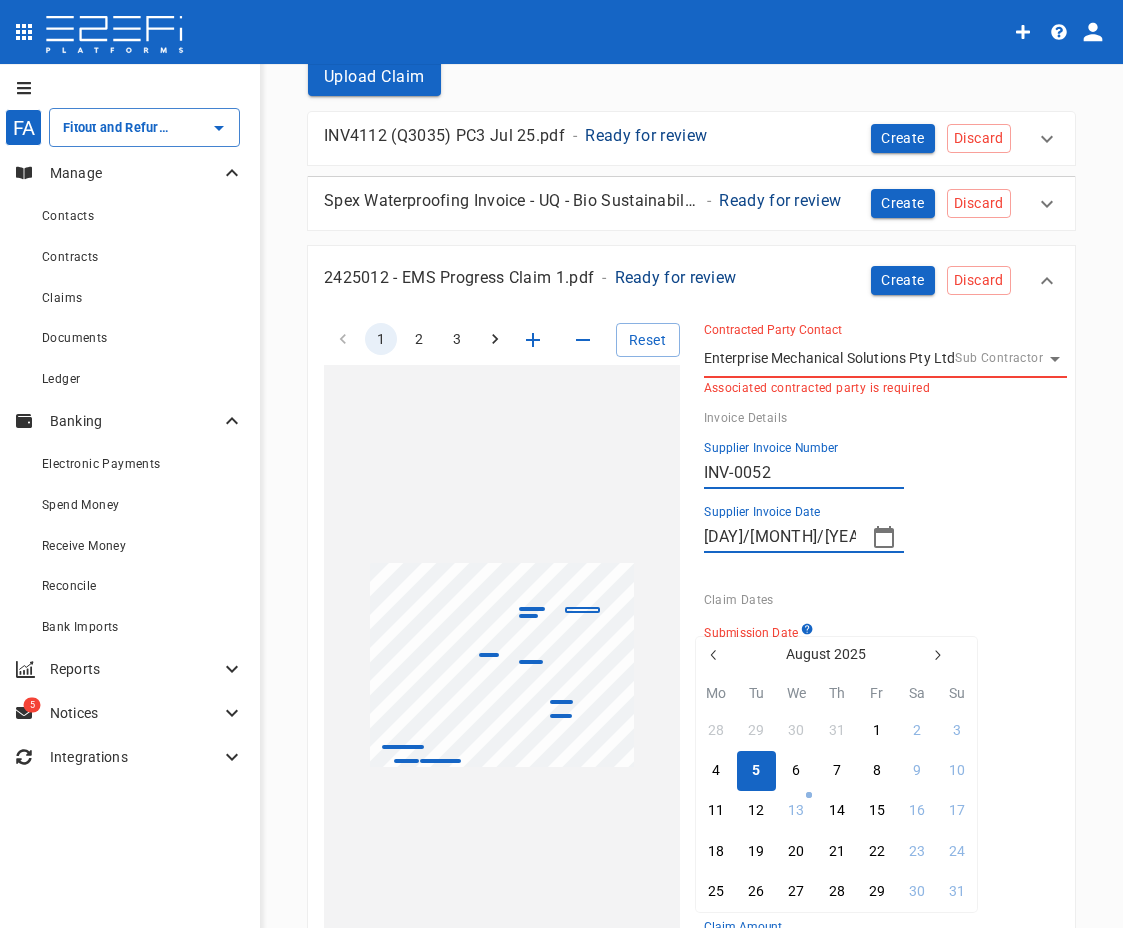 click 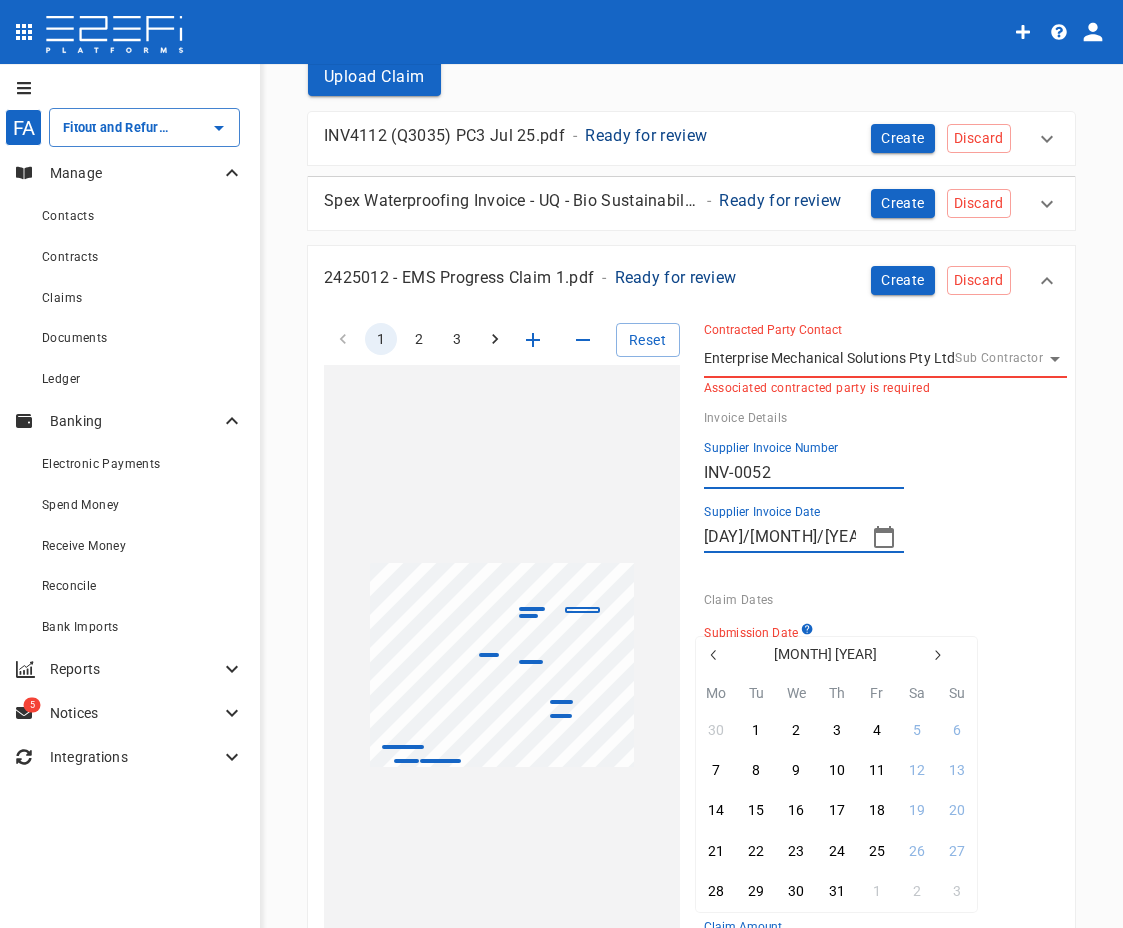 click 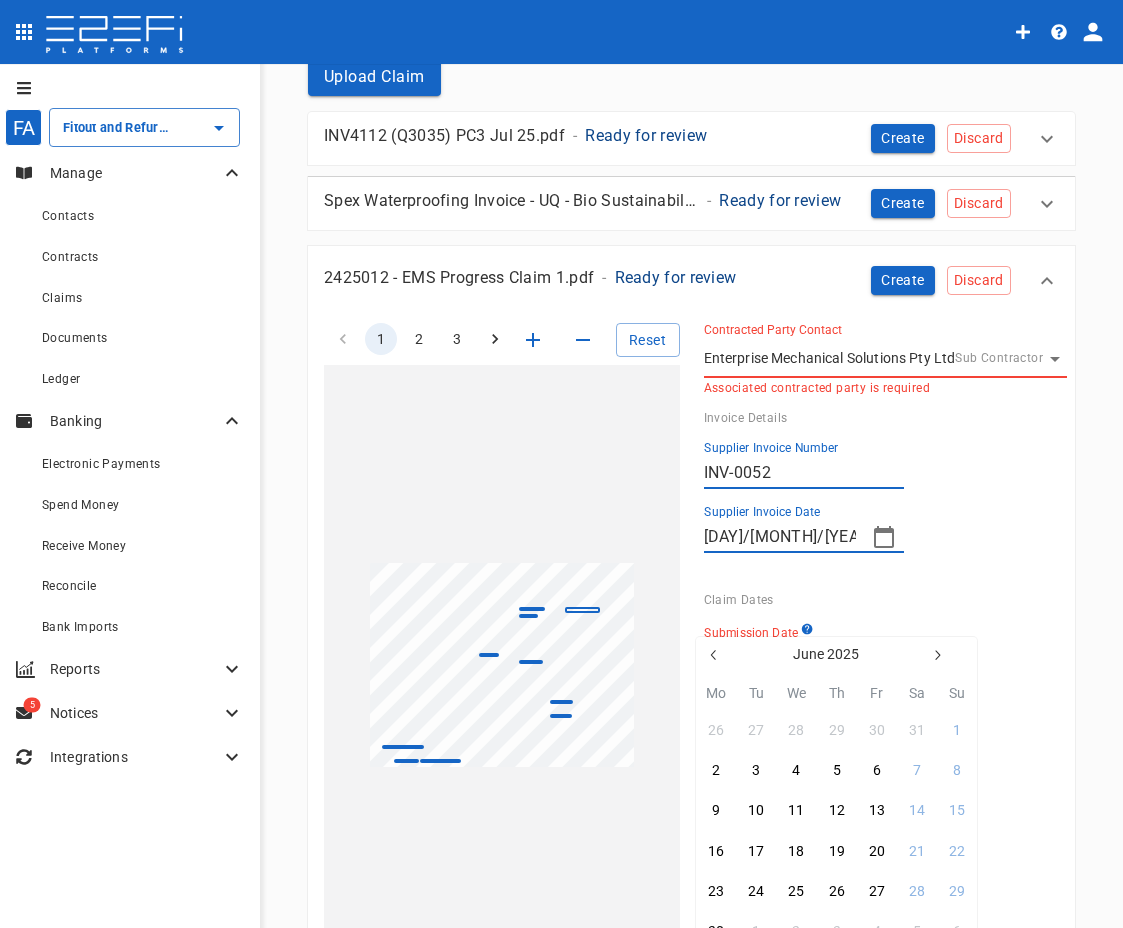 click 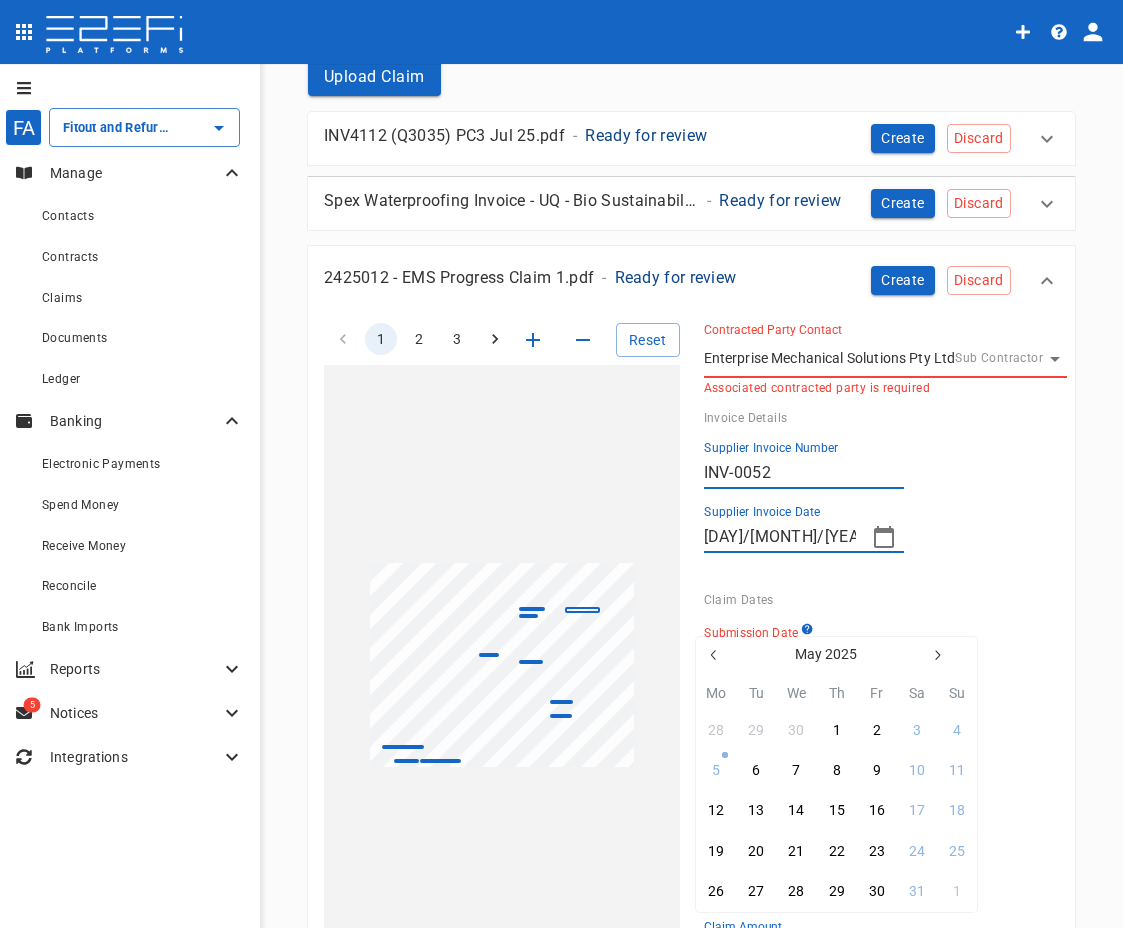 click 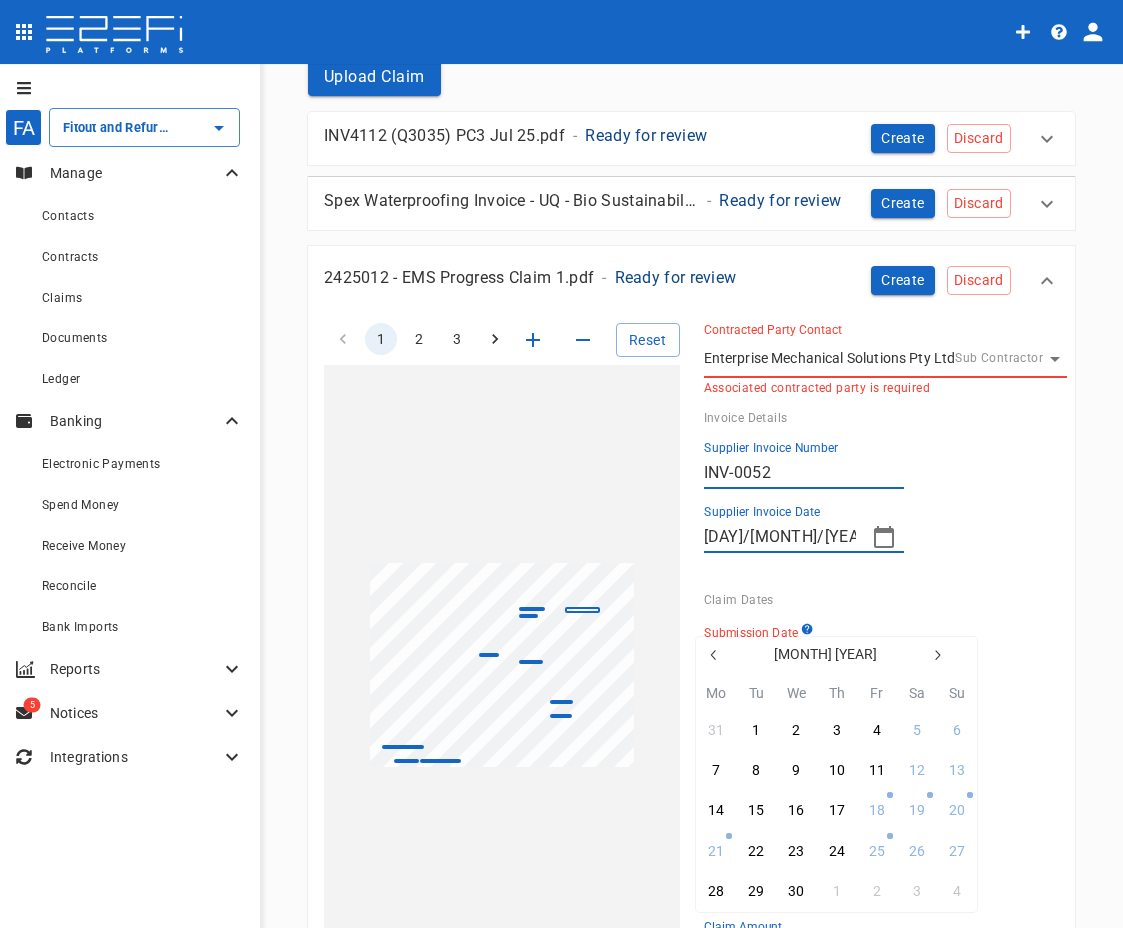 click 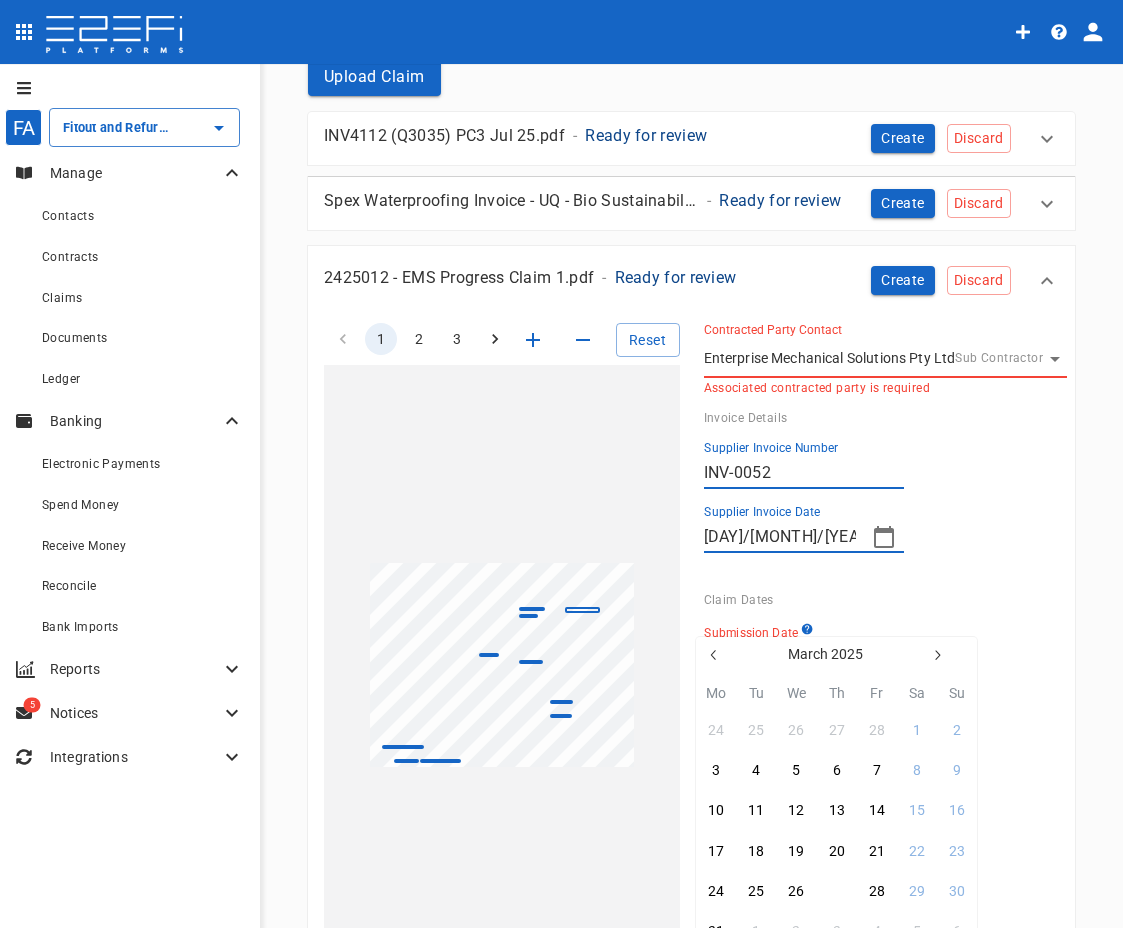 drag, startPoint x: 845, startPoint y: 897, endPoint x: 953, endPoint y: 593, distance: 322.61432 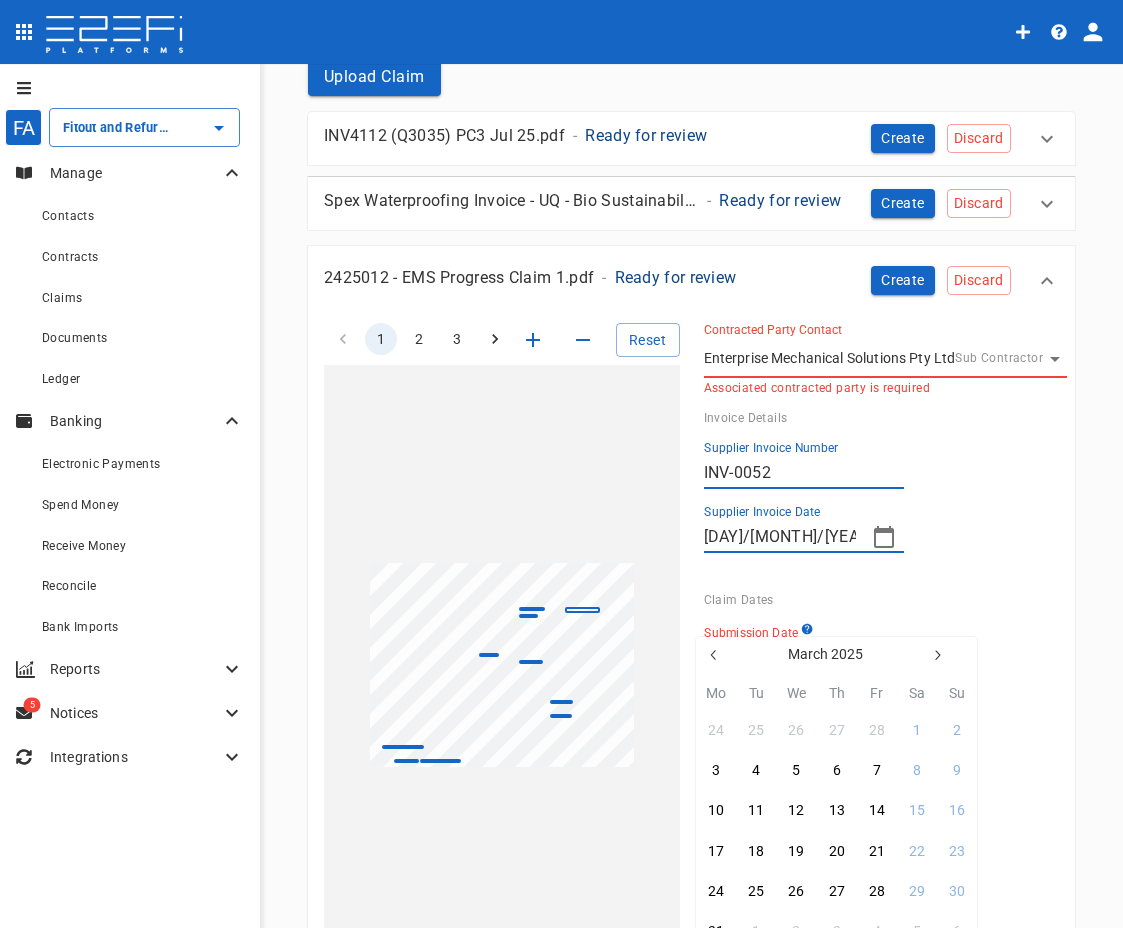 type on "[DD]/[MM]/[YYYY]" 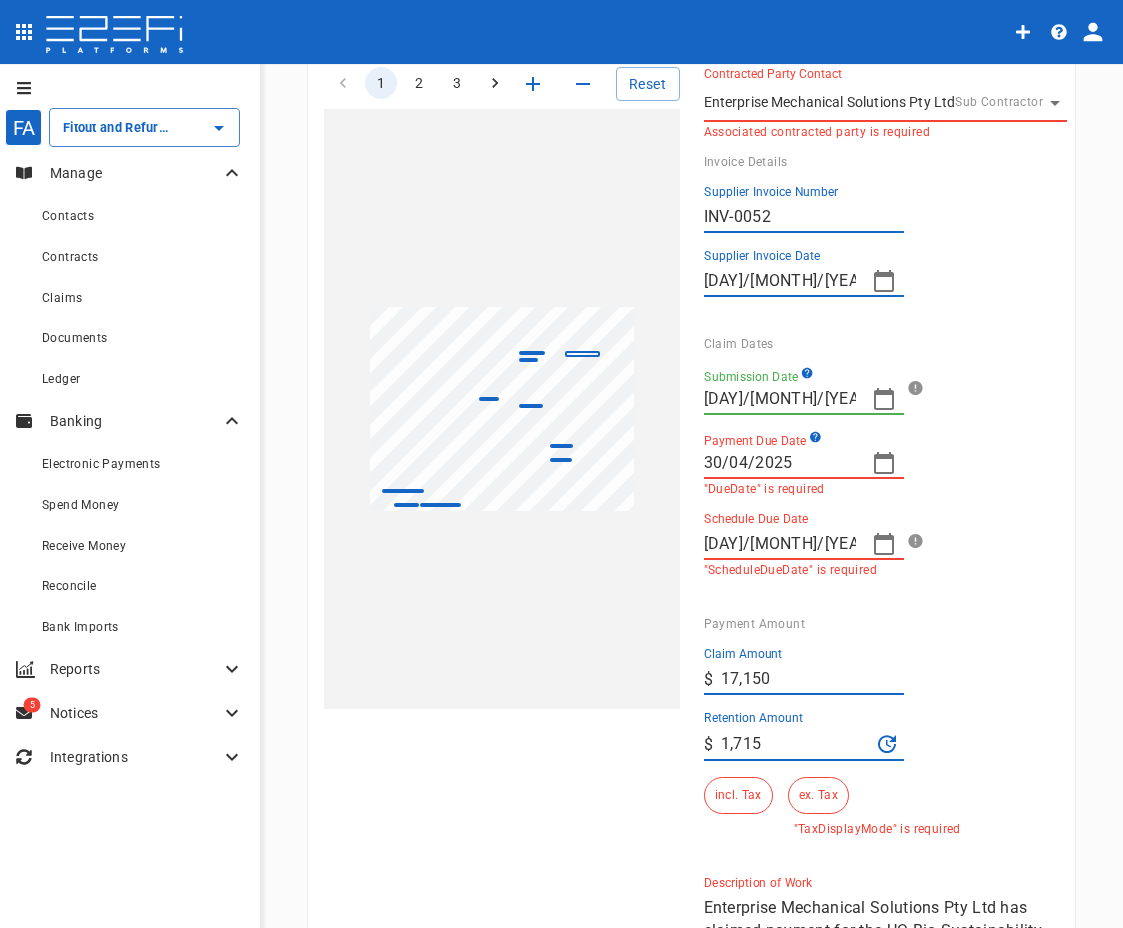 scroll, scrollTop: 400, scrollLeft: 0, axis: vertical 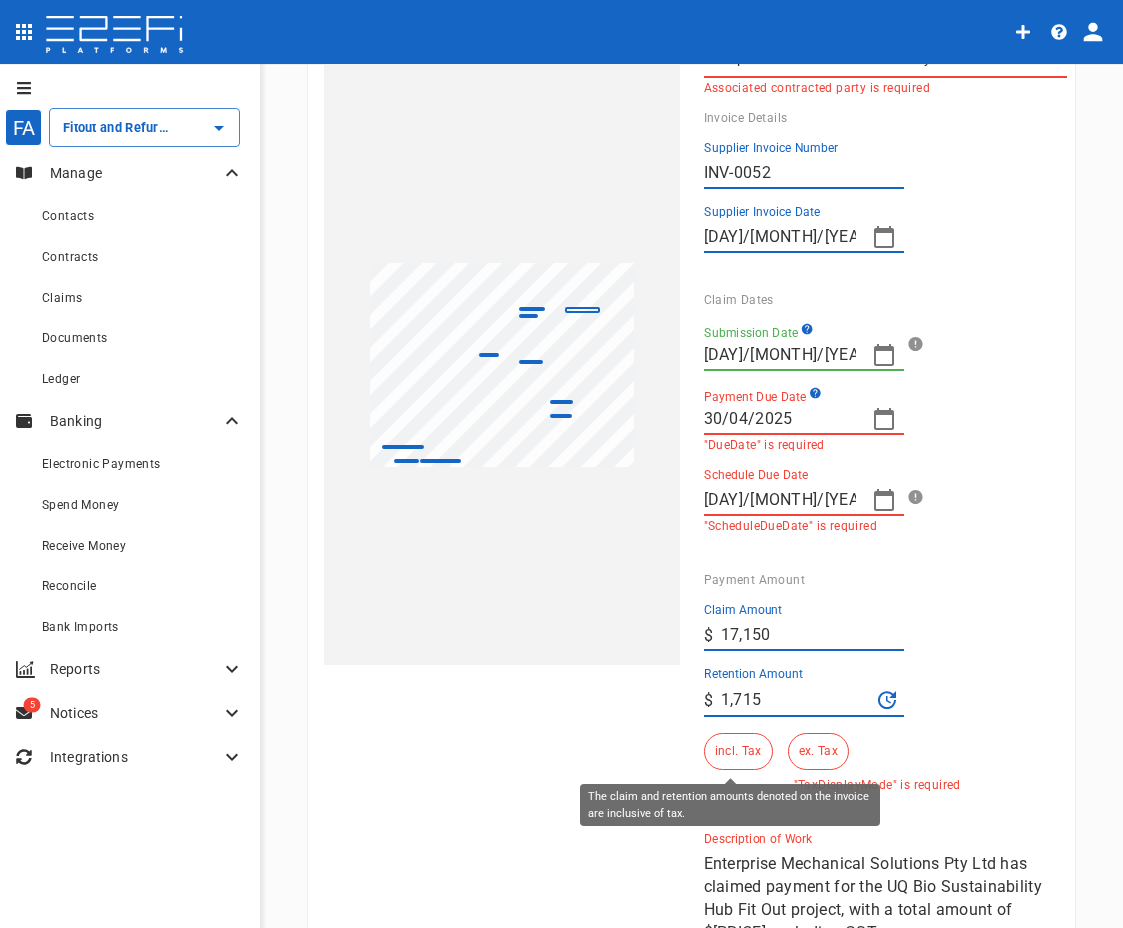 drag, startPoint x: 750, startPoint y: 748, endPoint x: 757, endPoint y: 722, distance: 26.925823 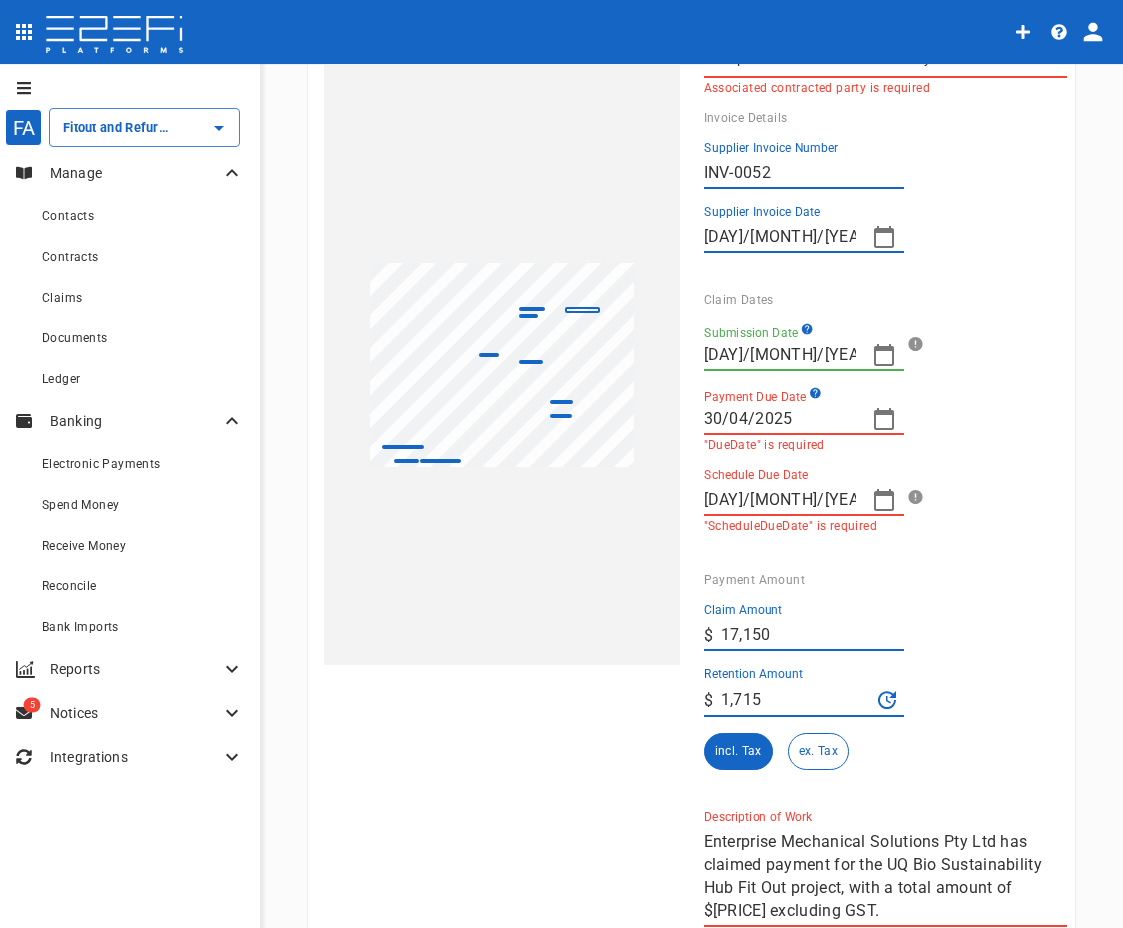 drag, startPoint x: 798, startPoint y: 618, endPoint x: 714, endPoint y: 644, distance: 87.93179 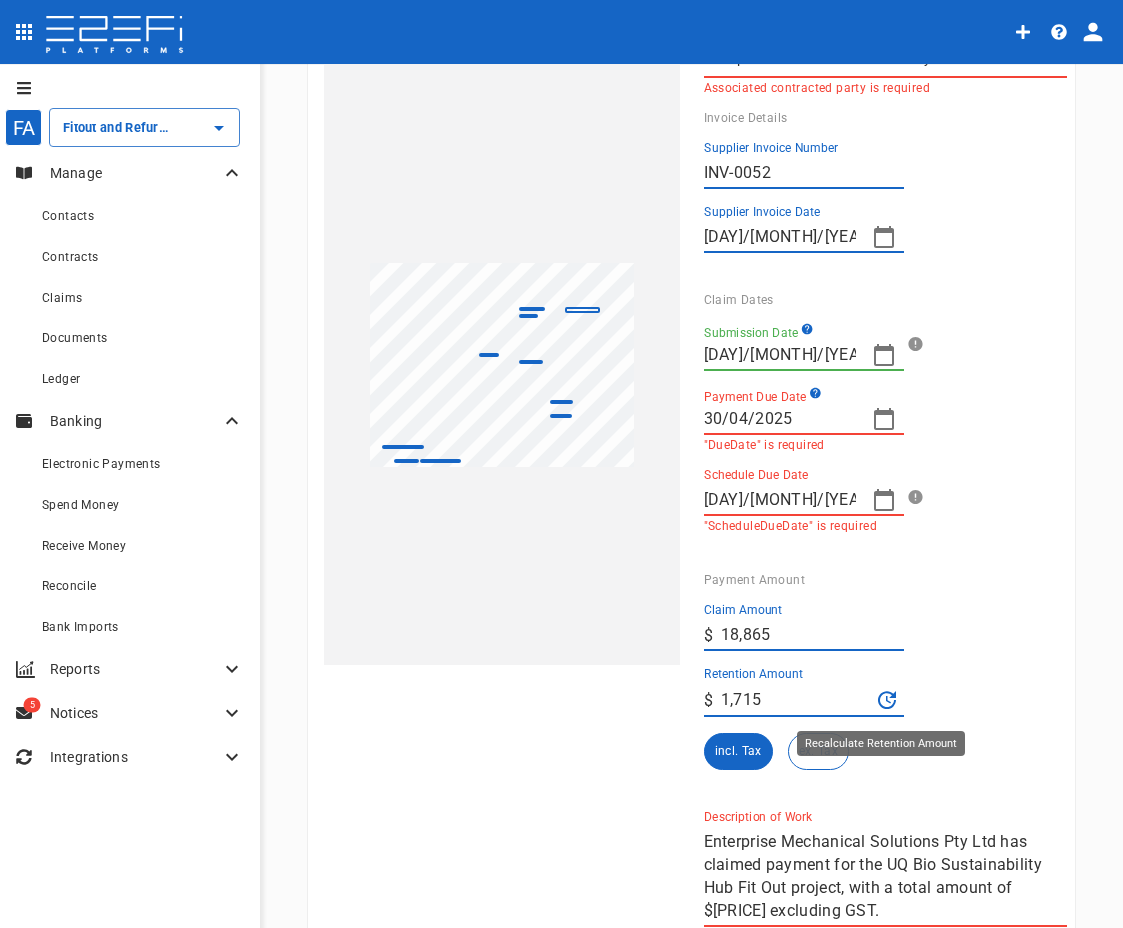 type on "18,865" 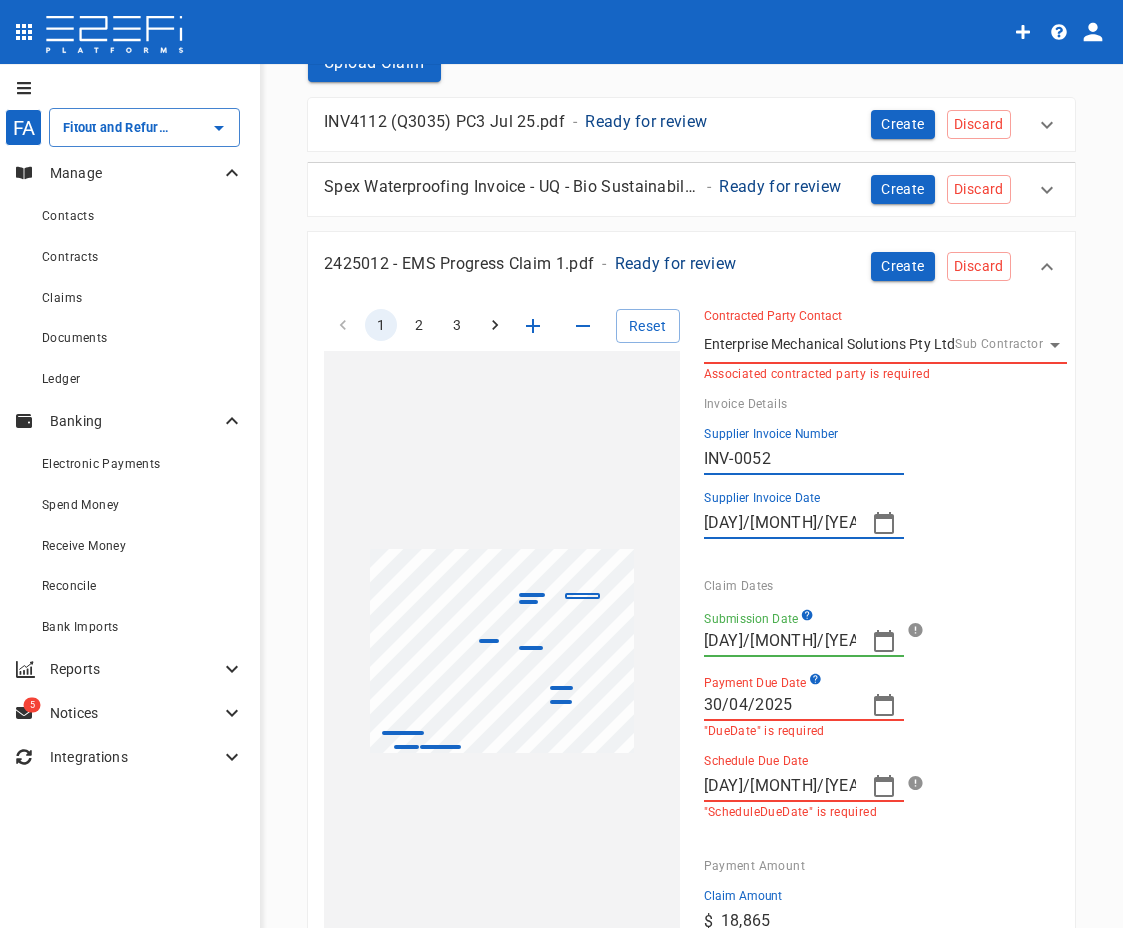 scroll, scrollTop: 100, scrollLeft: 0, axis: vertical 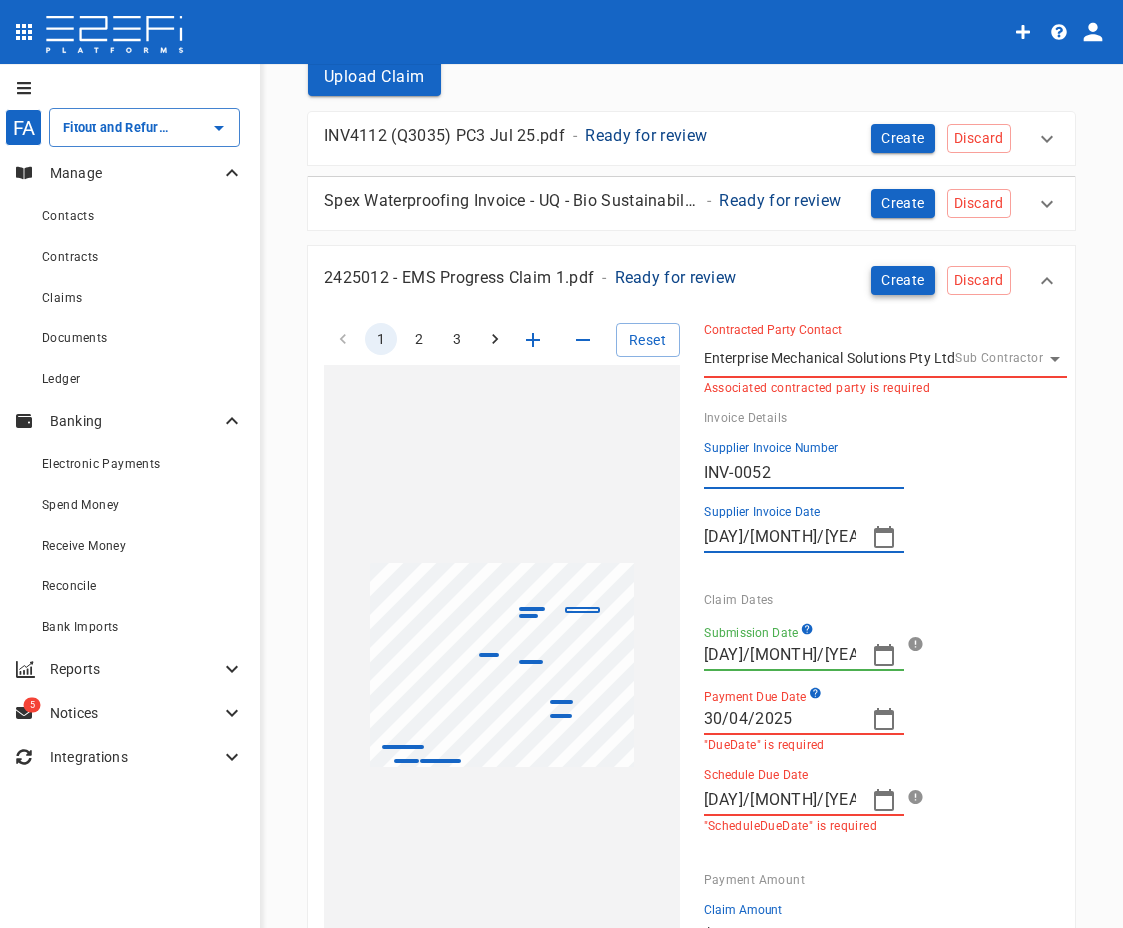 click on "Create" at bounding box center [903, 280] 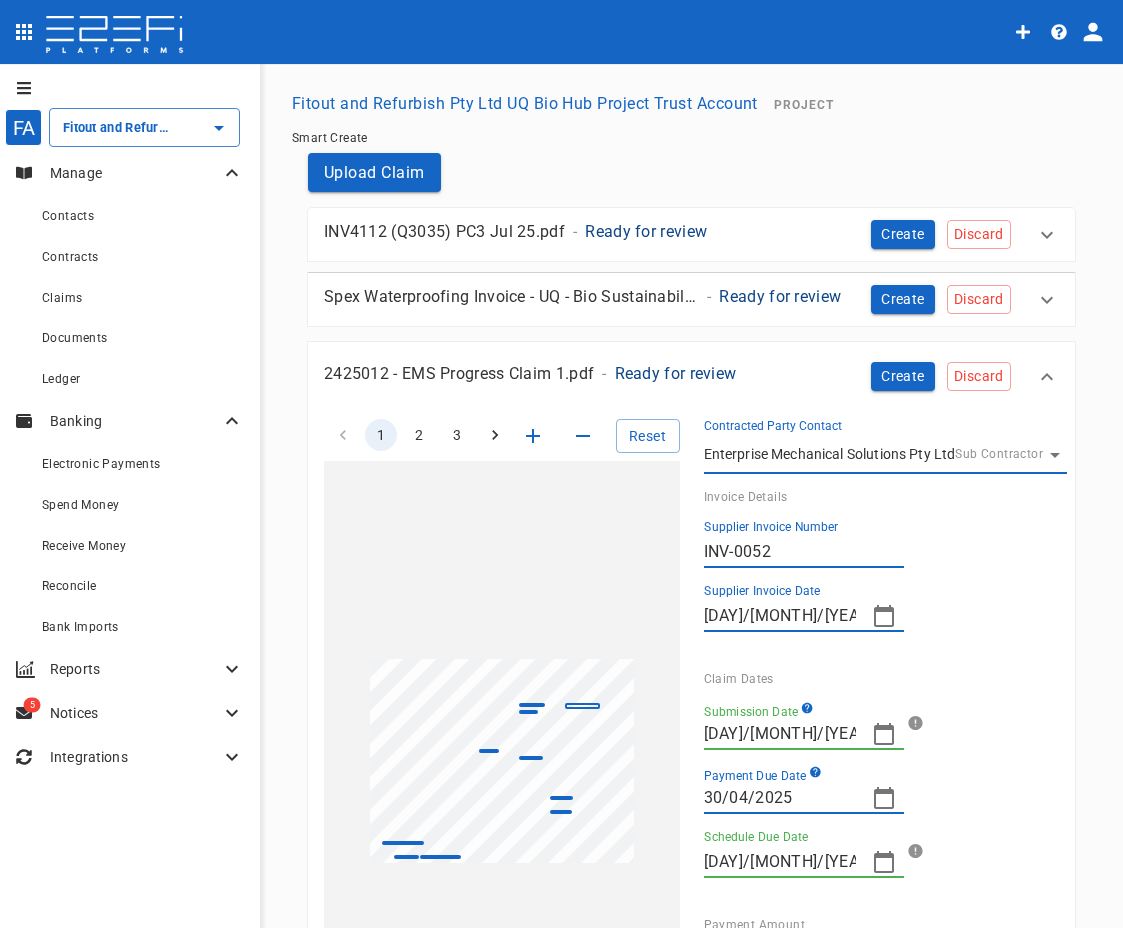 scroll, scrollTop: 0, scrollLeft: 0, axis: both 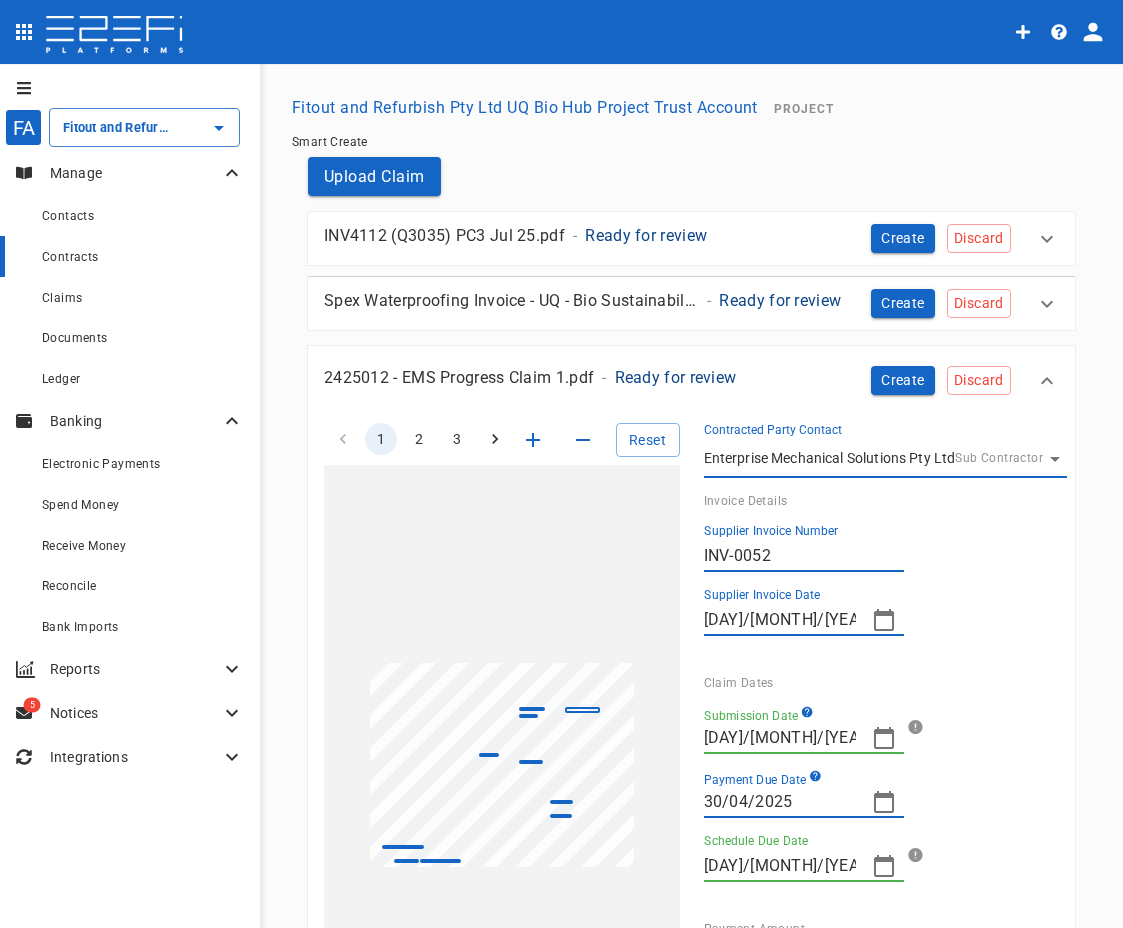 click on "Contracts" at bounding box center [143, 256] 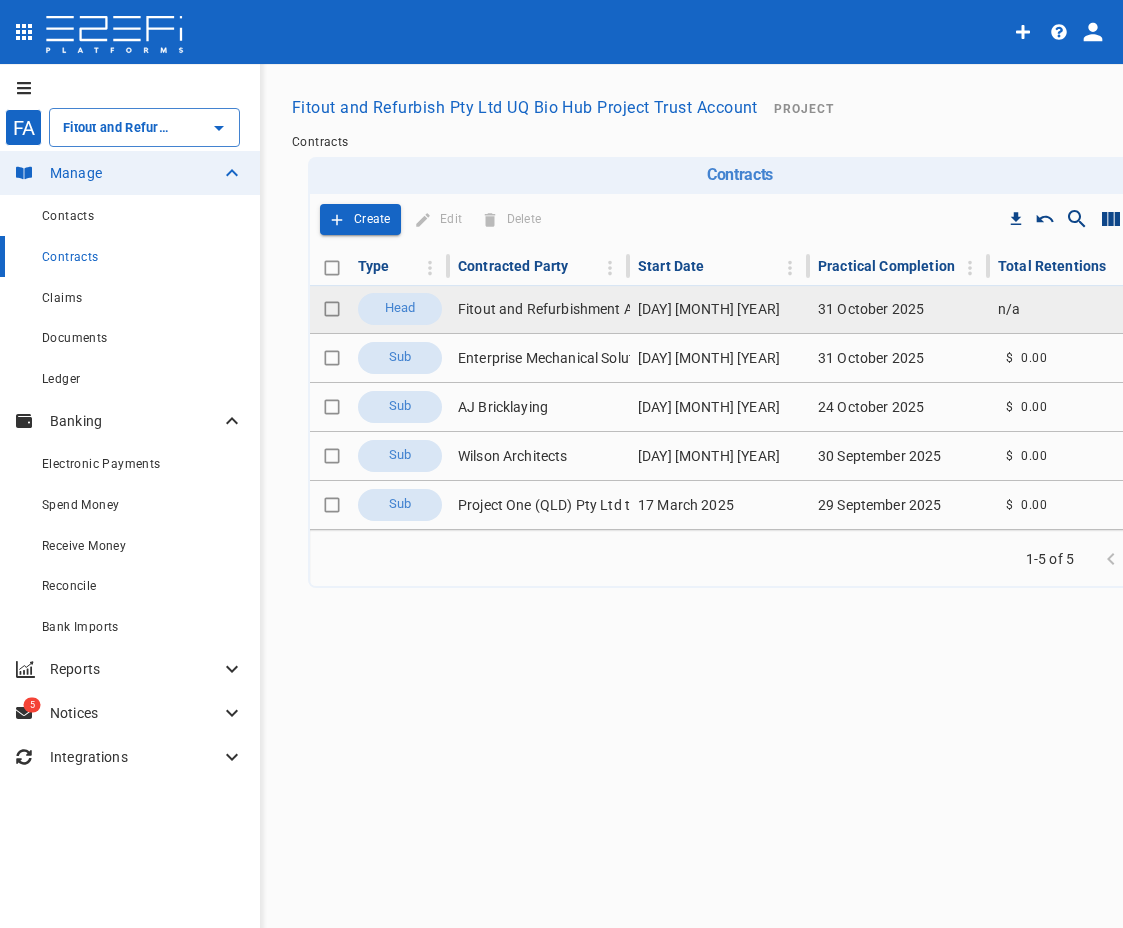 click on "Fitout and Refurbishment Australia Pty Ltd" at bounding box center [540, 309] 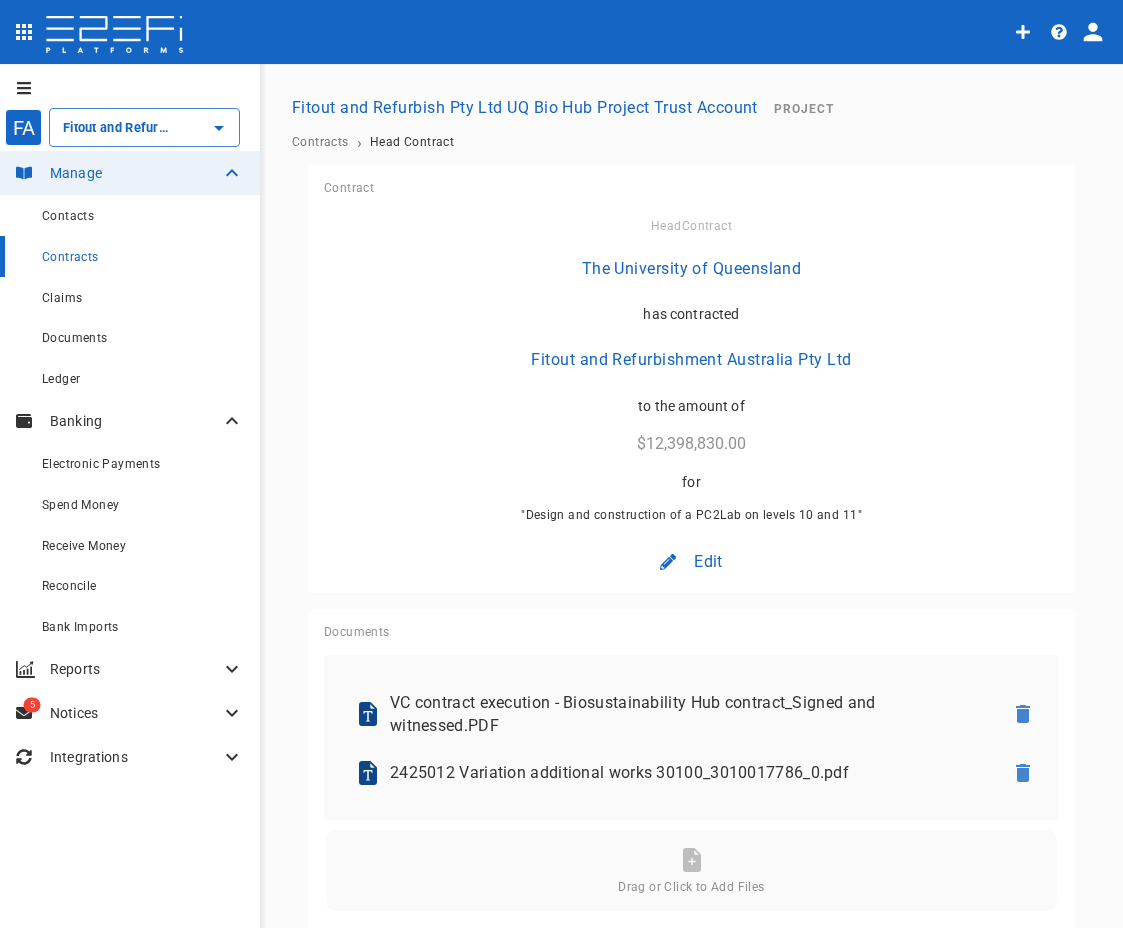 click on "Edit" at bounding box center (708, 561) 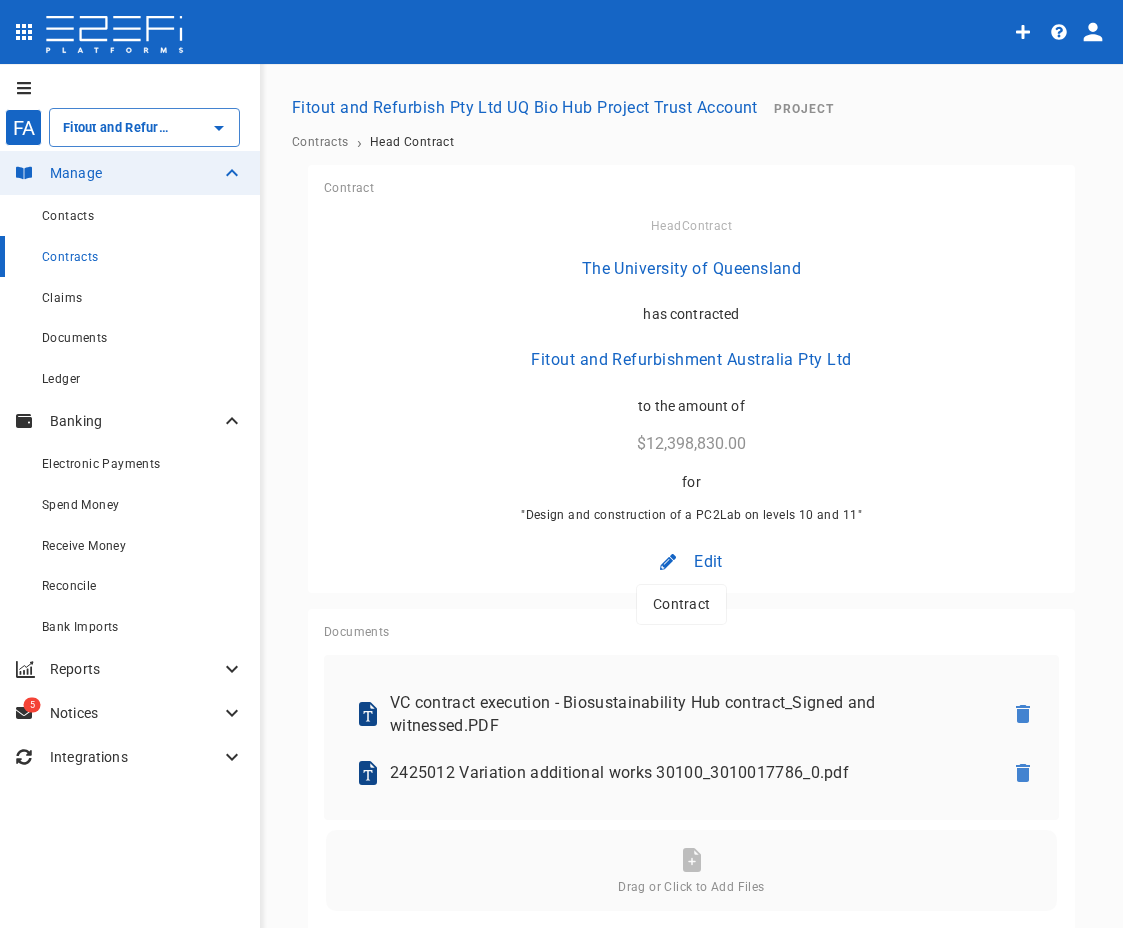 click at bounding box center [561, 464] 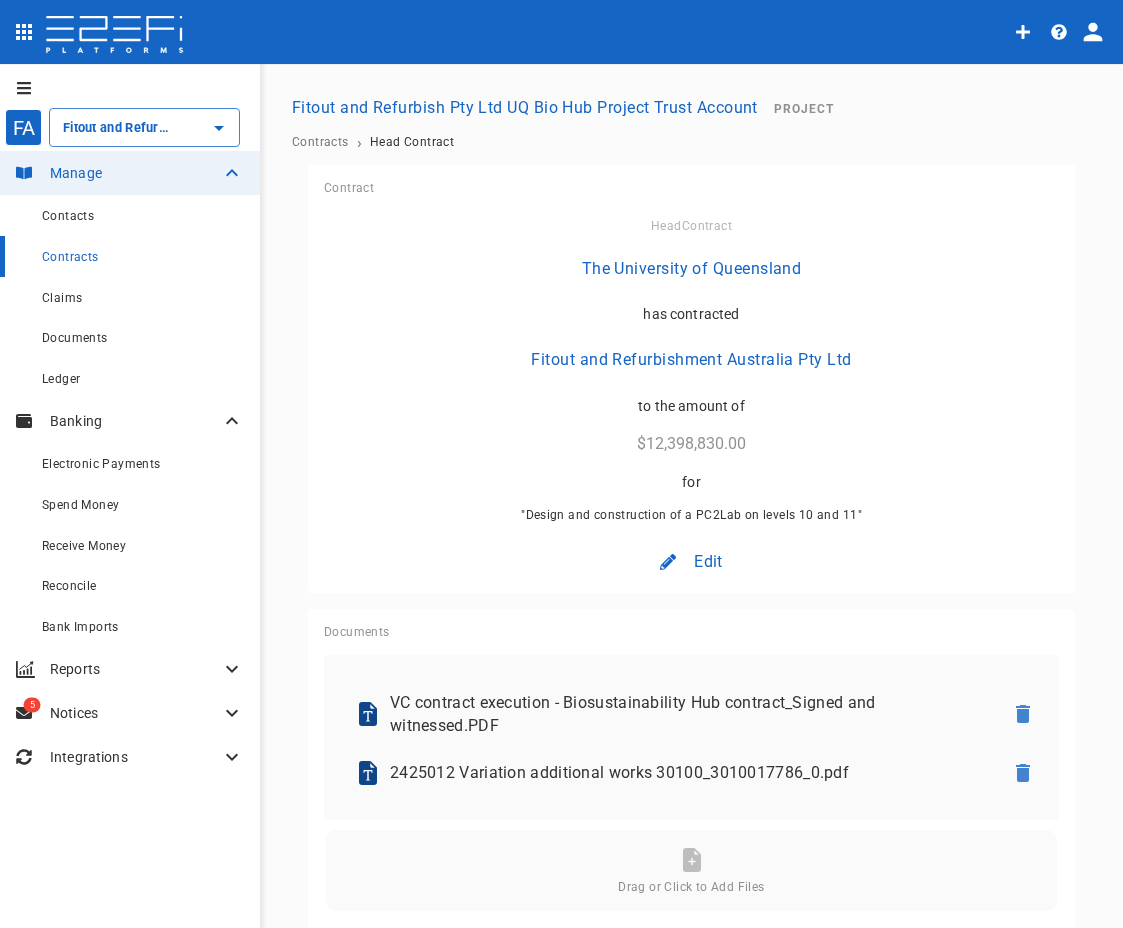 click on "Documents VC contract execution - Biosustainability Hub contract_Signed and witnessed.PDF 2425012 Variation additional works 30100_3010017786_0.pdf Drag or Click to Add Files" at bounding box center (687, 777) 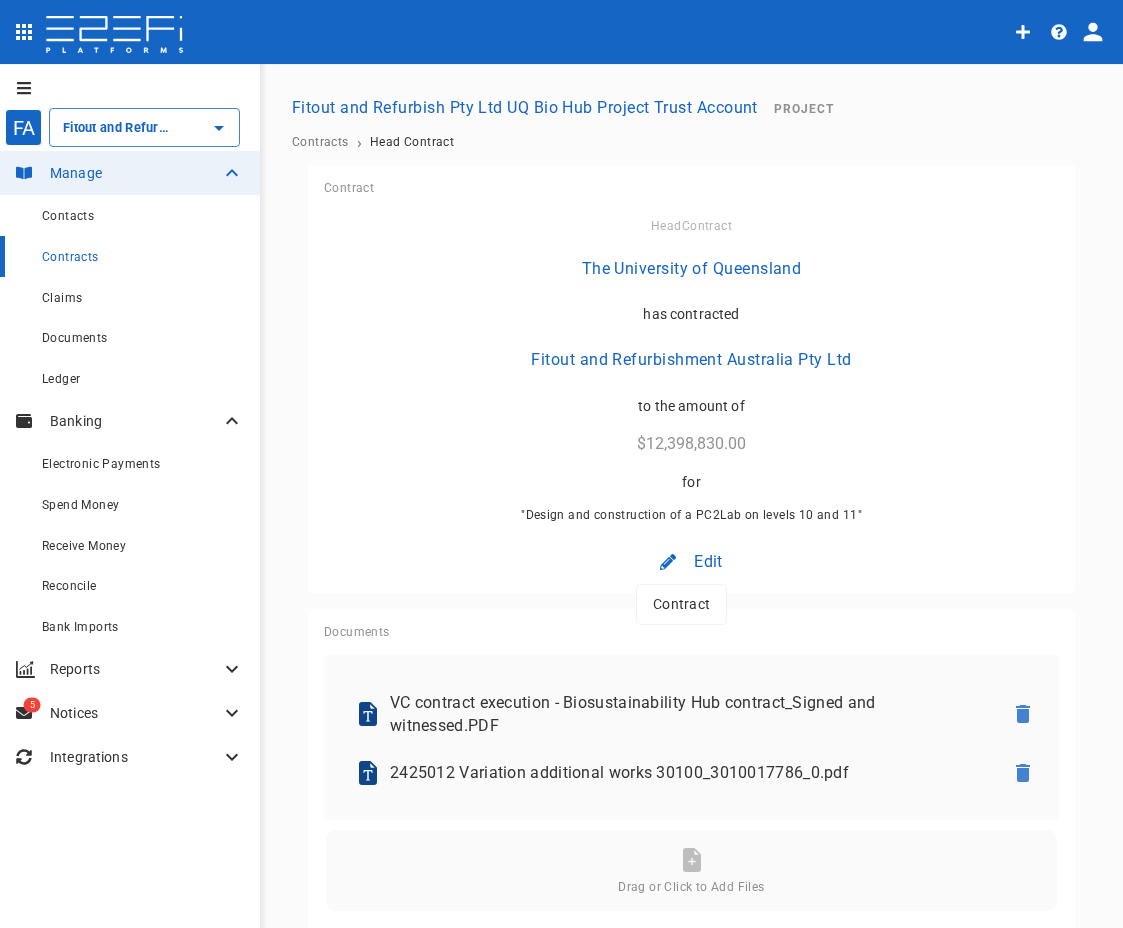 click on "Contract" at bounding box center [681, 604] 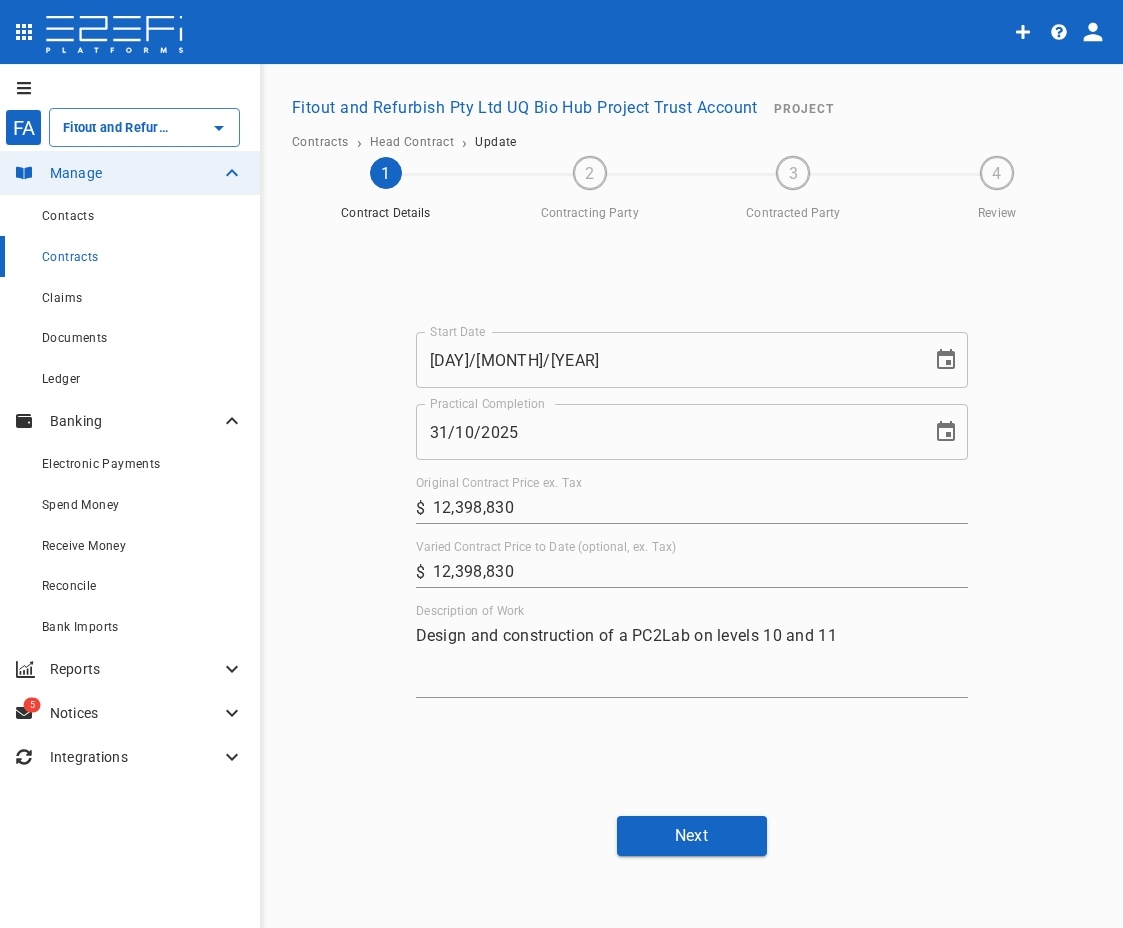 click 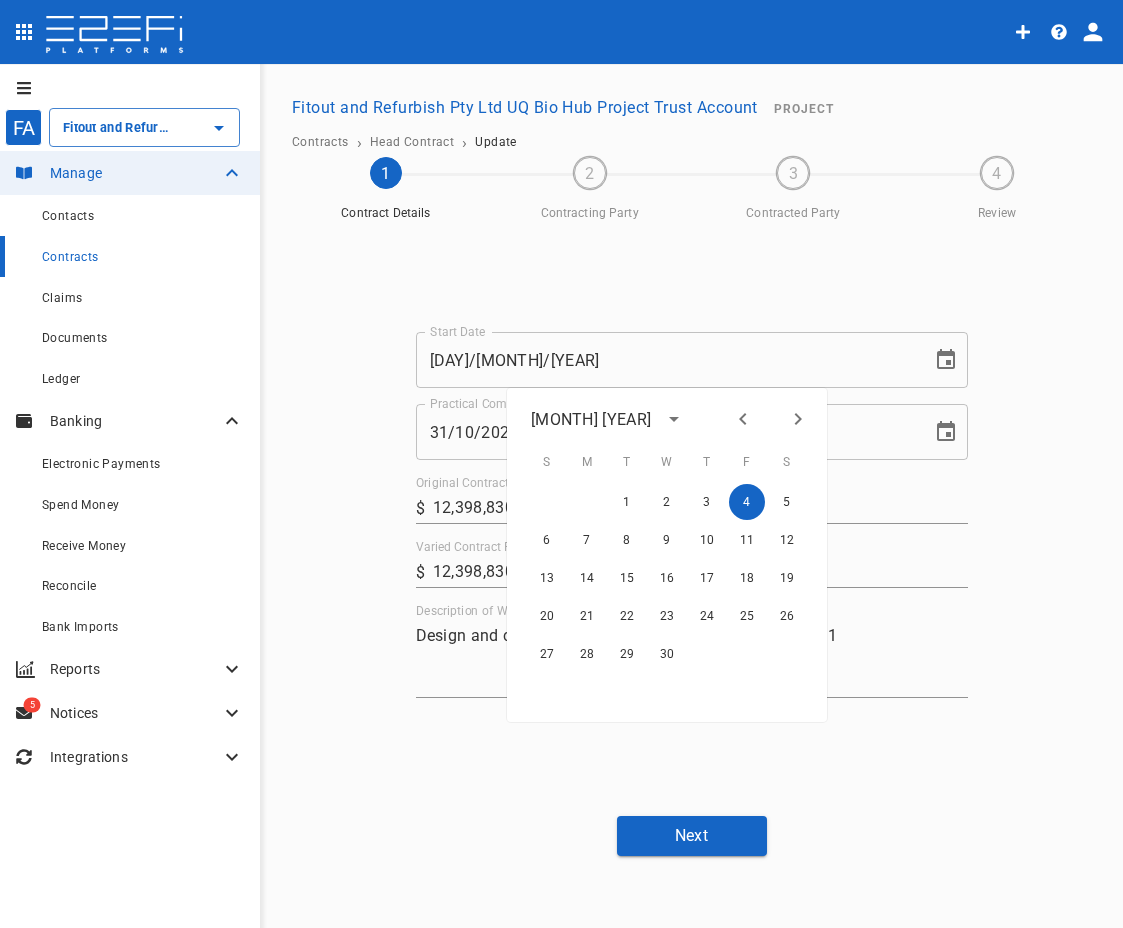 click 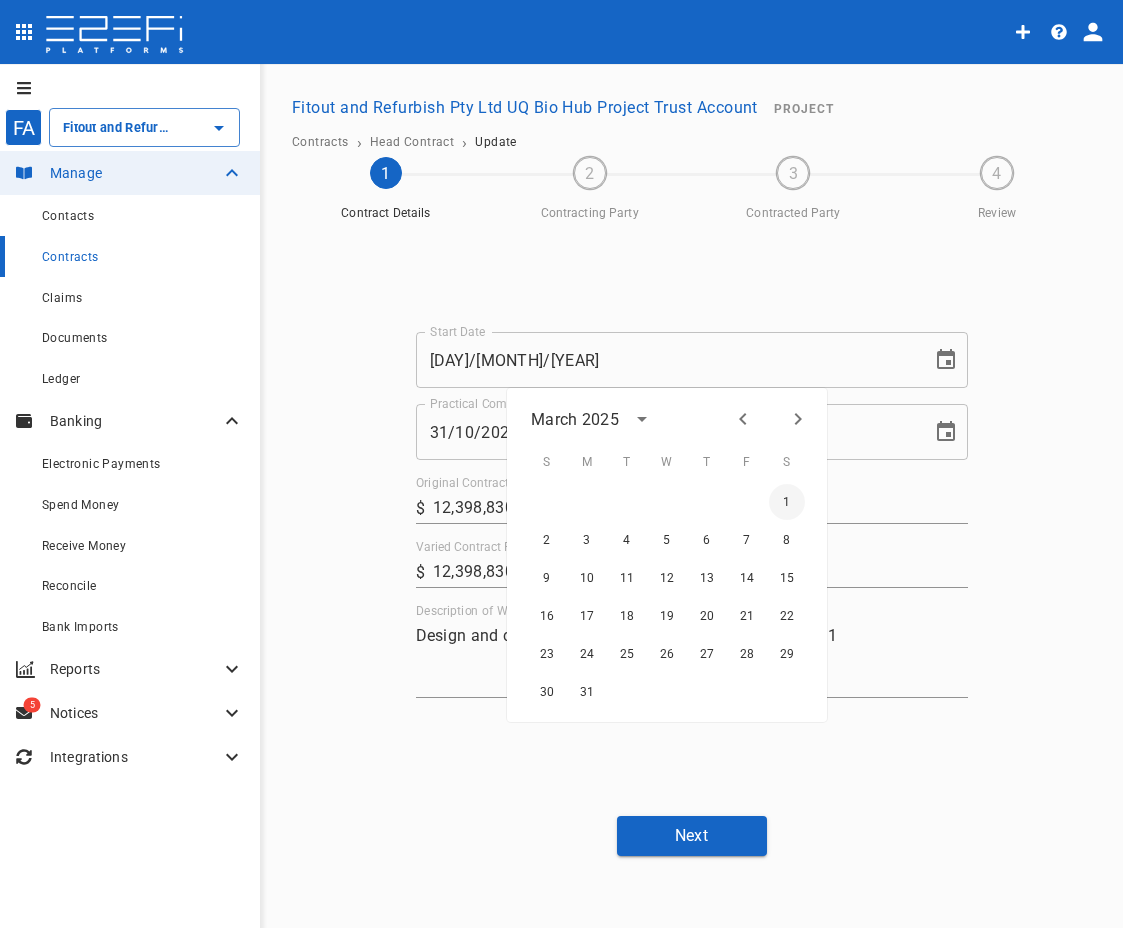 click on "1" at bounding box center [787, 502] 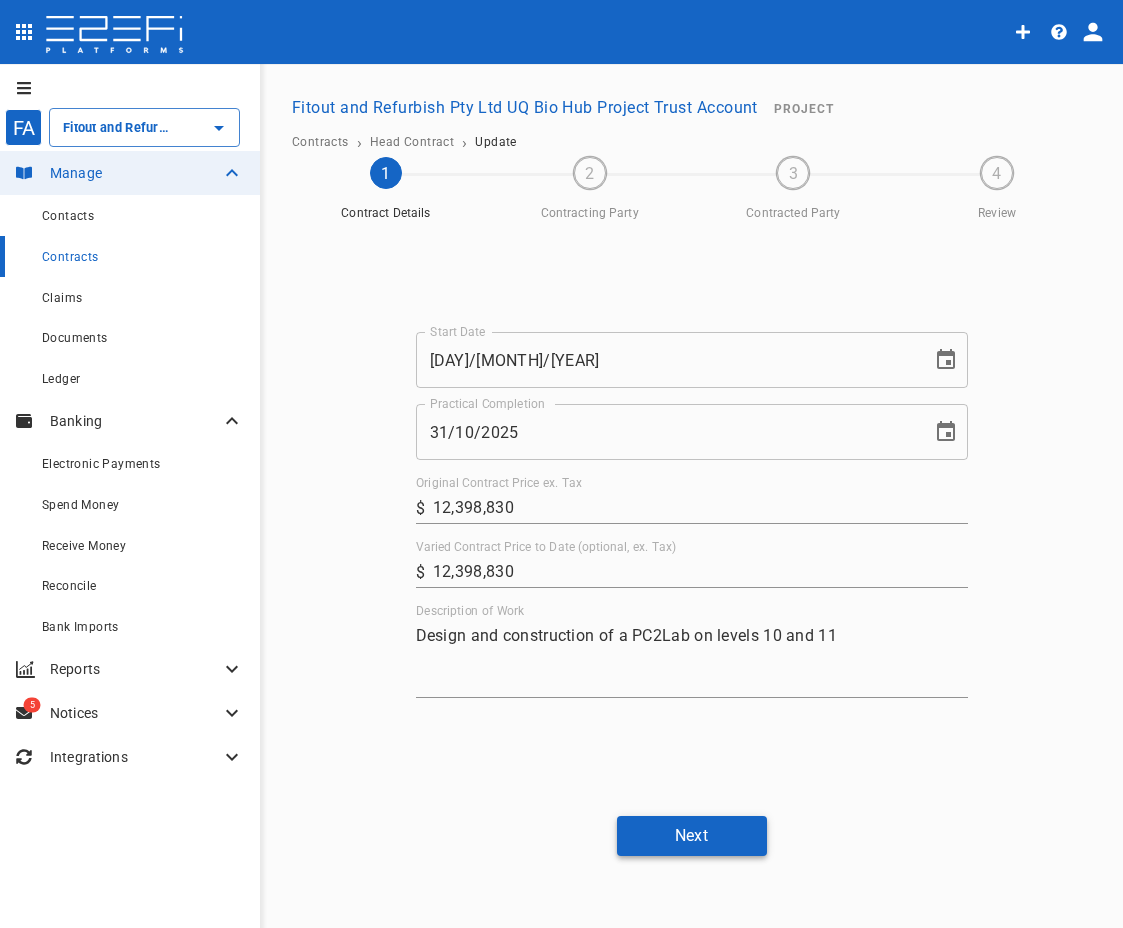 click on "Next" at bounding box center [692, 835] 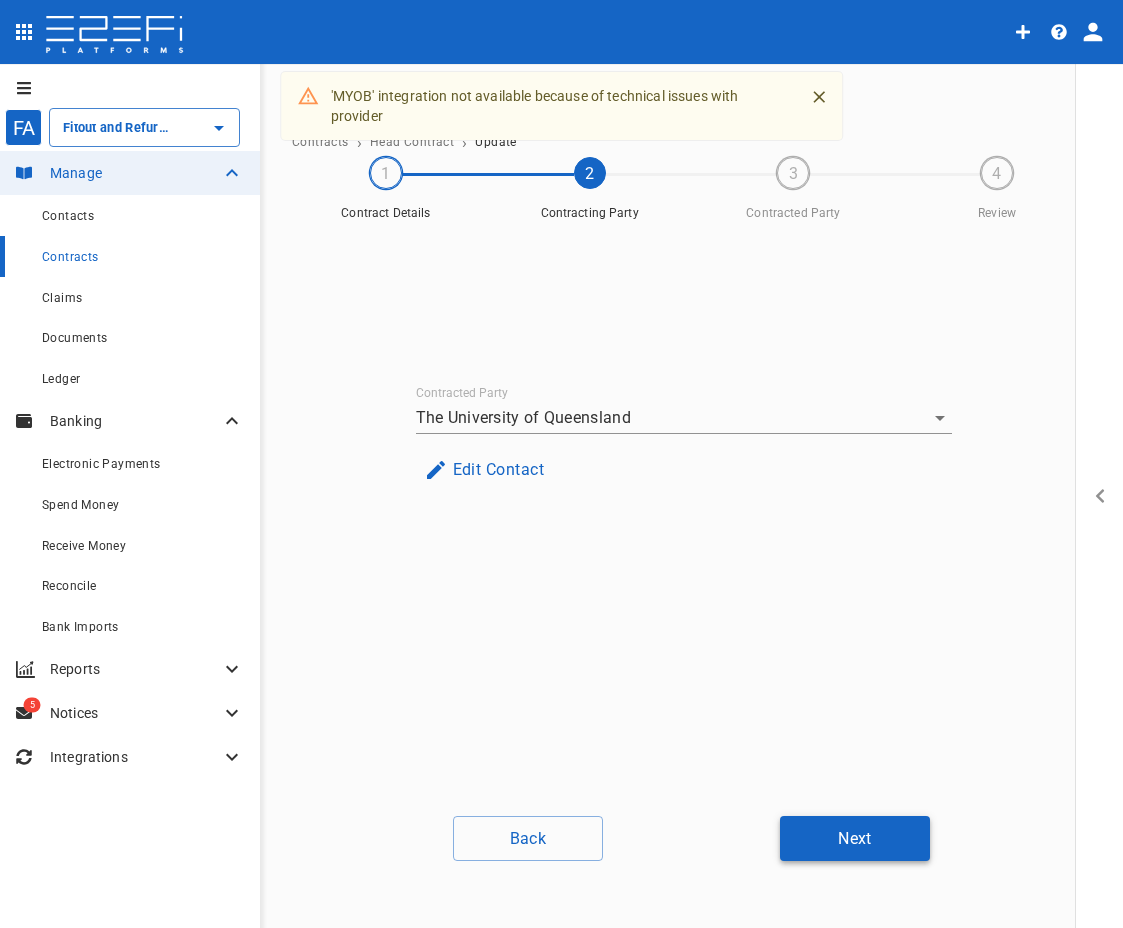 click on "Next" at bounding box center [855, 838] 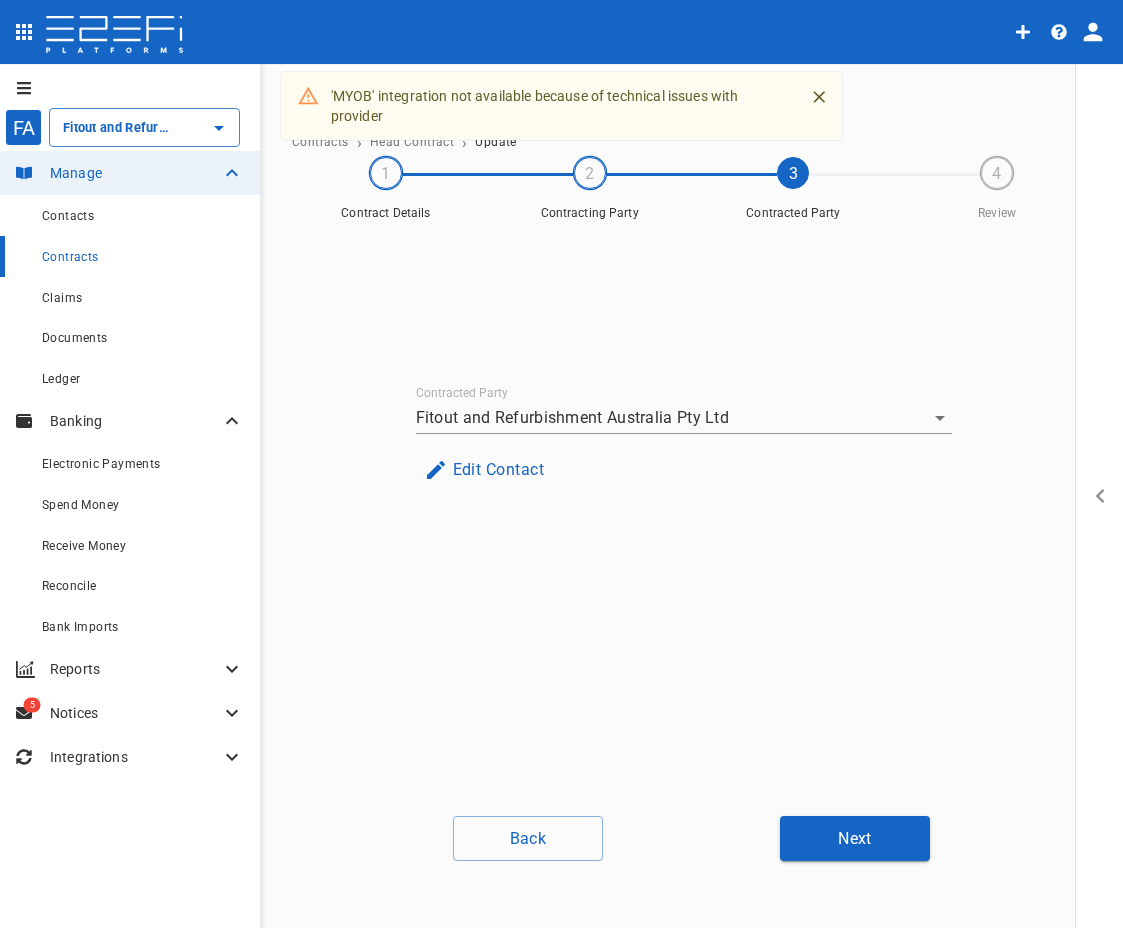 click on "Next" at bounding box center [855, 838] 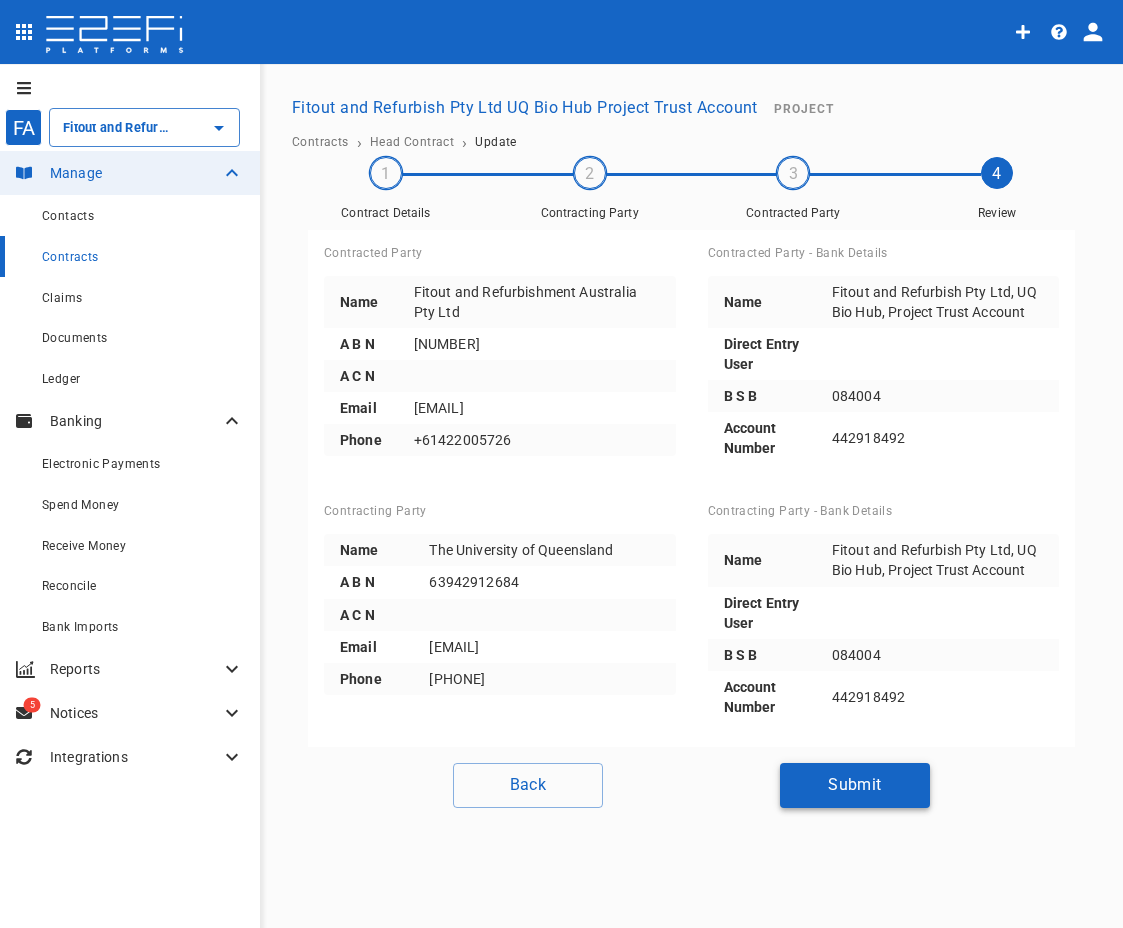 click on "Submit" at bounding box center (855, 785) 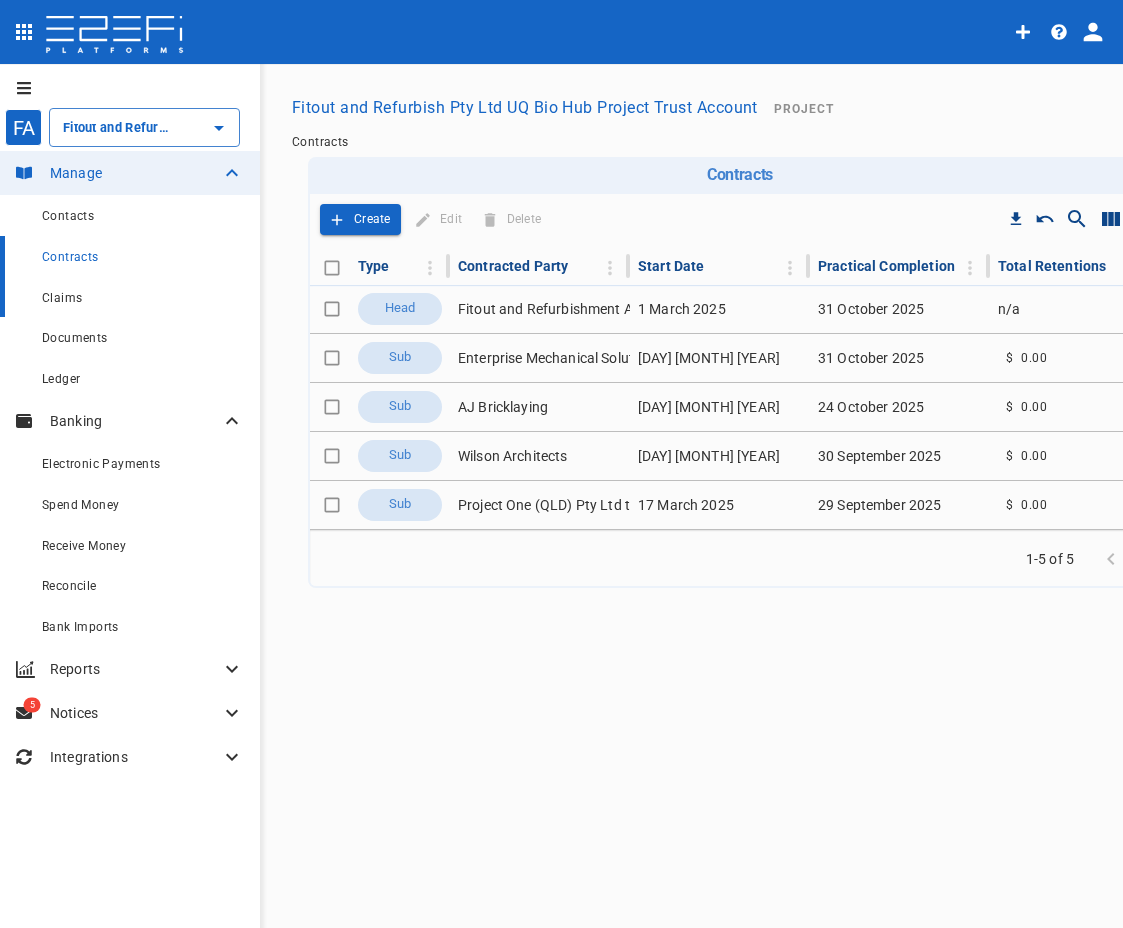 click on "Claims" at bounding box center [143, 297] 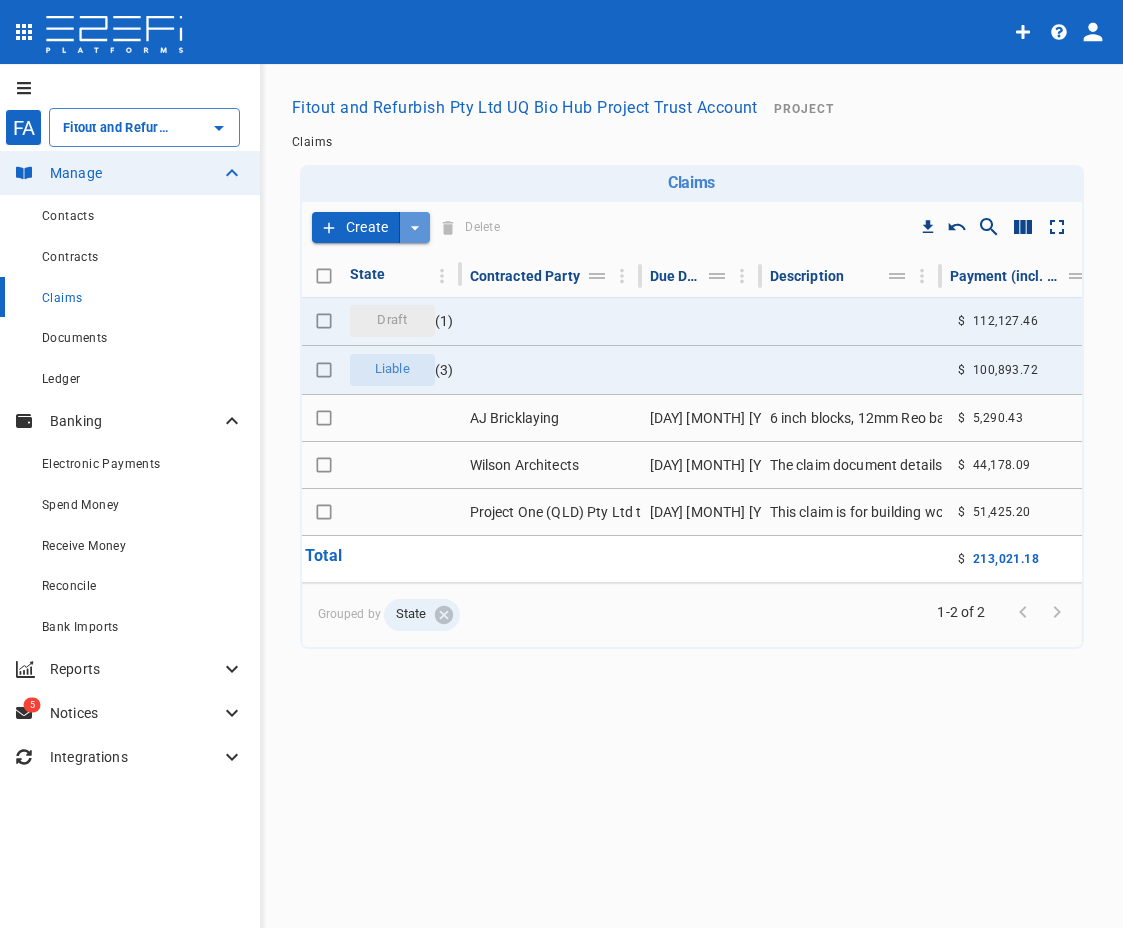 click at bounding box center (415, 227) 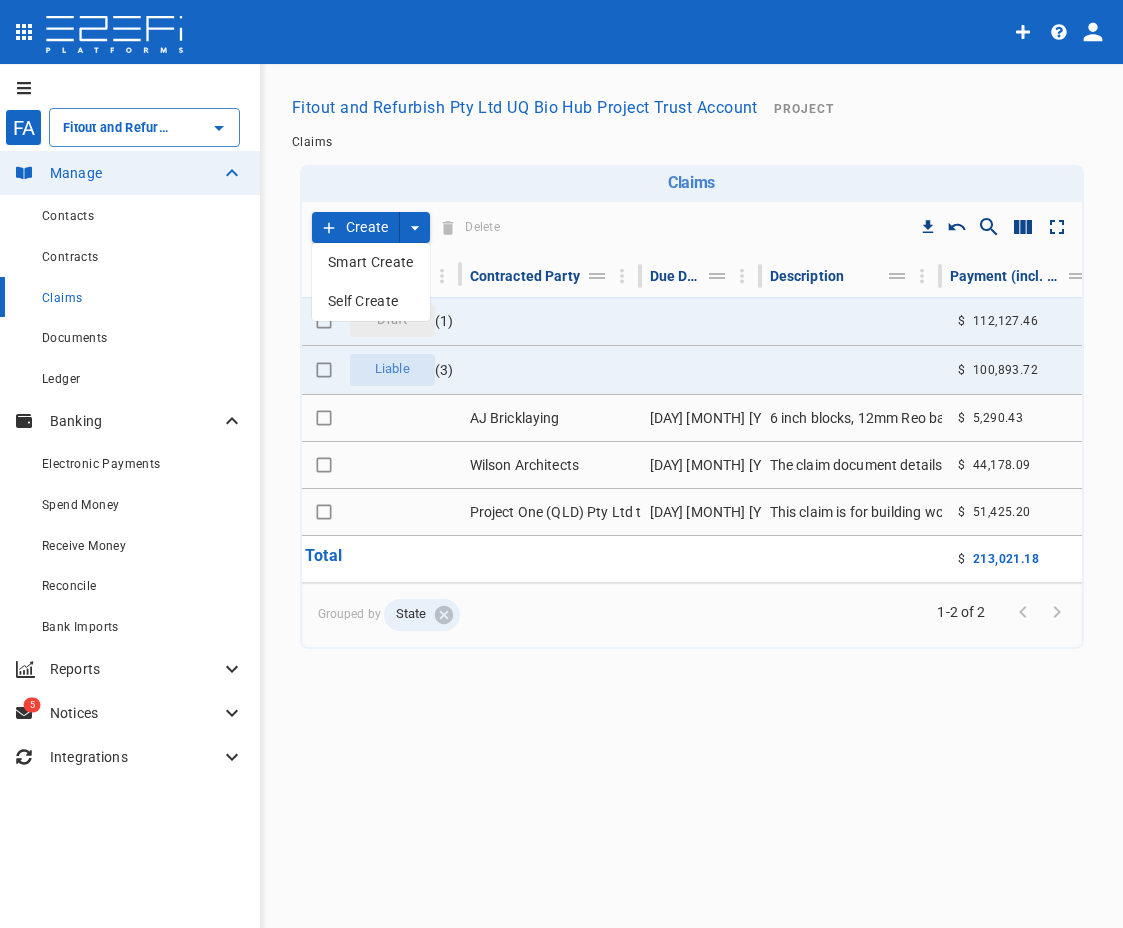 click on "Smart Create" at bounding box center (371, 262) 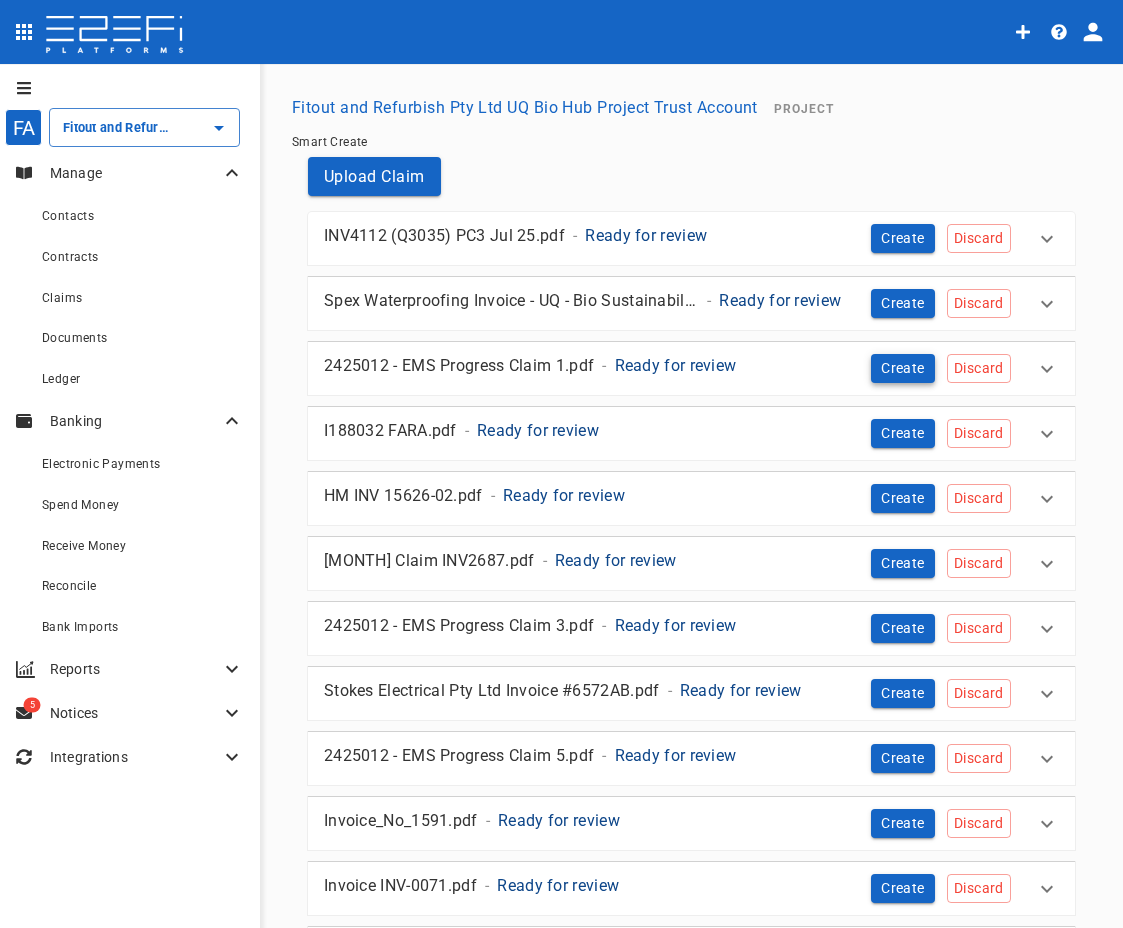 click on "Create" at bounding box center [903, 368] 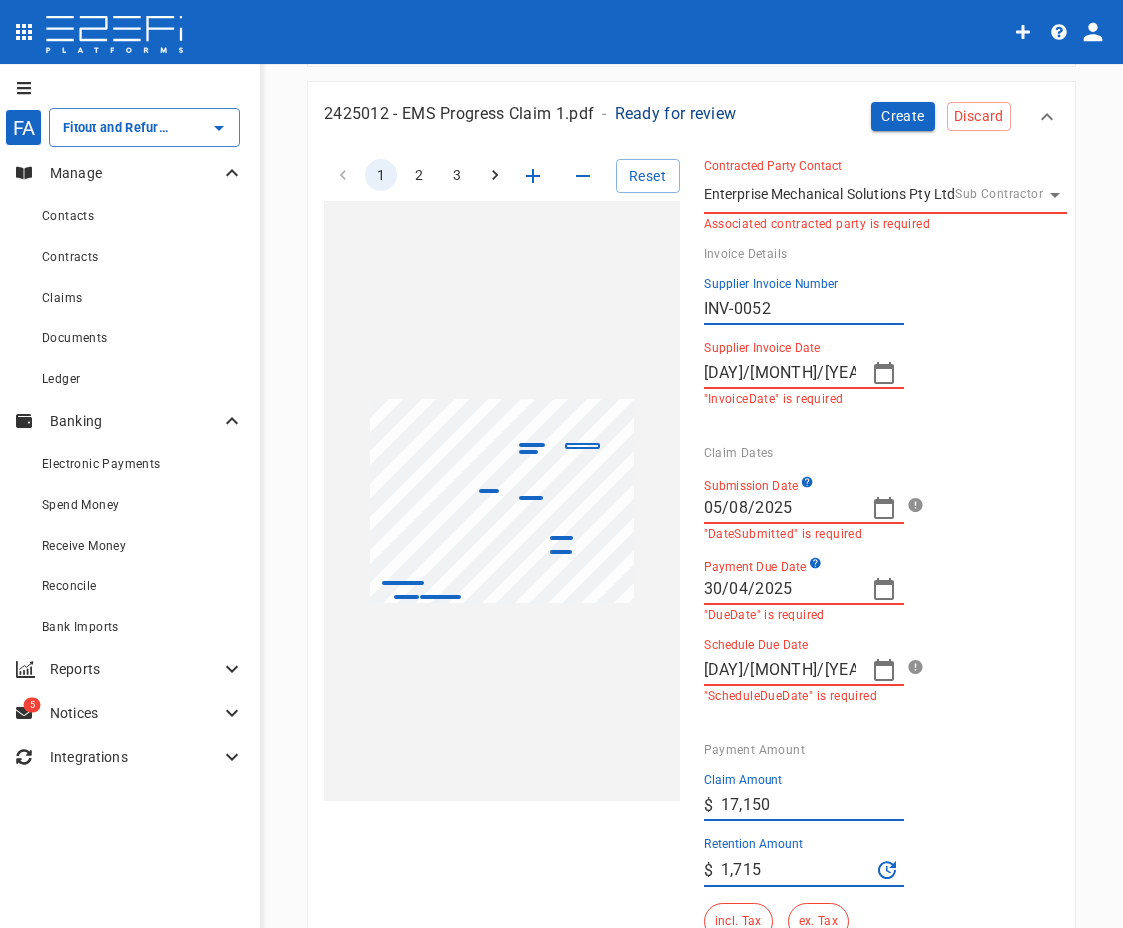 scroll, scrollTop: 300, scrollLeft: 0, axis: vertical 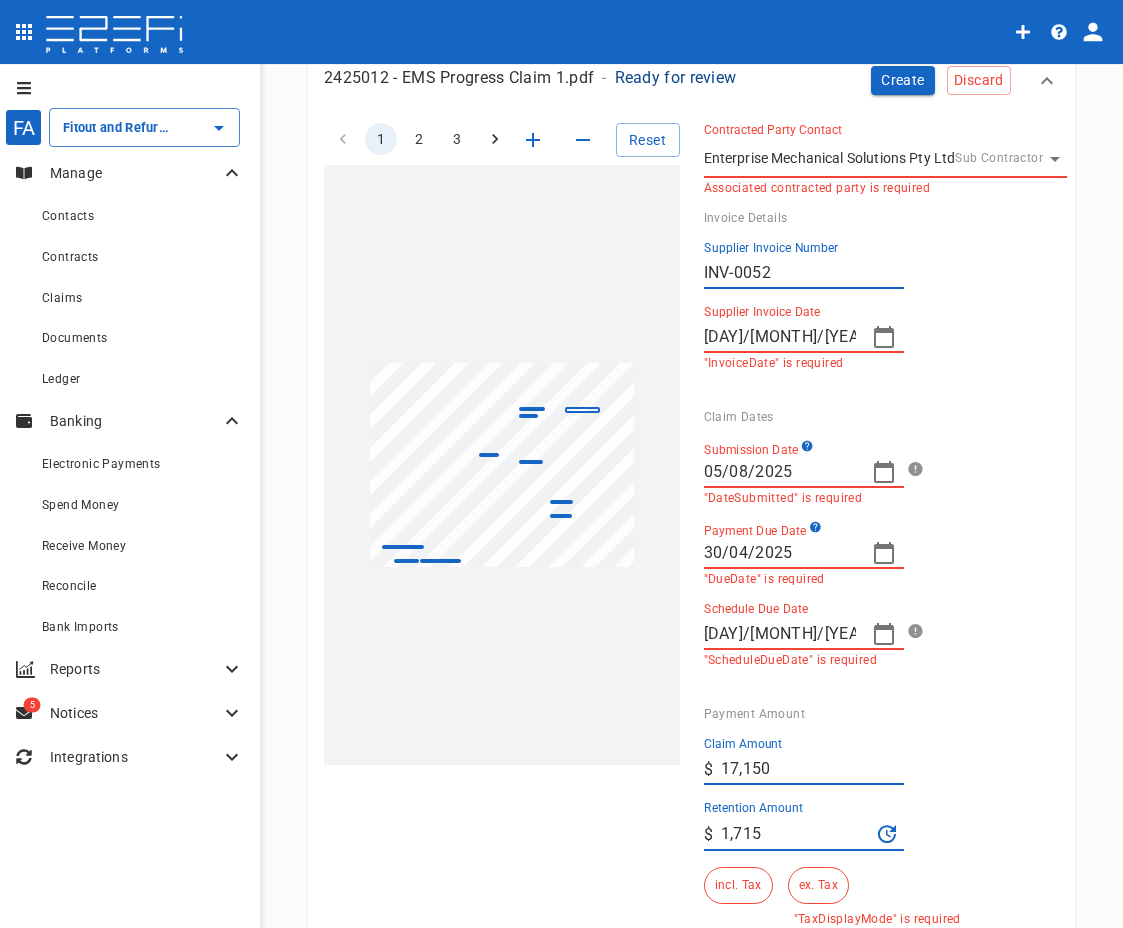 click on "Submission Date 05/08/2025 "DateSubmitted" is required" at bounding box center [804, 472] 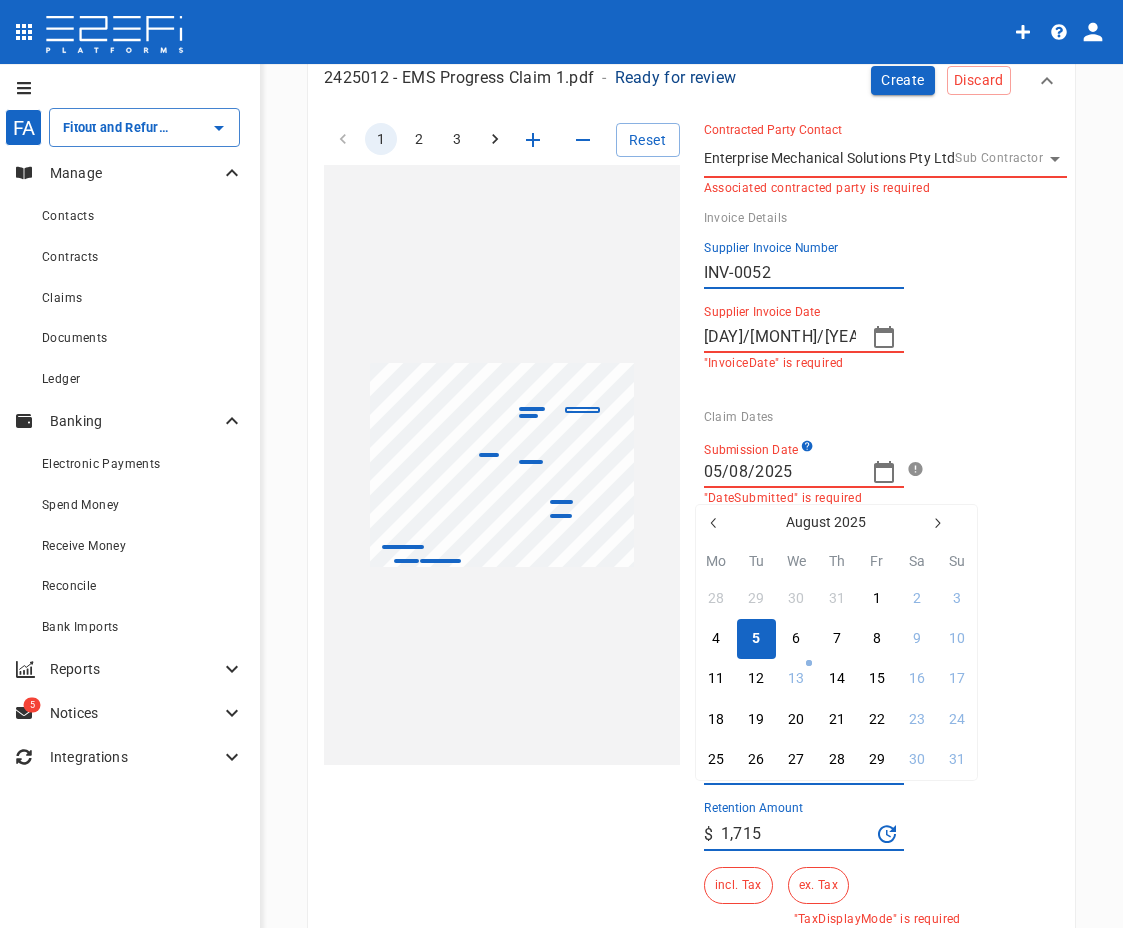 click at bounding box center [561, 464] 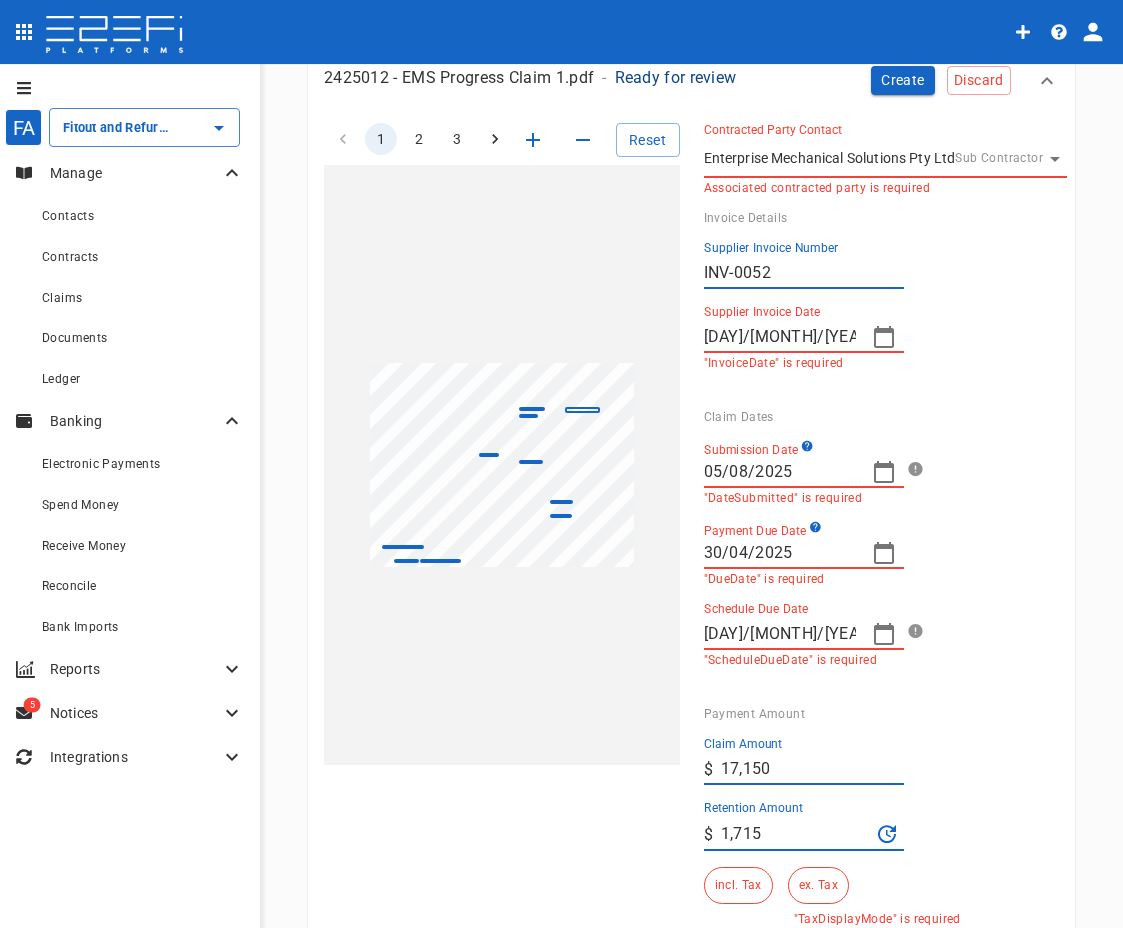 click at bounding box center (884, 472) 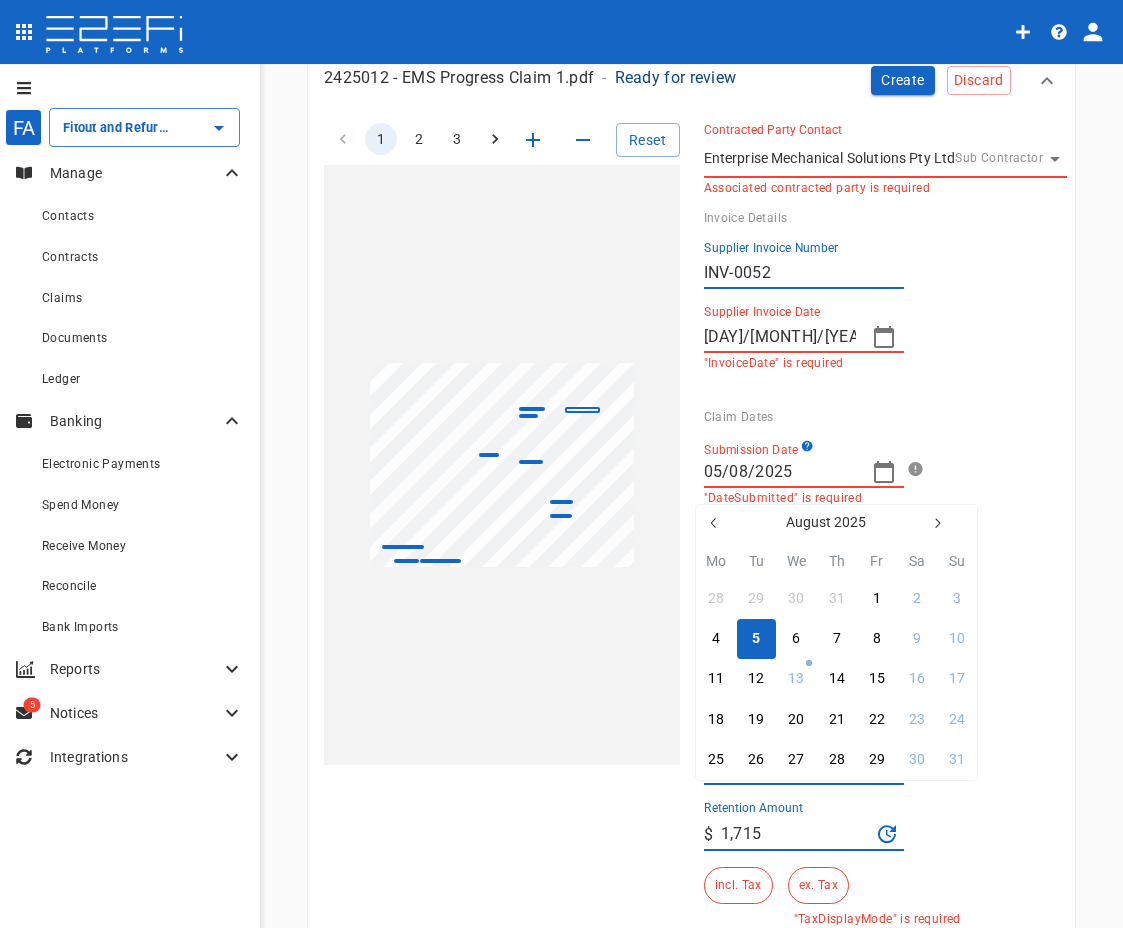 click at bounding box center (714, 523) 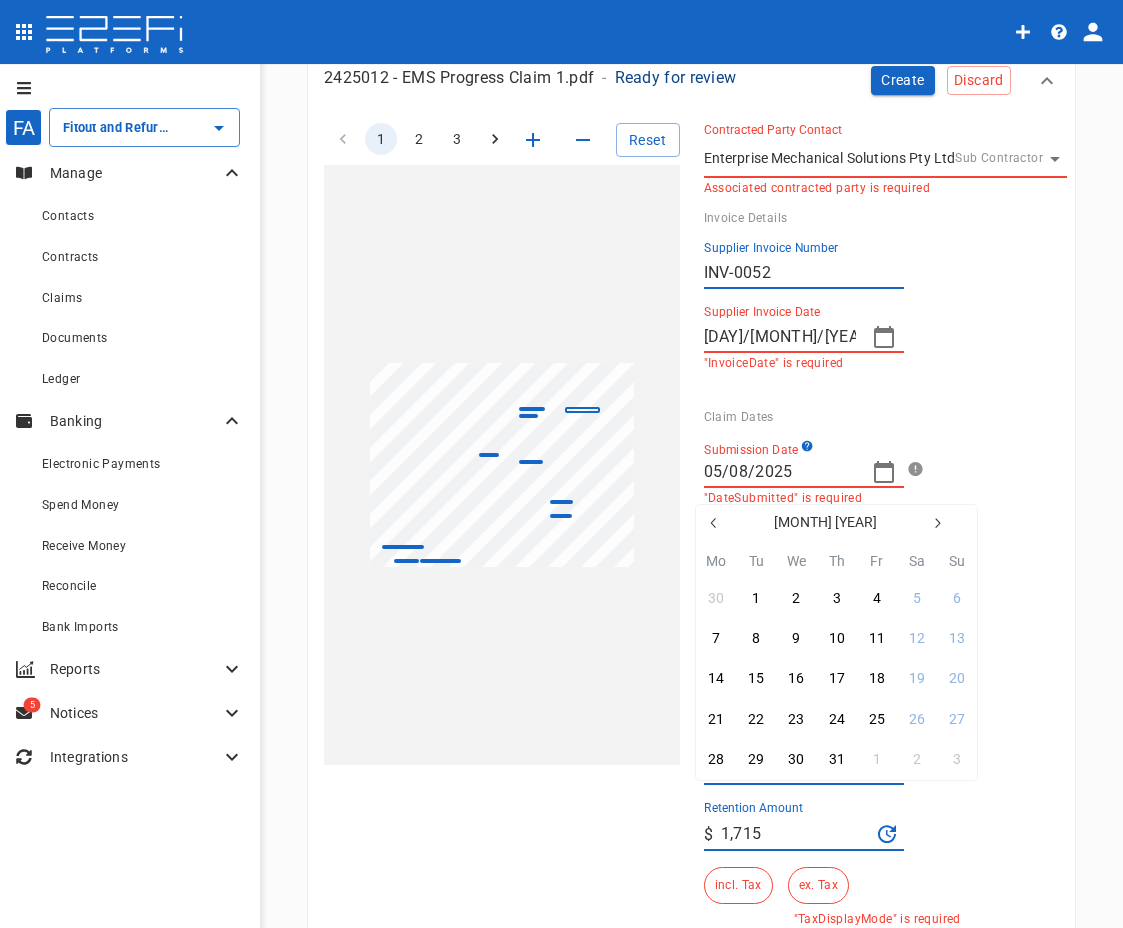 click at bounding box center (714, 523) 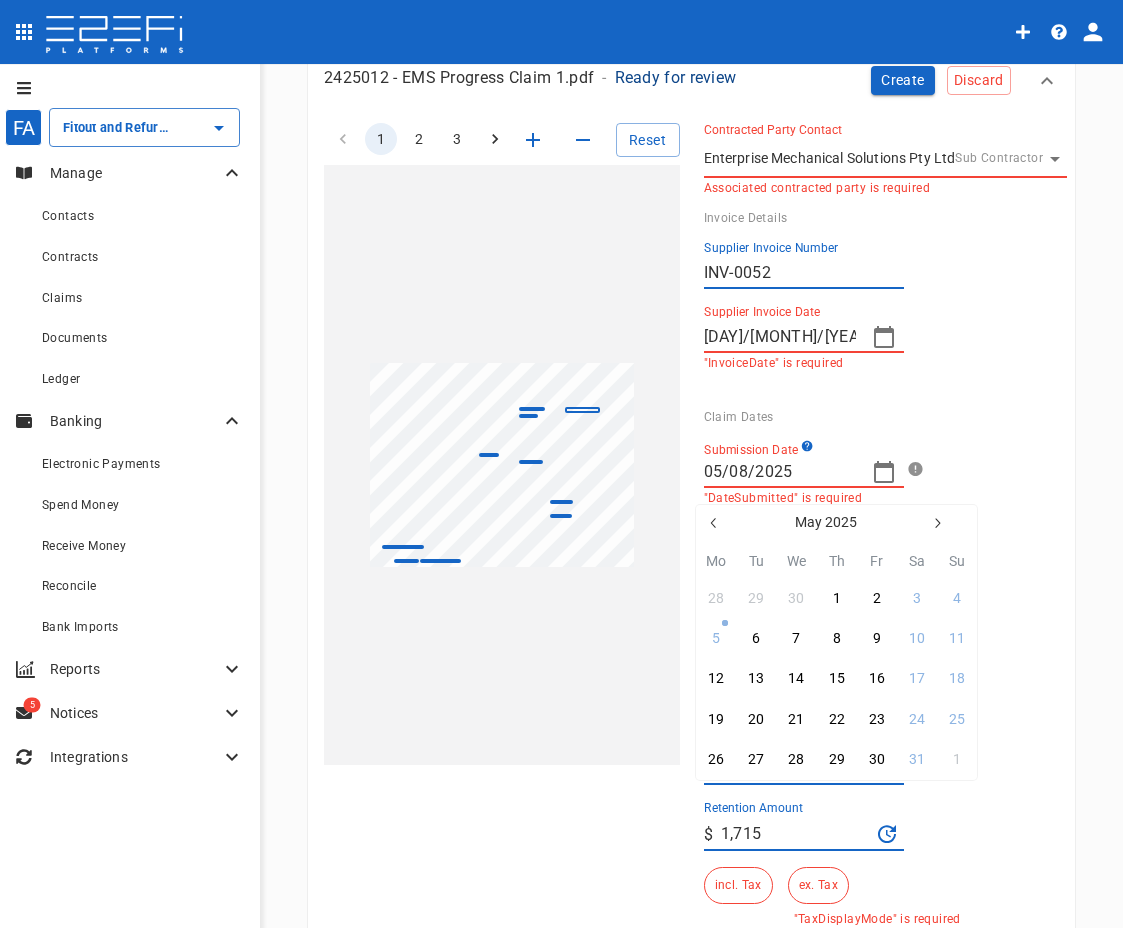click at bounding box center [714, 523] 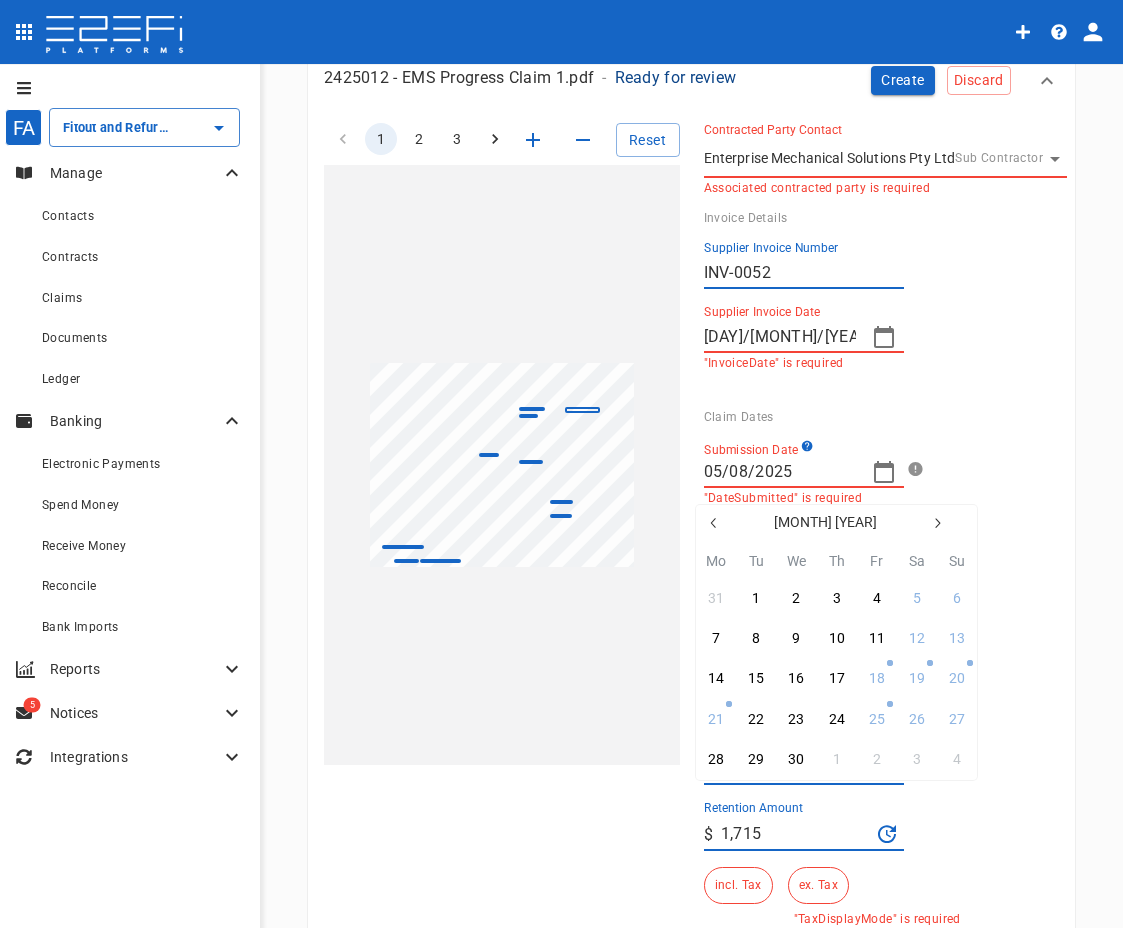 click at bounding box center (714, 523) 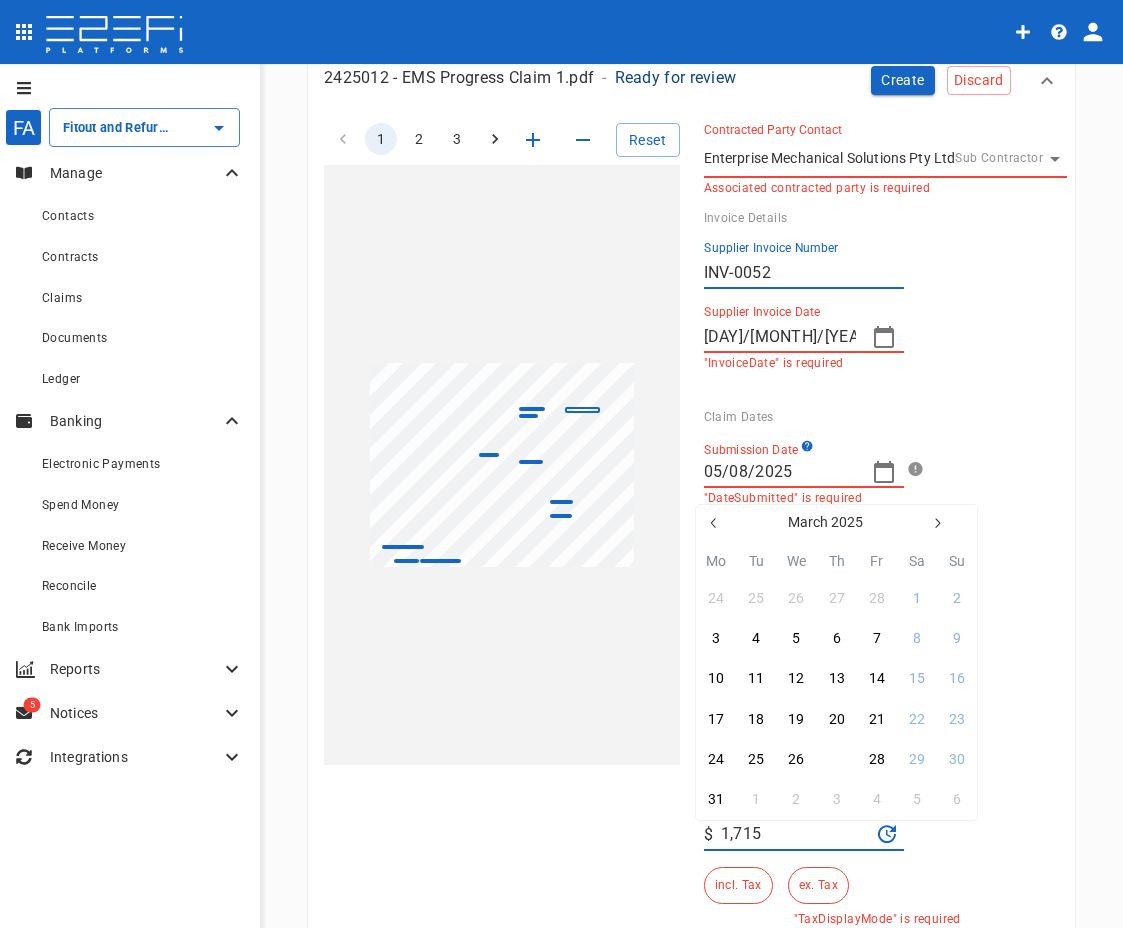 drag, startPoint x: 840, startPoint y: 753, endPoint x: 951, endPoint y: 471, distance: 303.0594 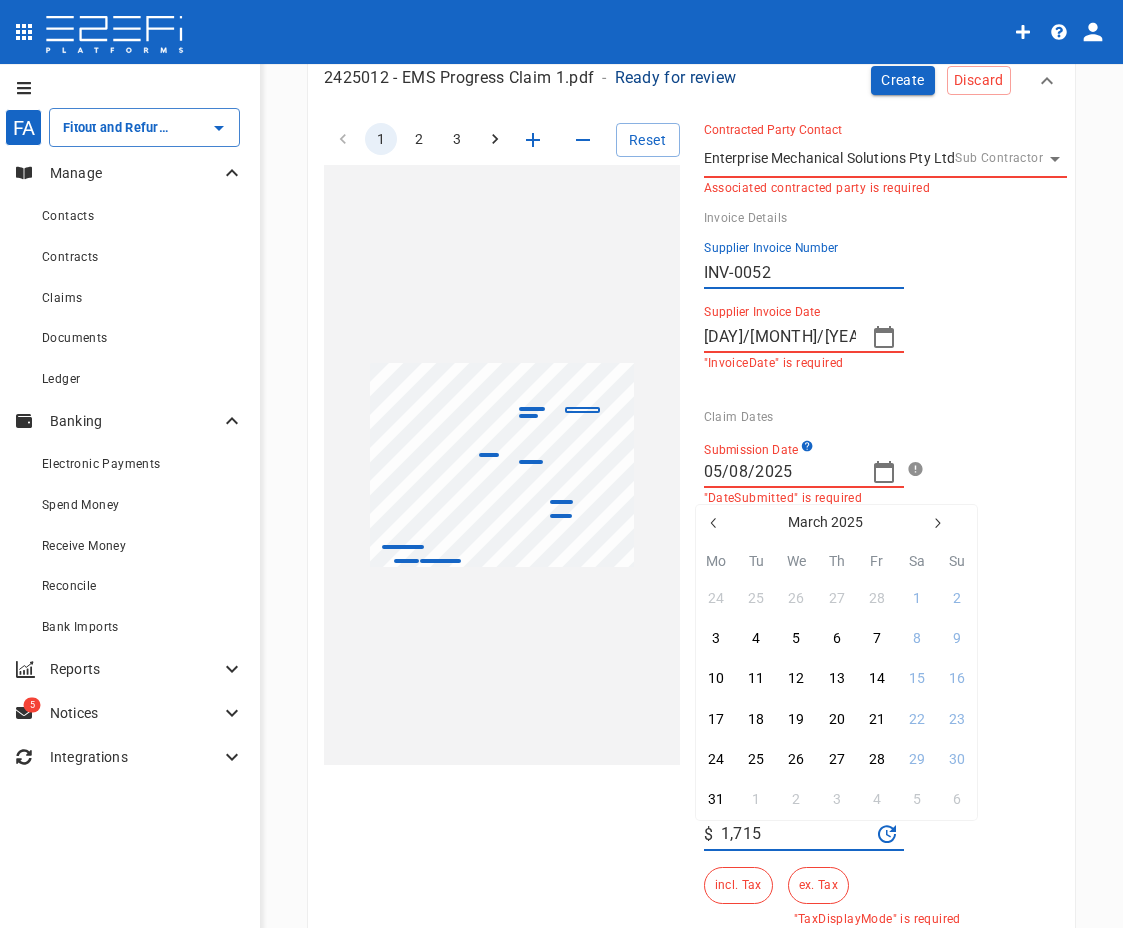 type on "[DD]/[MM]/[YYYY]" 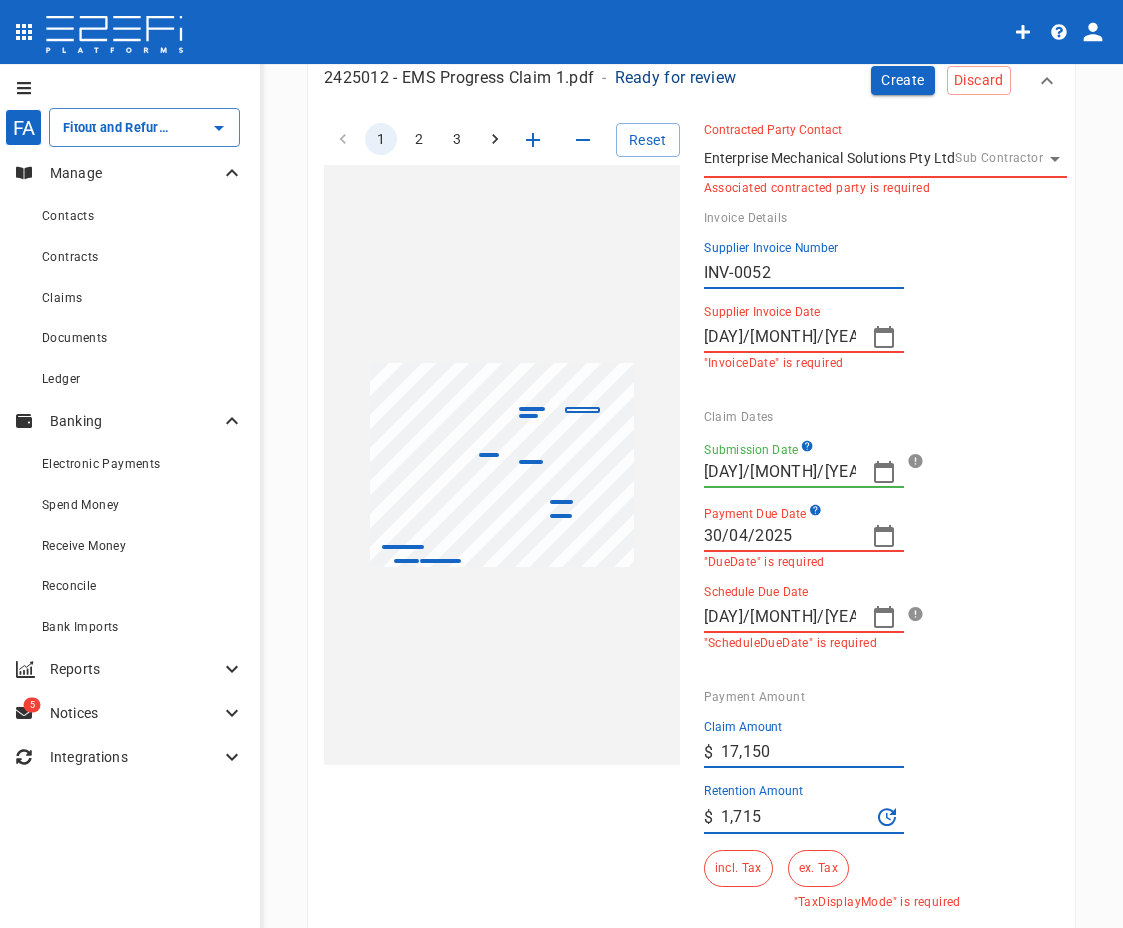 click on "Submission Date [DD]/[MM]/[YYYY]" at bounding box center [877, 464] 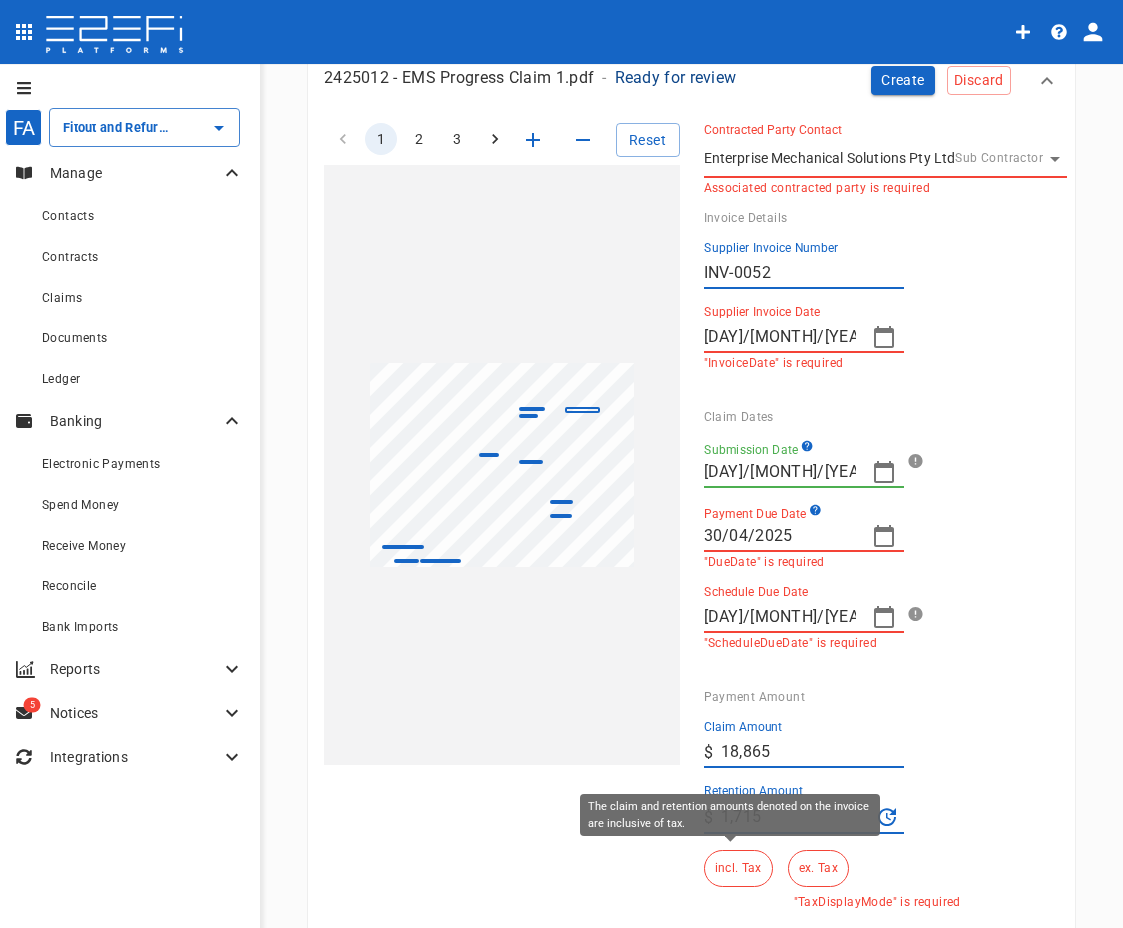 type on "18,865" 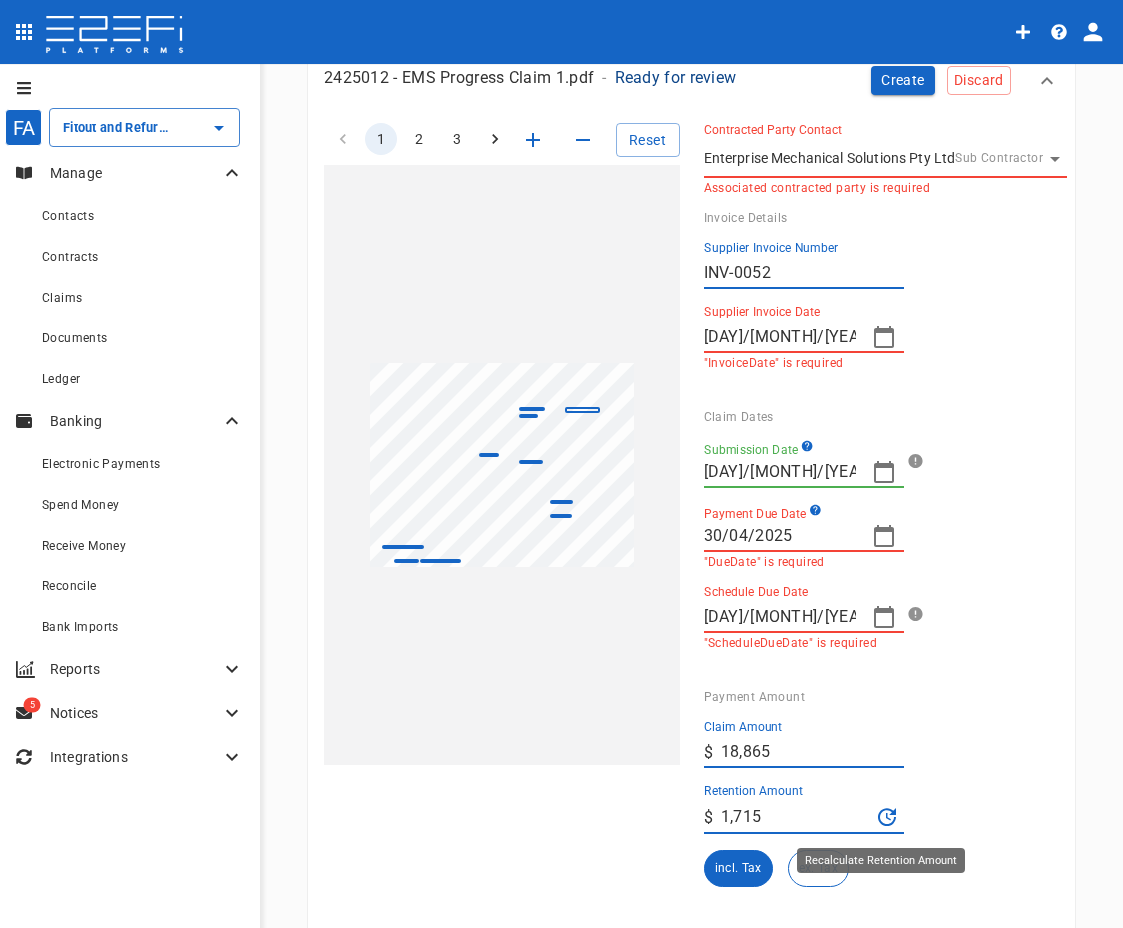 click 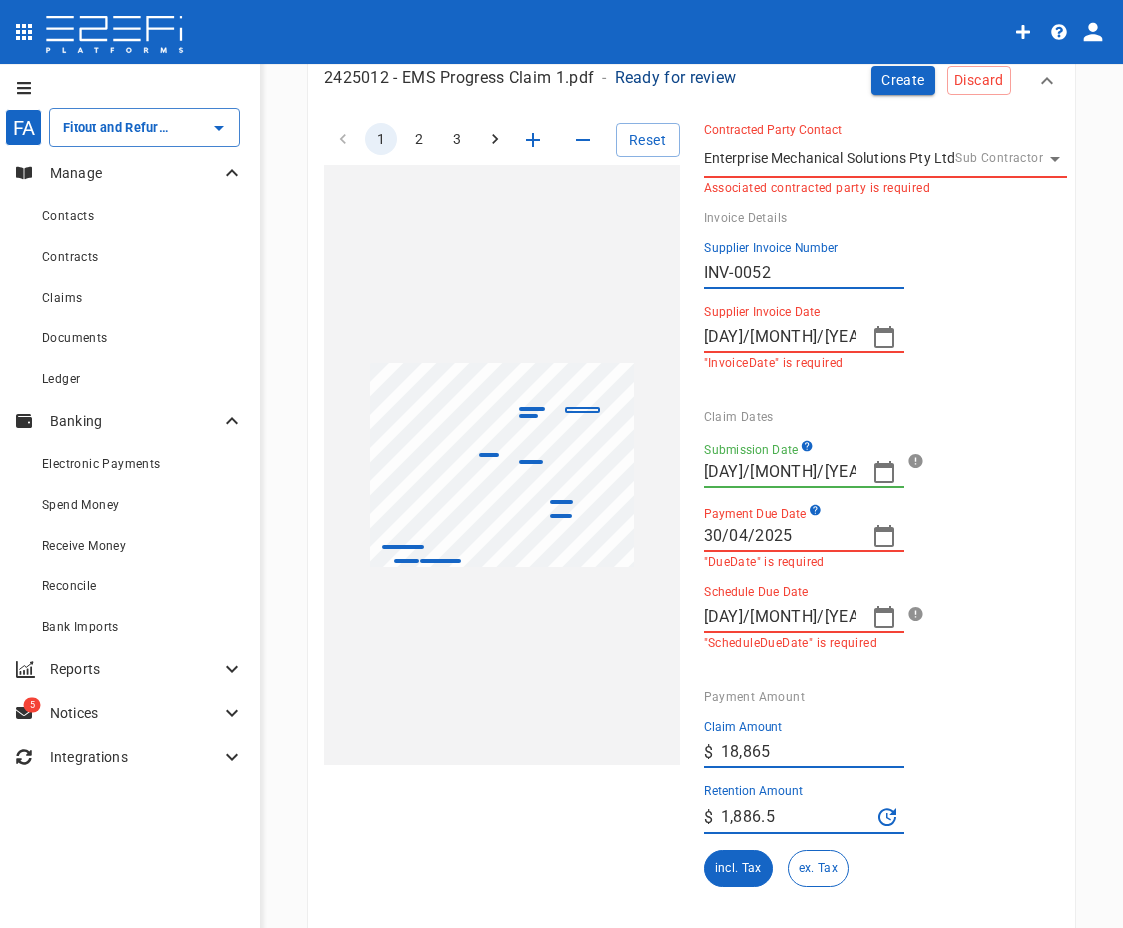 click on "Retention Amount ​ $ 1,886.5" at bounding box center (877, 809) 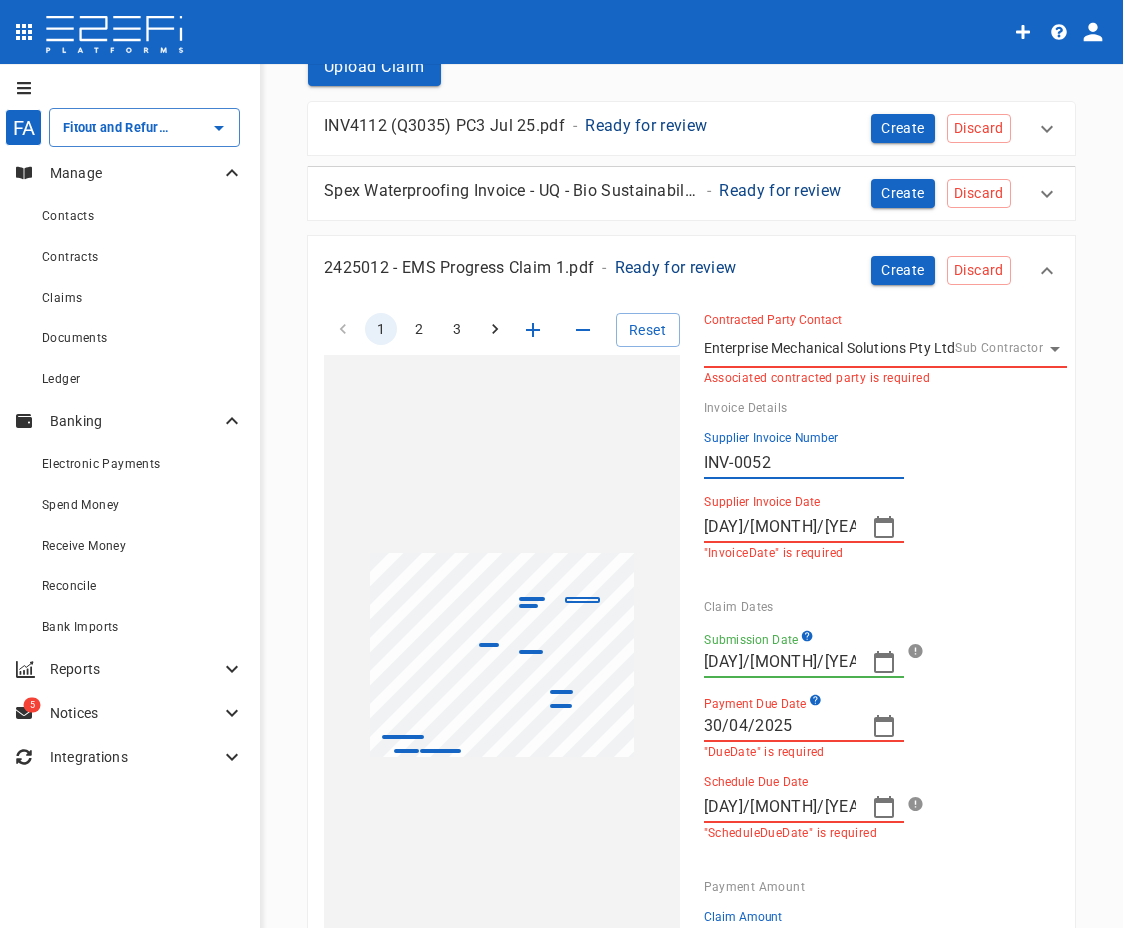 scroll, scrollTop: 0, scrollLeft: 0, axis: both 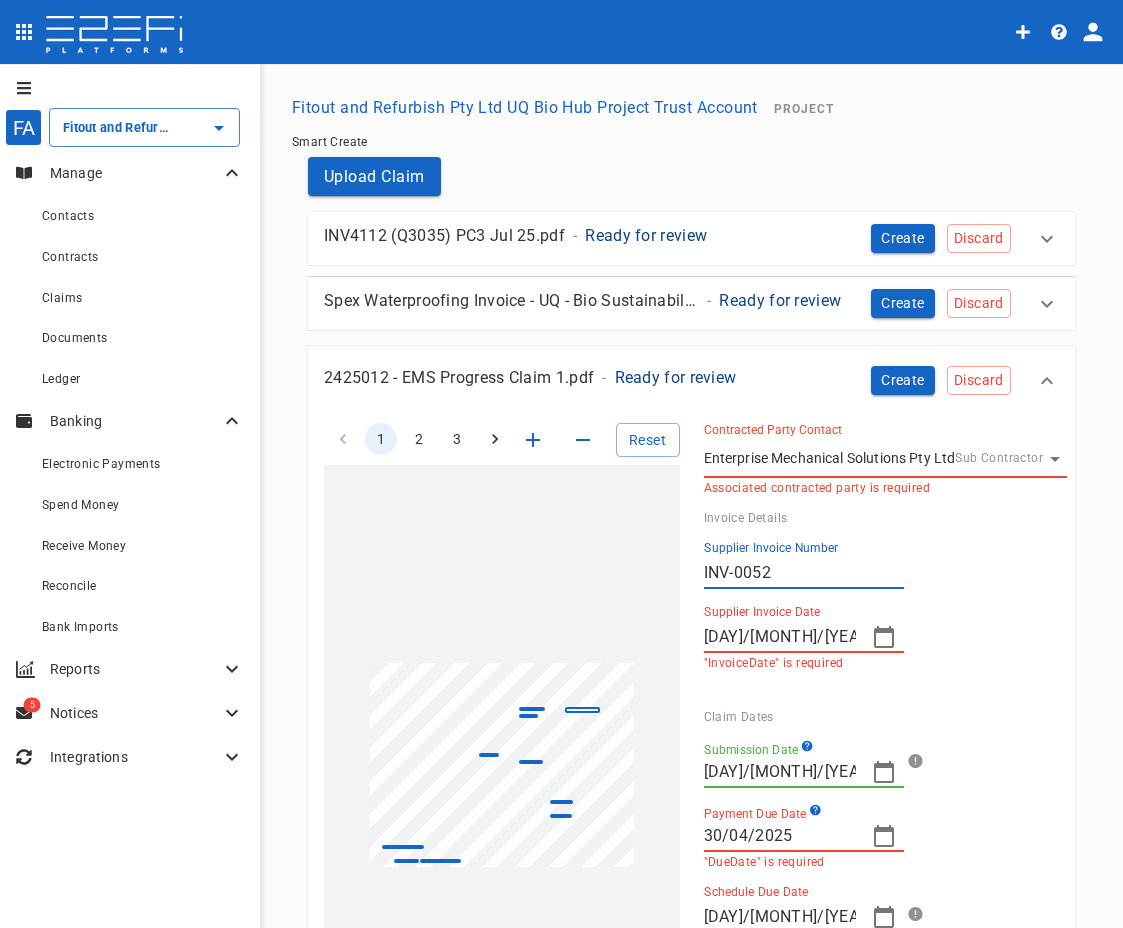 drag, startPoint x: 875, startPoint y: 373, endPoint x: 866, endPoint y: 405, distance: 33.24154 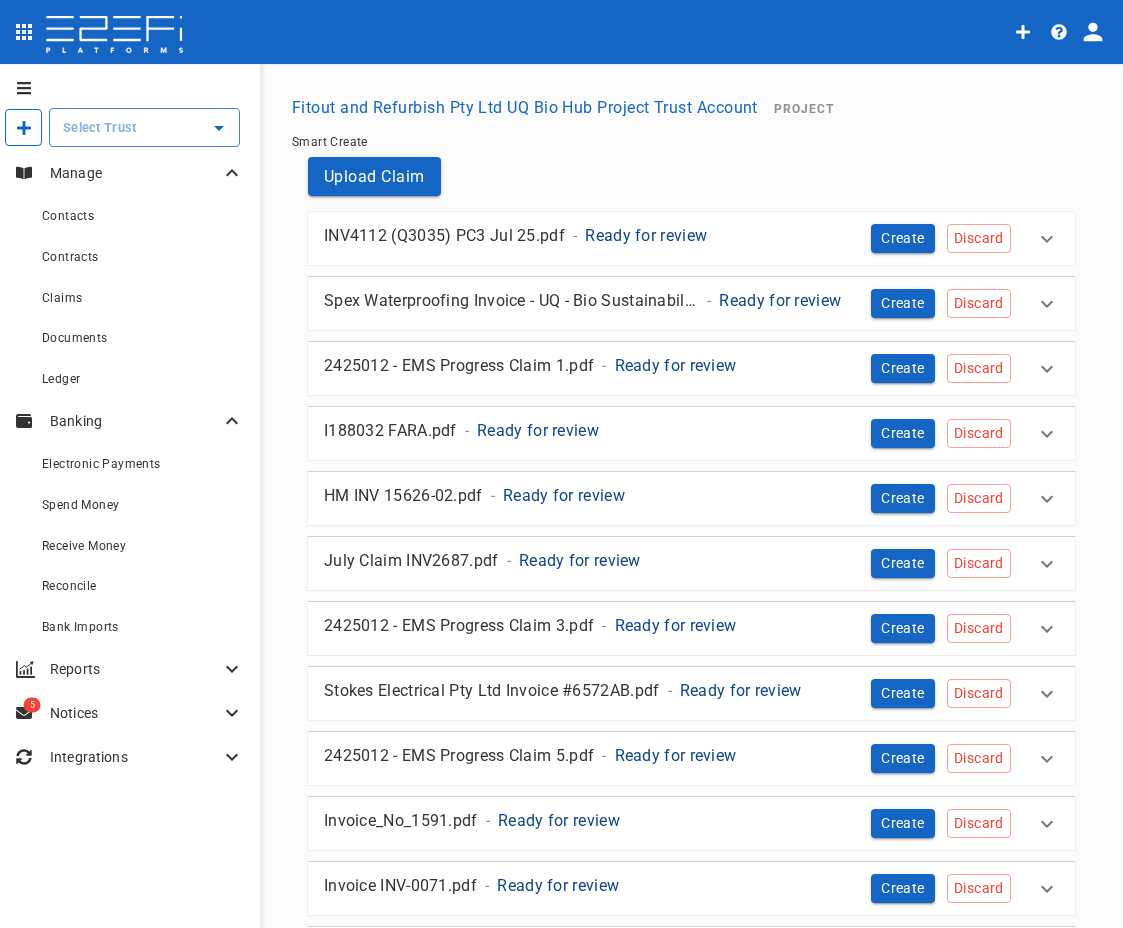 scroll, scrollTop: 0, scrollLeft: 0, axis: both 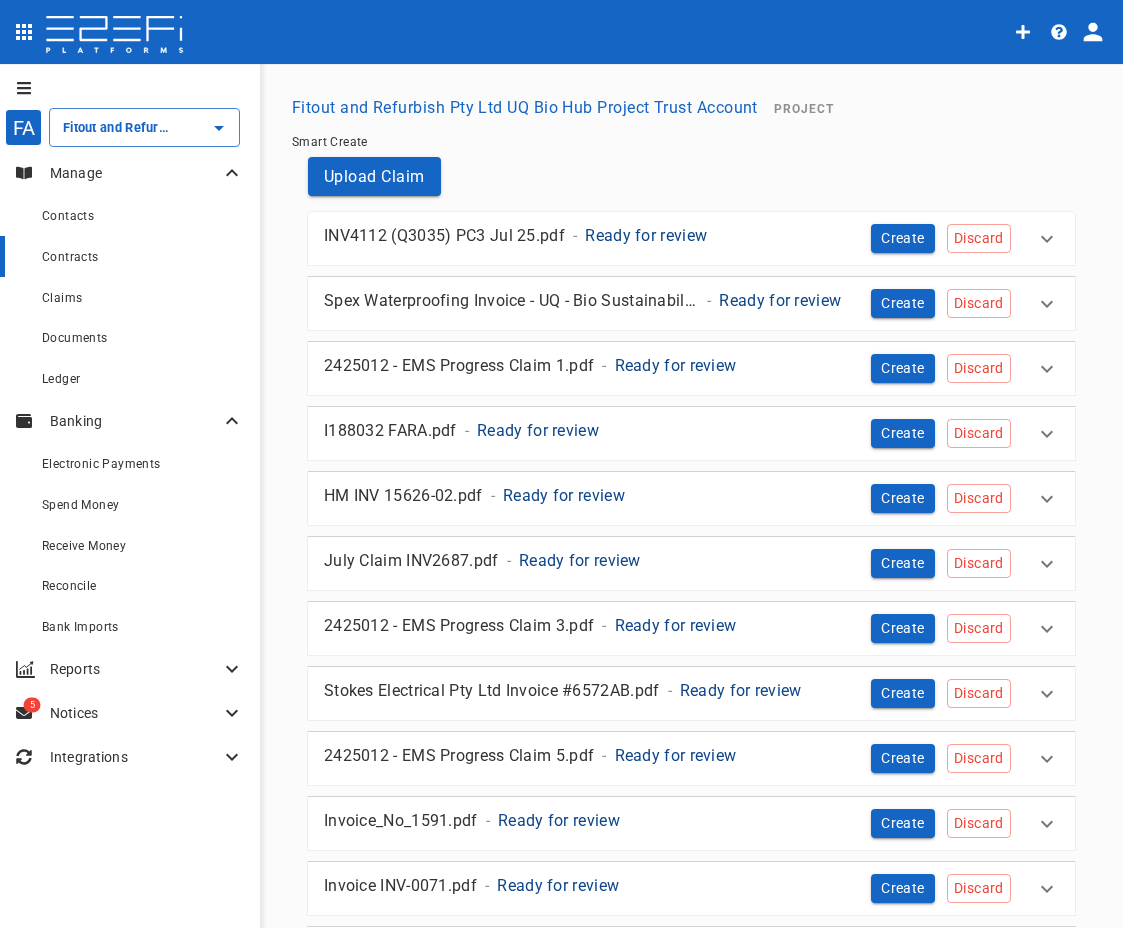 click on "Contracts" at bounding box center (70, 257) 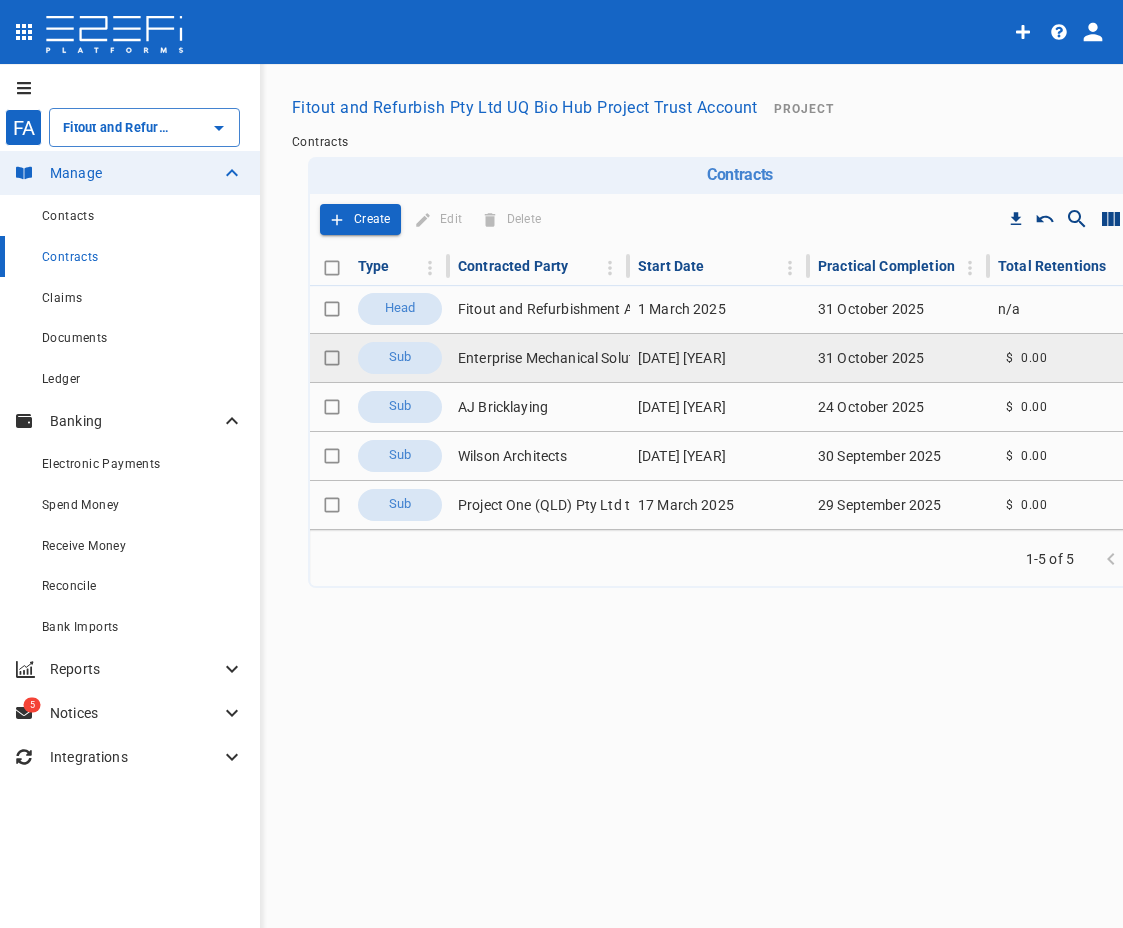 click on "Enterprise Mechanical Solutions Pty Ltd" at bounding box center (540, 358) 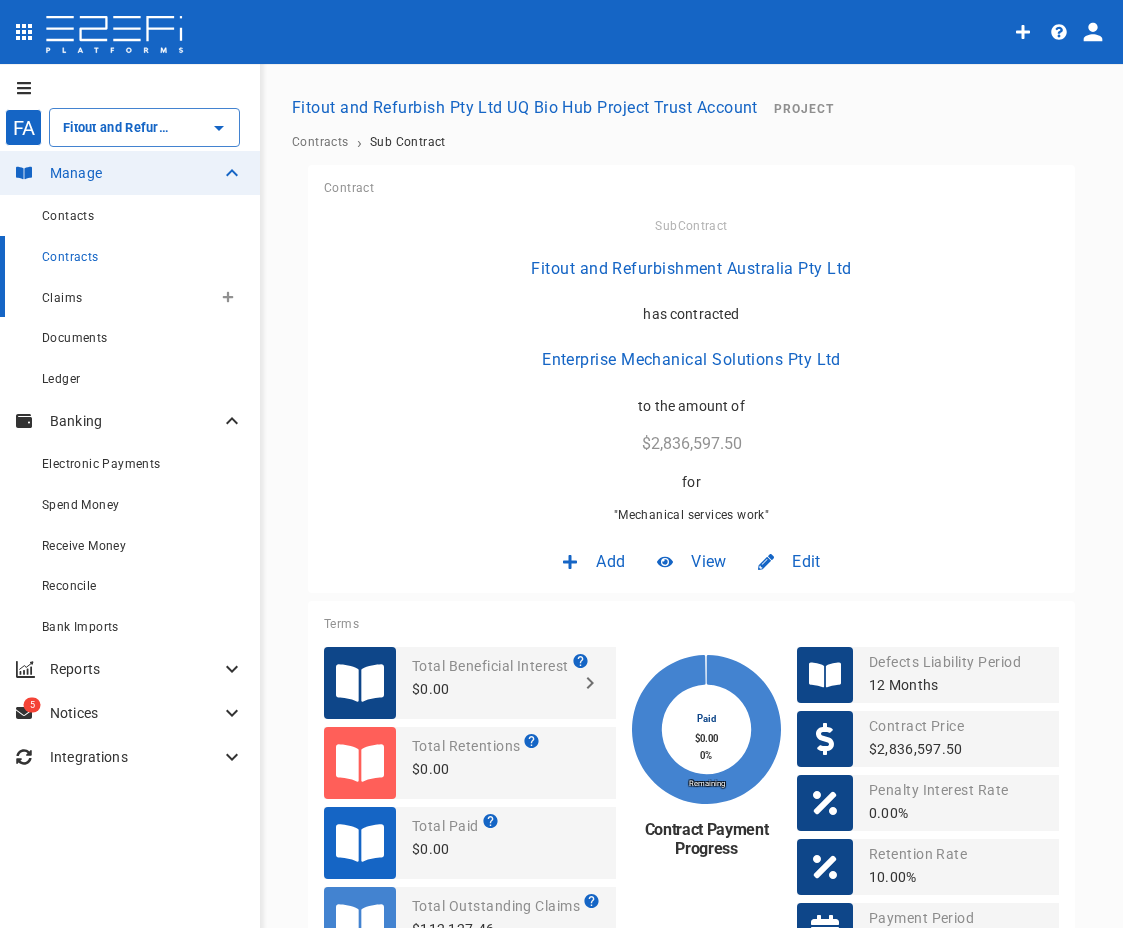 click on "Claims" at bounding box center [127, 297] 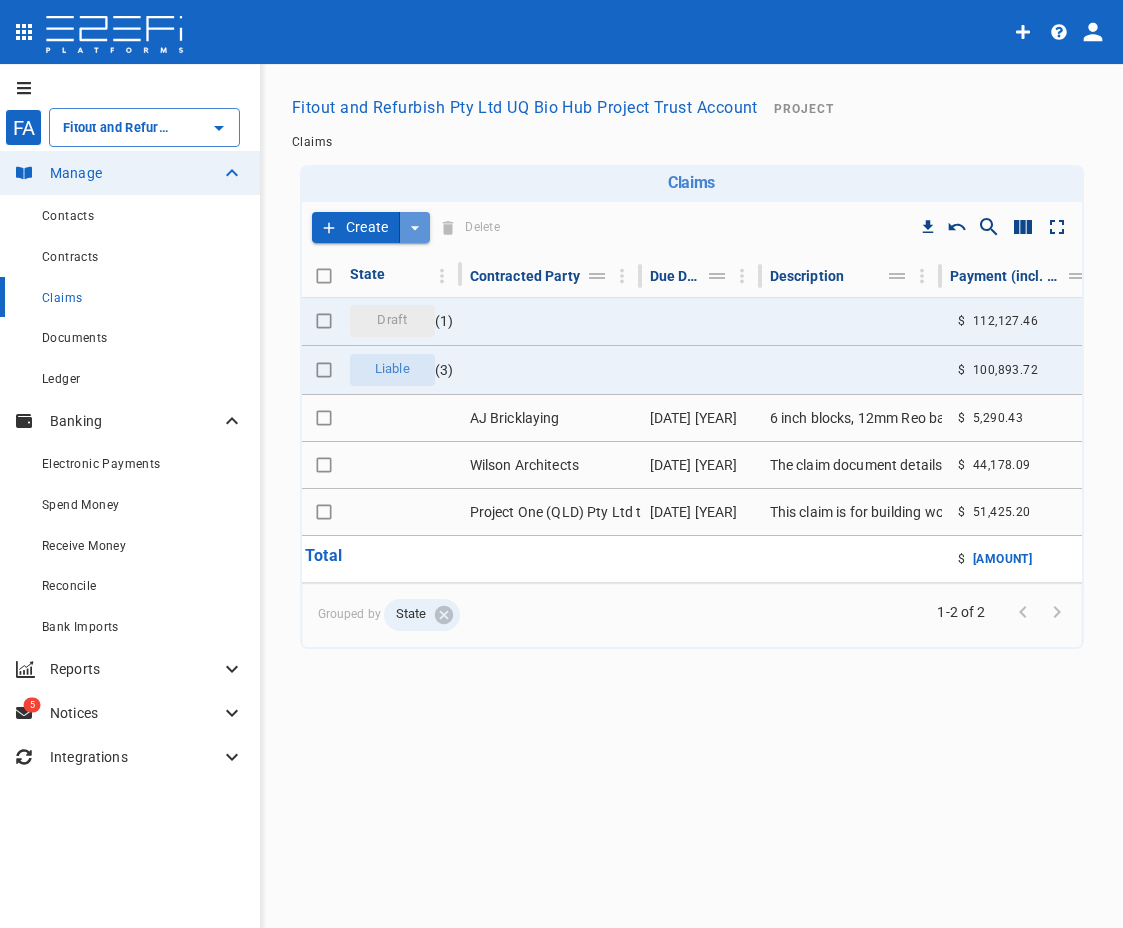 click 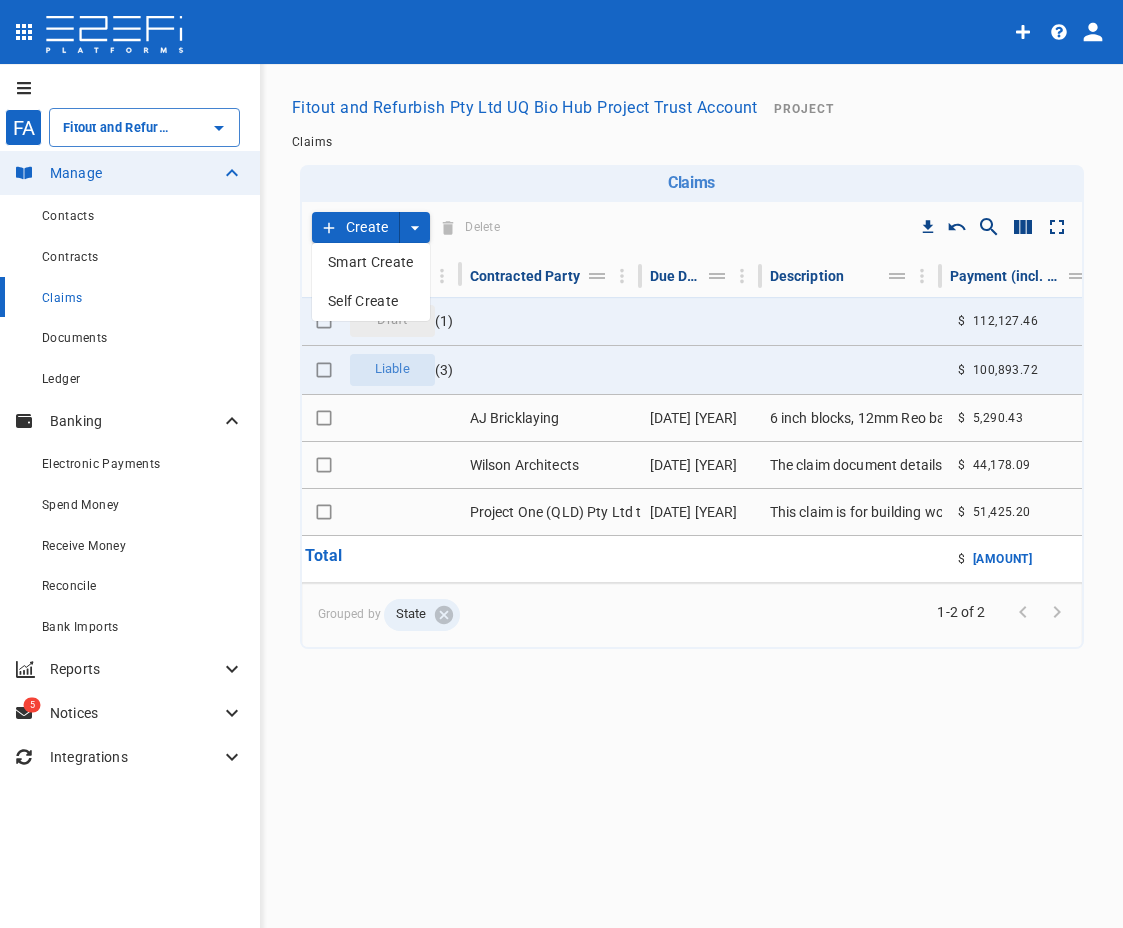 click on "Smart Create" at bounding box center (371, 262) 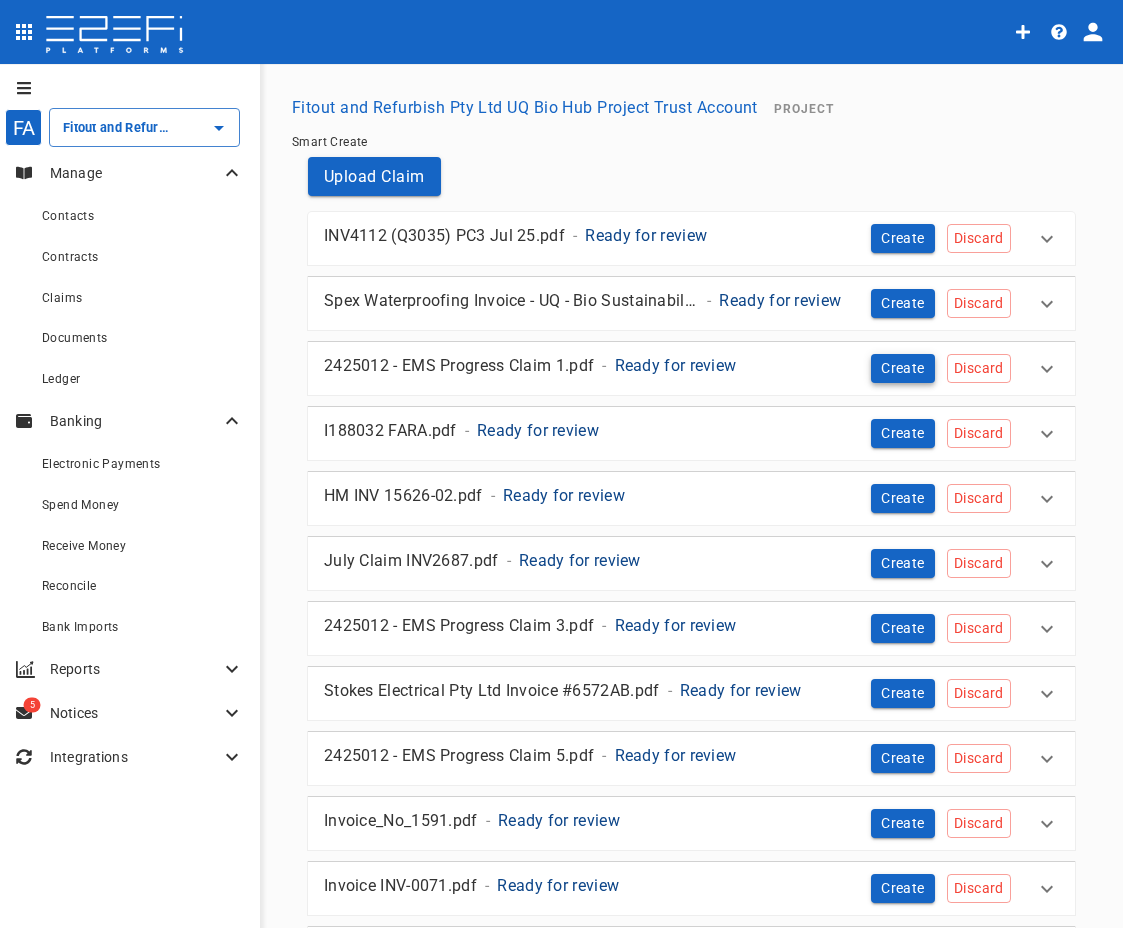 click on "Create" at bounding box center (903, 368) 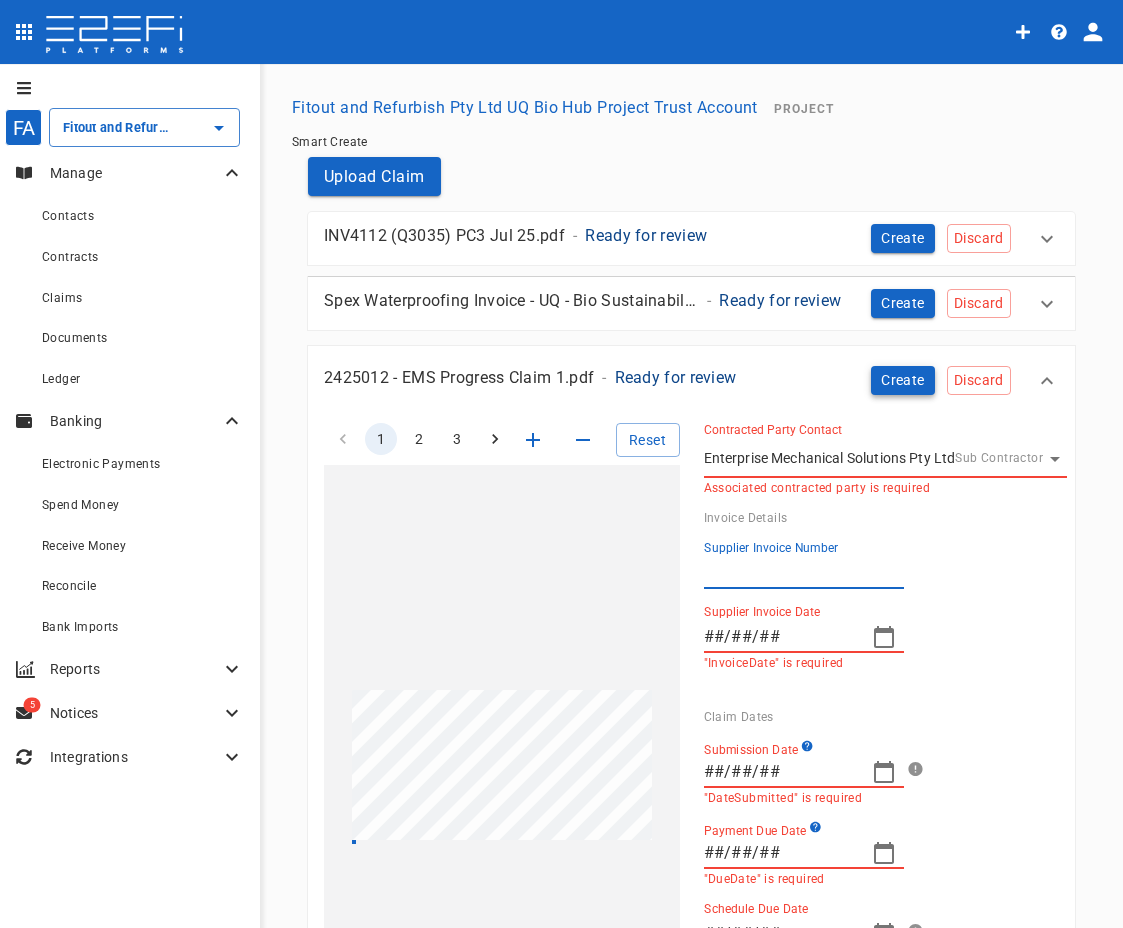 type on "INV-0052" 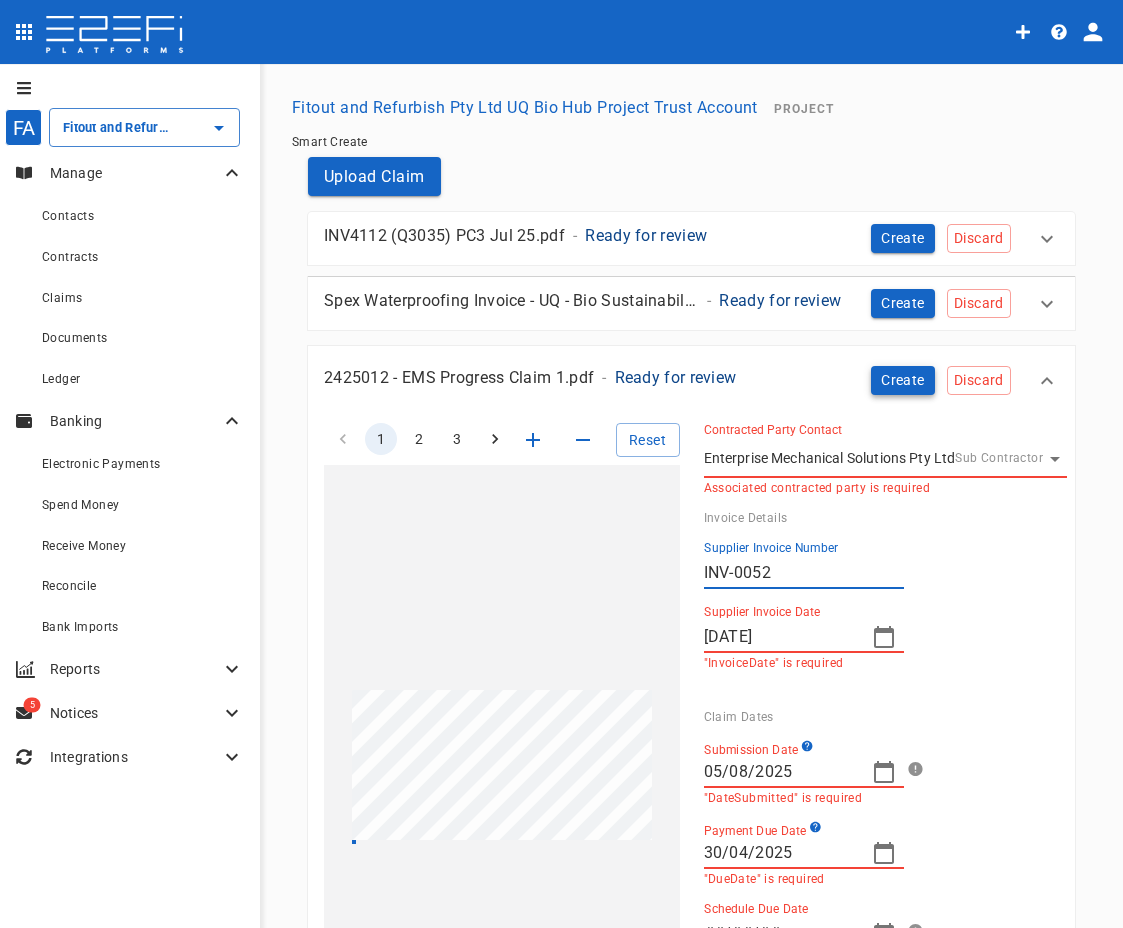 type on "[DD]/[MM]/[YYYY]" 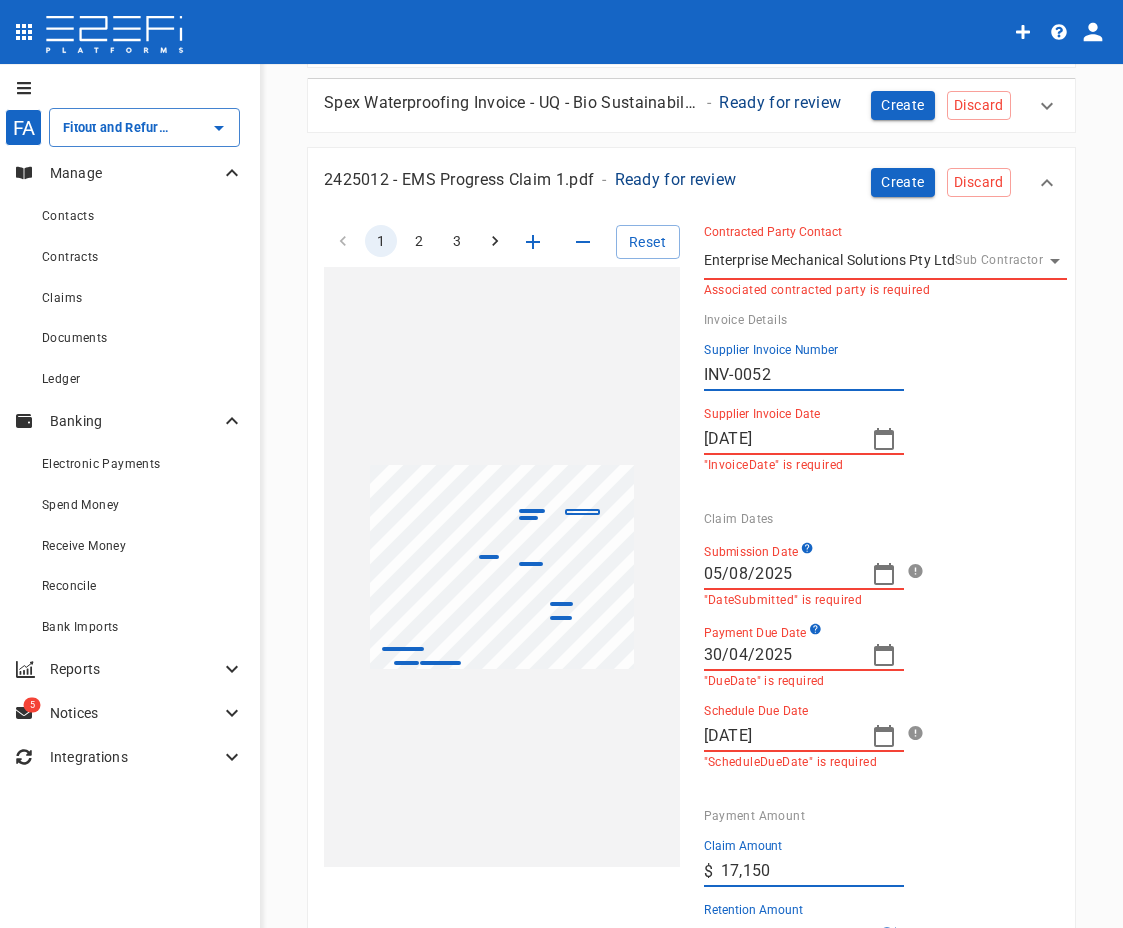 scroll, scrollTop: 200, scrollLeft: 0, axis: vertical 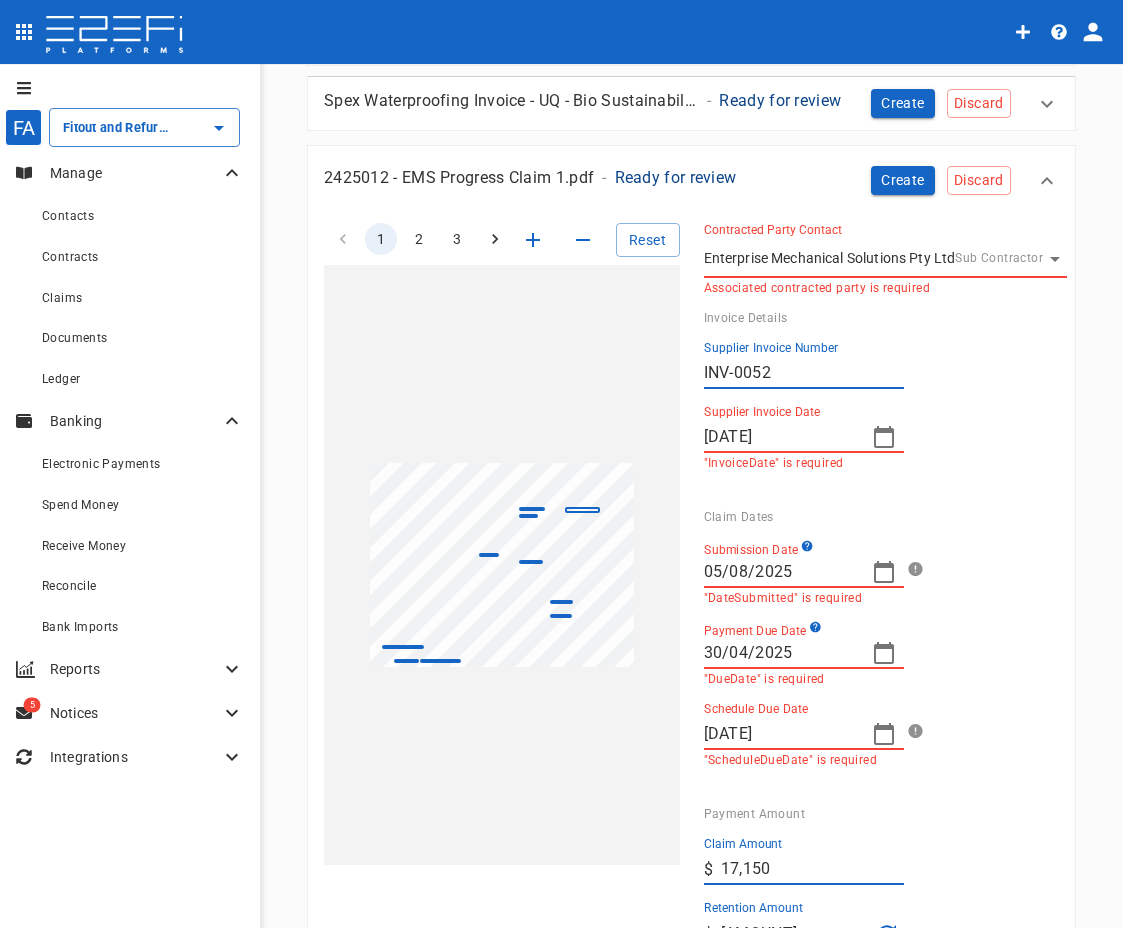 click 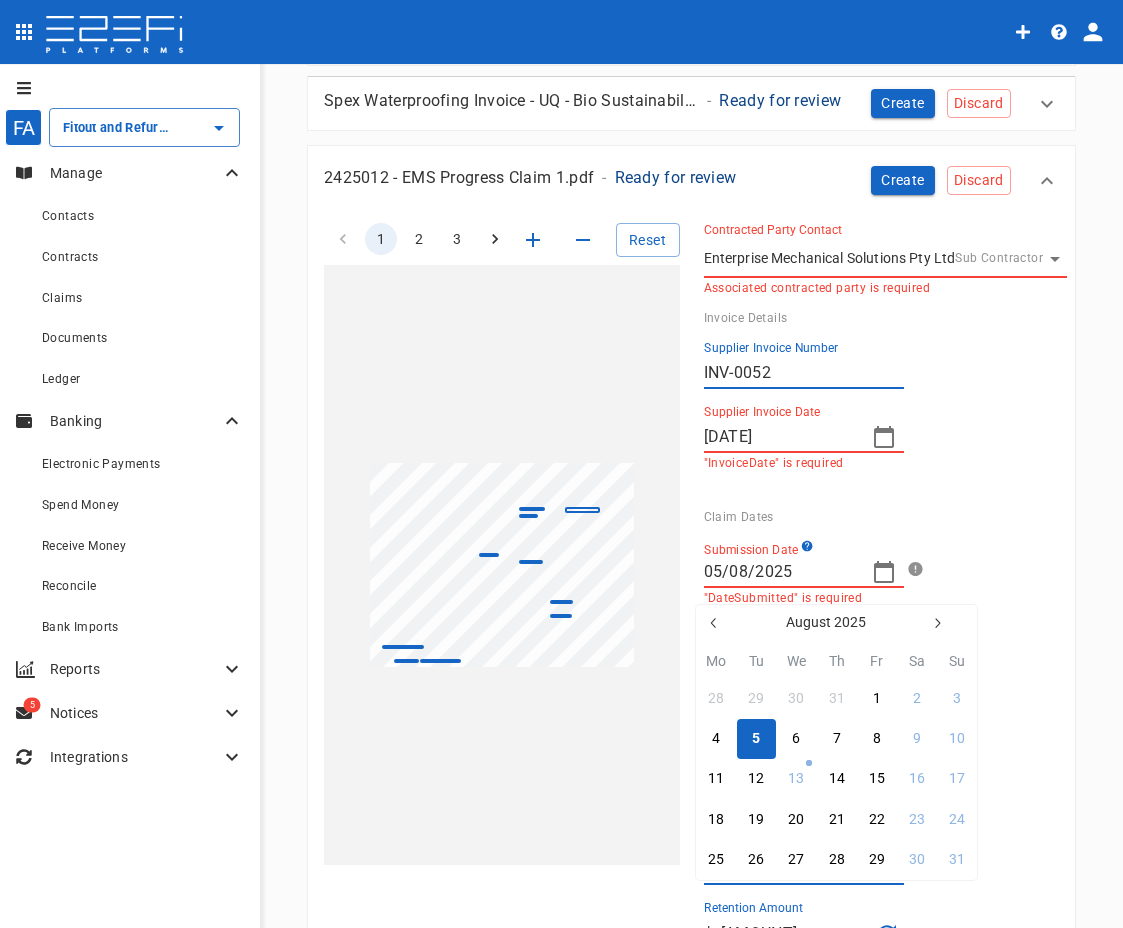 click at bounding box center [714, 623] 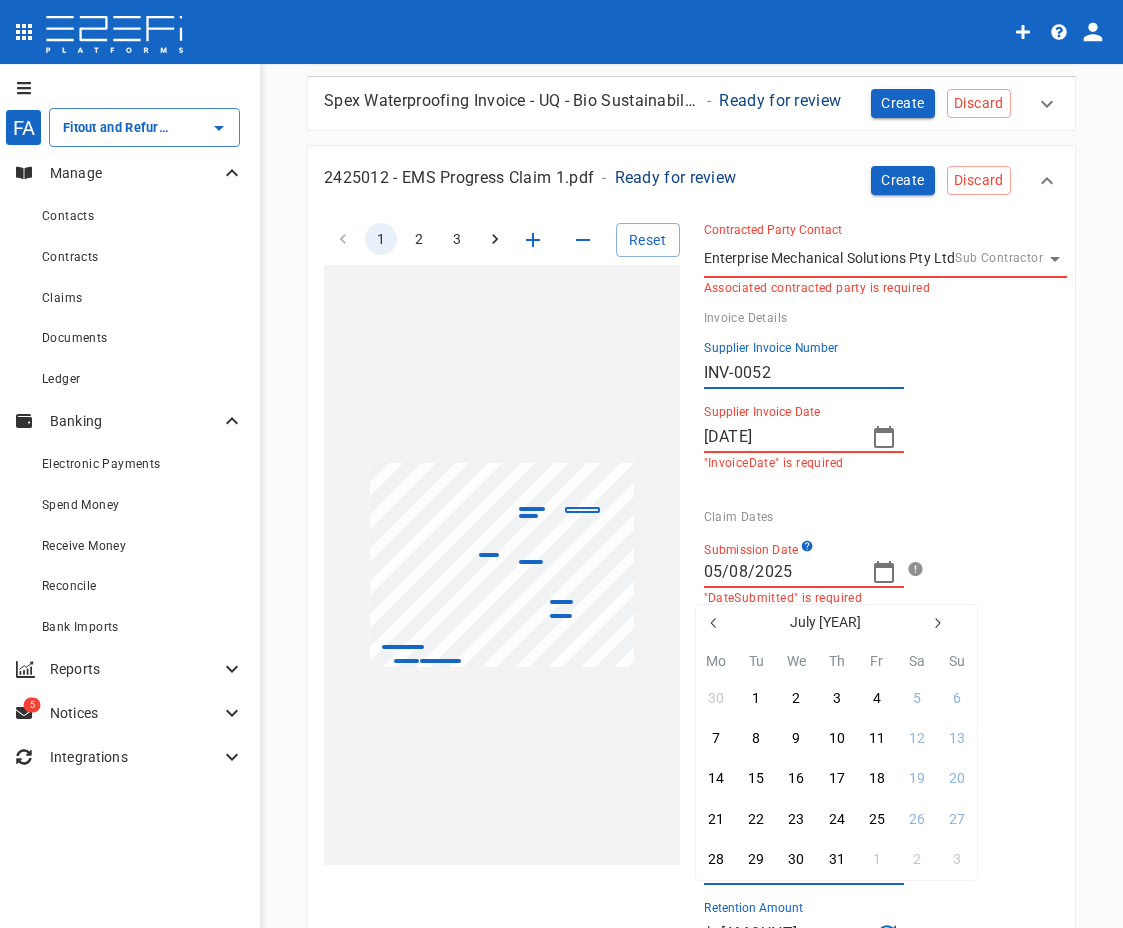 click at bounding box center [714, 623] 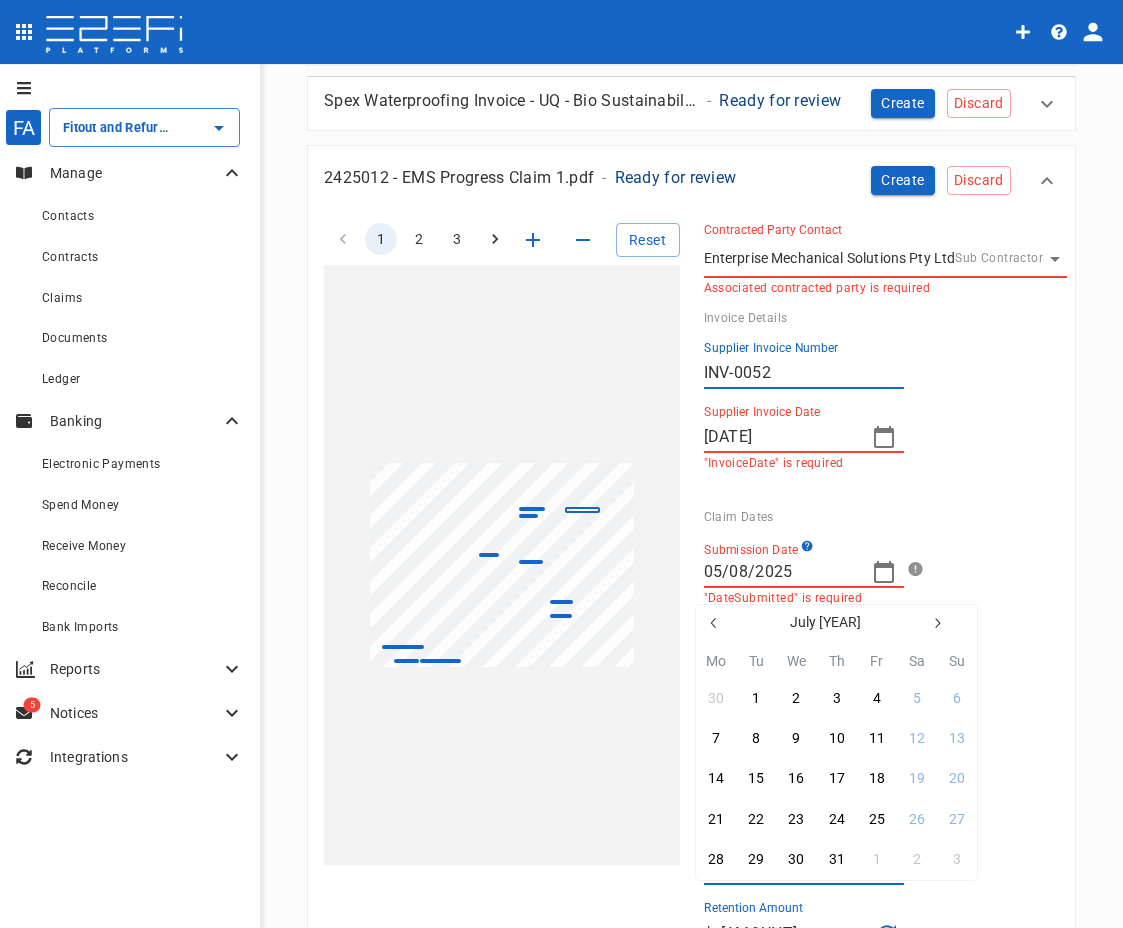click at bounding box center (714, 623) 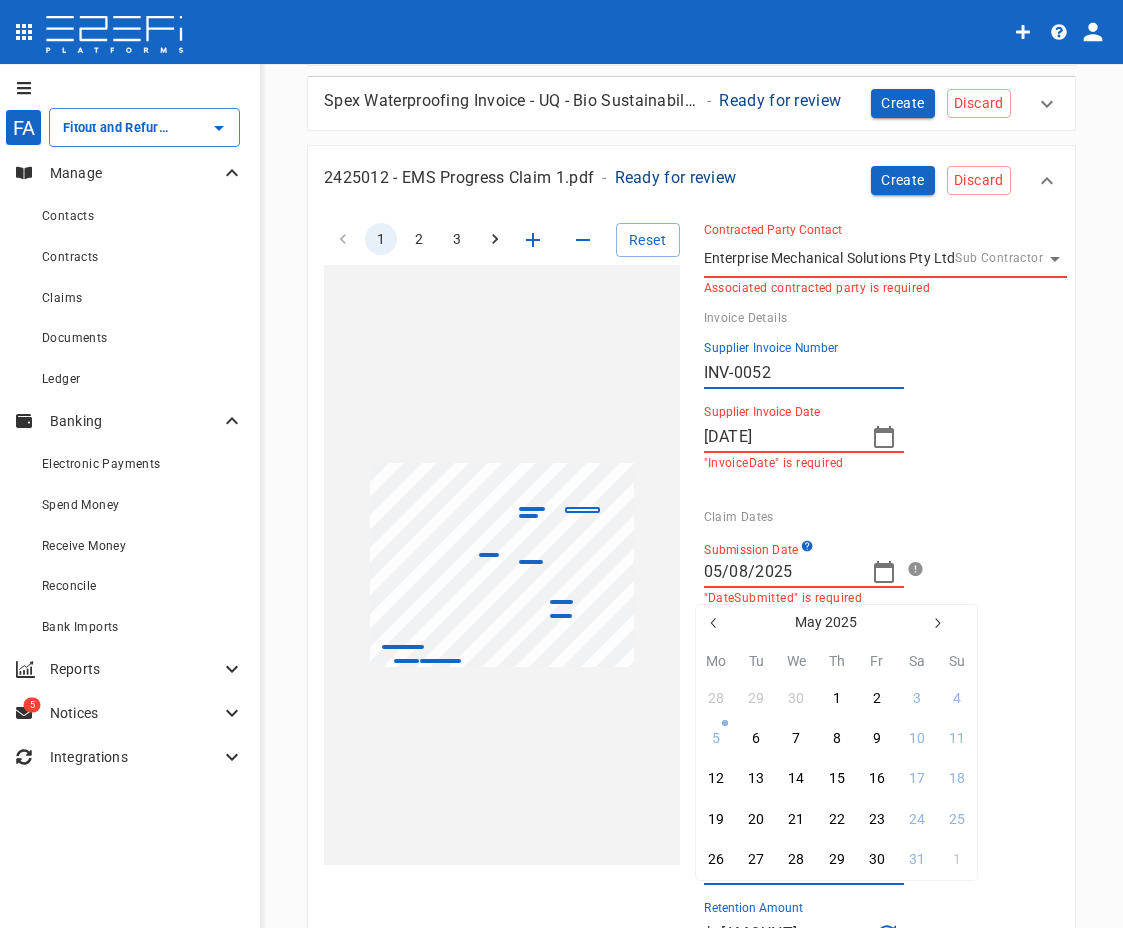 click at bounding box center (714, 623) 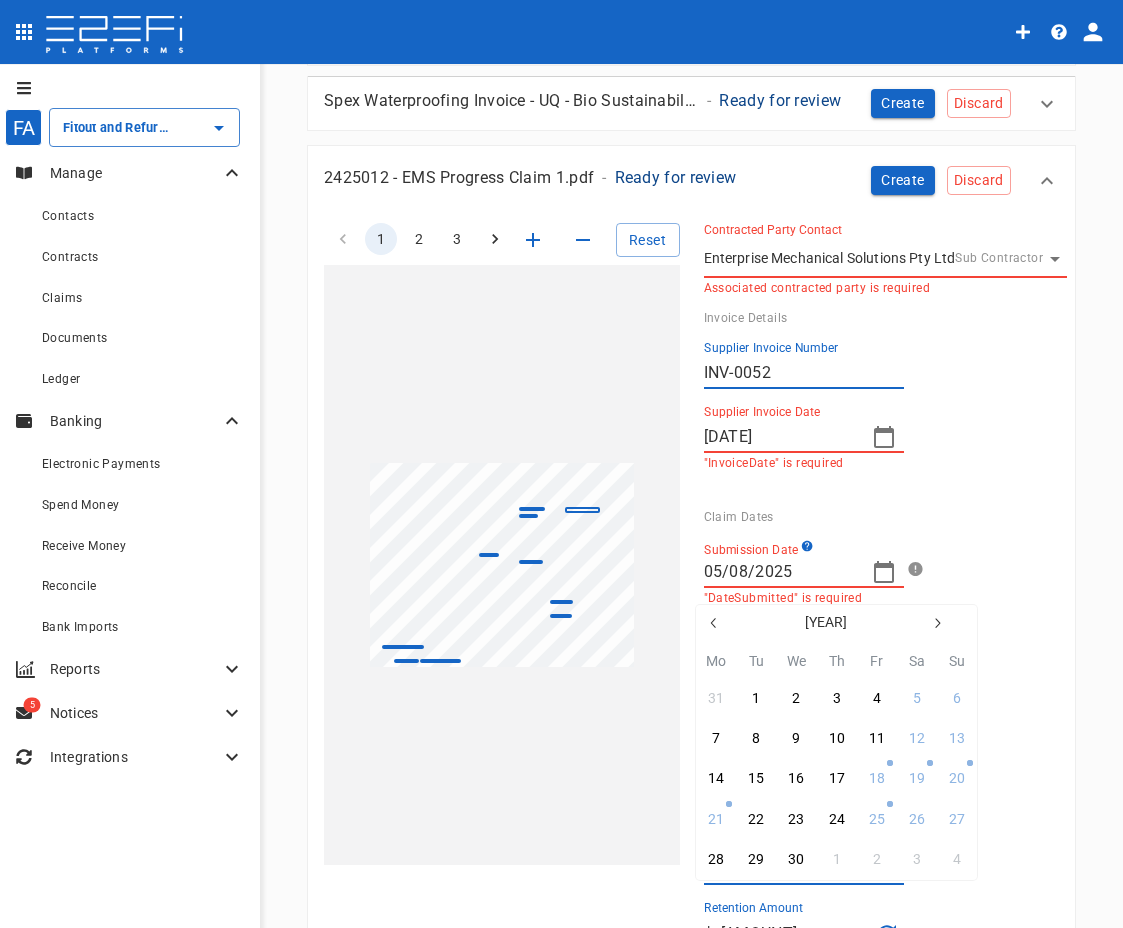 click 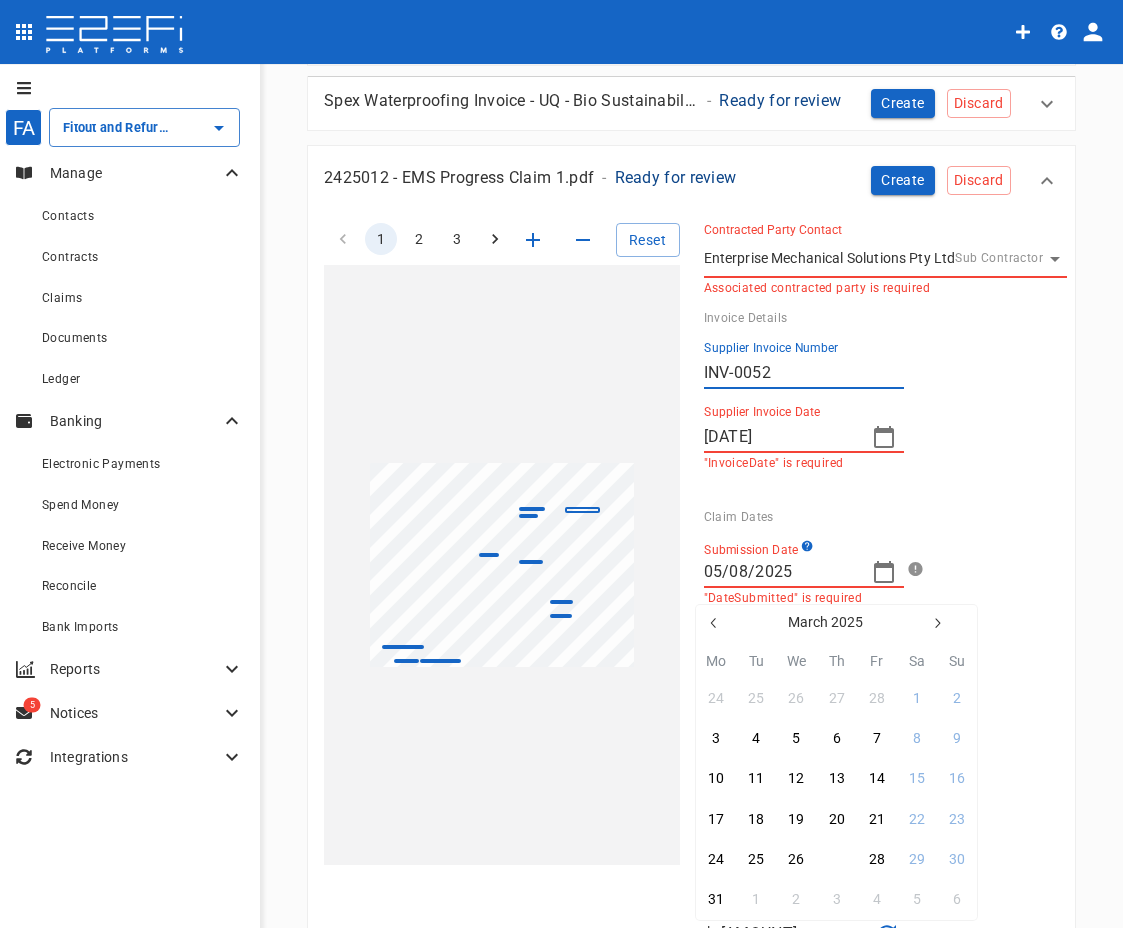 click on "27" at bounding box center (836, 859) 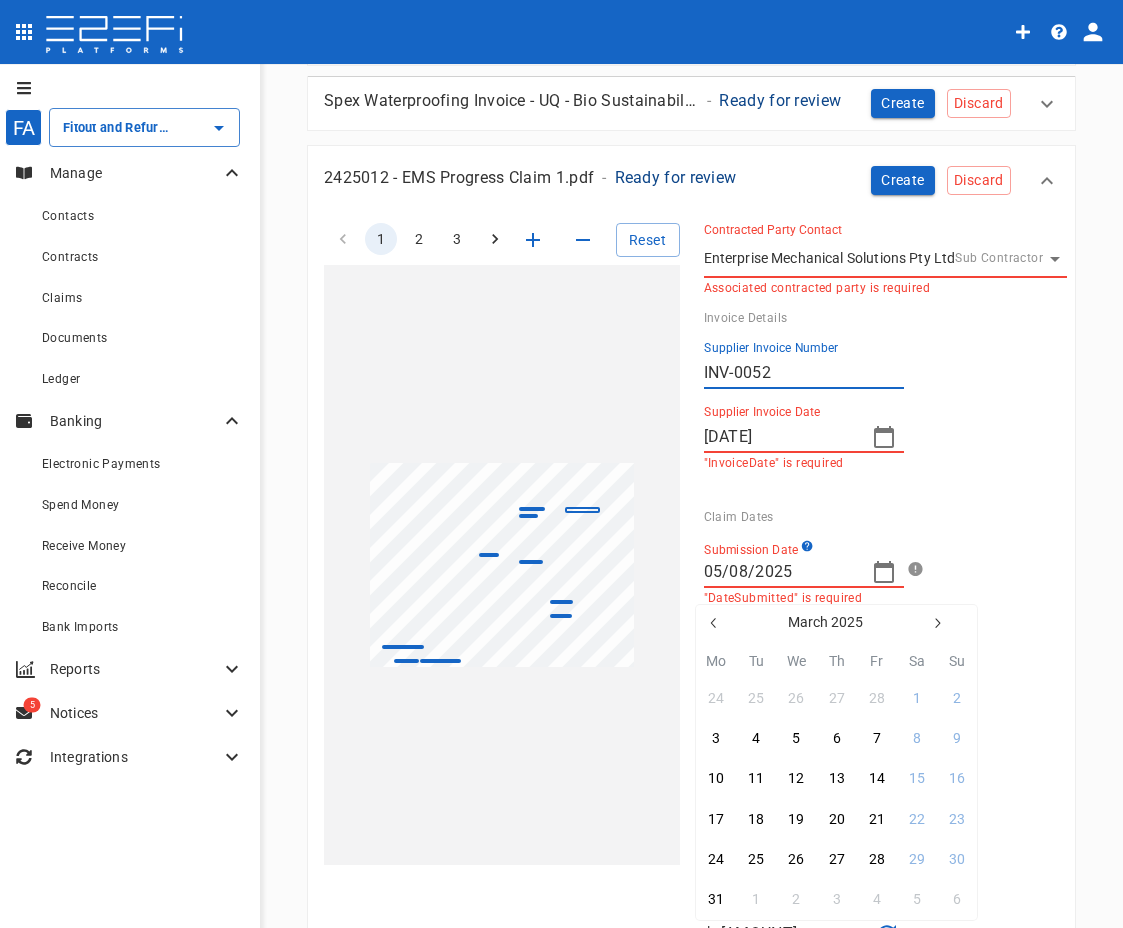 type on "[DD]/[MM]/[YYYY]" 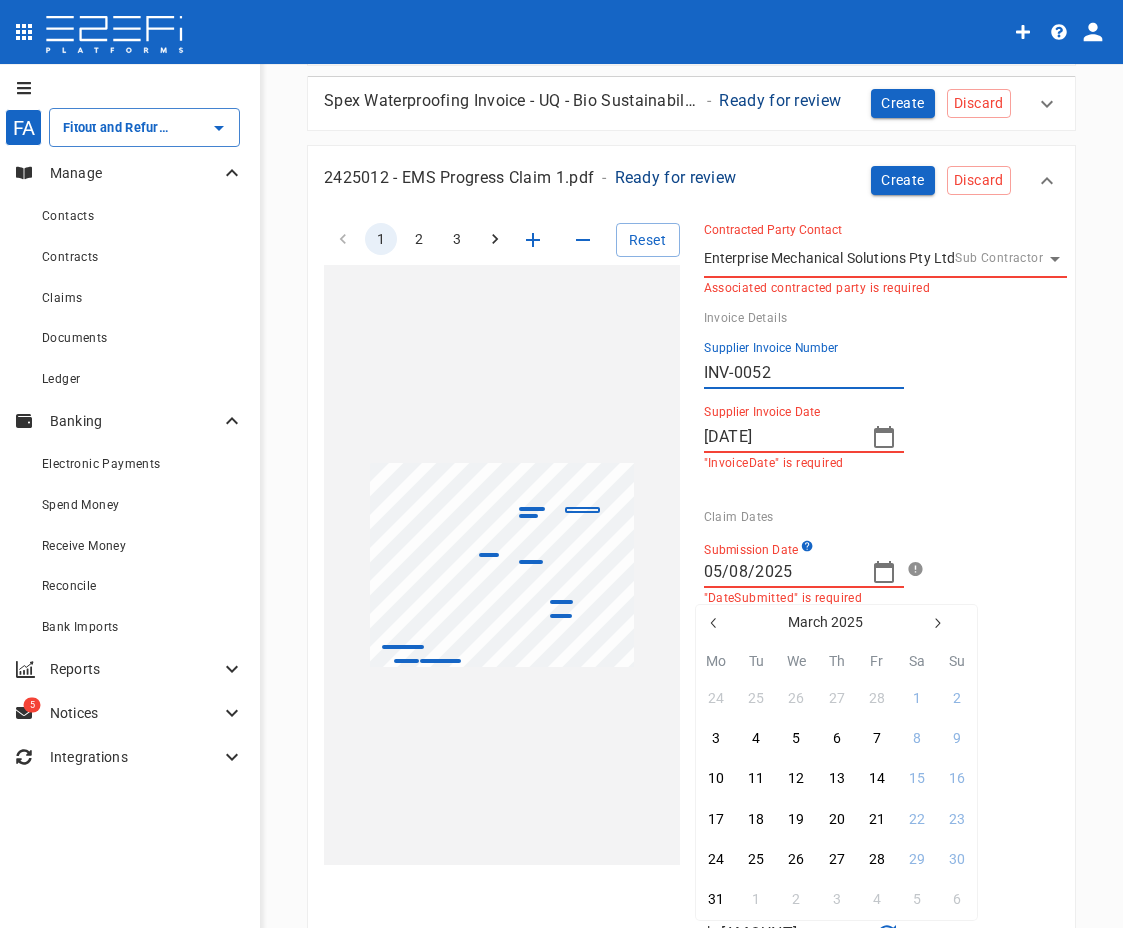 type on "[DD]/[MM]/[YYYY]" 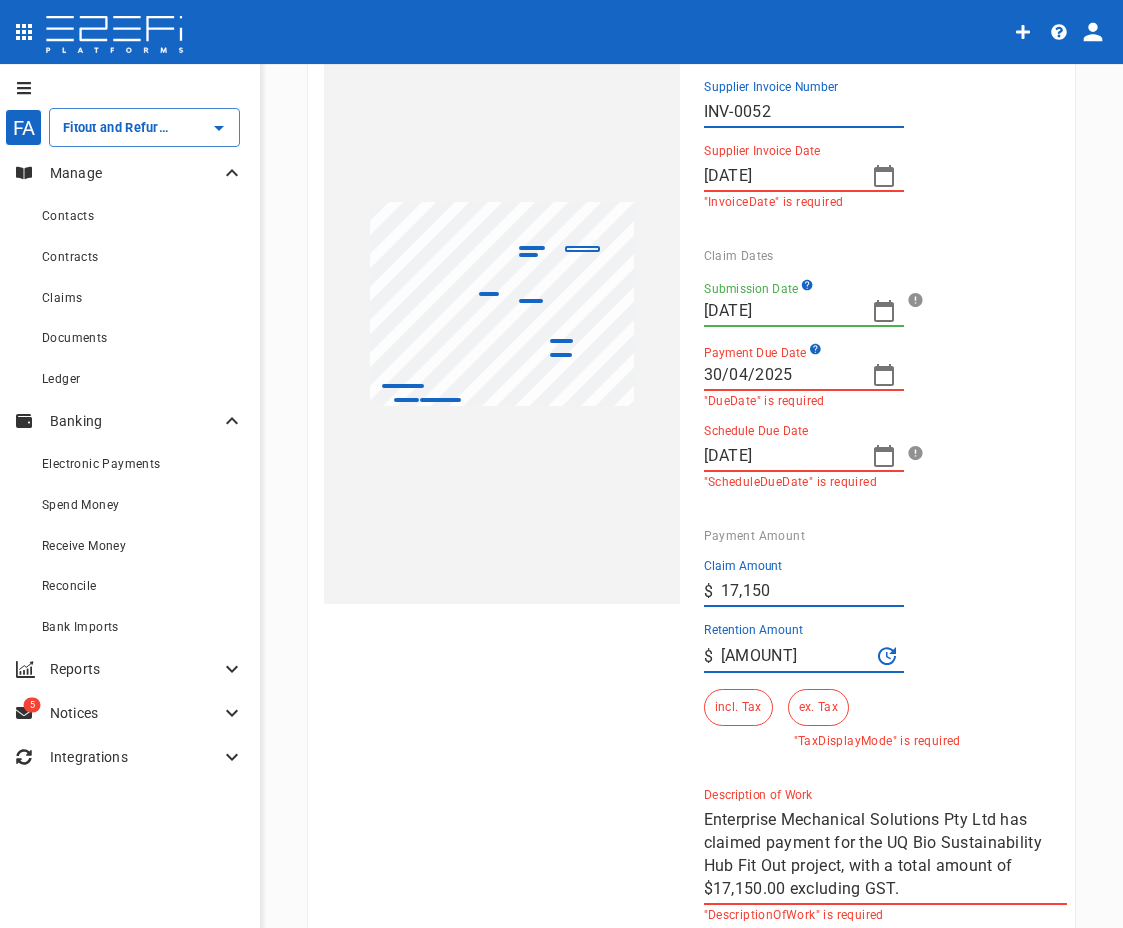 scroll, scrollTop: 500, scrollLeft: 0, axis: vertical 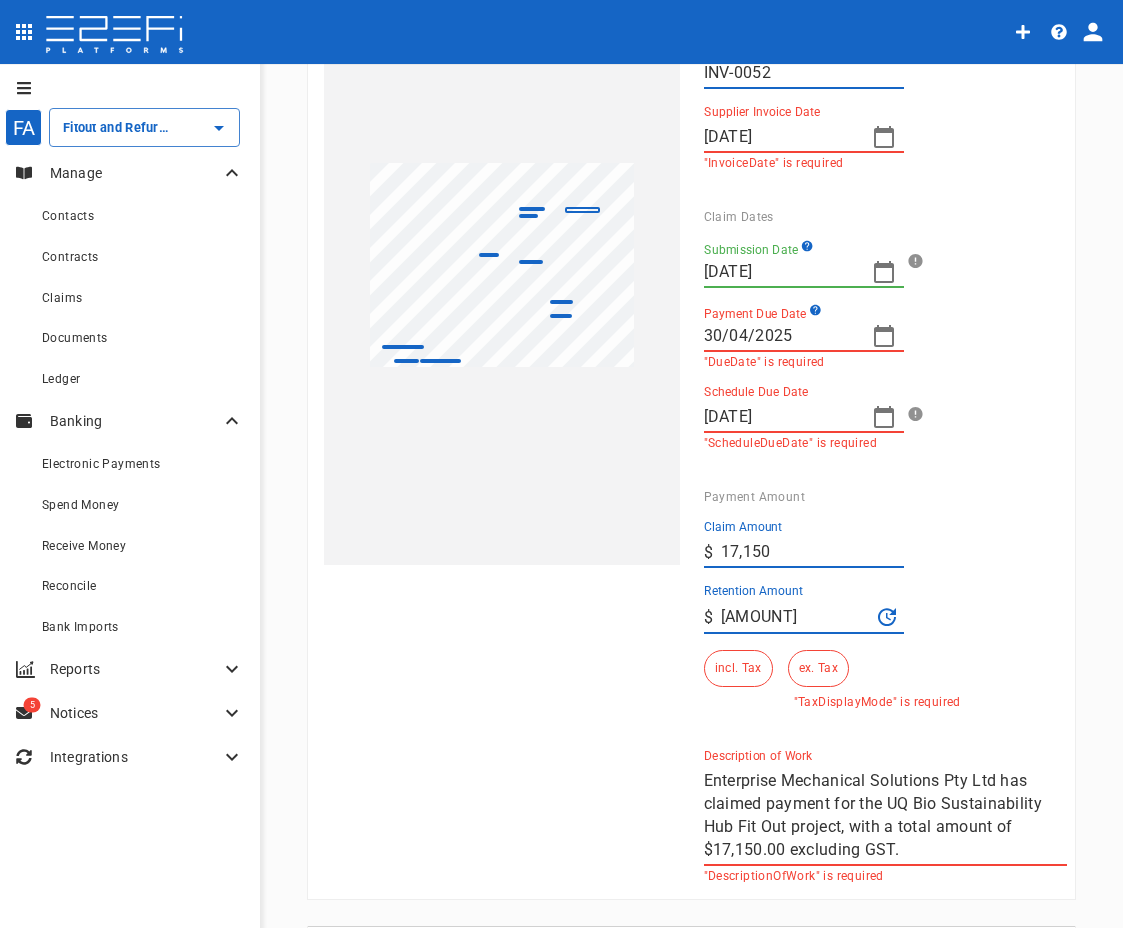 drag, startPoint x: 787, startPoint y: 556, endPoint x: 629, endPoint y: 565, distance: 158.25612 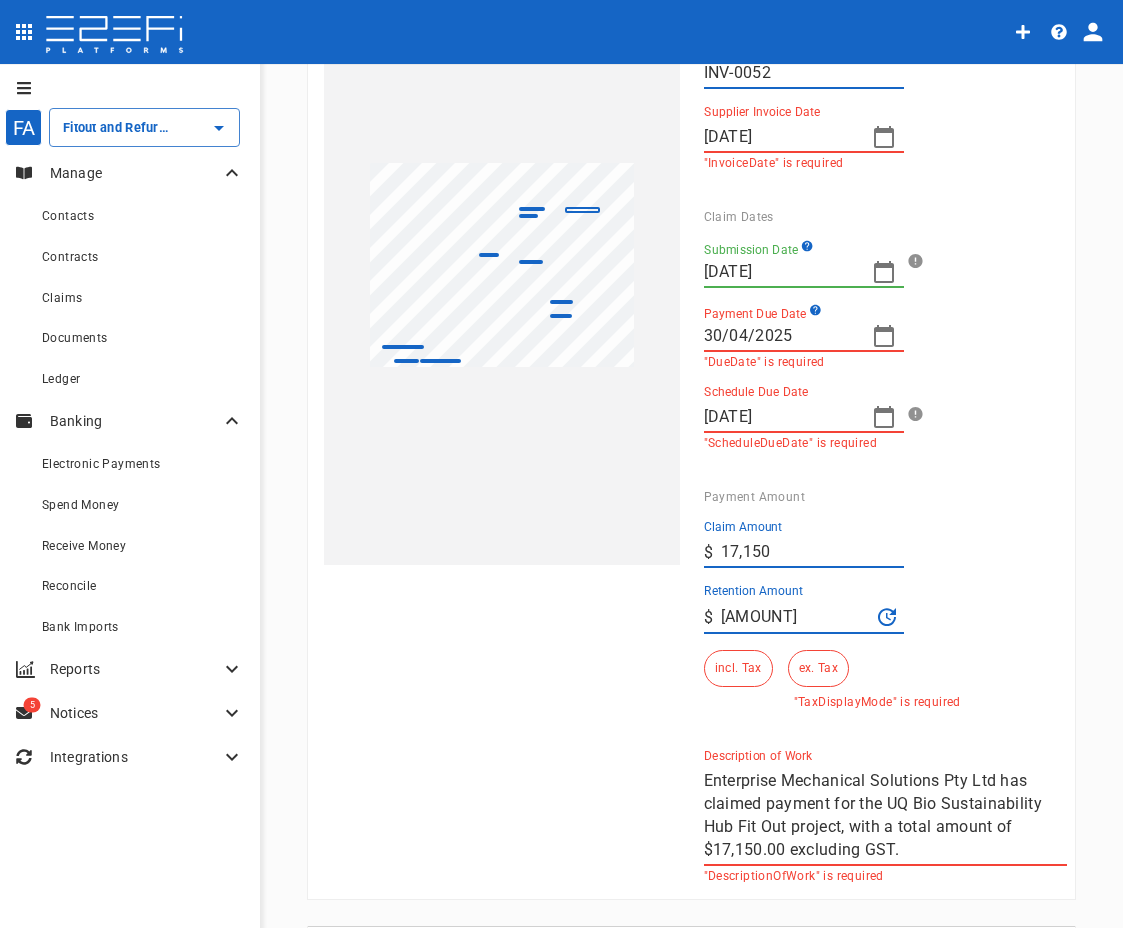 click on "1 2 3 Reset SupplierInvoiceNumber: INV-0052 ClaimAmount: 17150.00 GSTAmount: 1715.00 SupplierName: Enterprise Mechanical Solutions Pty Ltd InvoiceDate: 27/03/2025 DueDate: 30/04/2025 RetentionAmount: 1715.00 BSB: 014-215 AccountNumber: 656042406 ABN: 26606473698 Contracted Party Contact Enterprise Mechanical Solutions Pty Ltd Sub Contractor G1VH57TG00028G4C Associated contracted party is required Invoice Details Supplier Invoice Number INV-0052 Supplier Invoice Date 27/03/2025 "InvoiceDate" is required Claim Dates Submission Date 27/03/2025 Payment Due Date 30/04/2025 "DueDate" is required Schedule Due Date 17/04/2025 "ScheduleDueDate" is required Payment Amount Claim Amount ​ $ 17,150 Retention Amount ​ $ 1,715 incl. Tax ex. Tax   "TaxDisplayMode" is required Description of Work Enterprise Mechanical Solutions Pty Ltd has claimed payment for the UQ Bio Sustainability Hub Fit Out project, with a total amount of $17,150.00 excluding GST. x "DescriptionOfWork" is required" at bounding box center (679, 391) 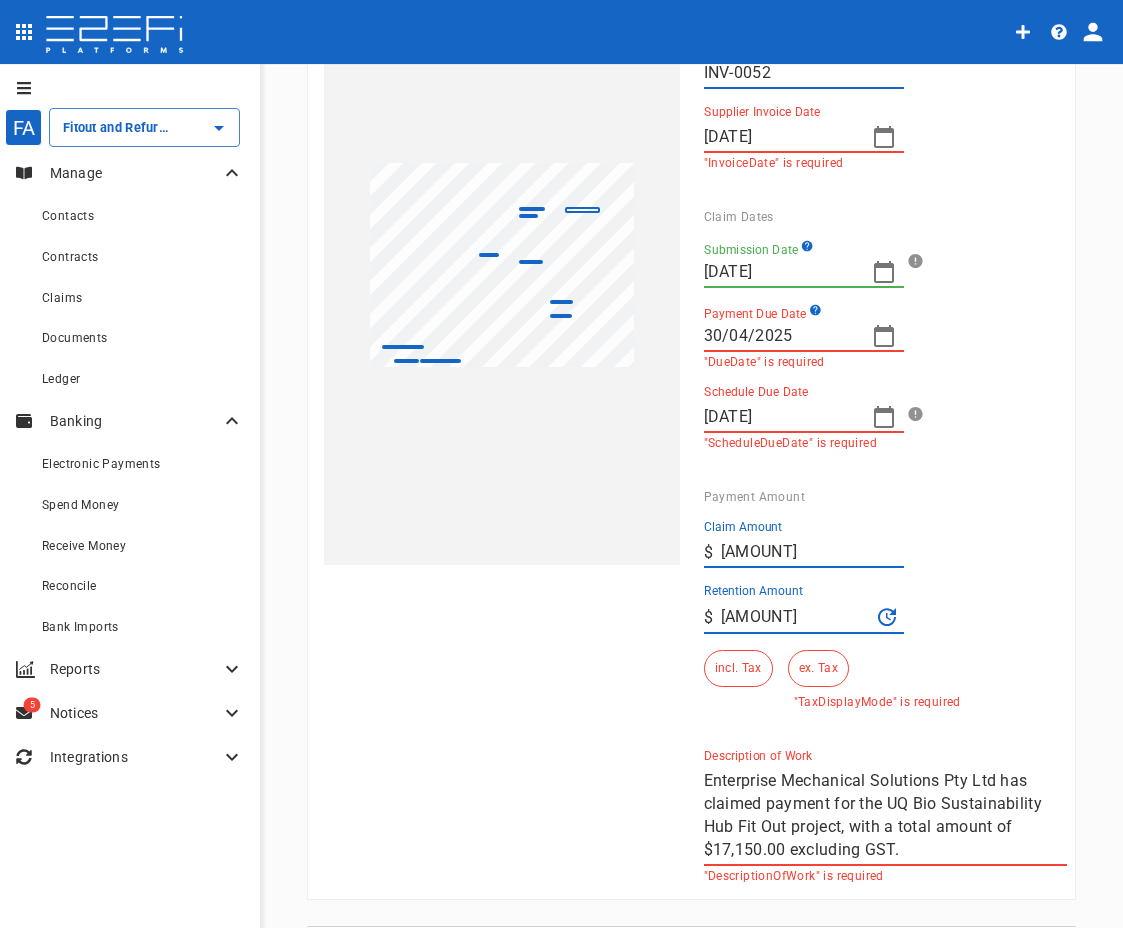 type on "18,865" 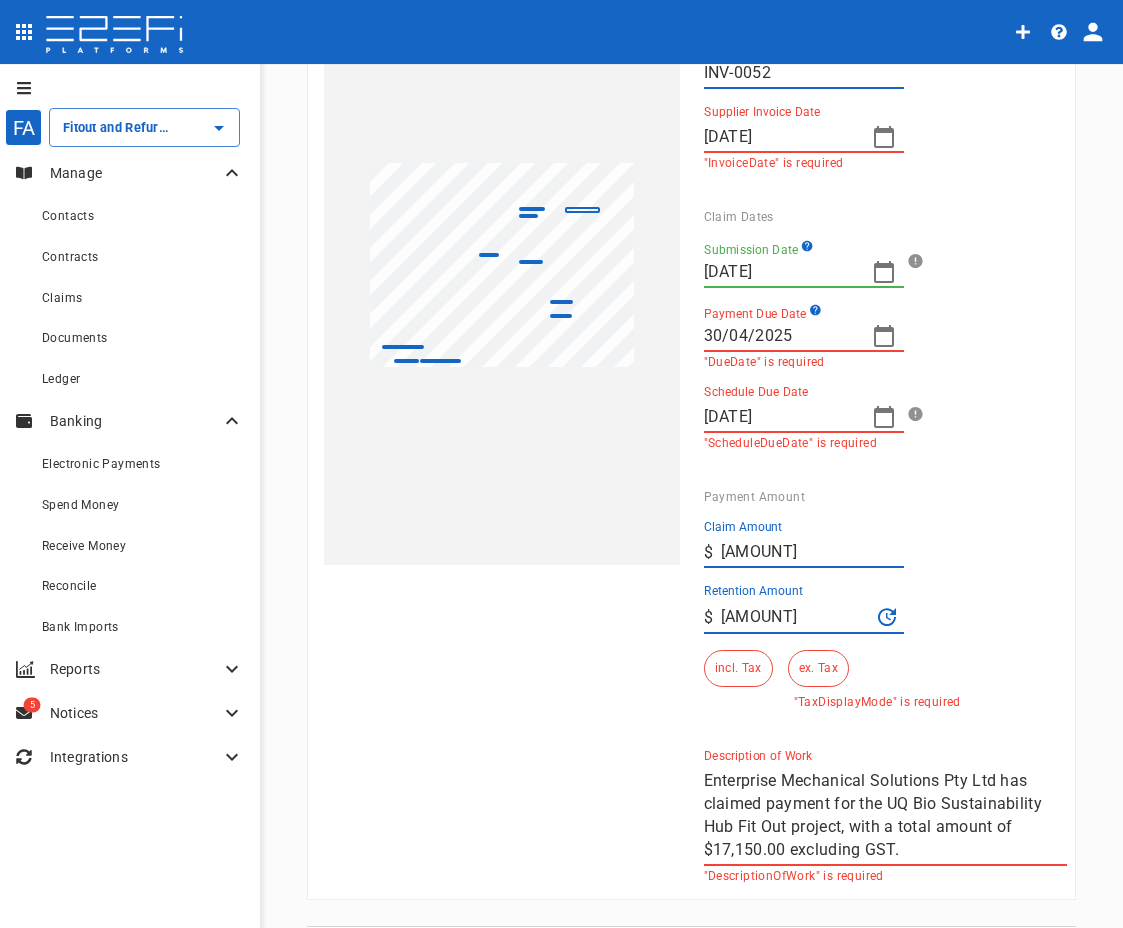 drag, startPoint x: 926, startPoint y: 592, endPoint x: 794, endPoint y: 625, distance: 136.06248 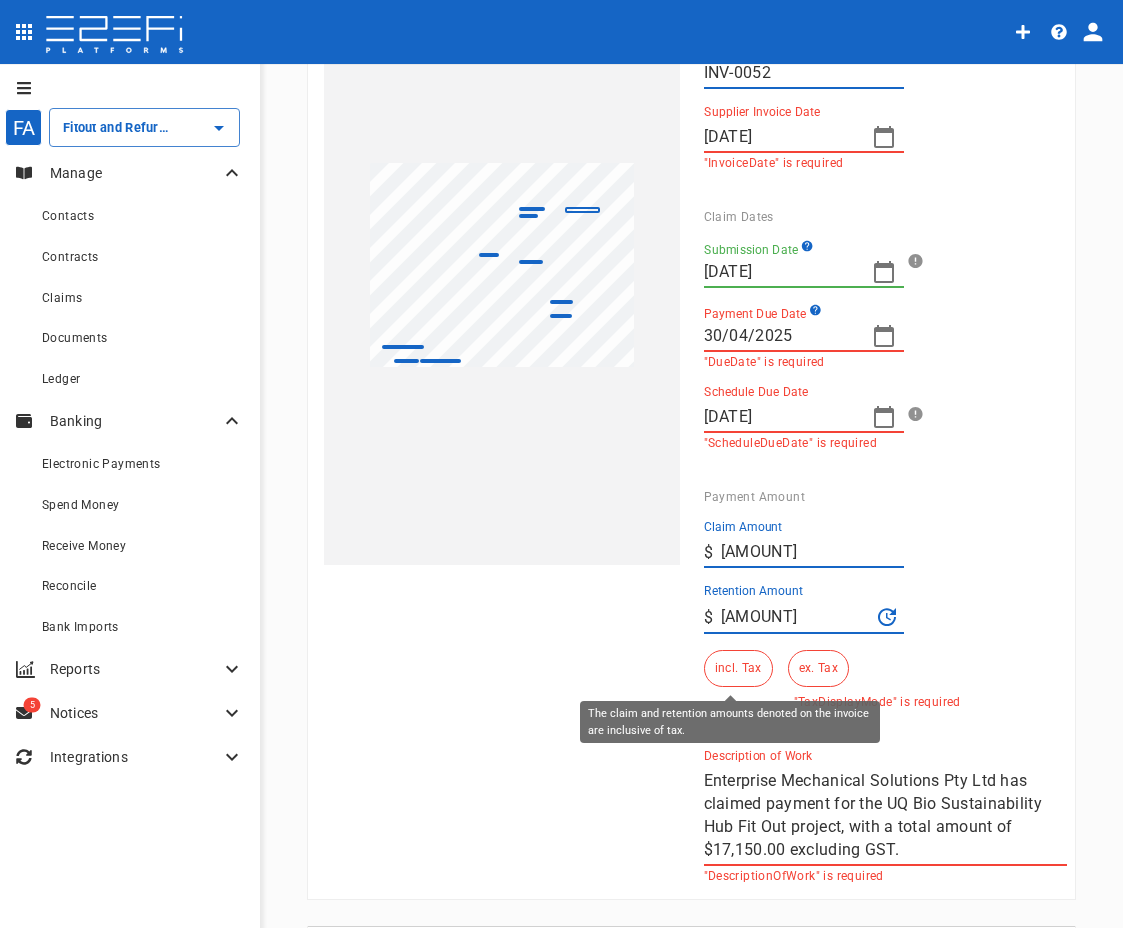 drag, startPoint x: 716, startPoint y: 668, endPoint x: 818, endPoint y: 642, distance: 105.26158 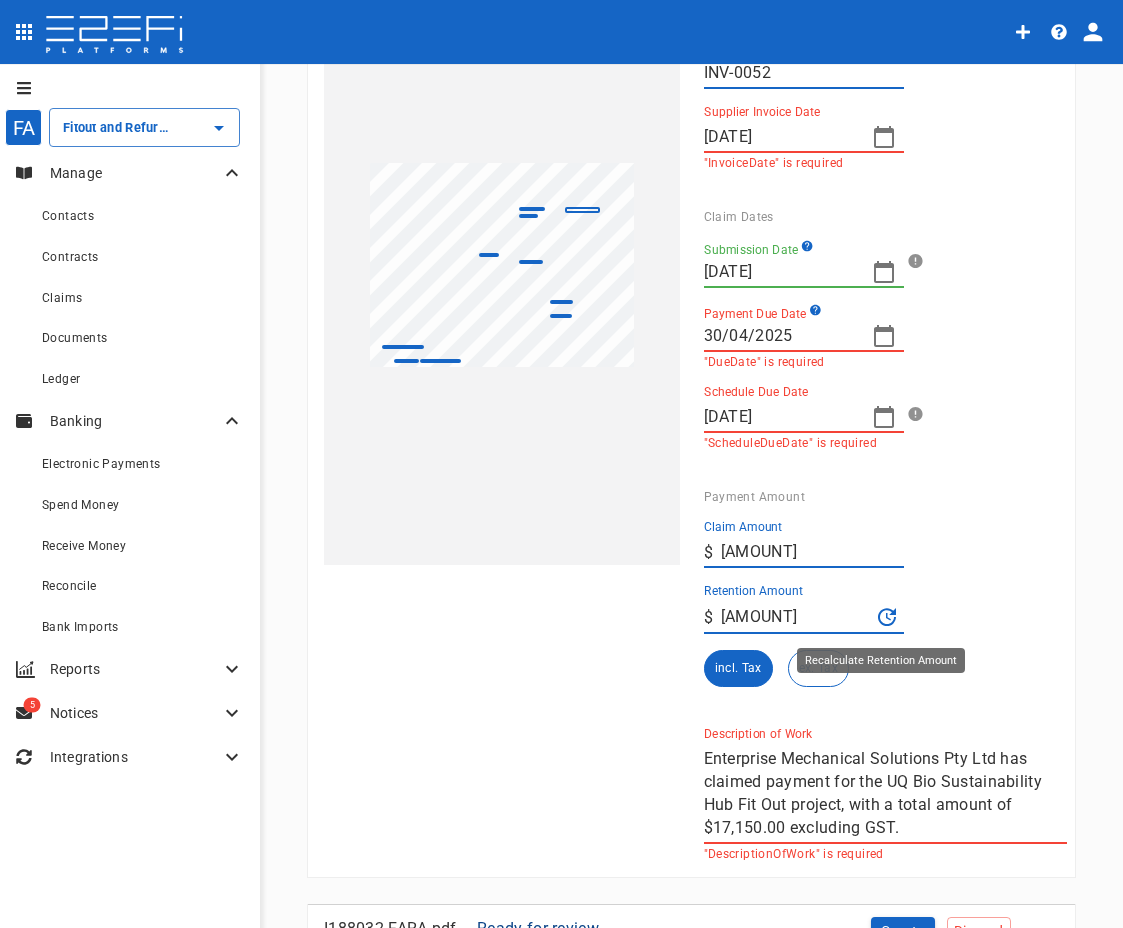 click 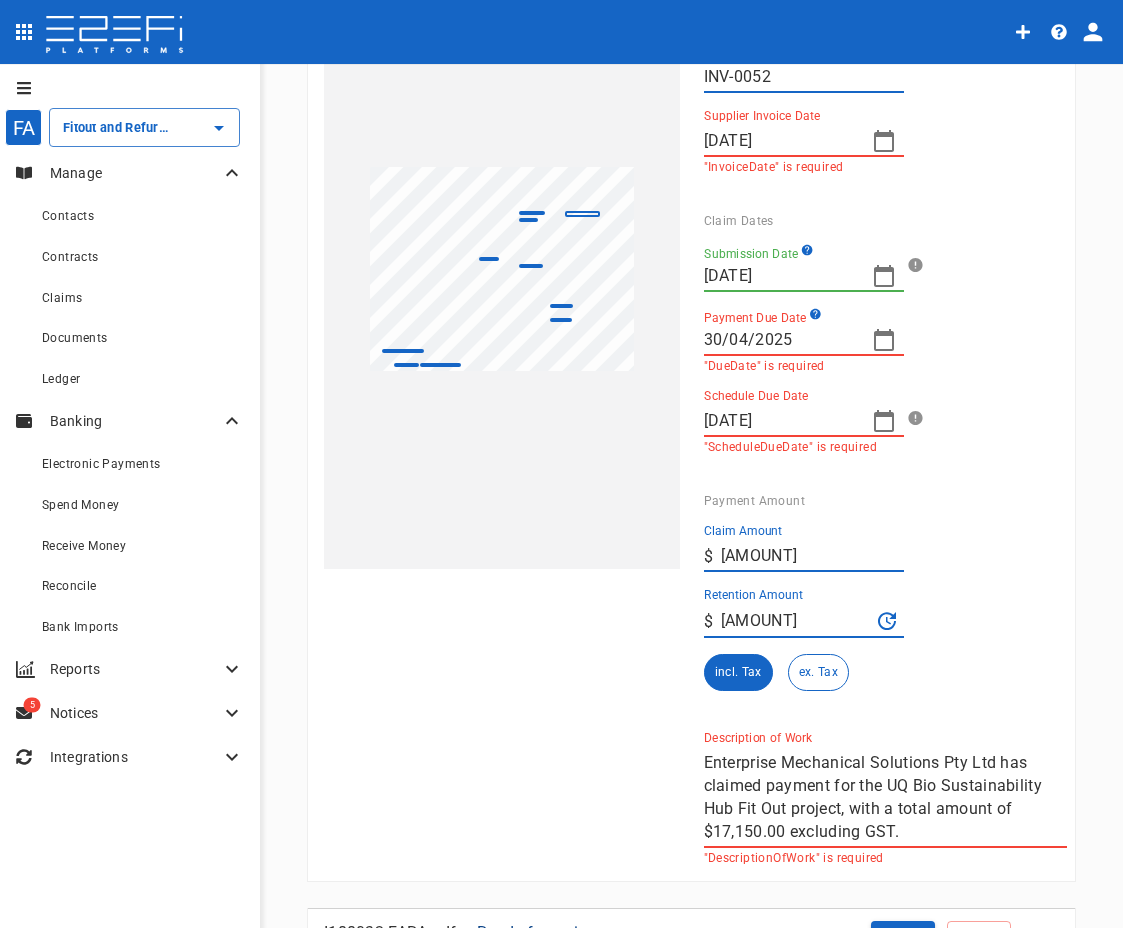 scroll, scrollTop: 300, scrollLeft: 0, axis: vertical 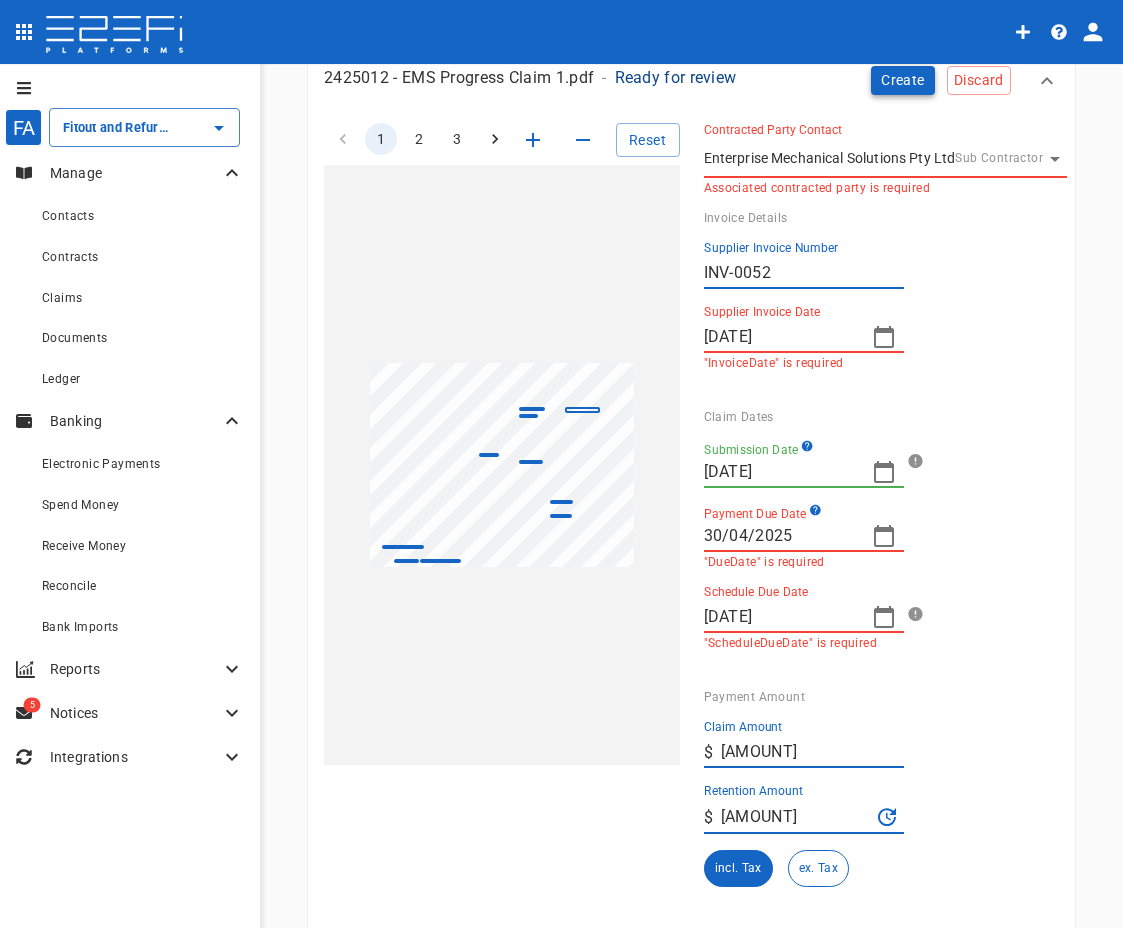 click on "Create" at bounding box center (903, 80) 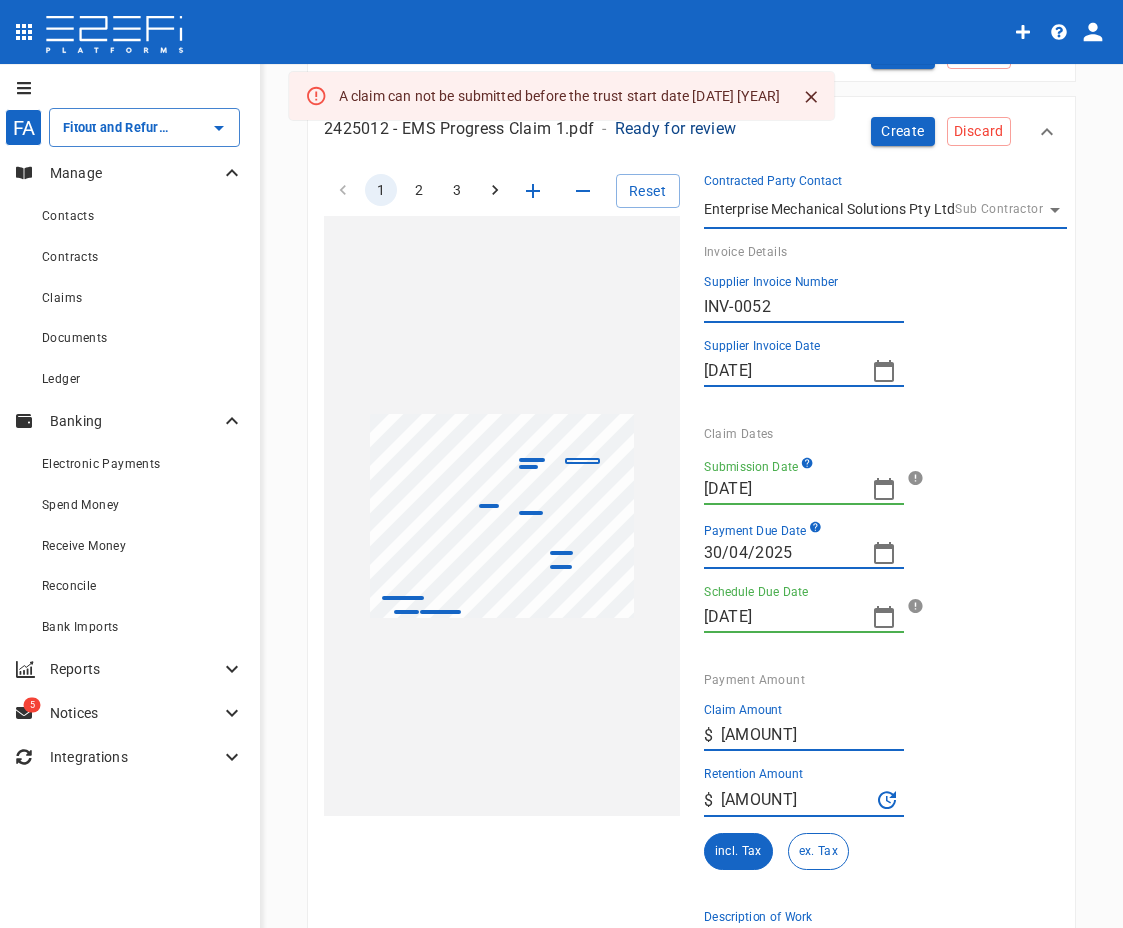 scroll, scrollTop: 200, scrollLeft: 0, axis: vertical 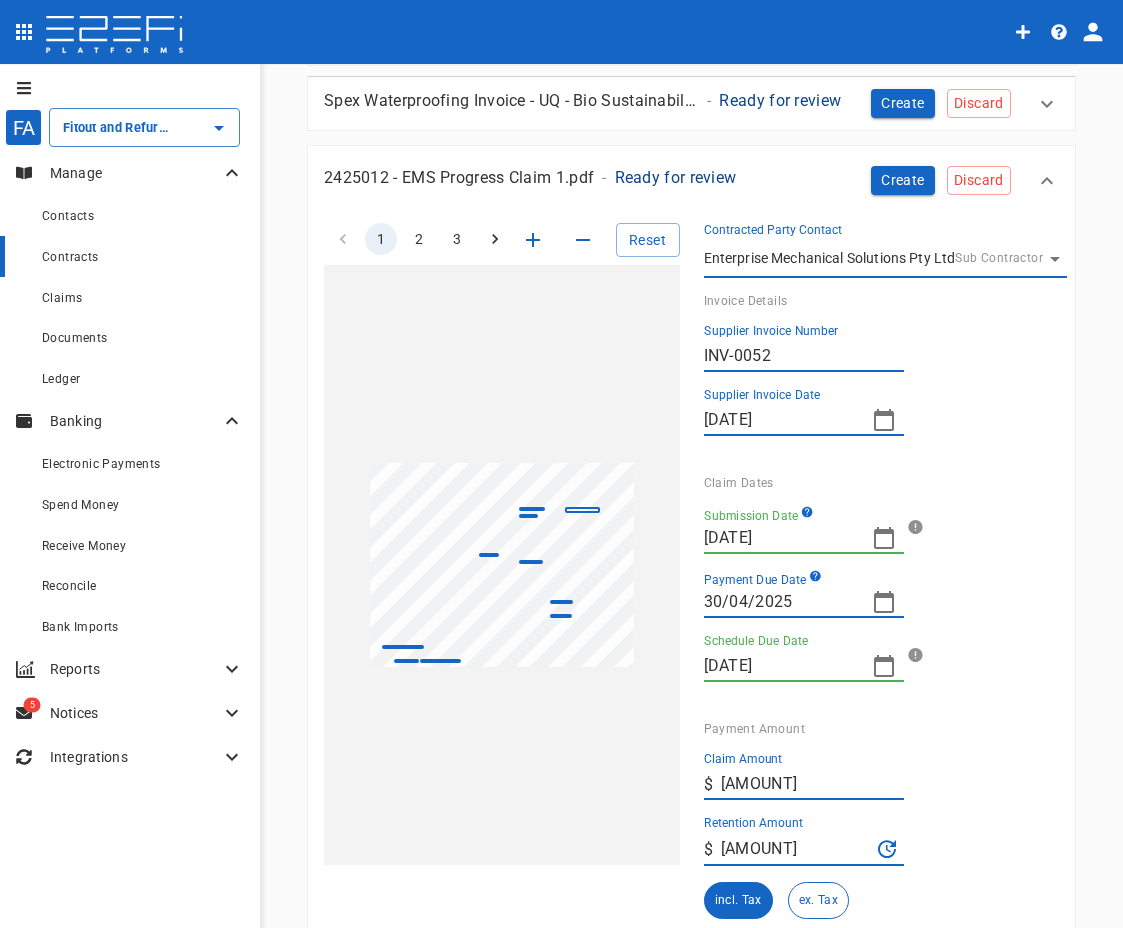 click on "Contracts" at bounding box center (143, 256) 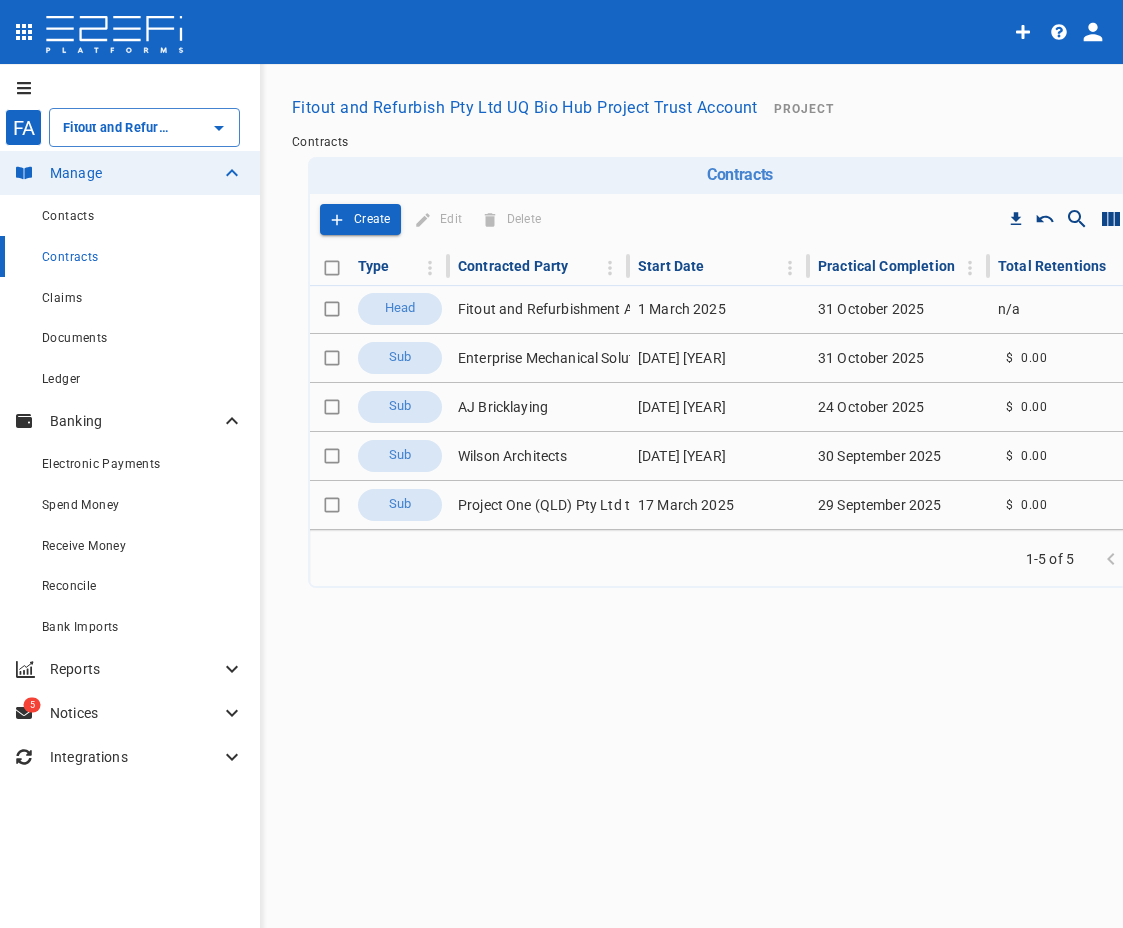 click on "Fitout and Refurbish Pty Ltd UQ Bio Hub Project Trust Account ​ Manage Contacts Contracts Claims Documents Ledger Banking Electronic Payments Spend Money Receive Money Reconcile Bank Imports Reports 5 Notices Integrations Fitout and Refurbish Pty Ltd UQ Bio Hub Project Trust Account Project Contracts Contracts Drop to group by  Create Edit Delete Type Contracted Party Start Date Practical Completion Total Retentions Head Fitout and Refurbishment Australia Pty Ltd 1 March [YYYY] 31 October [YYYY] n/a Sub Enterprise Mechanical Solutions Pty Ltd 6 March [YYYY] 31 October [YYYY] $ 0.00 Sub AJ Bricklaying 23 July [YYYY] 24 October [YYYY] $ 0.00 Sub Wilson Architects 28 April [YYYY] 30 September [YYYY] $ 0.00 Sub Project One (QLD) Pty Ltd the Trustee for JAD Trust 17 March [YYYY] 29 September [YYYY] $ 0.00   1-5 of 5" at bounding box center (561, 497) 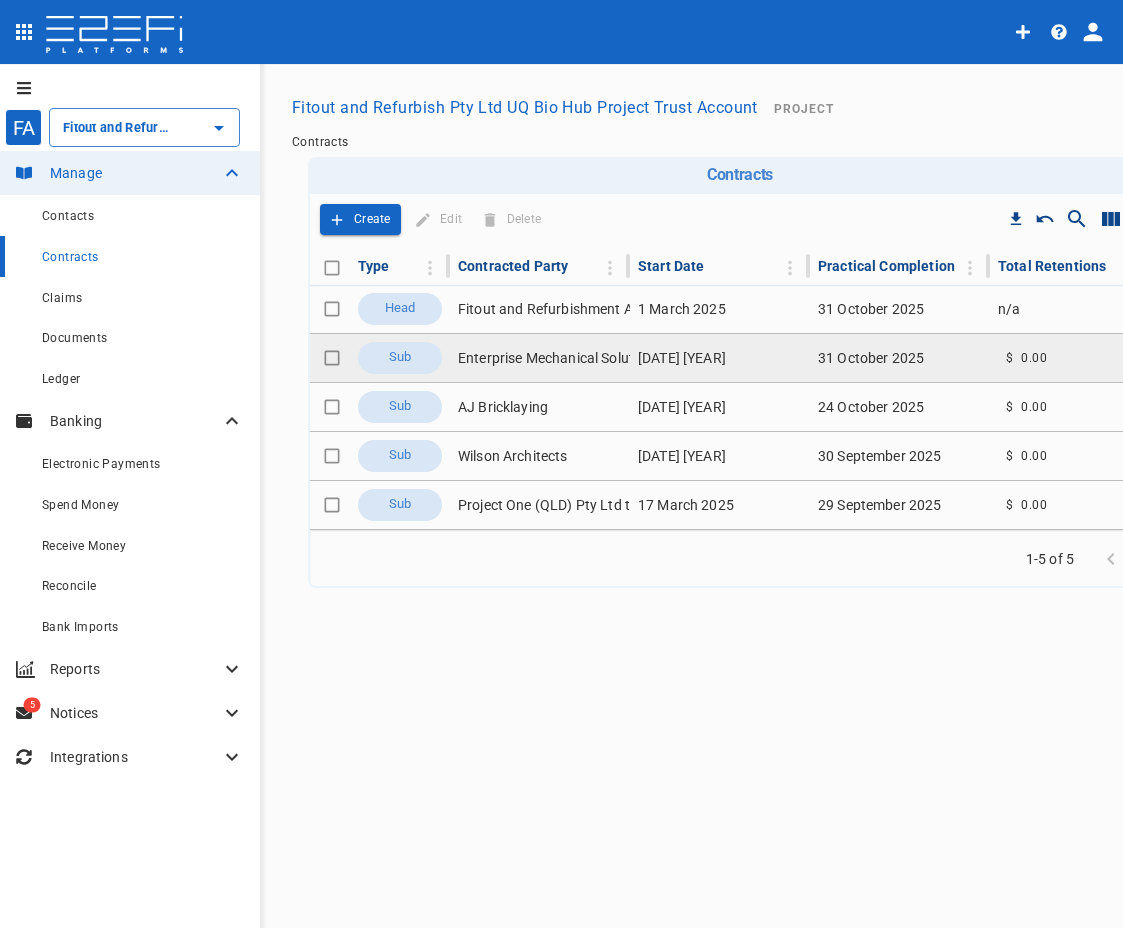 click on "Enterprise Mechanical Solutions Pty Ltd" at bounding box center (540, 358) 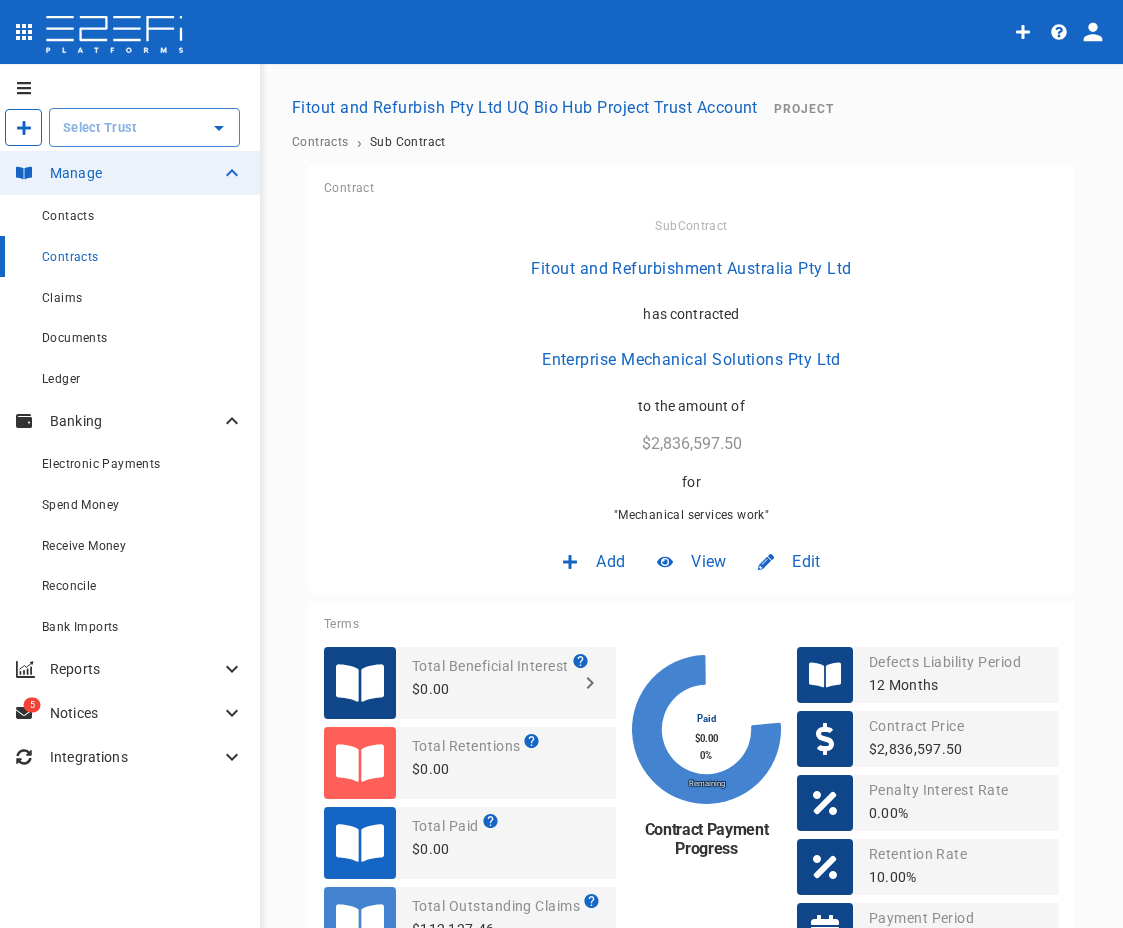 scroll, scrollTop: 0, scrollLeft: 0, axis: both 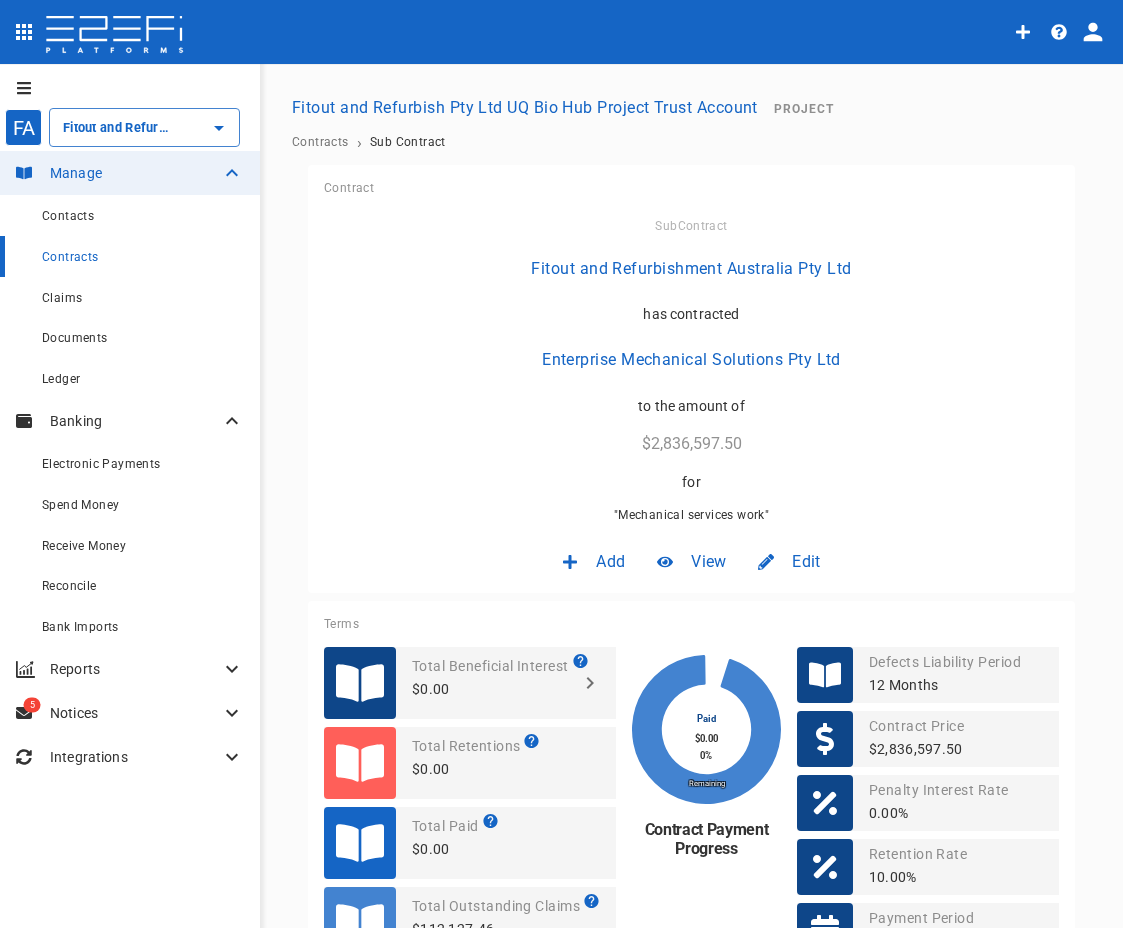 type on "Fitout and Refurbish Pty Ltd UQ Bio Hub Project Trust Account" 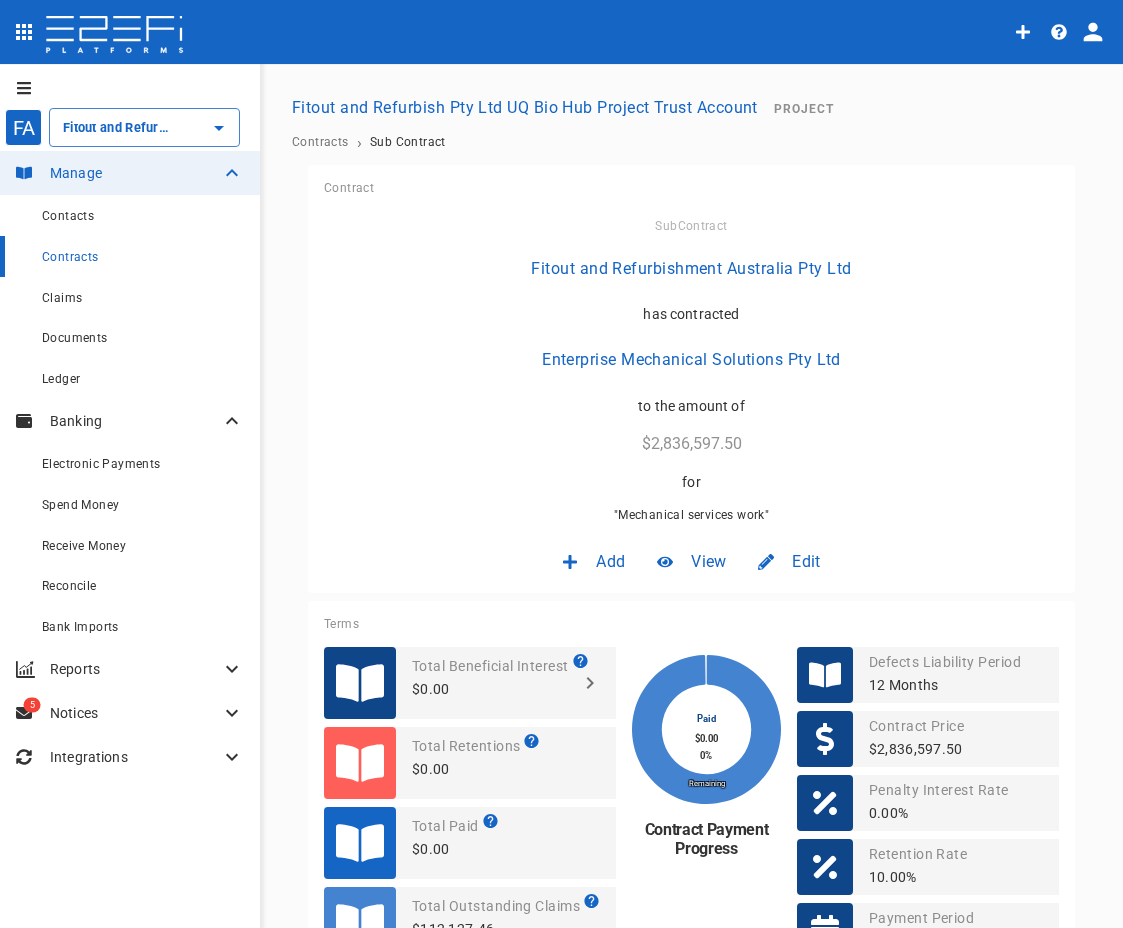 click on "Contracts" at bounding box center (143, 256) 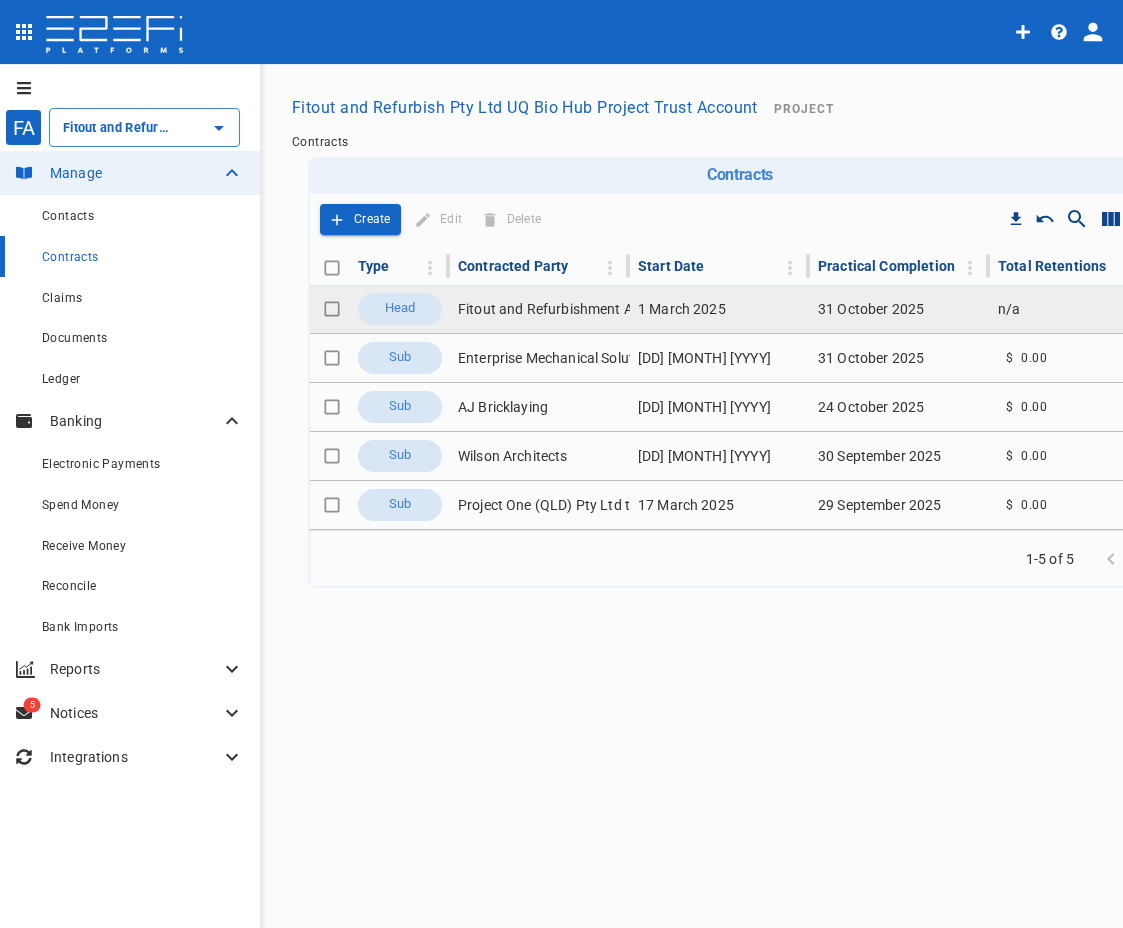 click on "Fitout and Refurbishment Australia Pty Ltd" at bounding box center (540, 309) 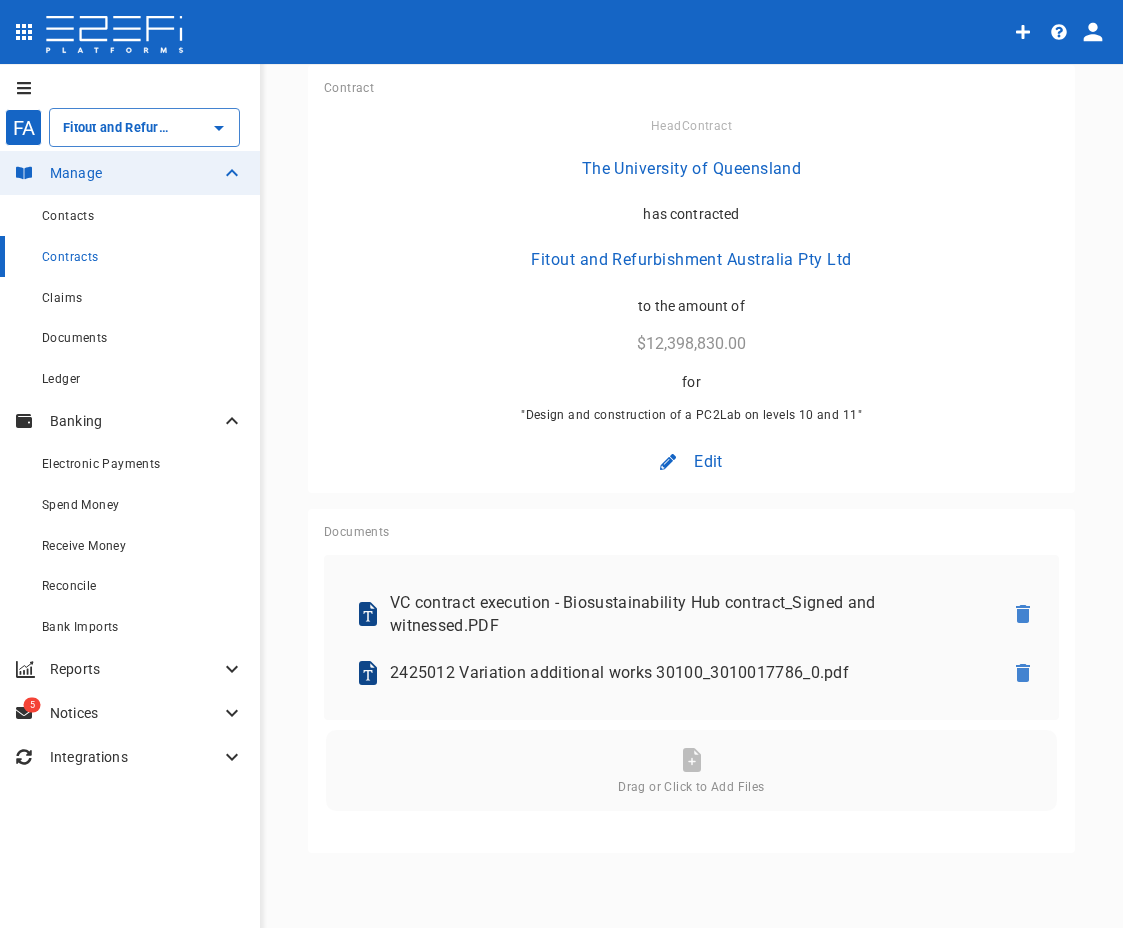scroll, scrollTop: 101, scrollLeft: 0, axis: vertical 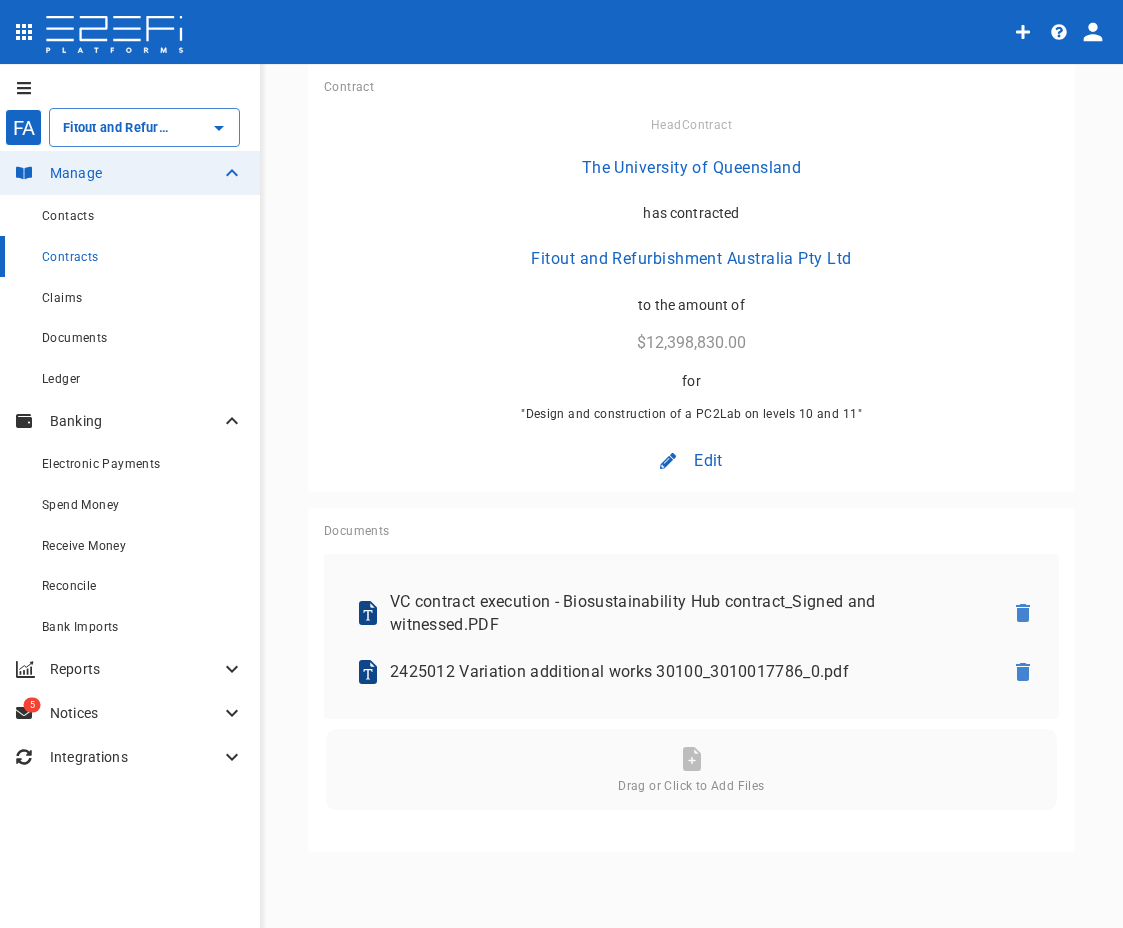 click on "Edit" at bounding box center (708, 460) 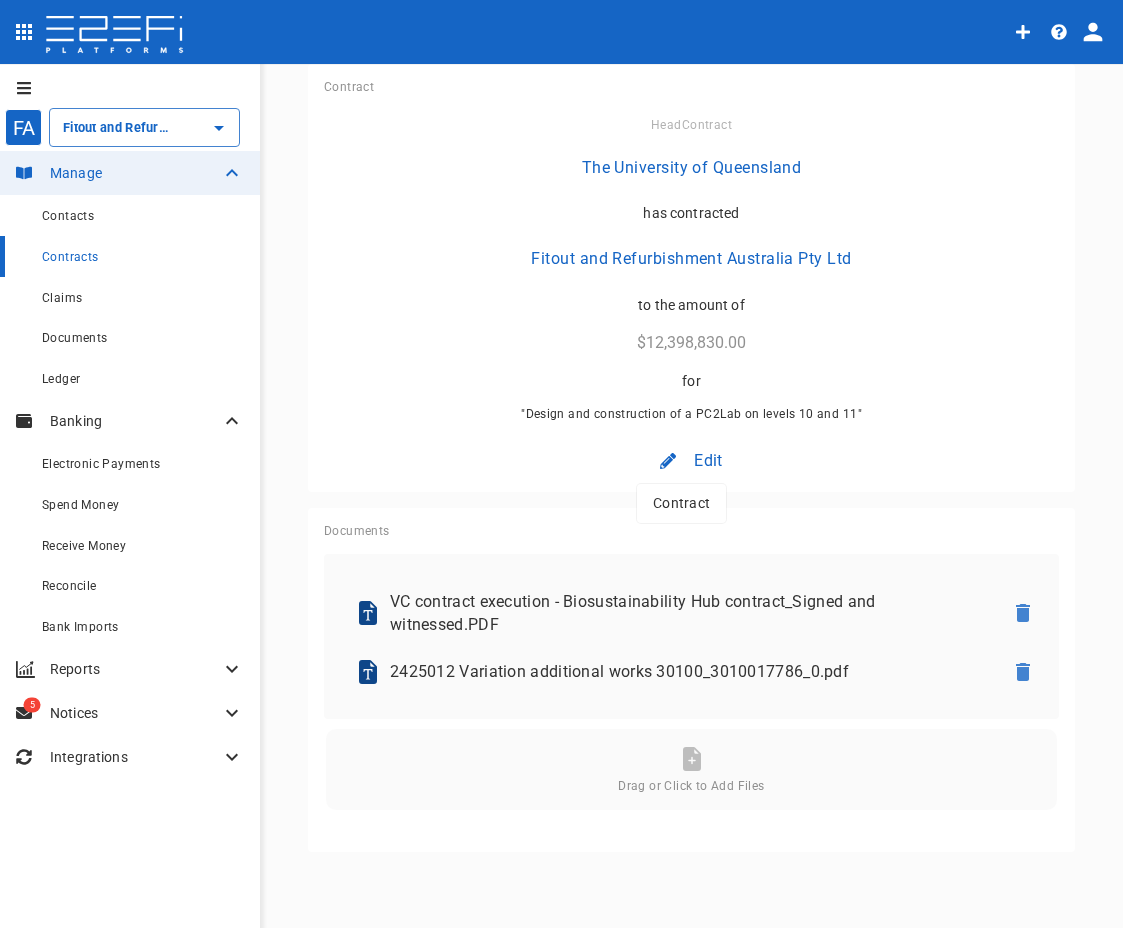 click on "Contract" at bounding box center (681, 503) 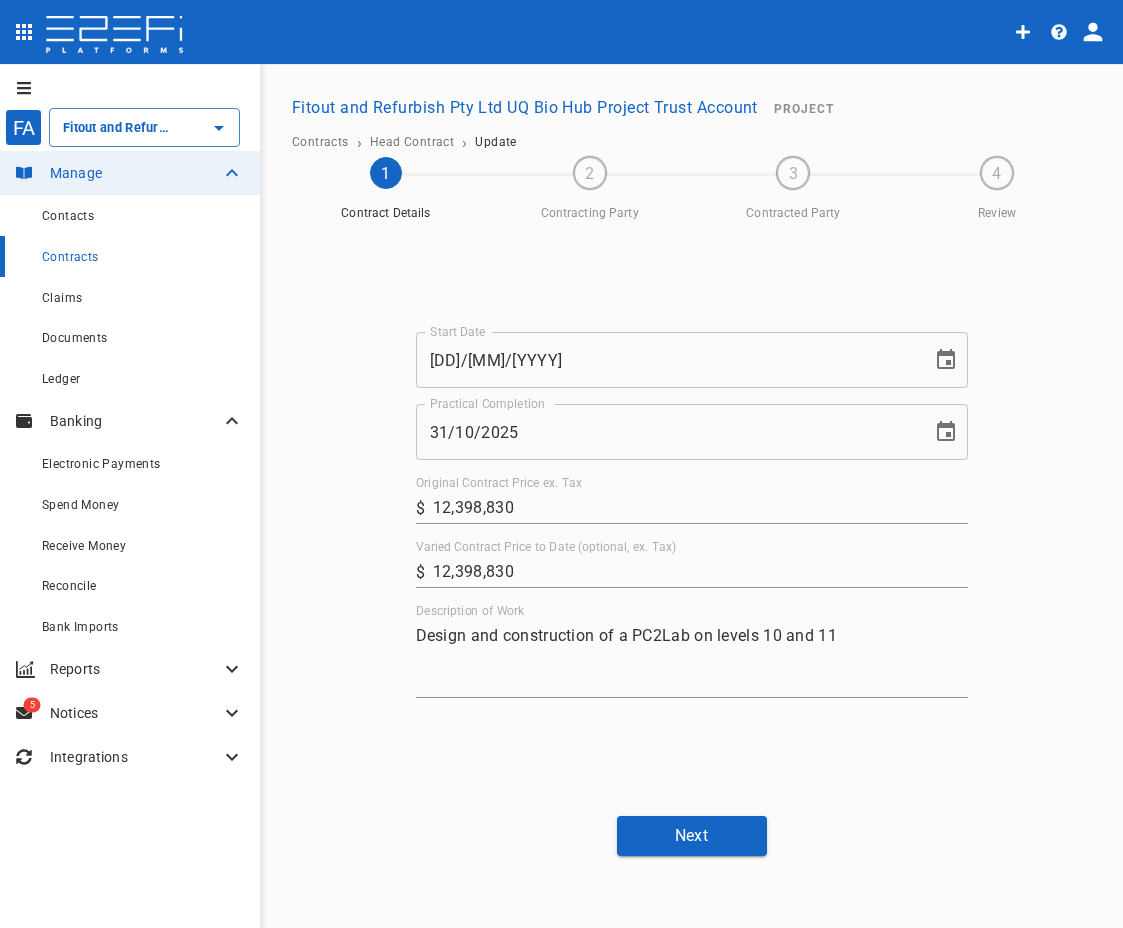 click on "Start Date [DD]/[MM]/[YYYY] Start Date Practical Completion 31/[MM]/[YYYY] Practical Completion Original Contract Price ex. Tax ​ $ 12,398,830 Varied Contract Price to Date (optional, ex. Tax)  ​ $ 12,398,830 Description of Work Design and construction of a PC2Lab on levels 10 and 11 x" at bounding box center [691, 515] 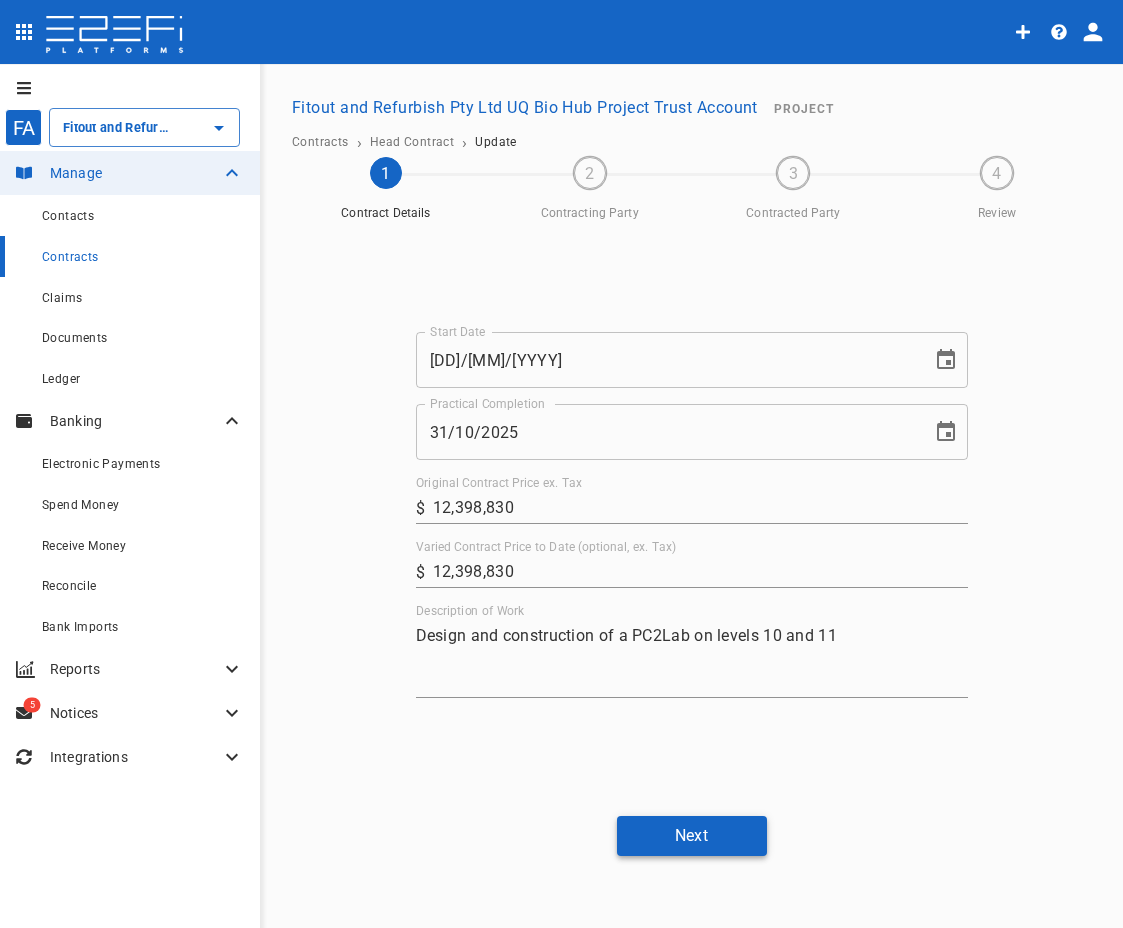 click on "Next" at bounding box center [692, 835] 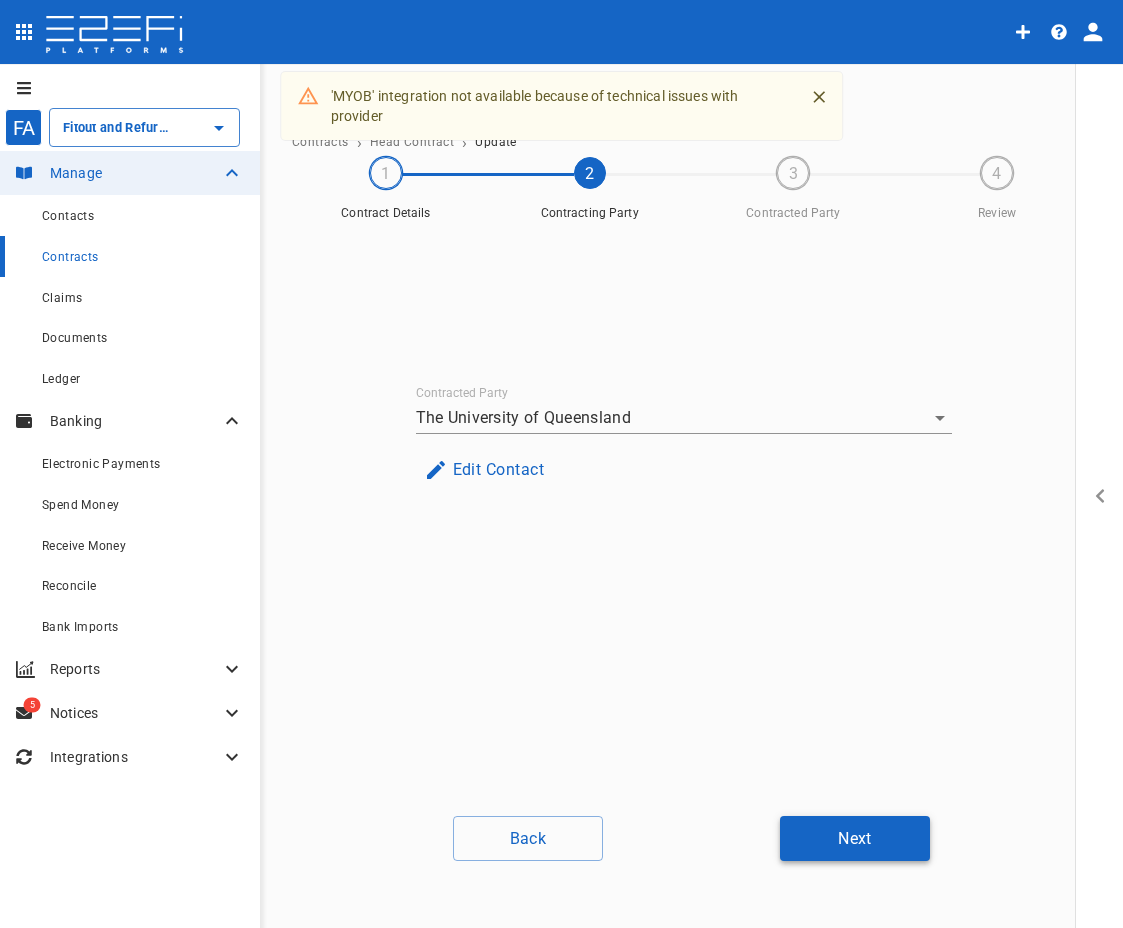 click on "Next" at bounding box center [855, 838] 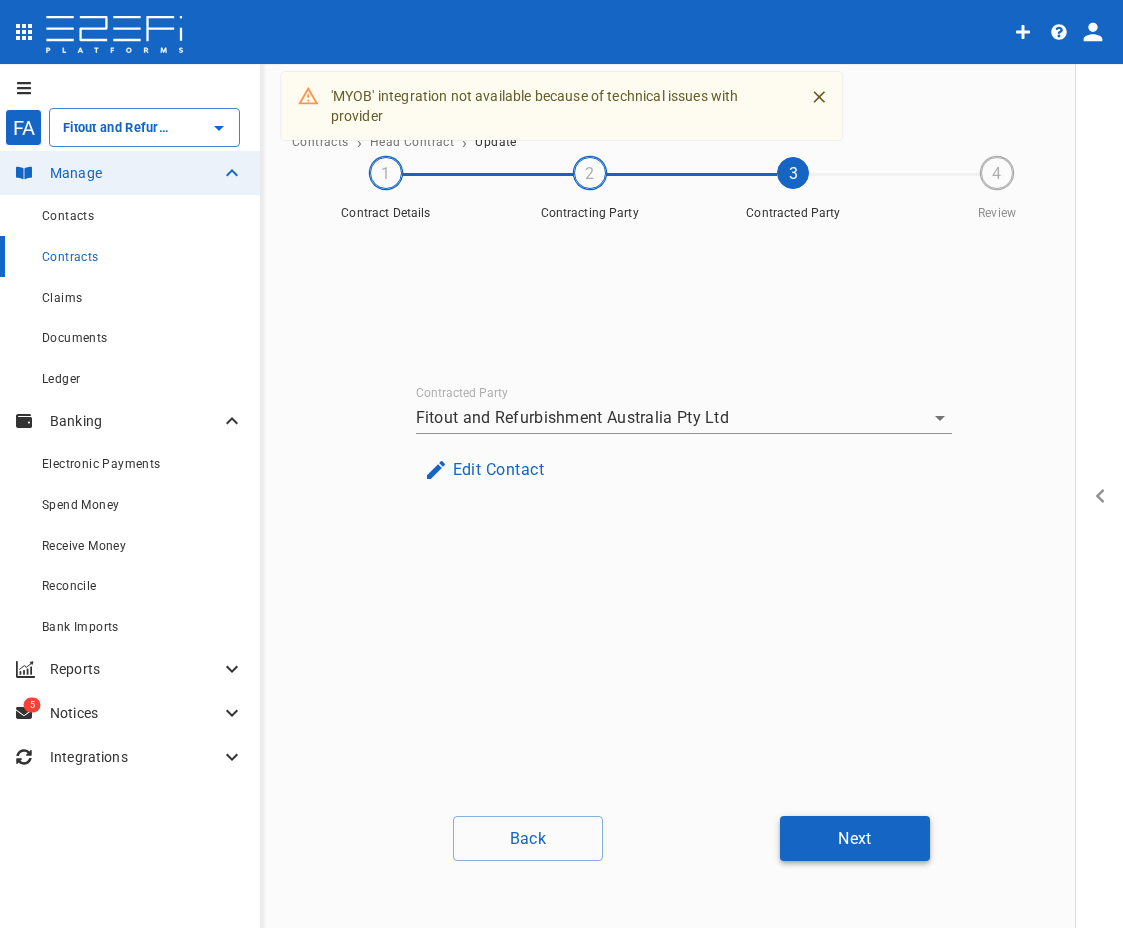 click on "Next" at bounding box center [855, 838] 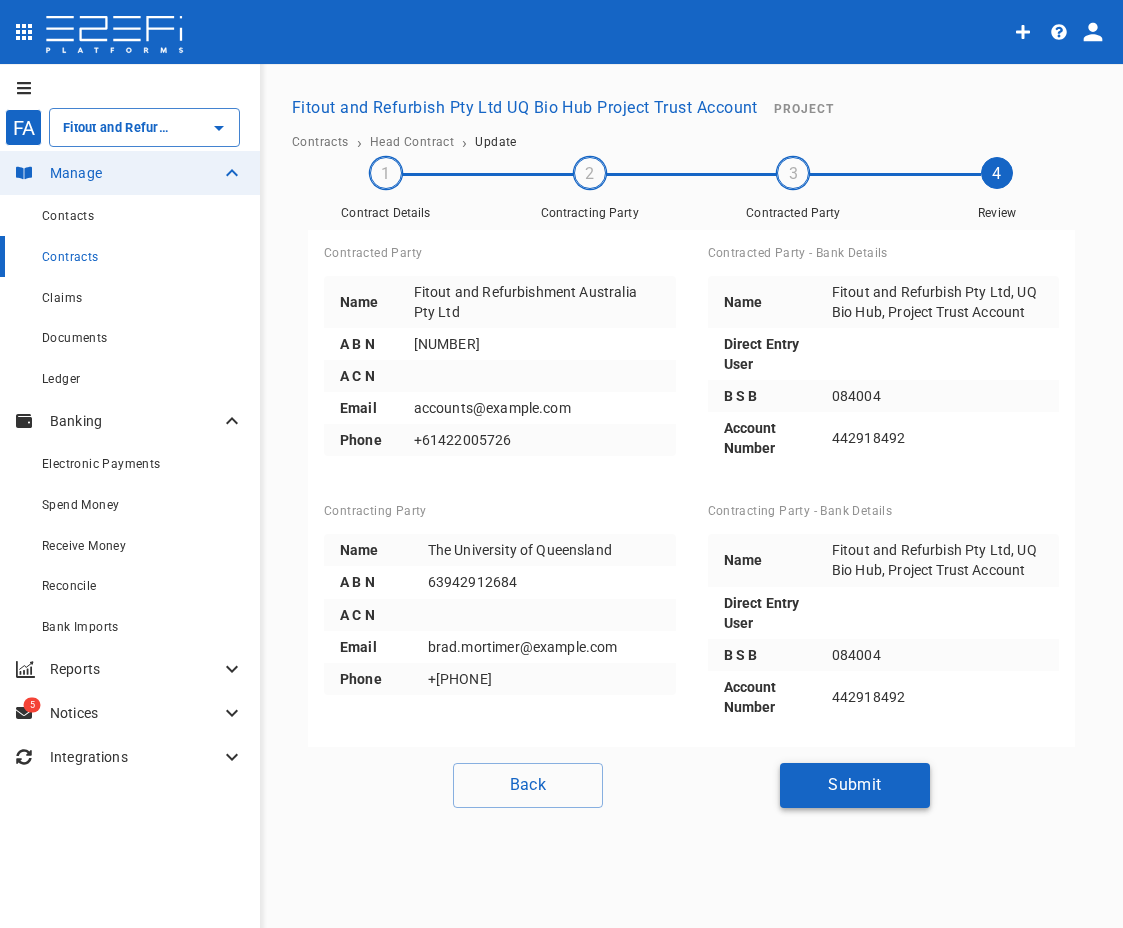 click on "Submit" at bounding box center [855, 785] 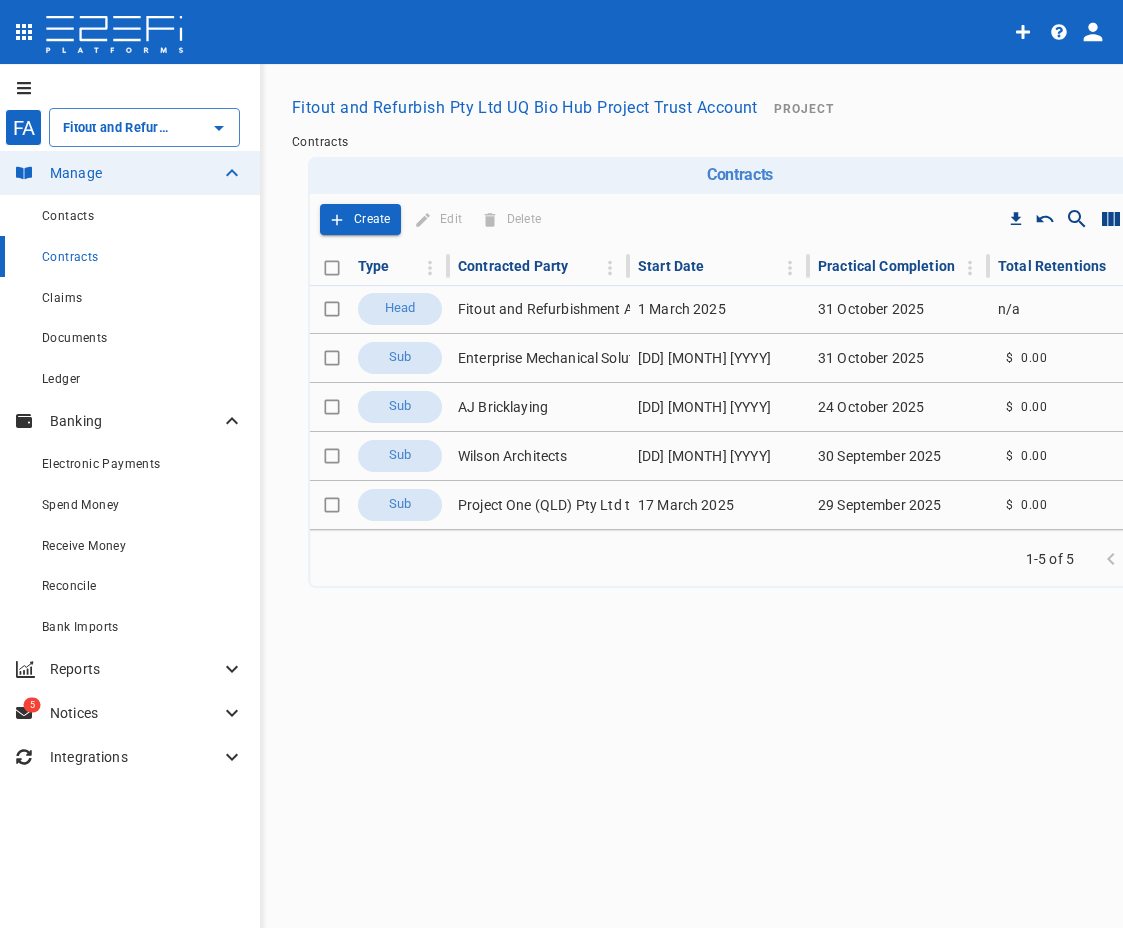 drag, startPoint x: 679, startPoint y: 721, endPoint x: 616, endPoint y: 603, distance: 133.76472 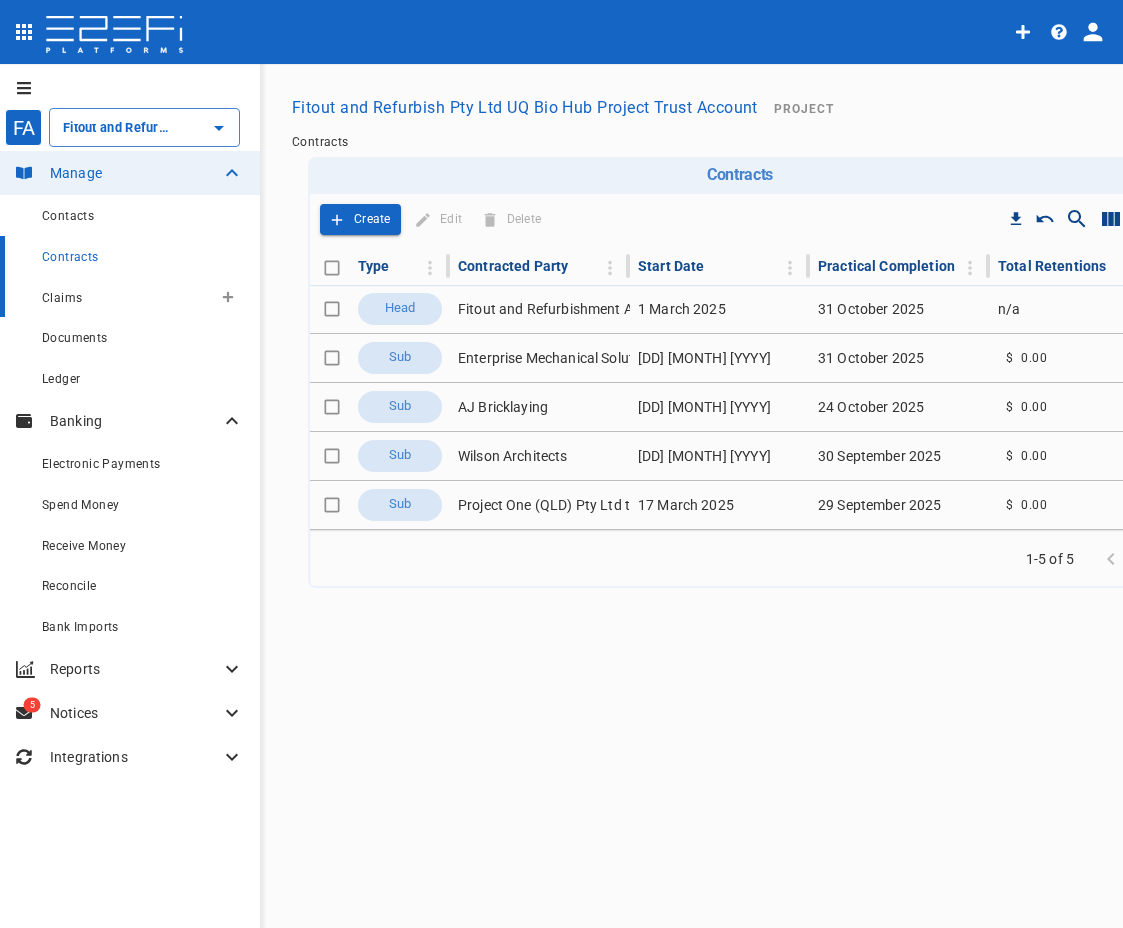 click on "Claims" at bounding box center [62, 298] 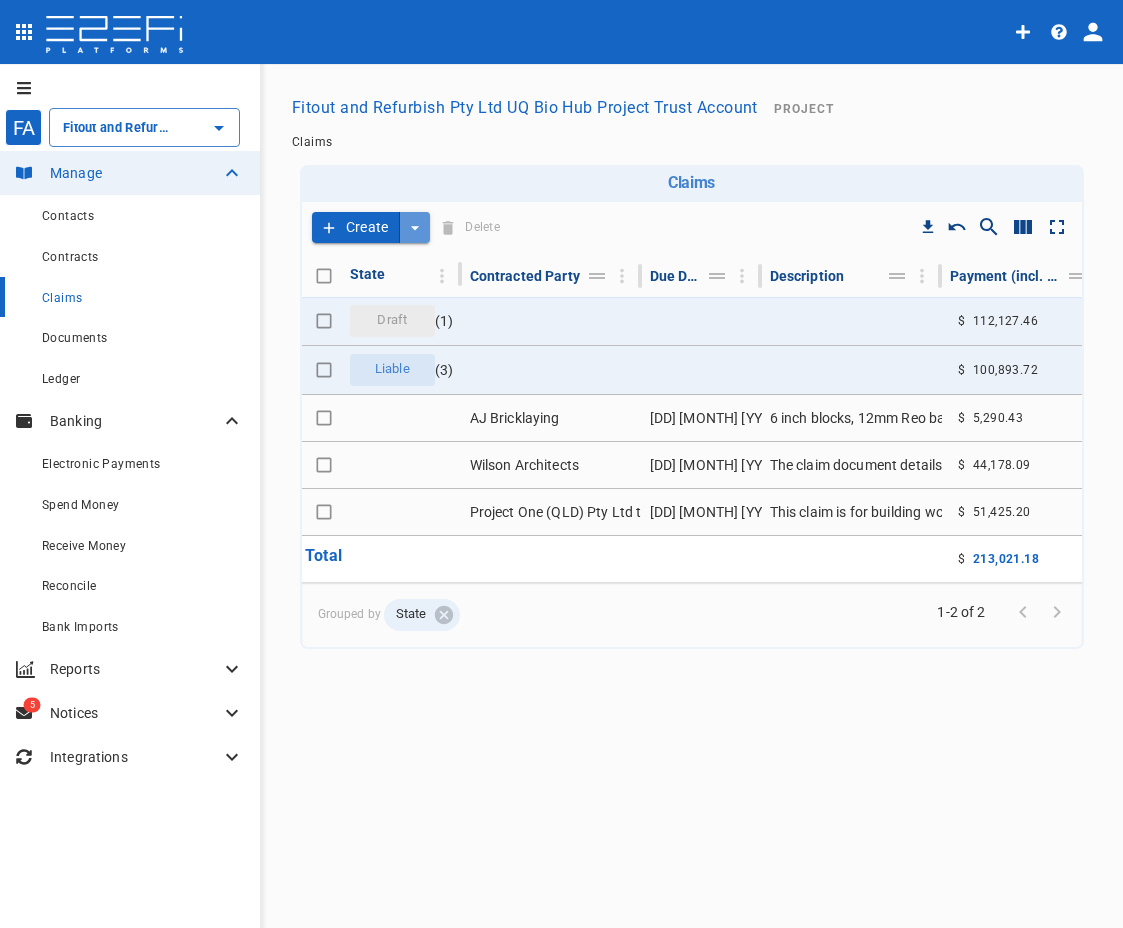 click at bounding box center (415, 227) 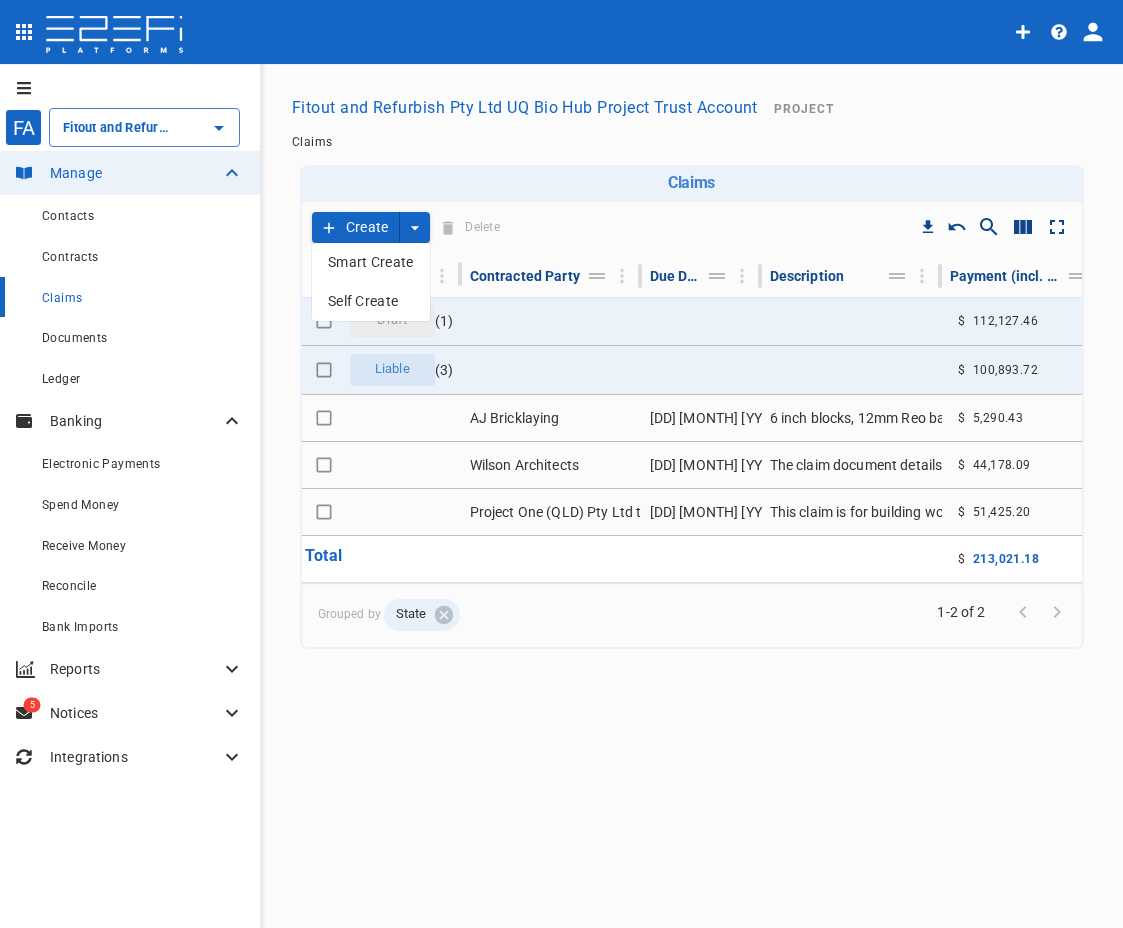 click on "Smart Create" at bounding box center (371, 262) 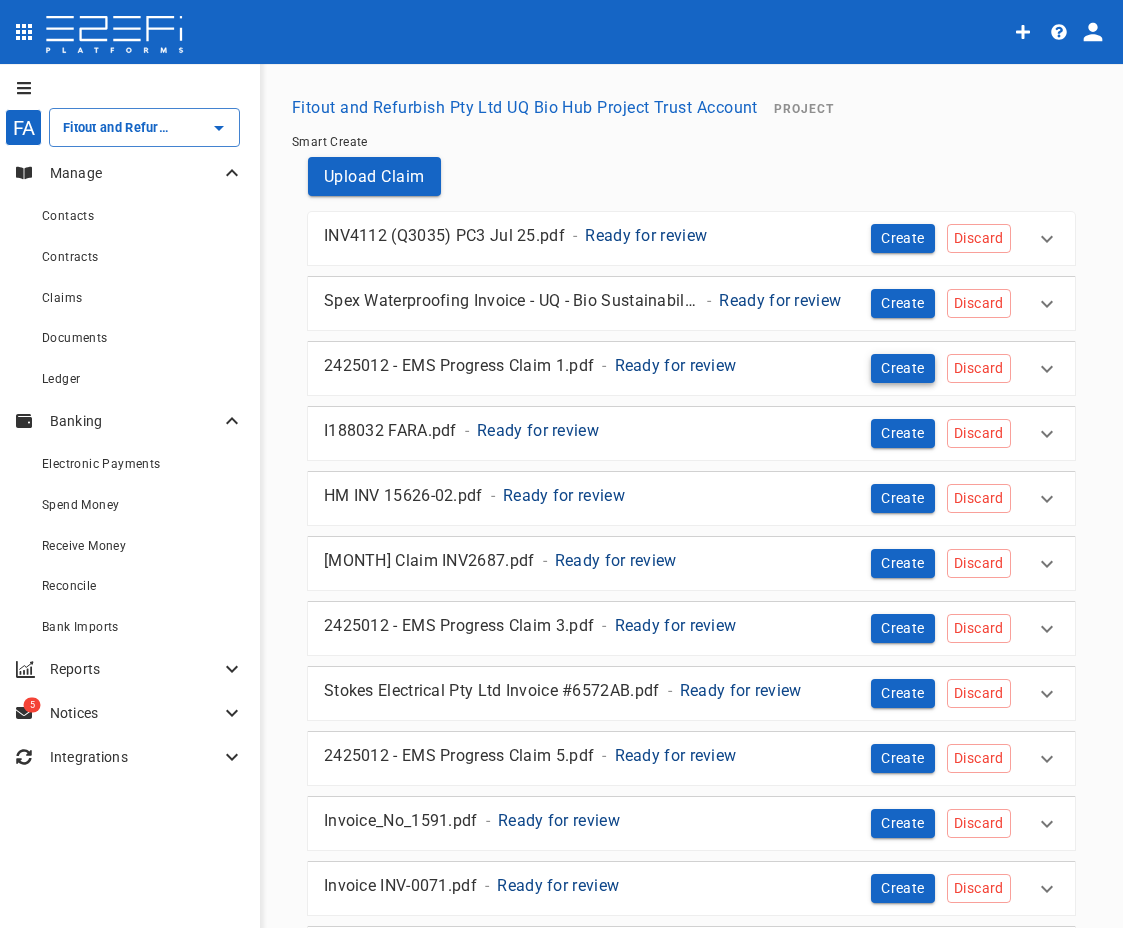 click on "Create" at bounding box center [903, 368] 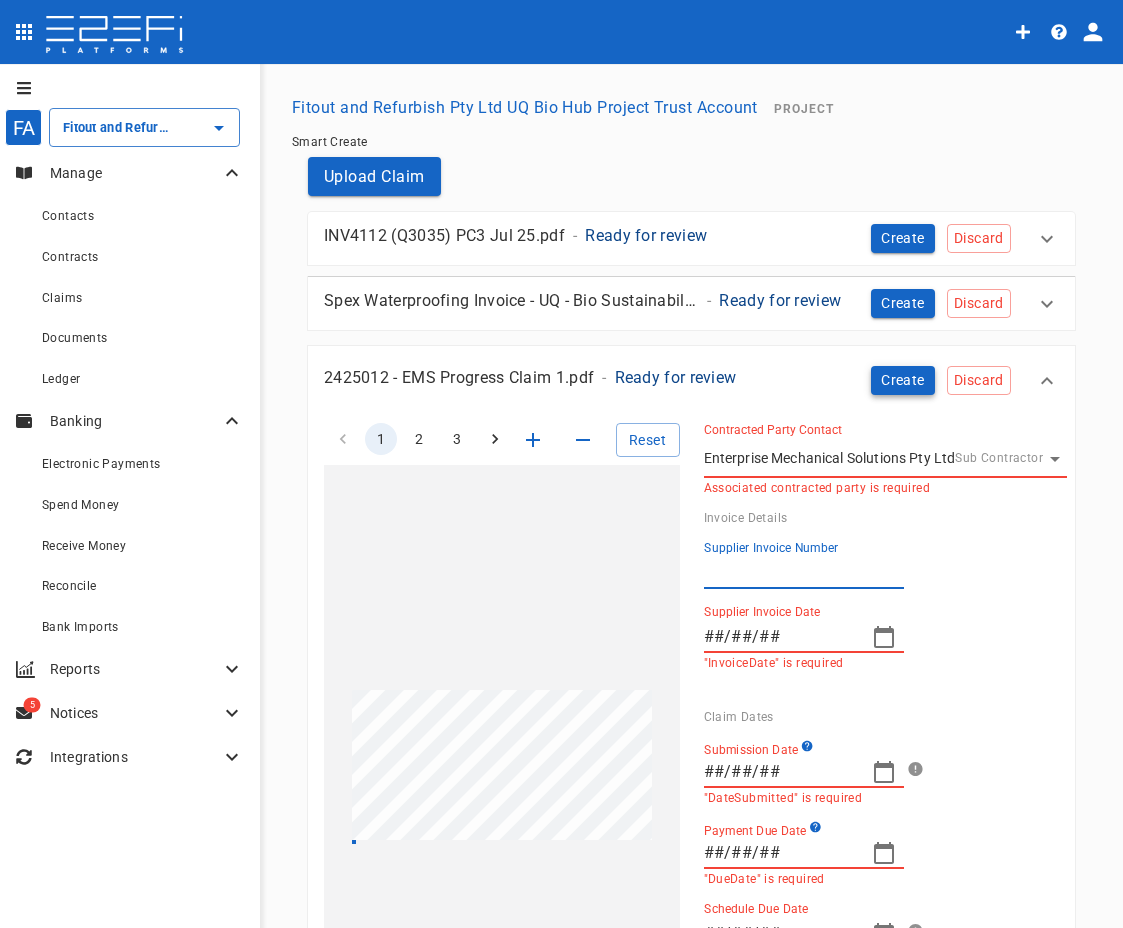 type on "INV-0052" 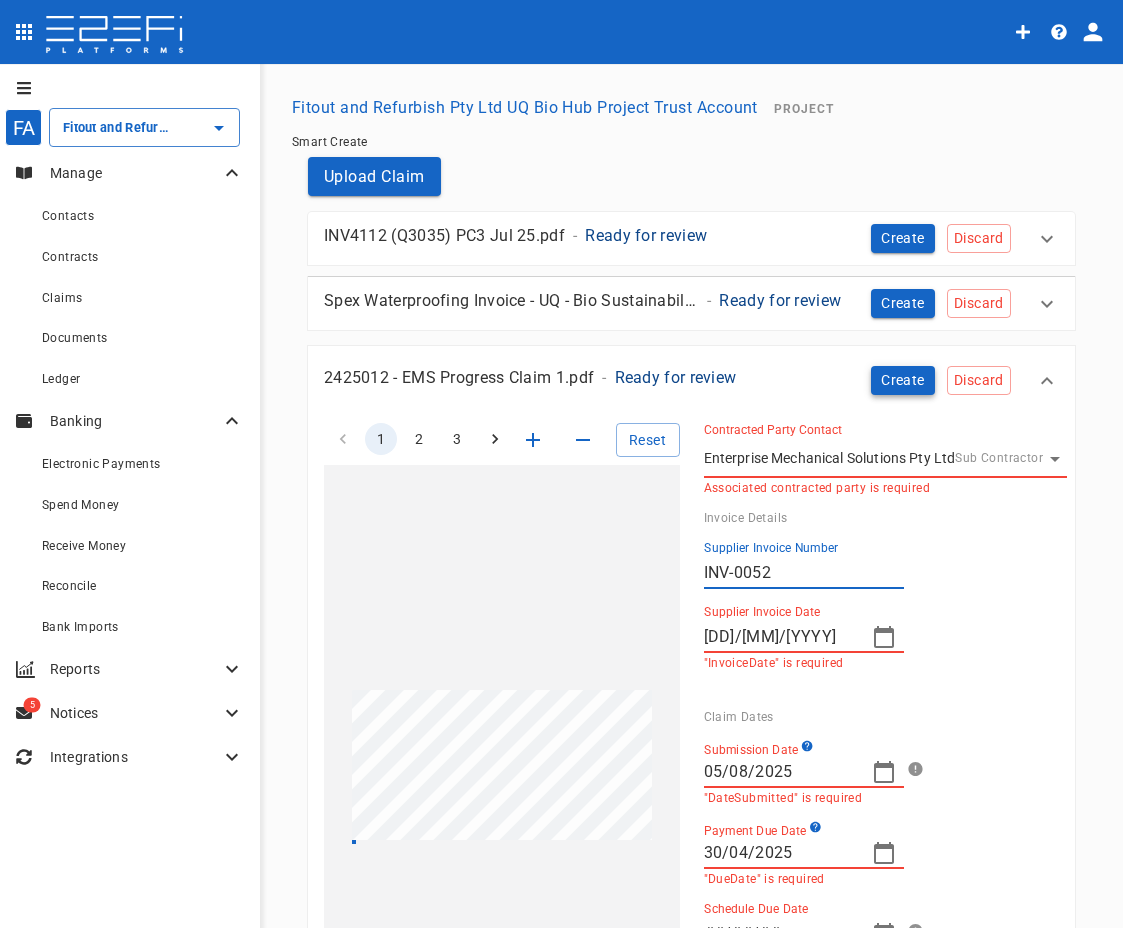 type on "[DD]/[MM]/[YYYY]" 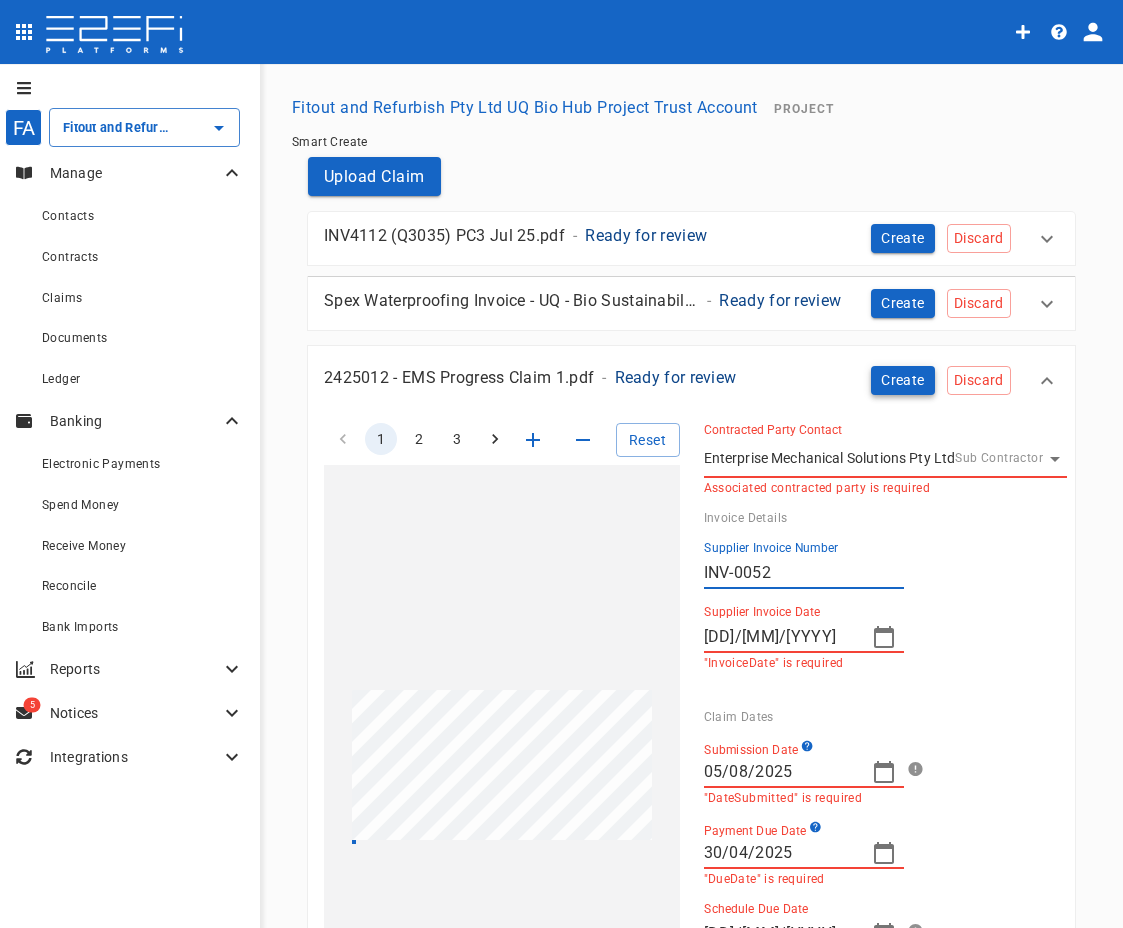 type on "17,150" 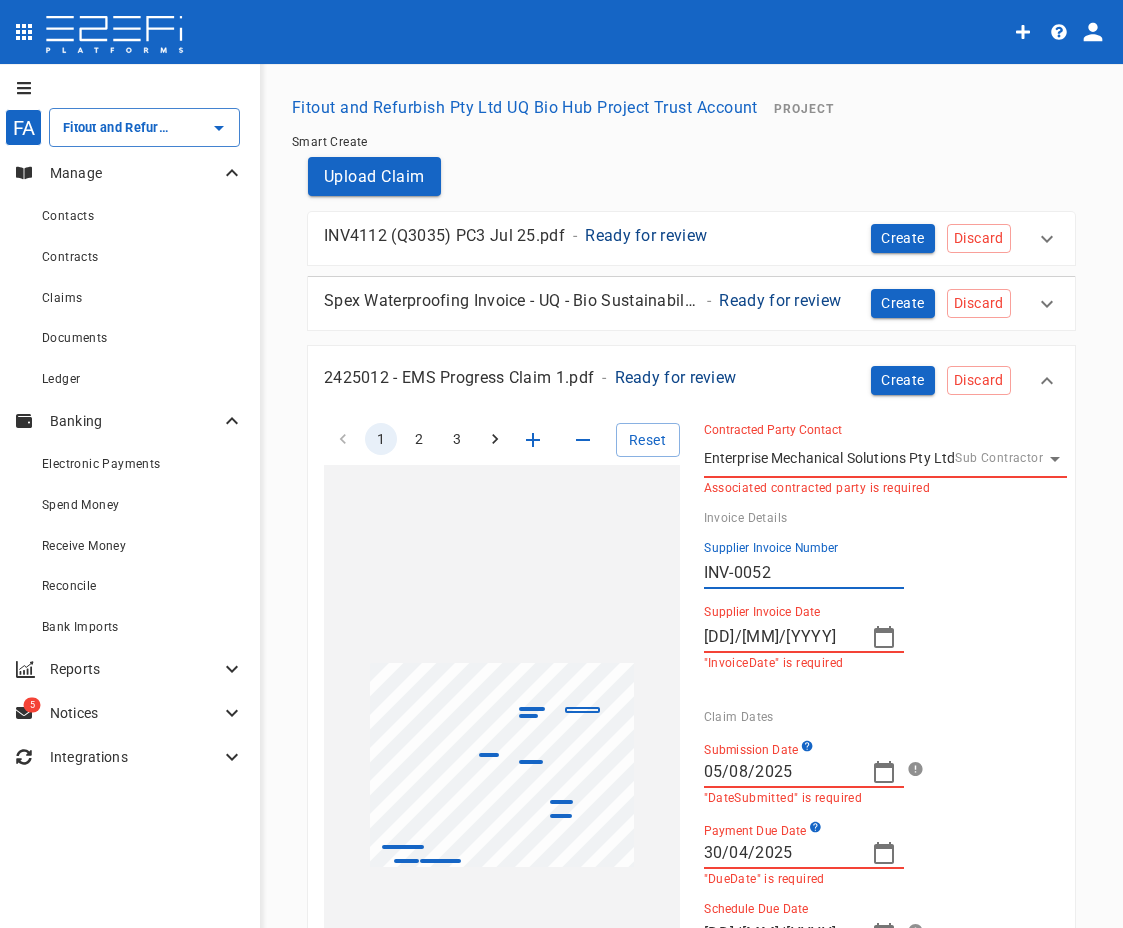click at bounding box center [884, 772] 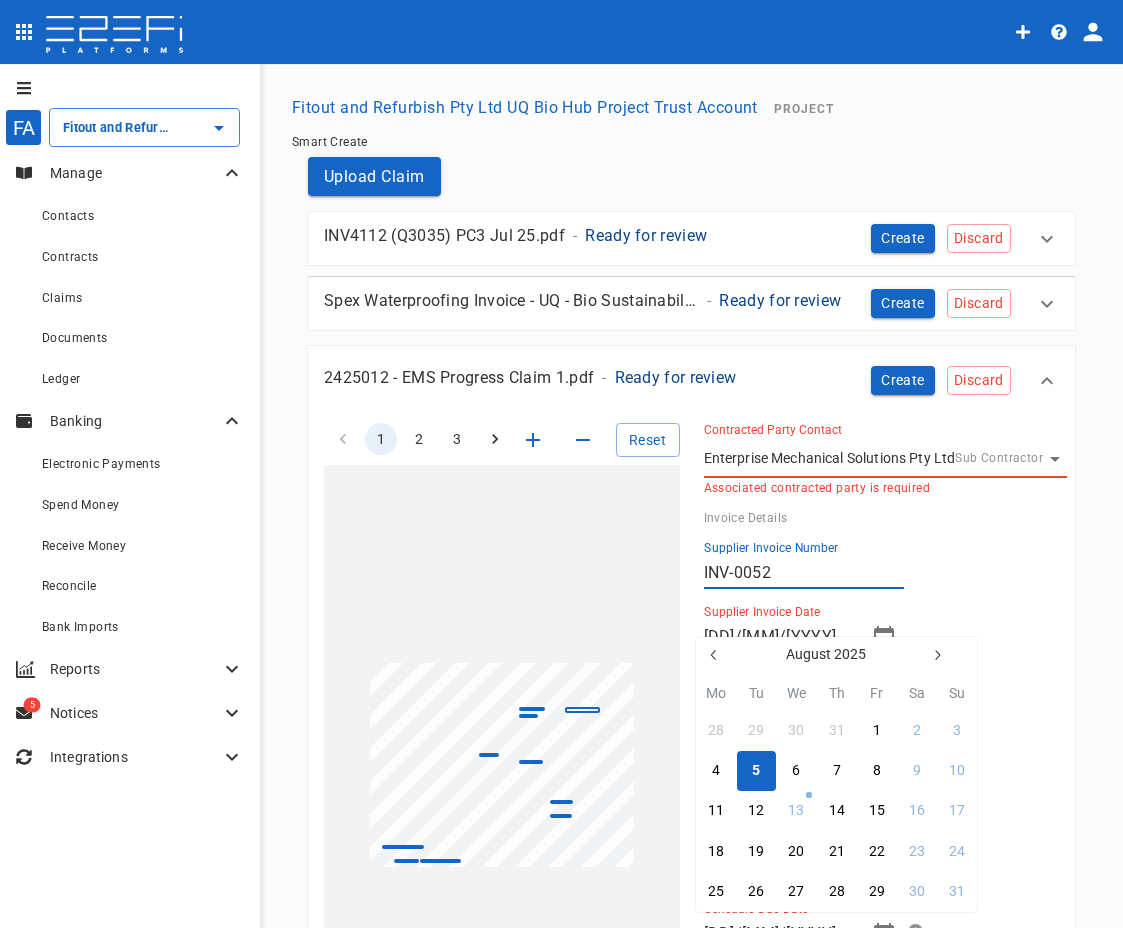 click 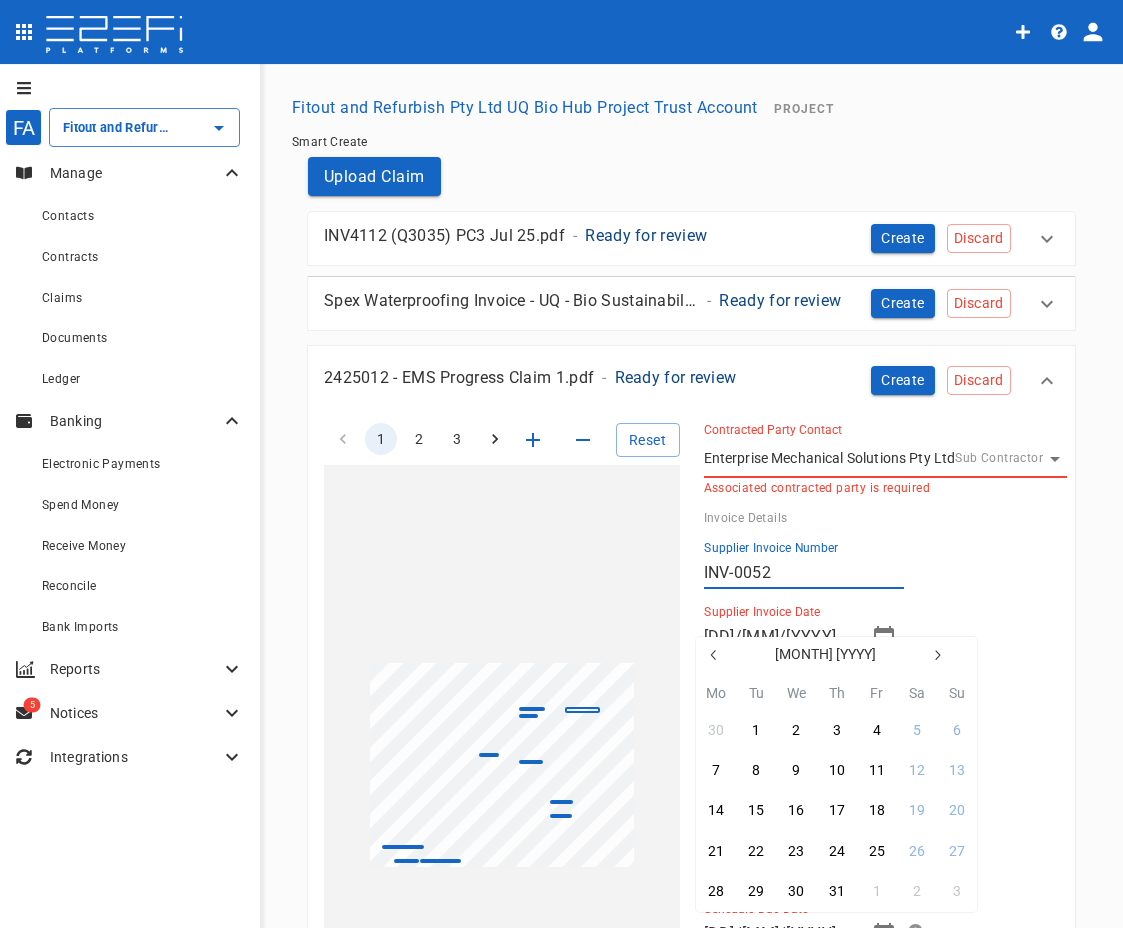 click 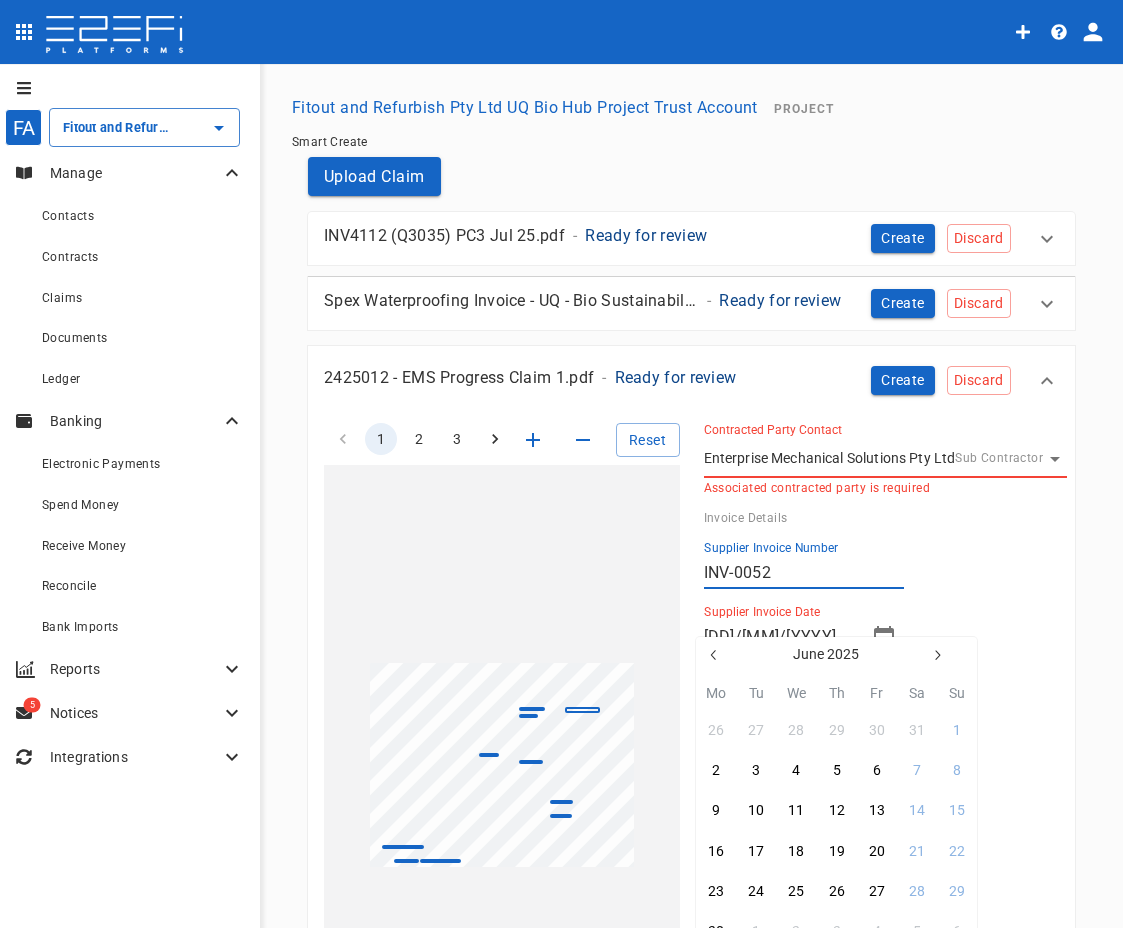 click 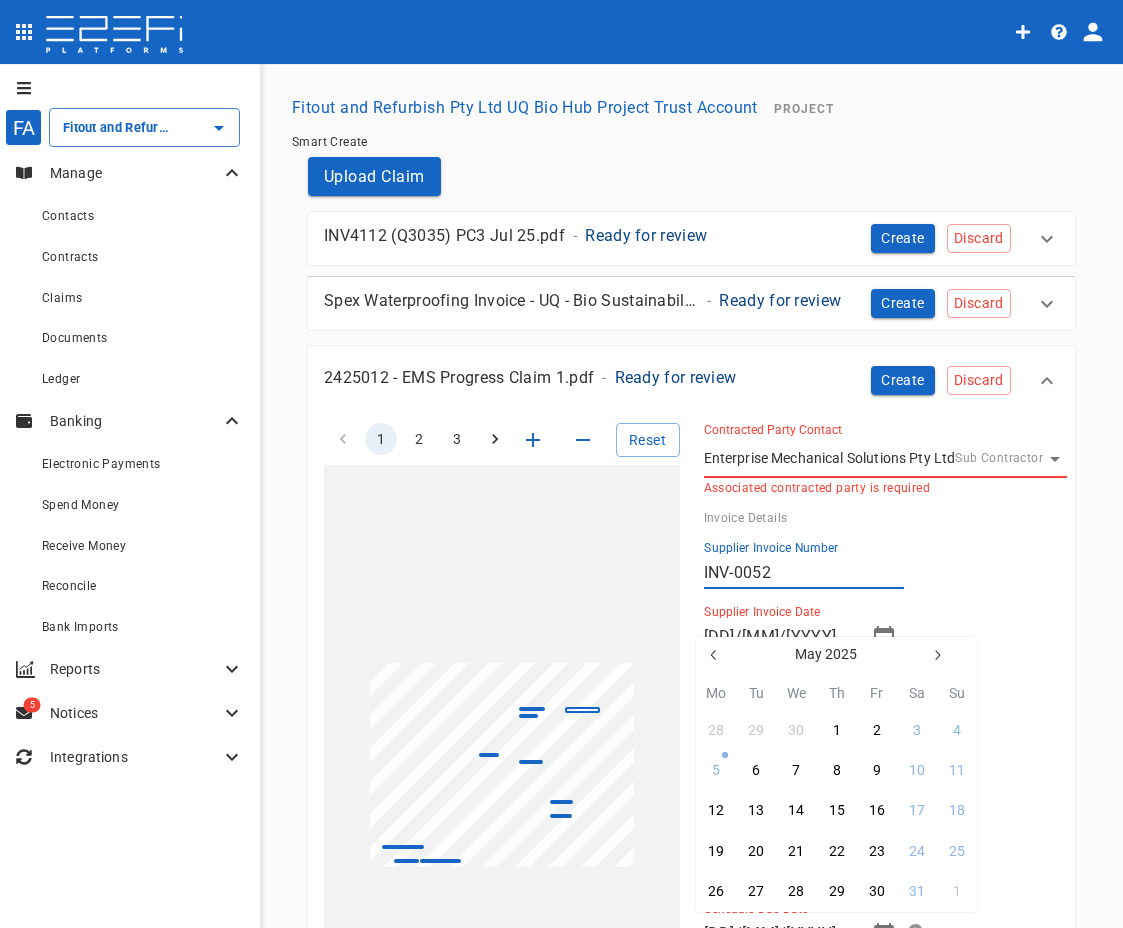 click 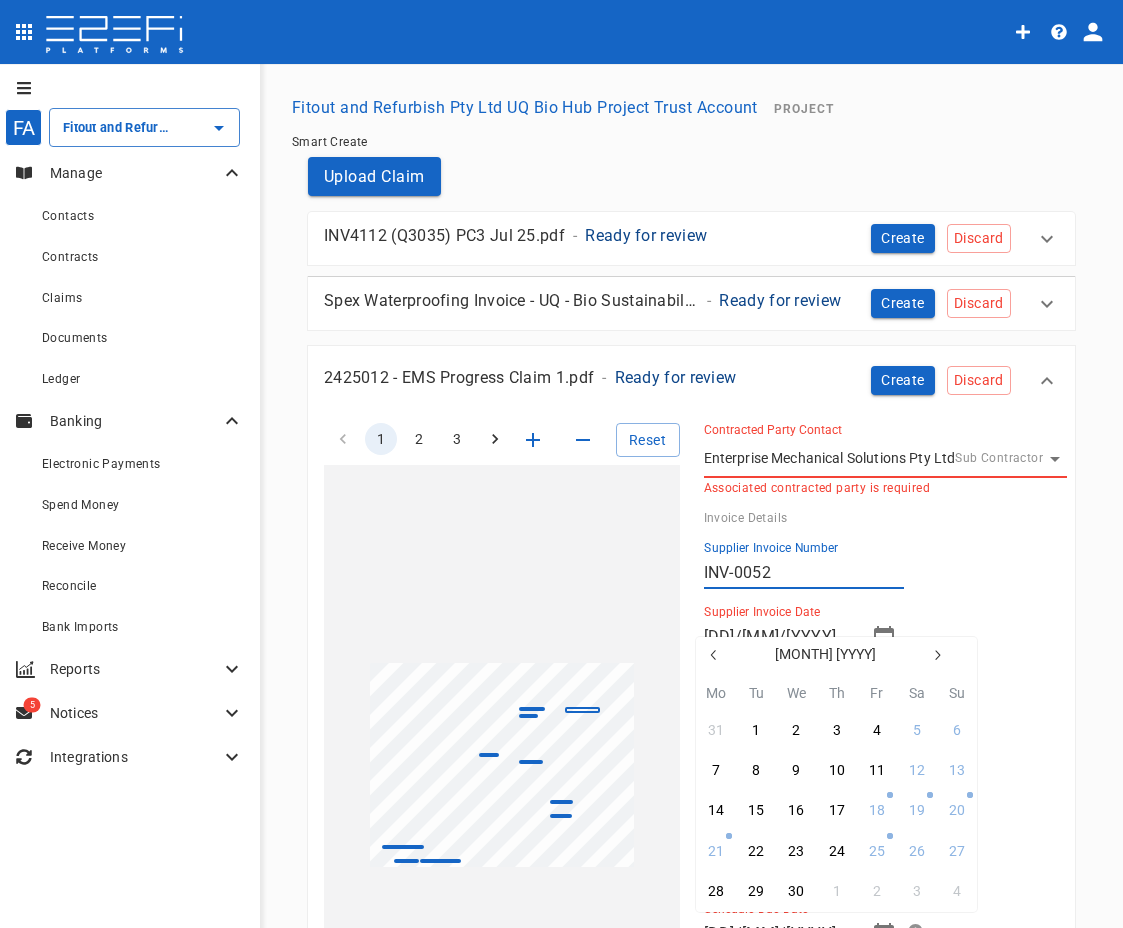 click 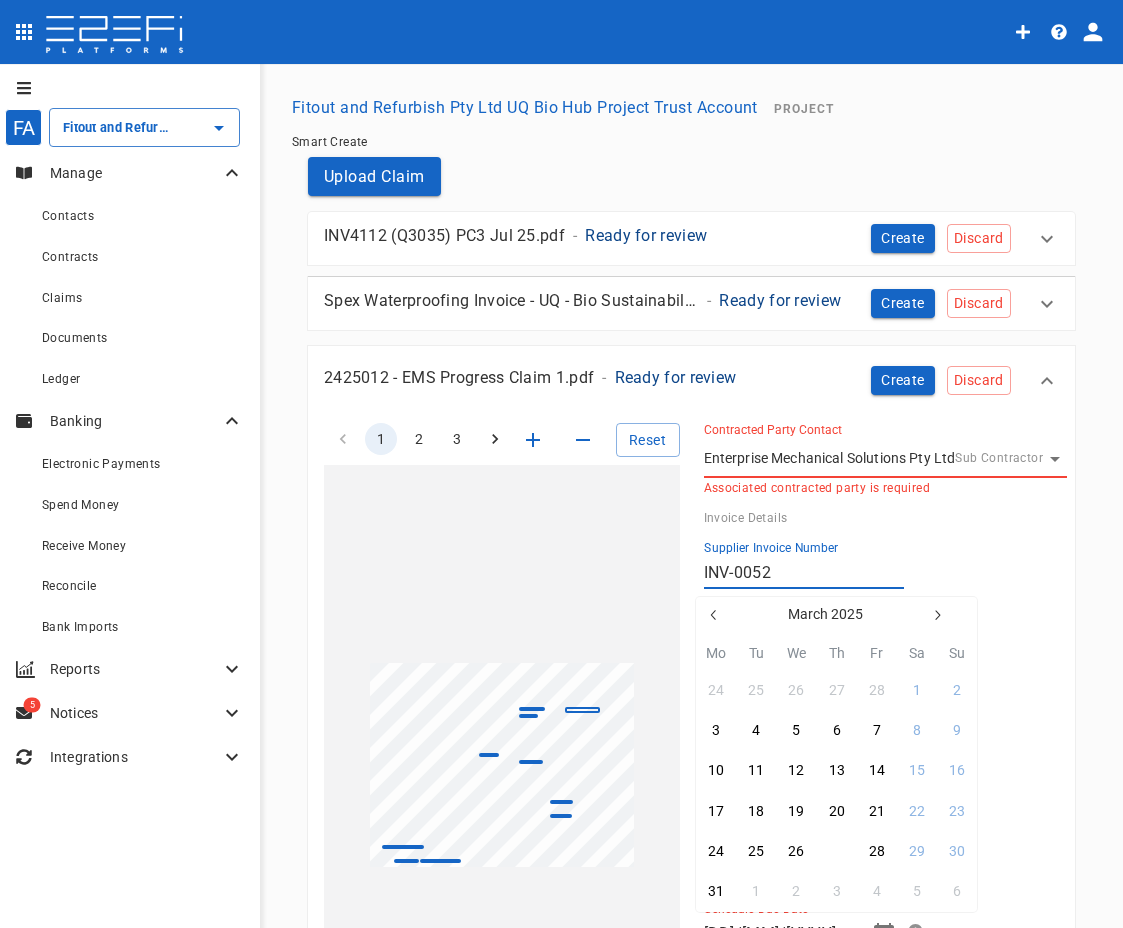 click on "27" at bounding box center (837, 852) 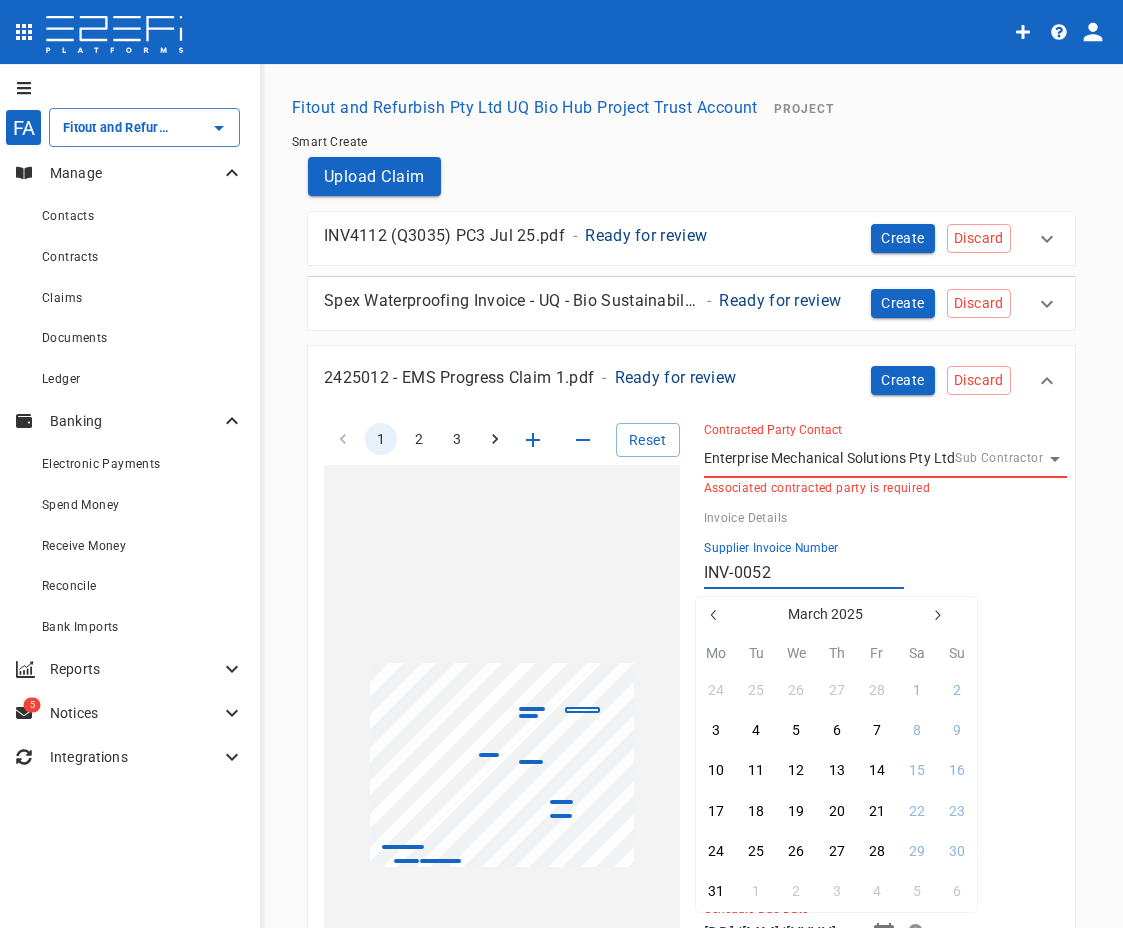 type on "[DD]/[MM]/[YYYY]" 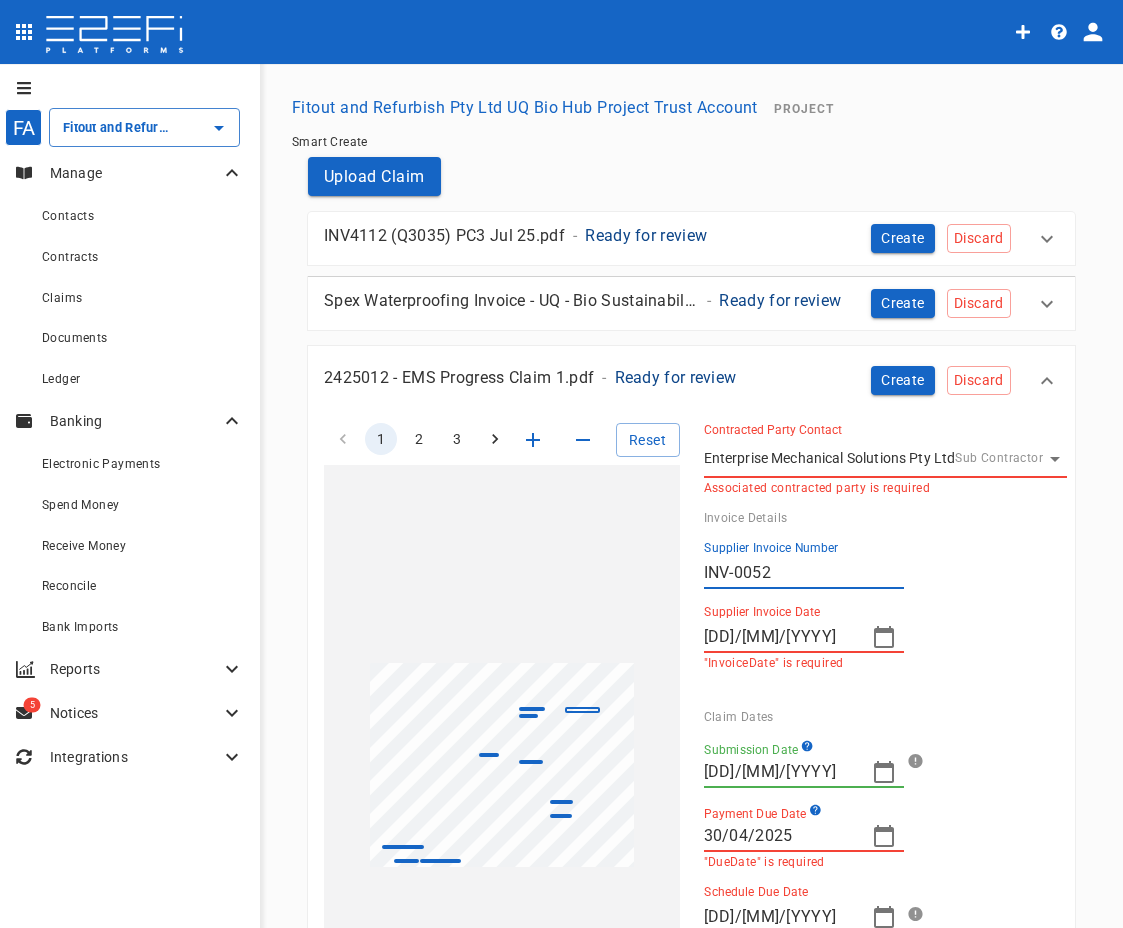 click on "Supplier Invoice Number INV-0052 Supplier Invoice Date [DD]/[MM]/[YYYY] "InvoiceDate" is required" at bounding box center [877, 609] 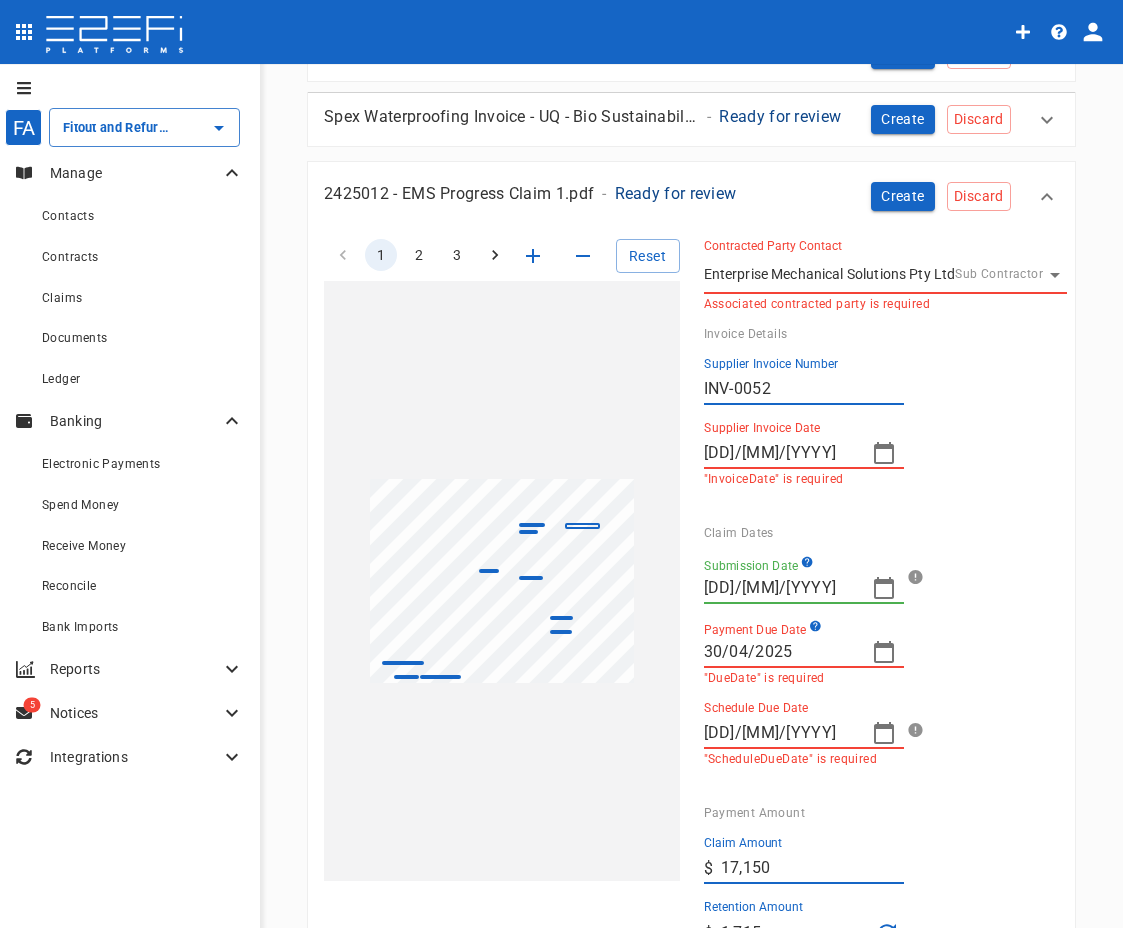 scroll, scrollTop: 200, scrollLeft: 0, axis: vertical 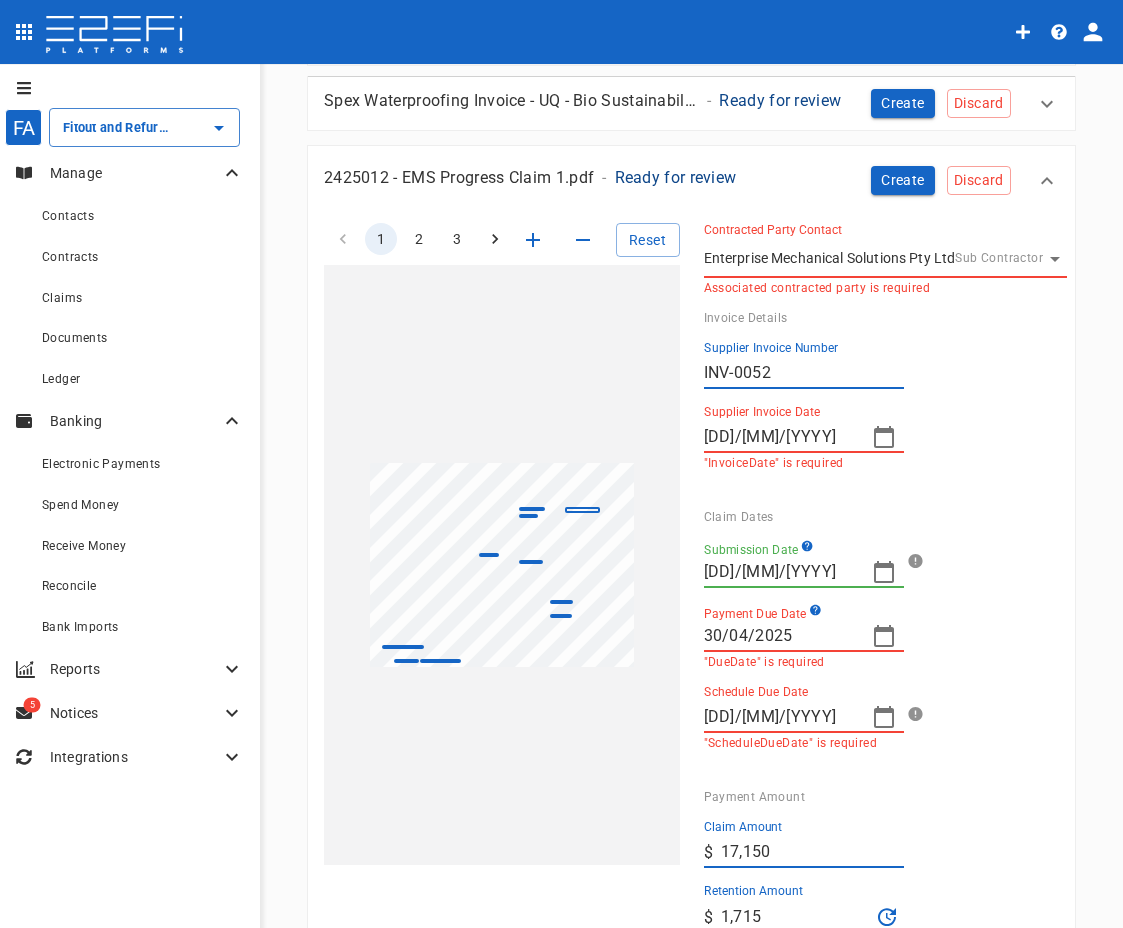 click 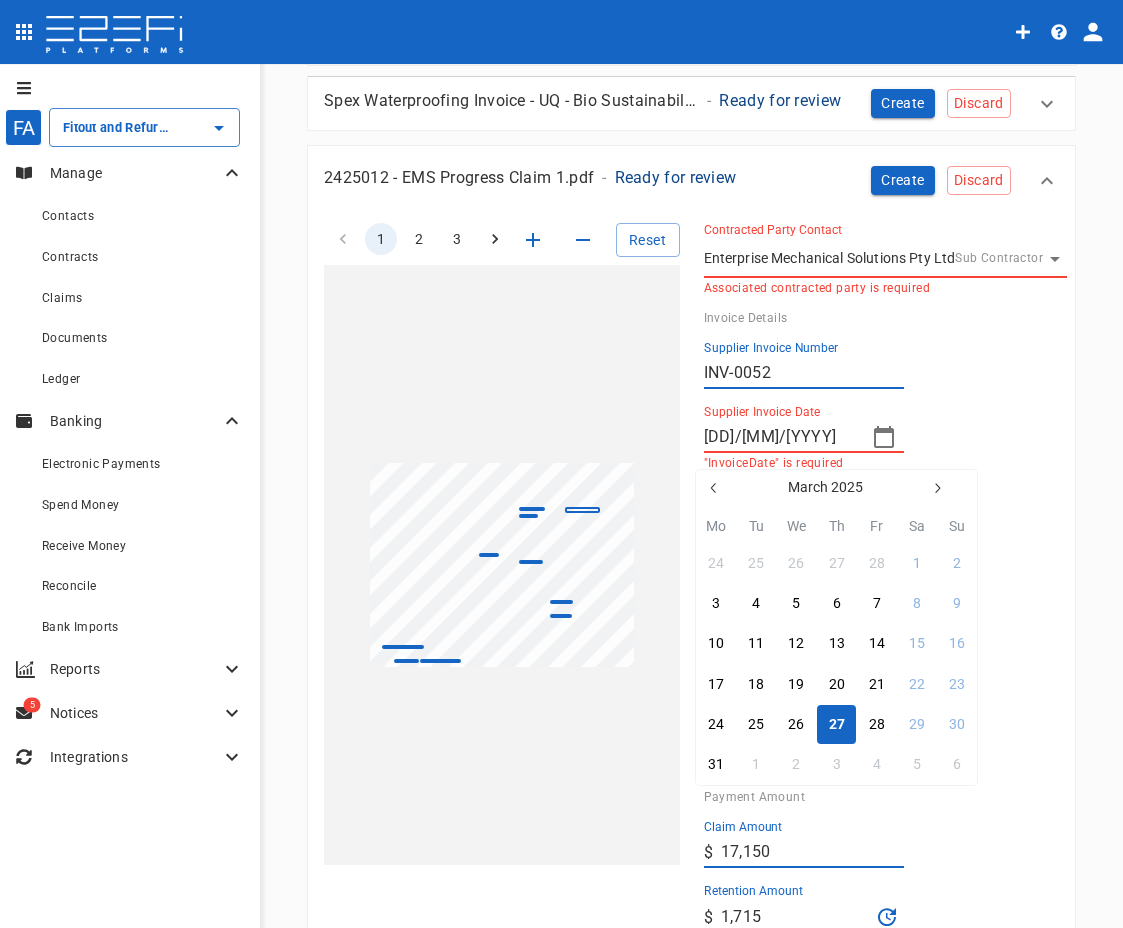drag, startPoint x: 833, startPoint y: 724, endPoint x: 960, endPoint y: 560, distance: 207.42468 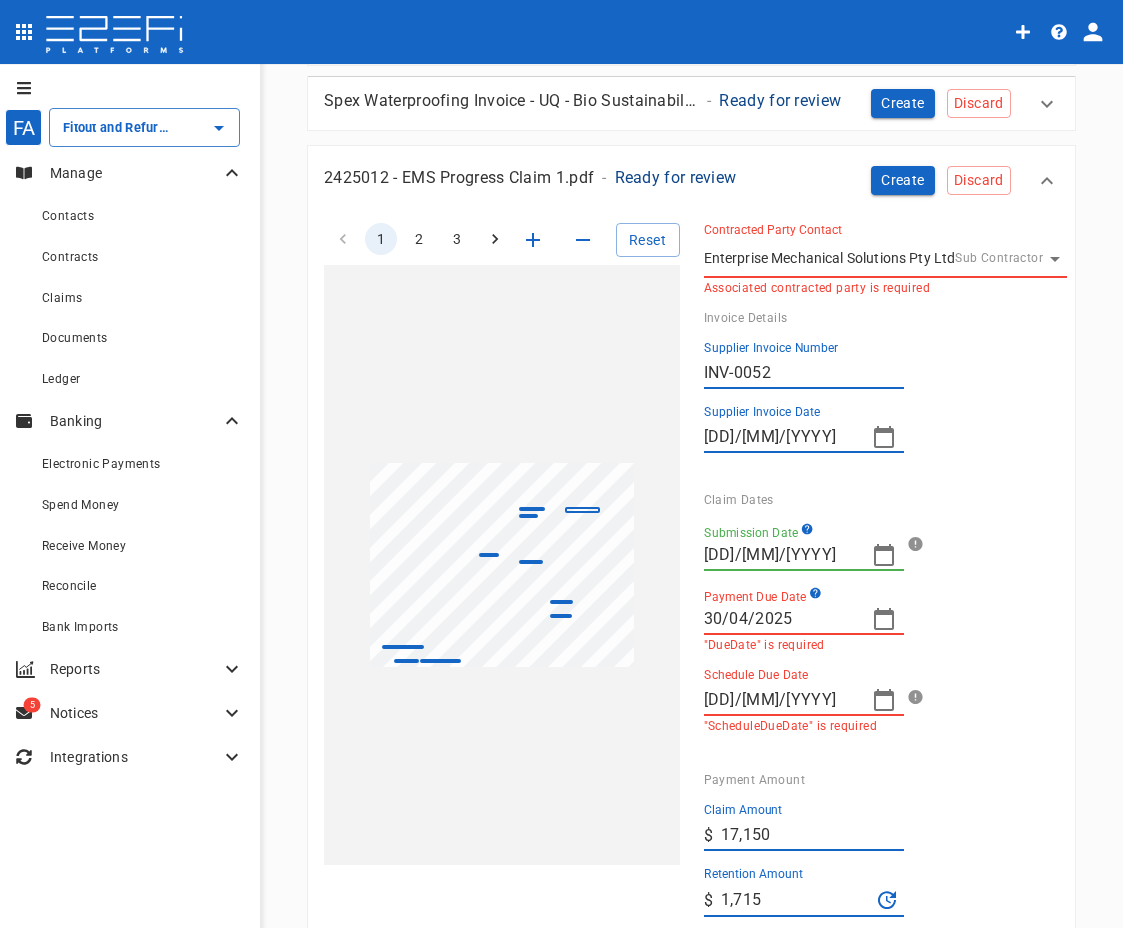 click on "Submission Date [DD]/[MM]/[YYYY]" at bounding box center (877, 547) 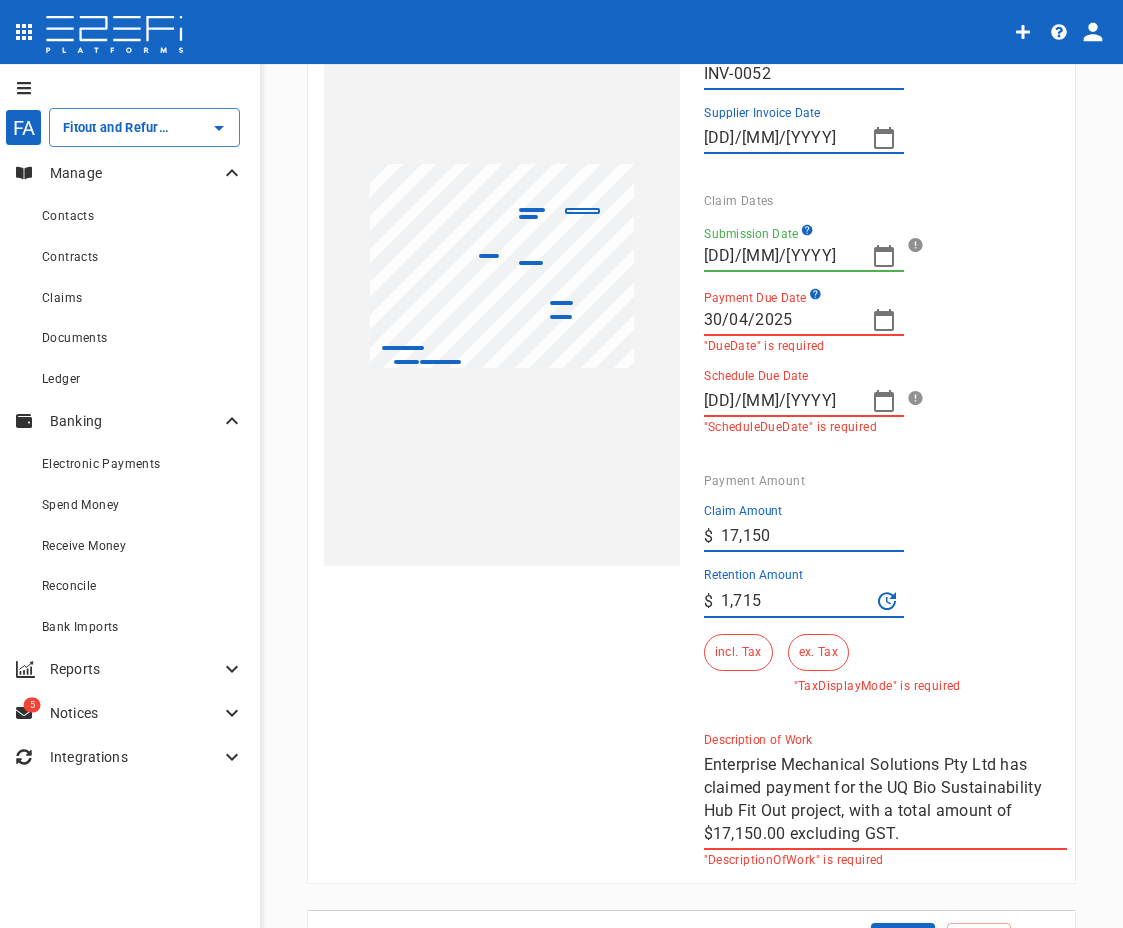 scroll, scrollTop: 500, scrollLeft: 0, axis: vertical 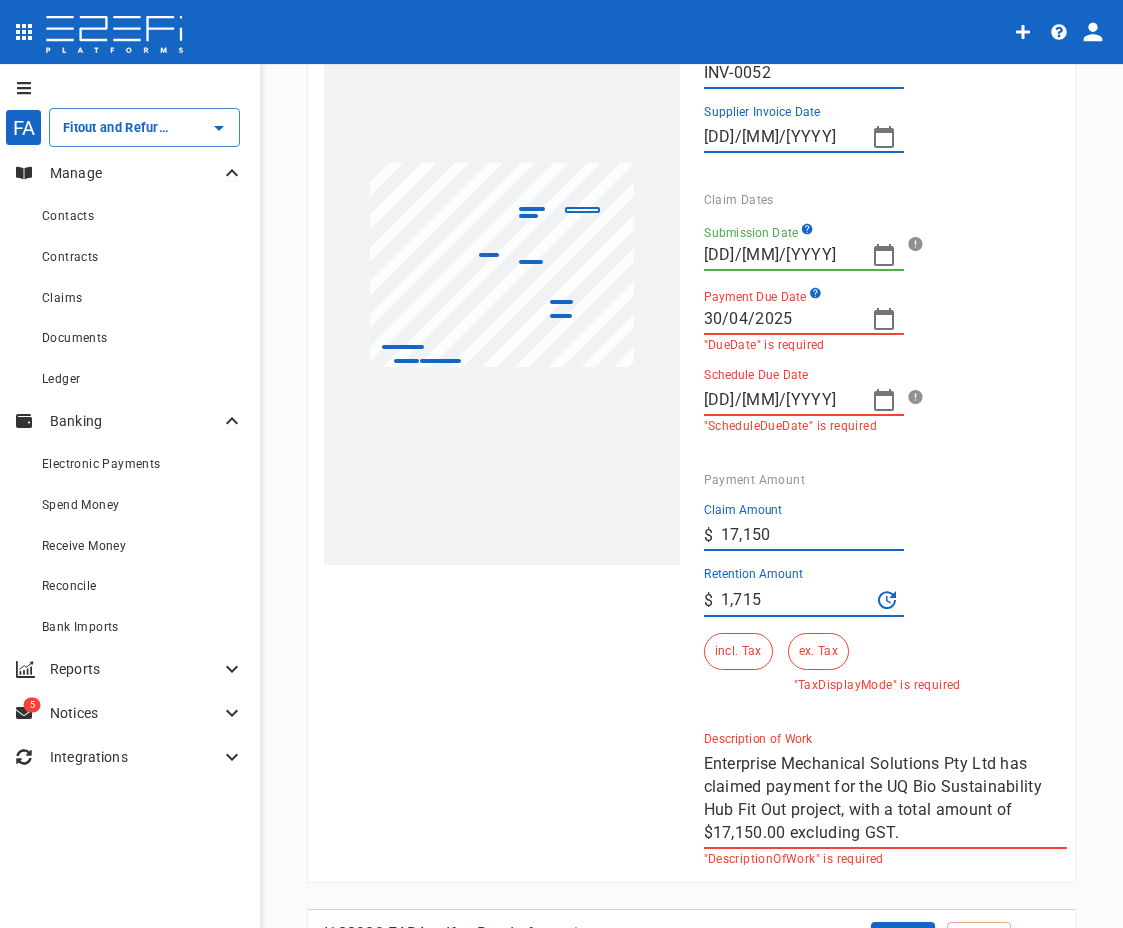 drag, startPoint x: 788, startPoint y: 538, endPoint x: 666, endPoint y: 529, distance: 122.33152 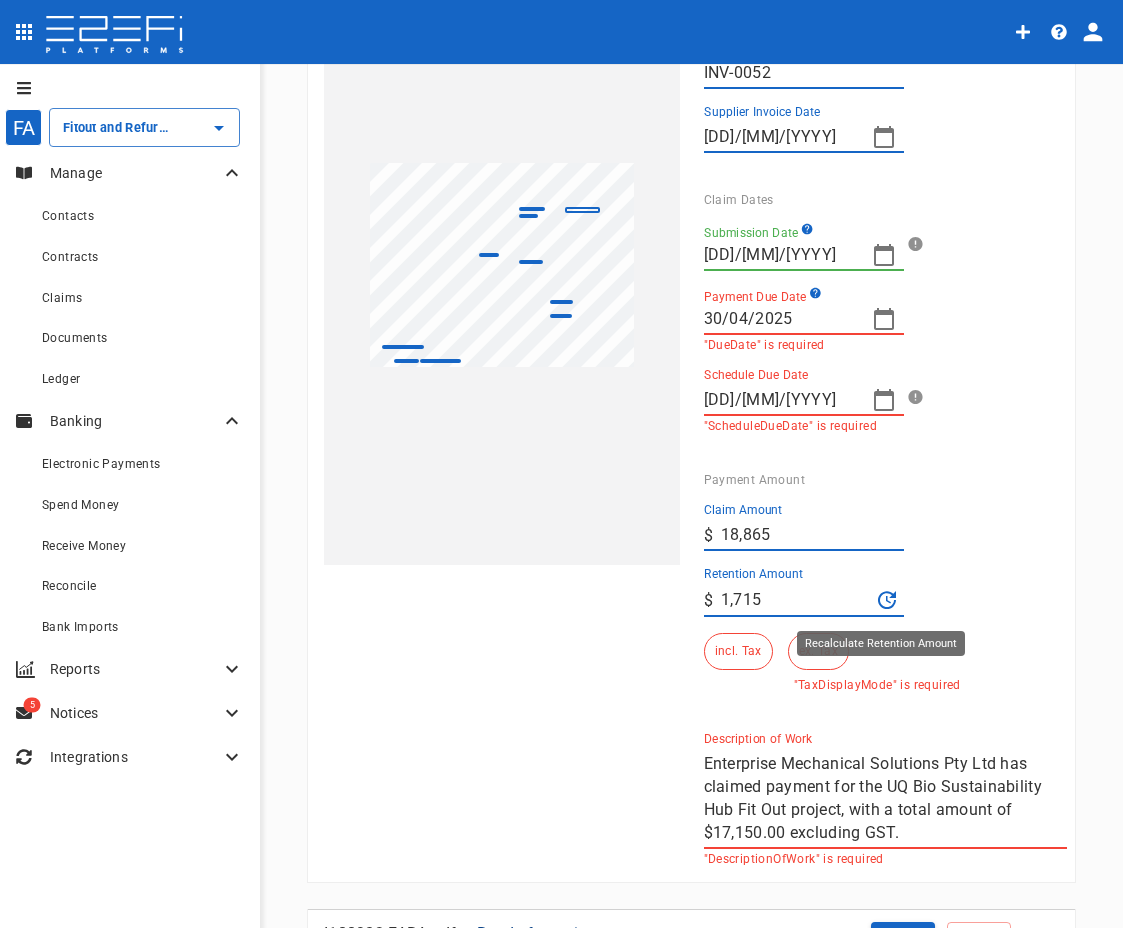 type on "18,865" 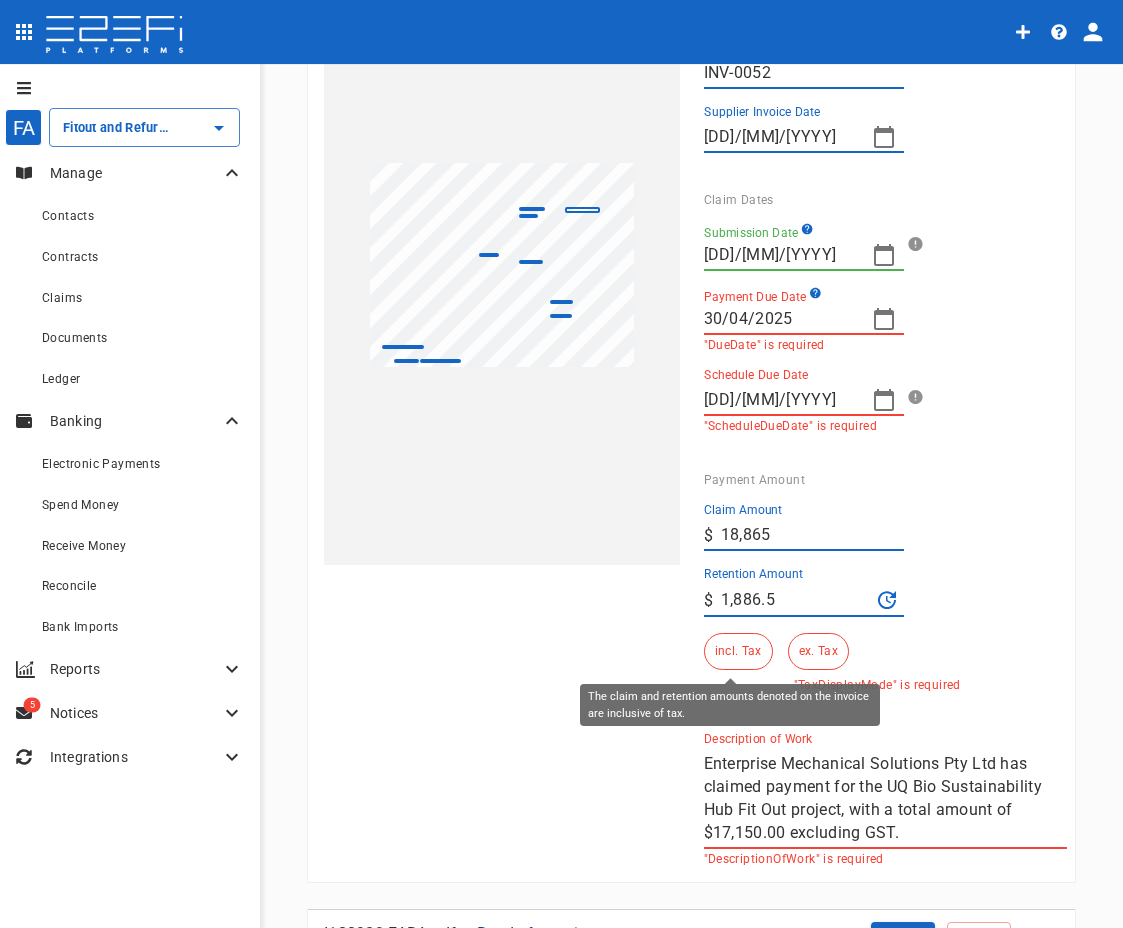 click on "incl. Tax" at bounding box center [738, 651] 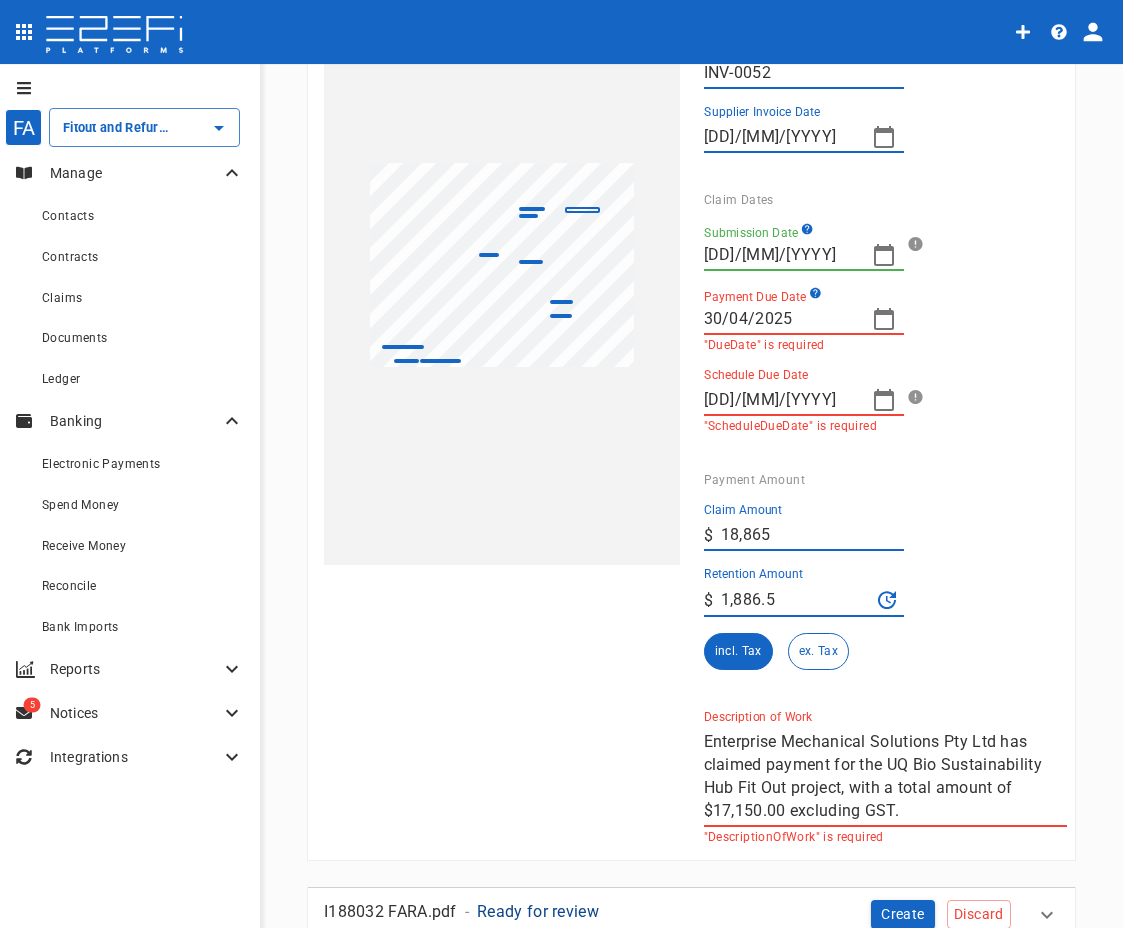 scroll, scrollTop: 200, scrollLeft: 0, axis: vertical 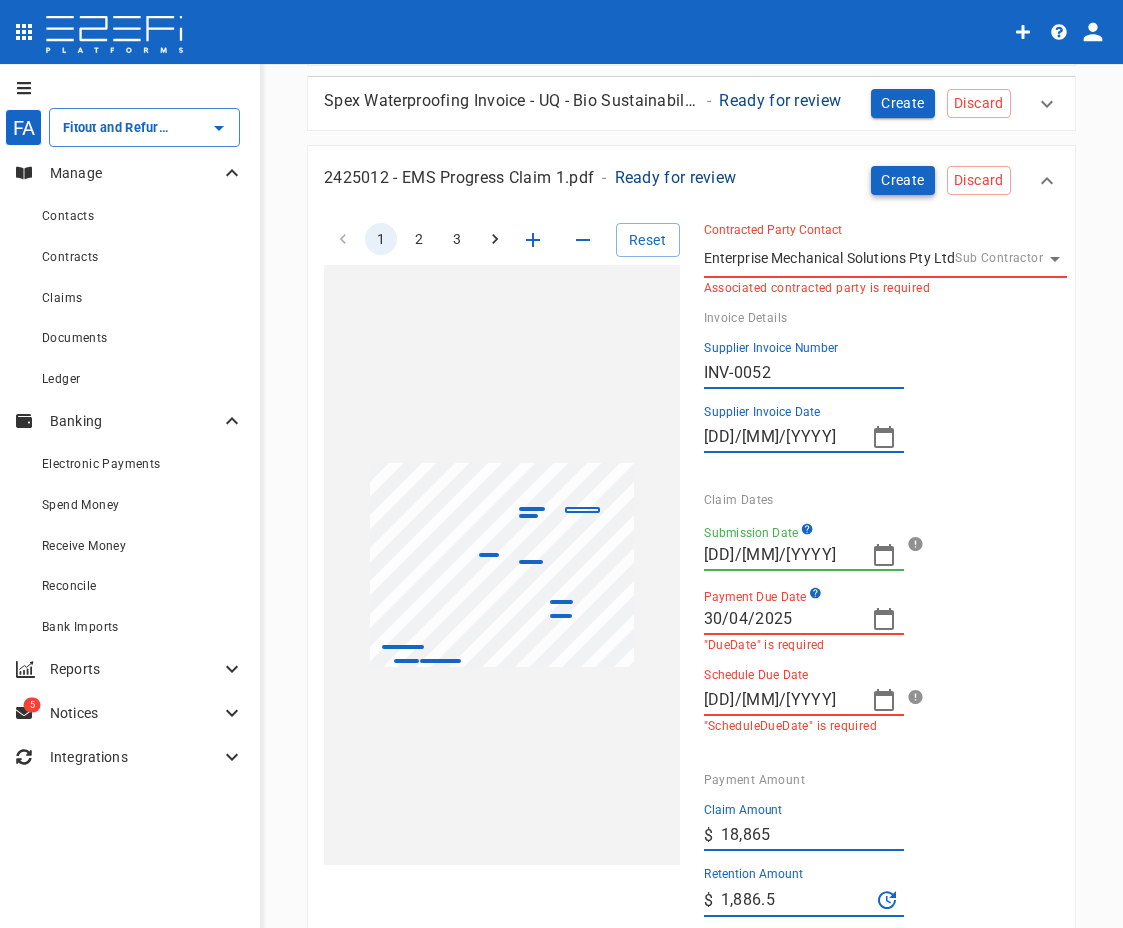 click on "Create" at bounding box center (903, 180) 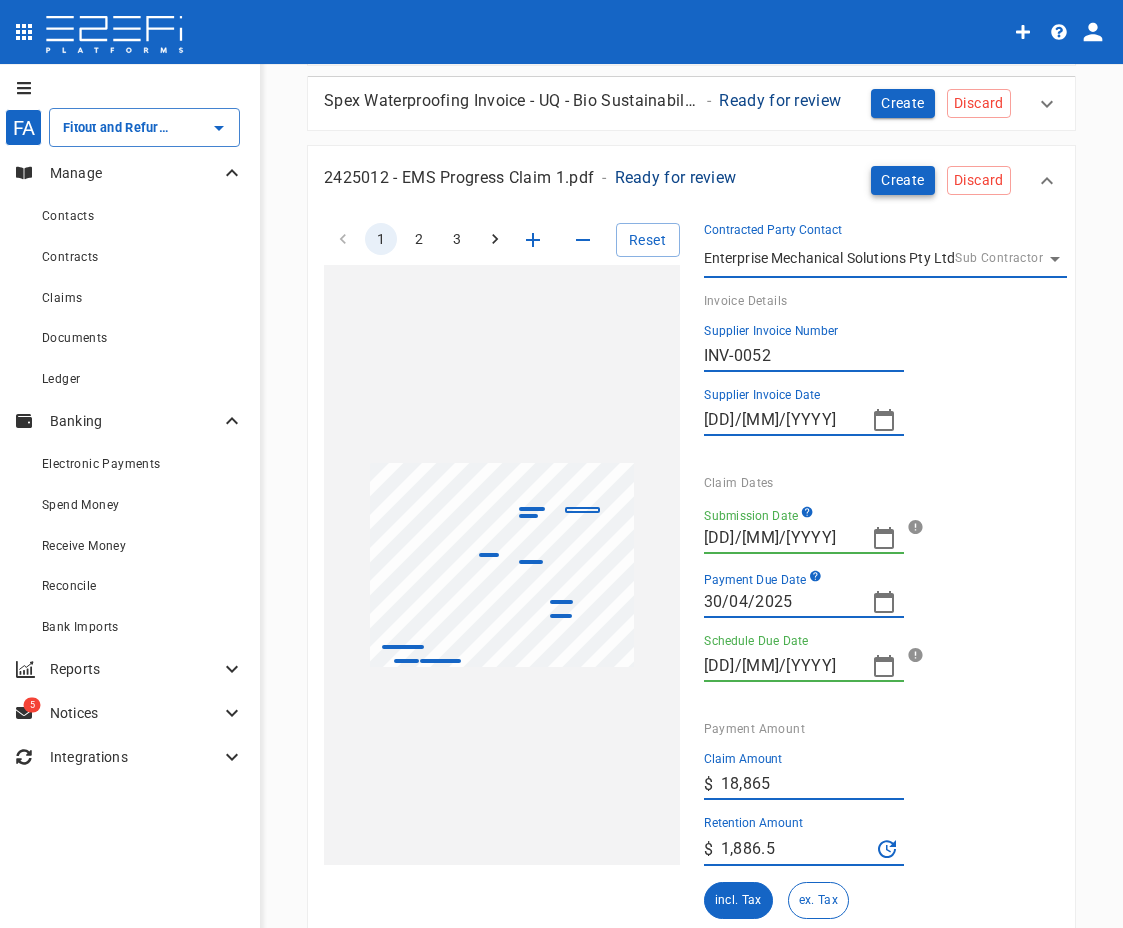 click on "Create" at bounding box center [903, 180] 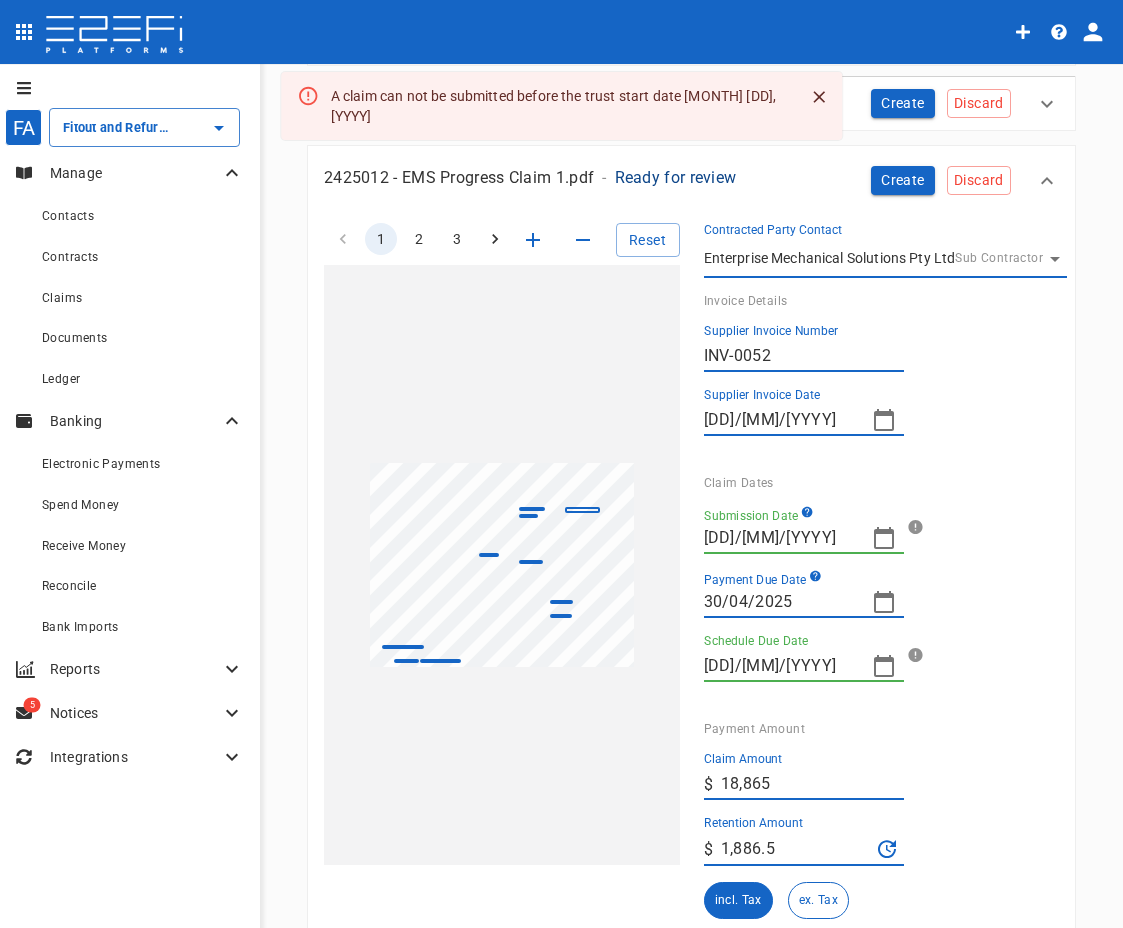 click on "Upload Claim INV4112 (Q3035) PC3 [MONTH] [YYYY].pdf - Ready for review Create Discard Spex Waterproofing Invoice - UQ - Bio Sustainability Hub - Claim 1.pdf - Ready for review Create Discard 2425012 - EMS Progress Claim 1.pdf - Ready for review Create Discard 1 2 3 Reset SupplierInvoiceNumber: INV-0052 ClaimAmount: 17150.00 GSTAmount: 1715.00 SupplierName: Enterprise Mechanical Solutions Pty Ltd InvoiceDate: [DD]/[MM]/[YYYY] DueDate: [DD]/[MM]/[YYYY] RetentionAmount: 1715.00 BSB: [BSB_NUMBER] AccountNumber: 656042406 ABN: [ABN] Contracted Party Contact Enterprise Mechanical Solutions Pty Ltd Sub Contractor G1VH57TG00028G4C Invoice Details Supplier Invoice Number INV-0052 Supplier Invoice Date [DD]/[MM]/[YYYY] Claim Dates Submission Date [DD]/[MM]/[YYYY] Payment Due Date [DD]/[MM]/[YYYY] Schedule Due Date [DD]/[MM]/[YYYY] Payment Amount Claim Amount ​ $ 18,865 Retention Amount ​ $ 1,886.5 incl. Tax ex. Tax   Description of Work x I188032 FARA.pdf - Ready for review Create Discard HM INV 15626-02.pdf - Ready for review Create Discard - Create - -" at bounding box center (691, 1082) 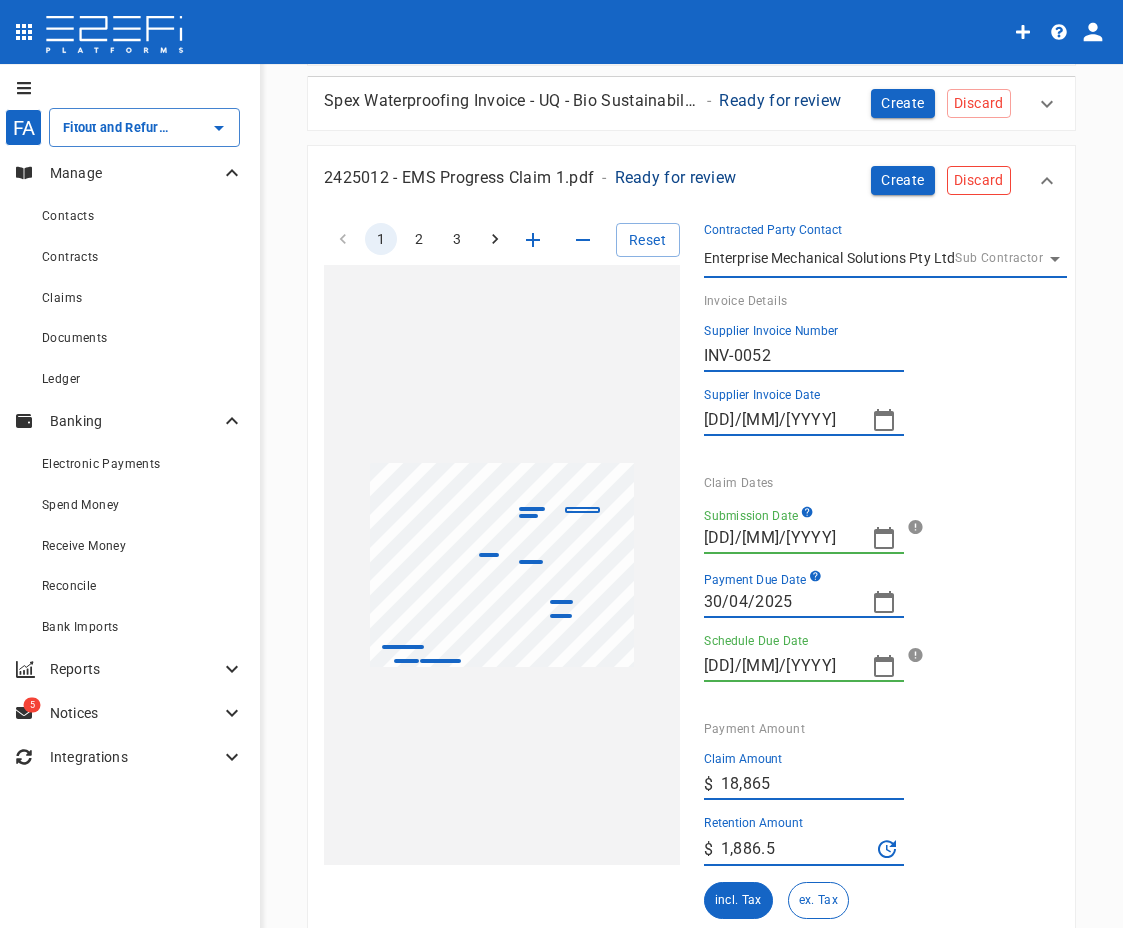 click on "Discard" at bounding box center [979, 180] 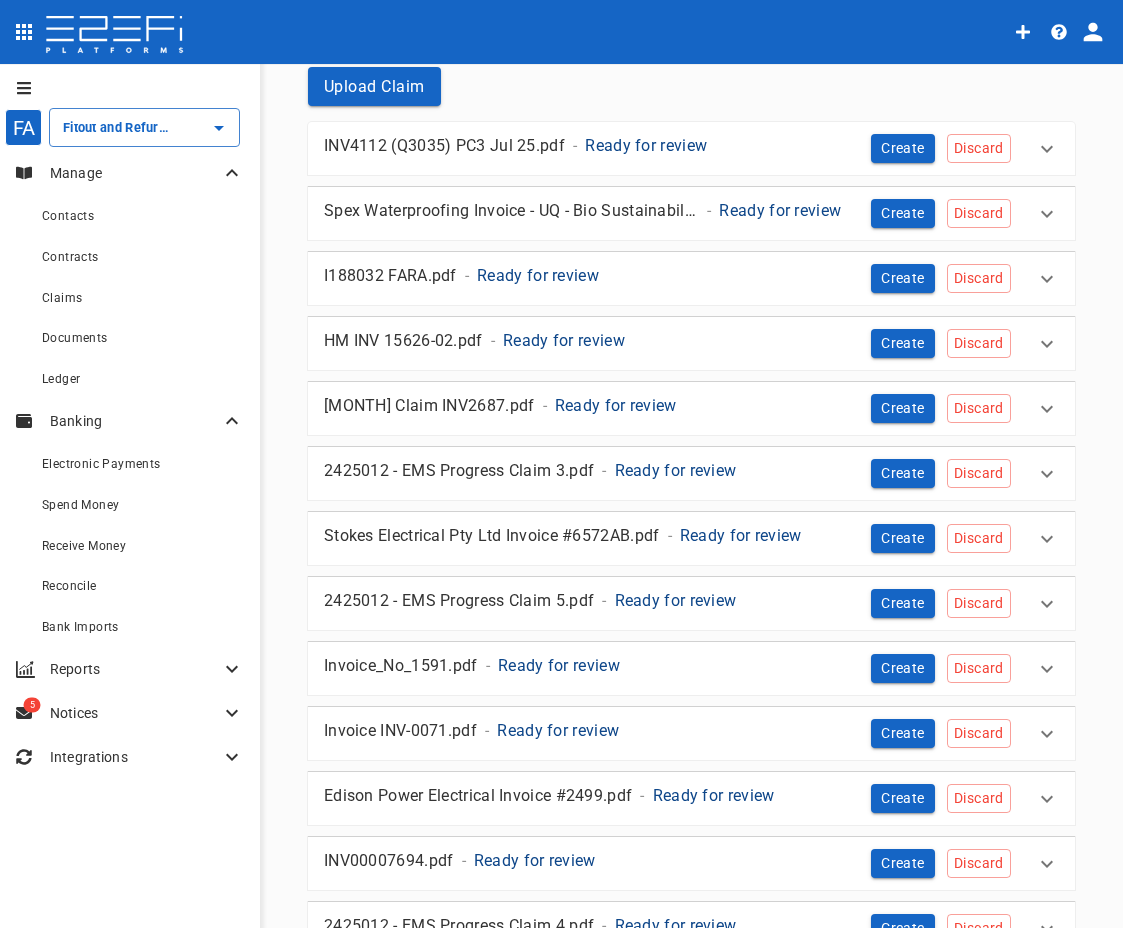 scroll, scrollTop: 0, scrollLeft: 0, axis: both 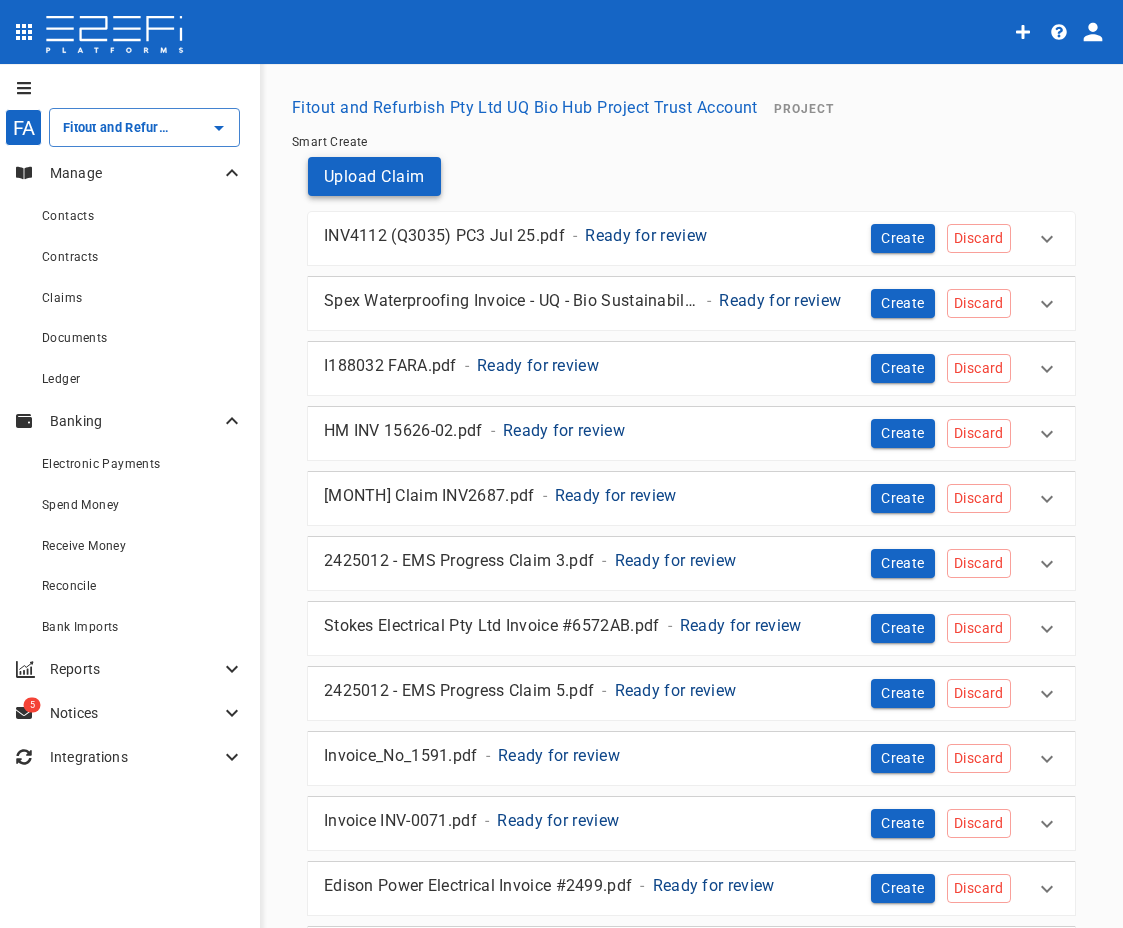click on "Upload Claim" at bounding box center [374, 176] 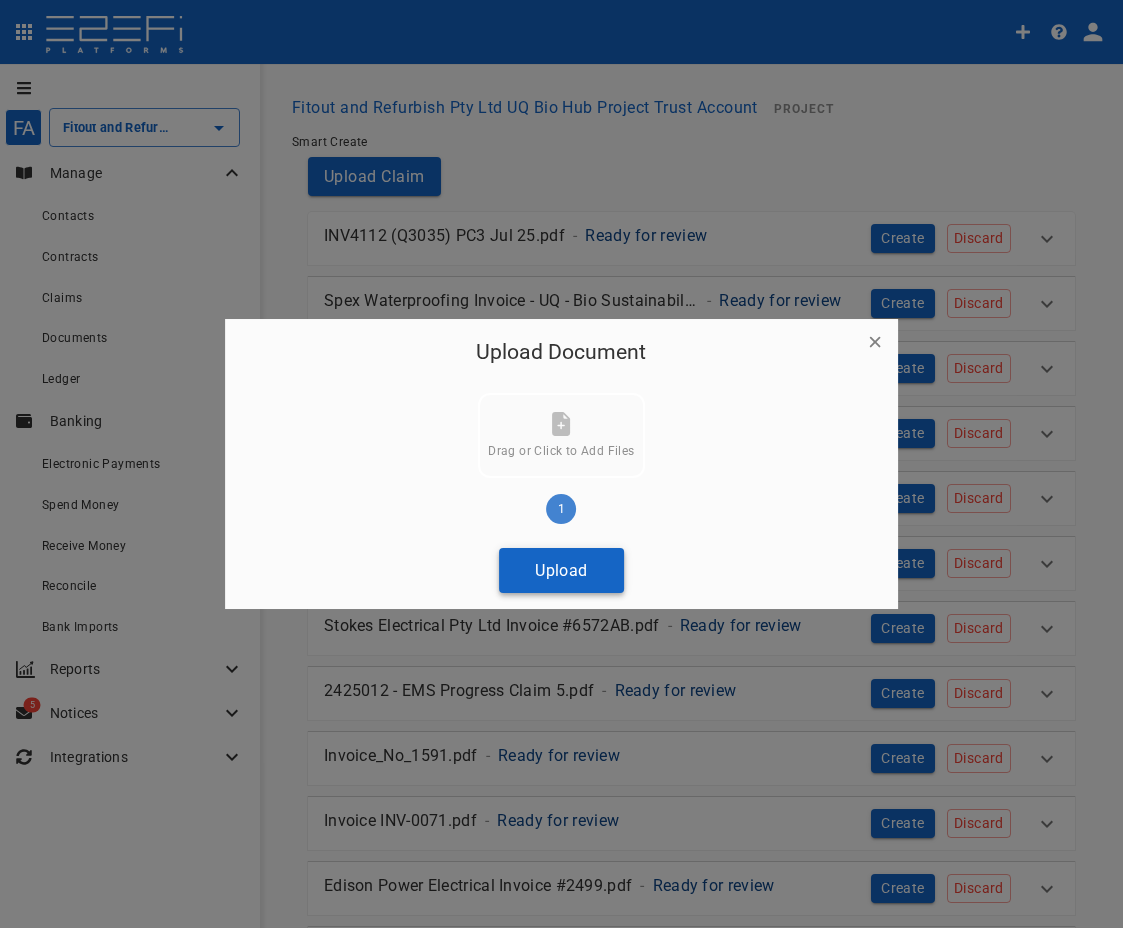 click on "Upload" at bounding box center (561, 570) 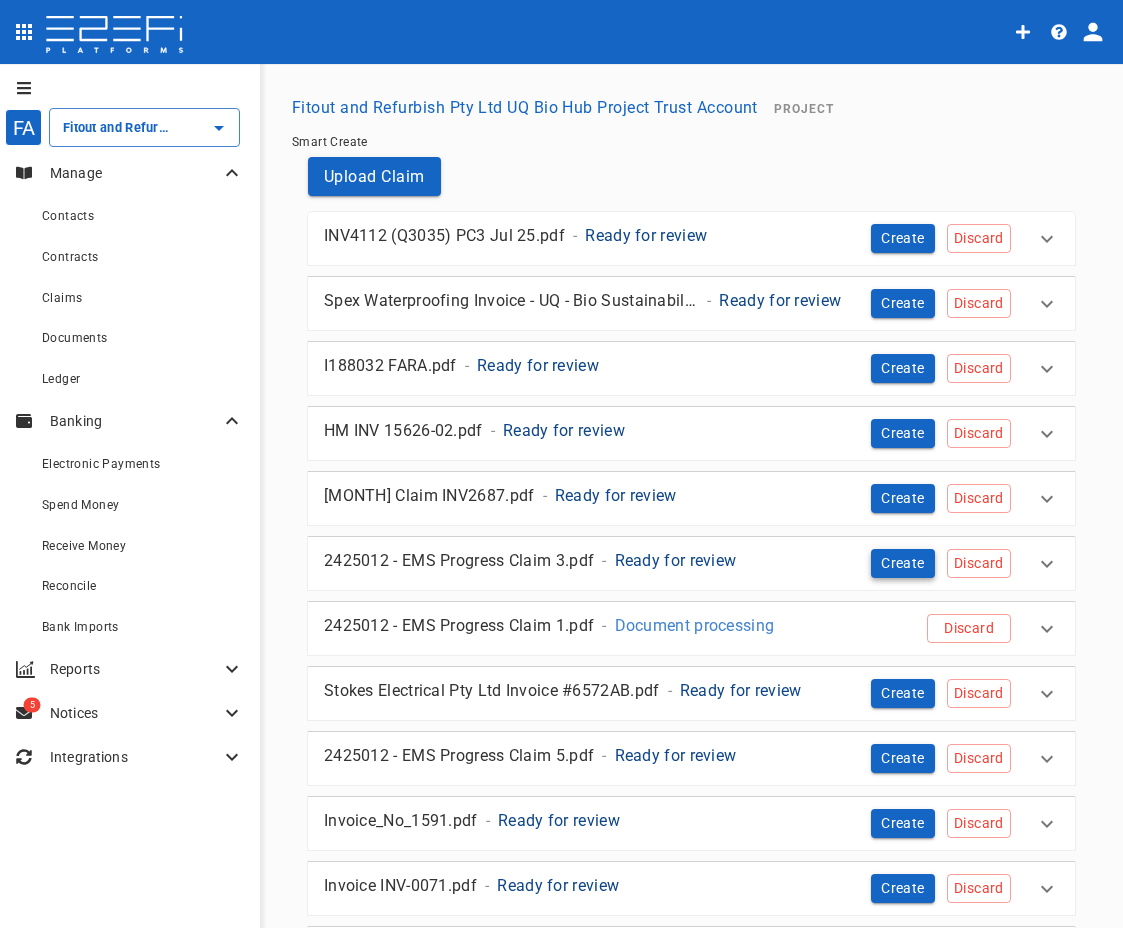 click on "Create" at bounding box center (903, 563) 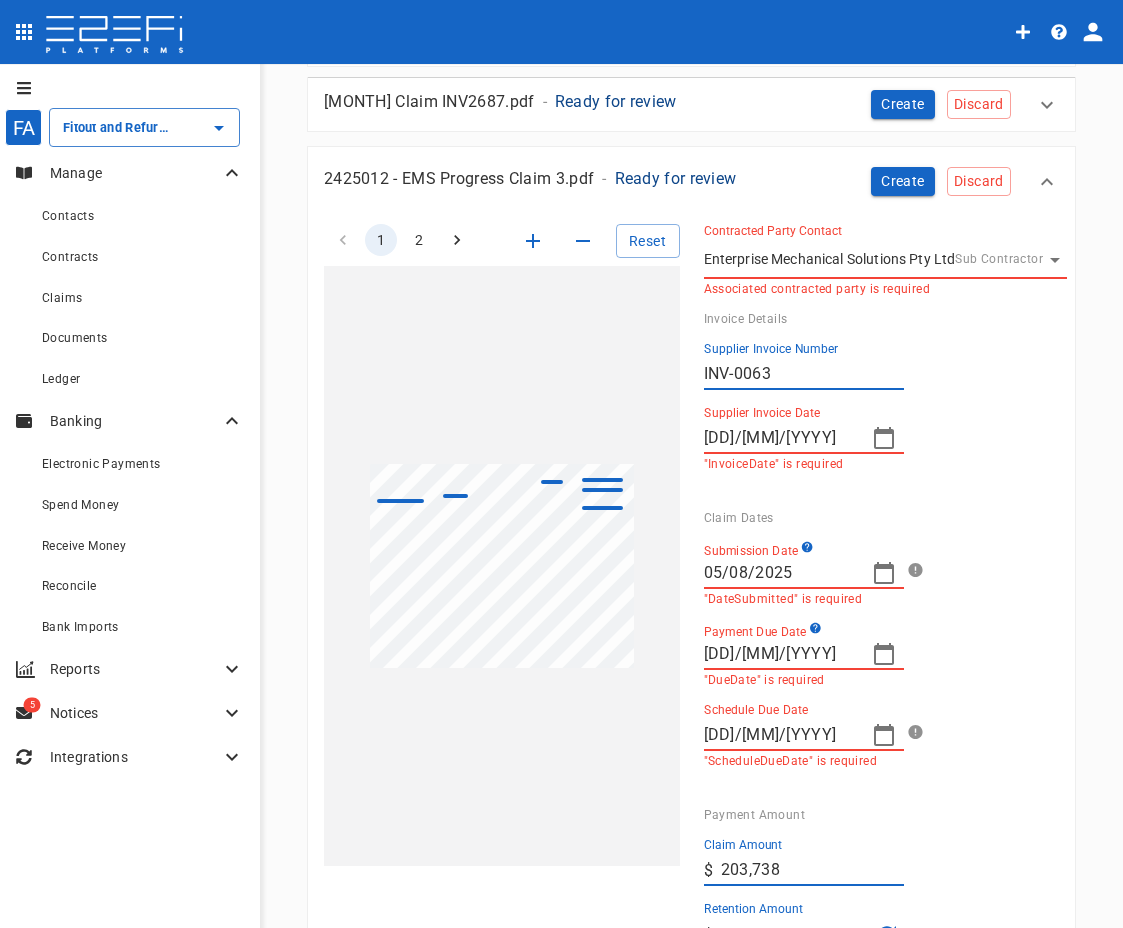 scroll, scrollTop: 400, scrollLeft: 0, axis: vertical 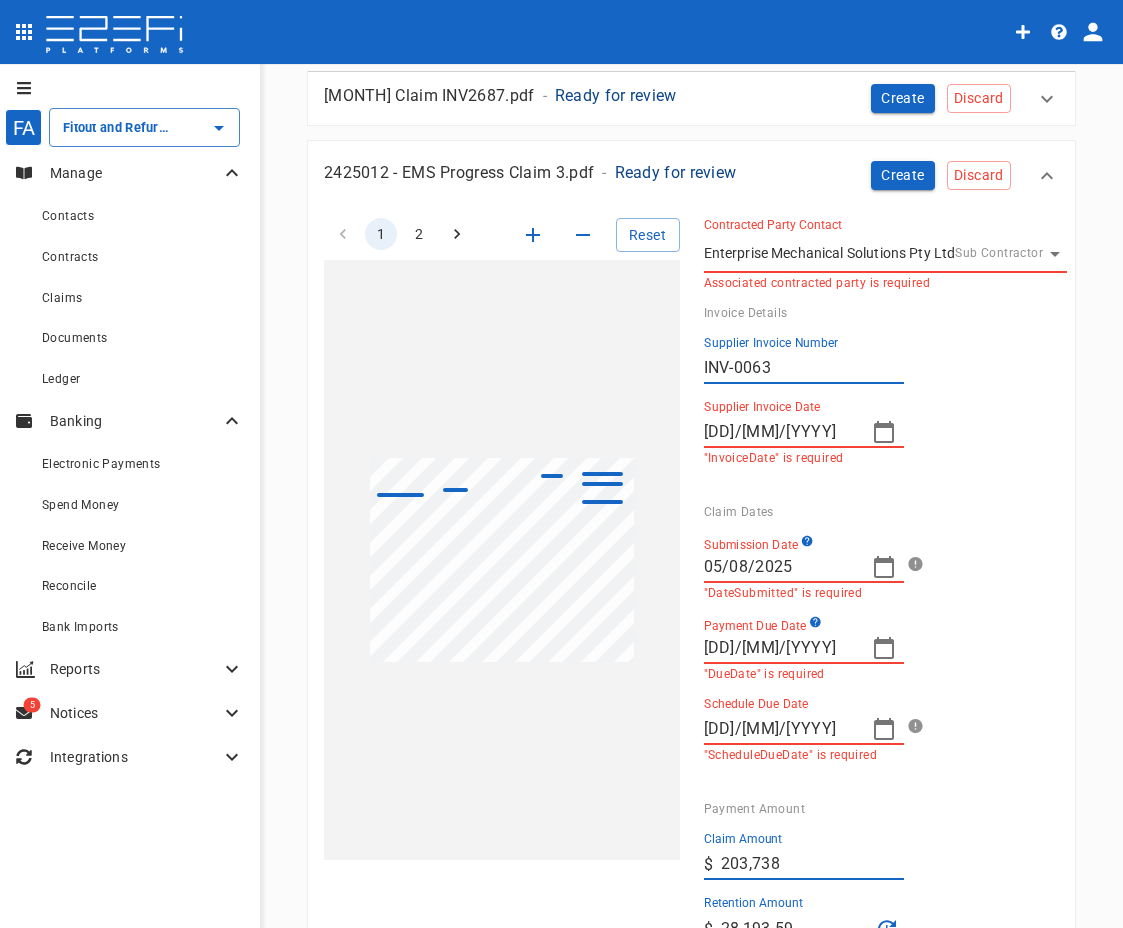 click at bounding box center (884, 567) 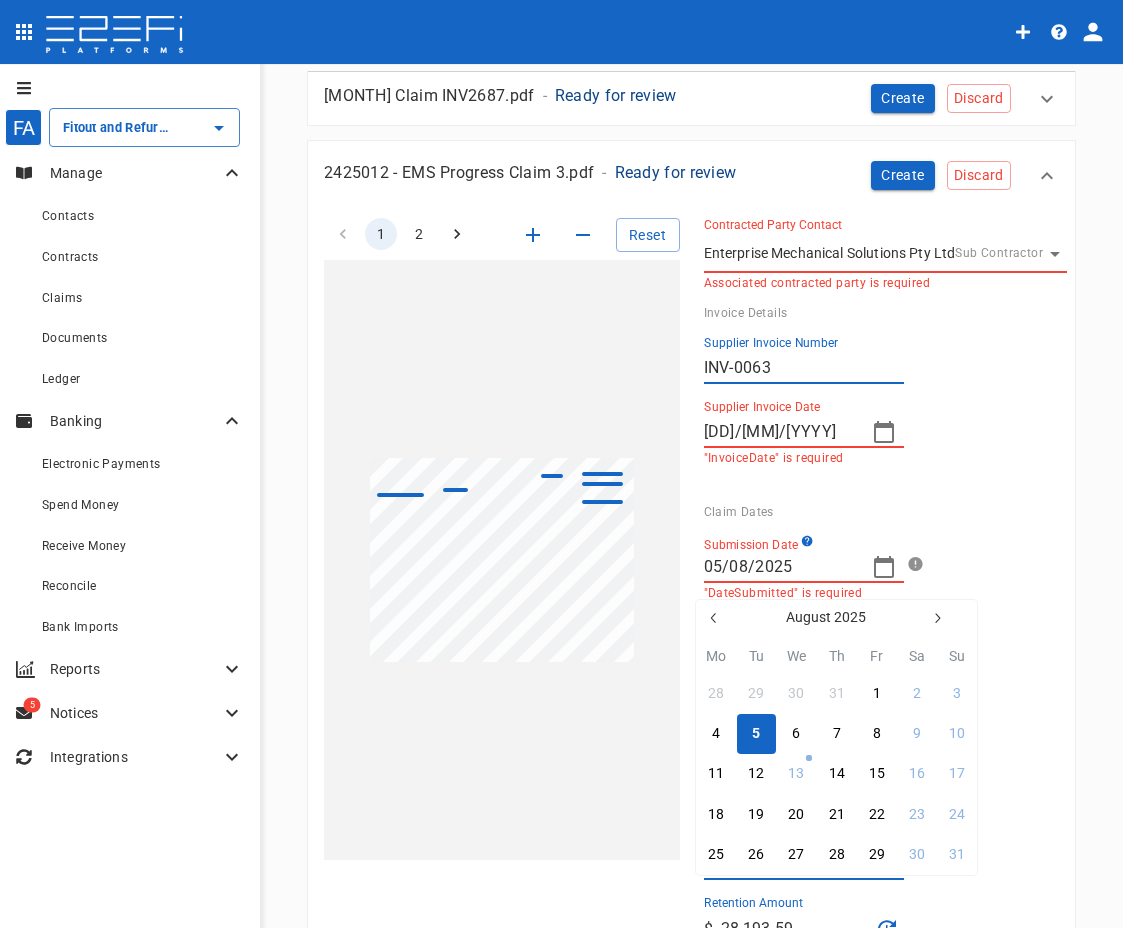 click at bounding box center (714, 618) 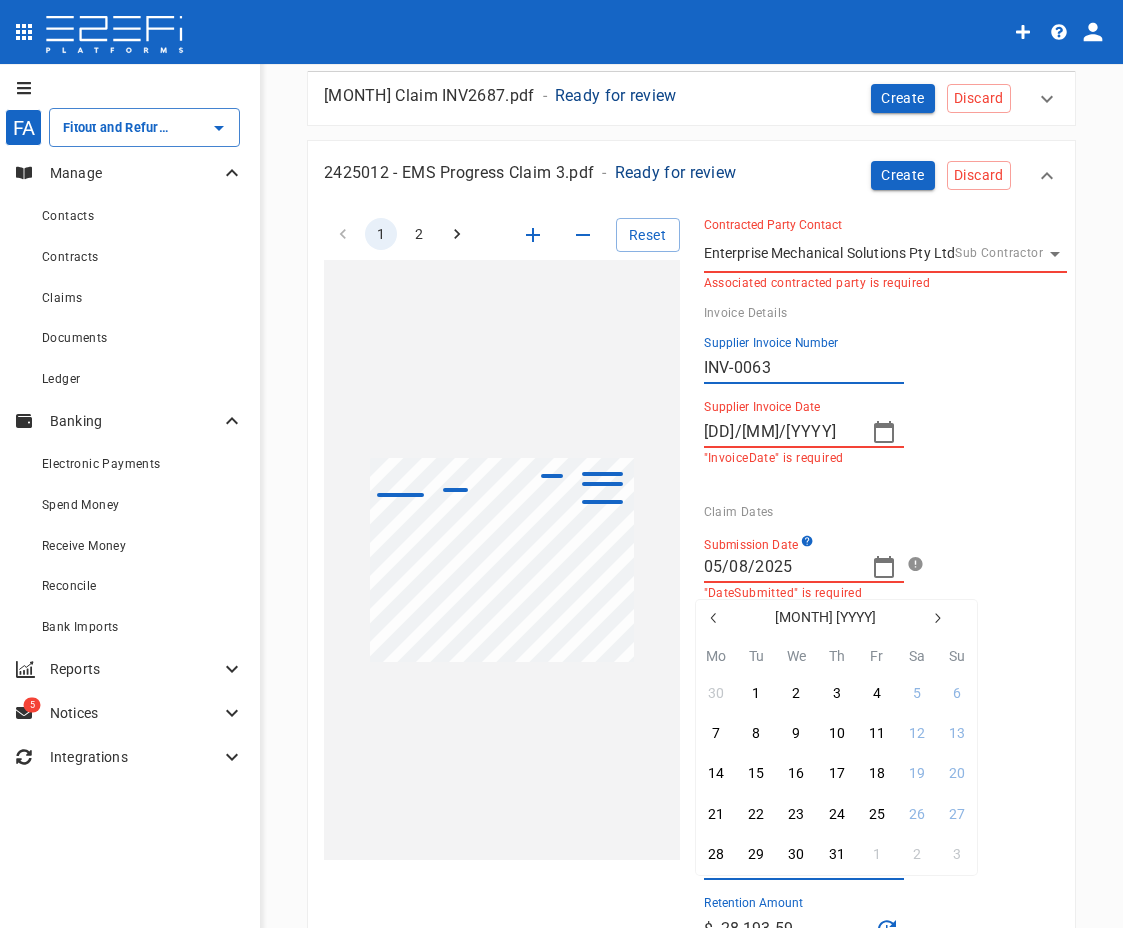 click at bounding box center (714, 618) 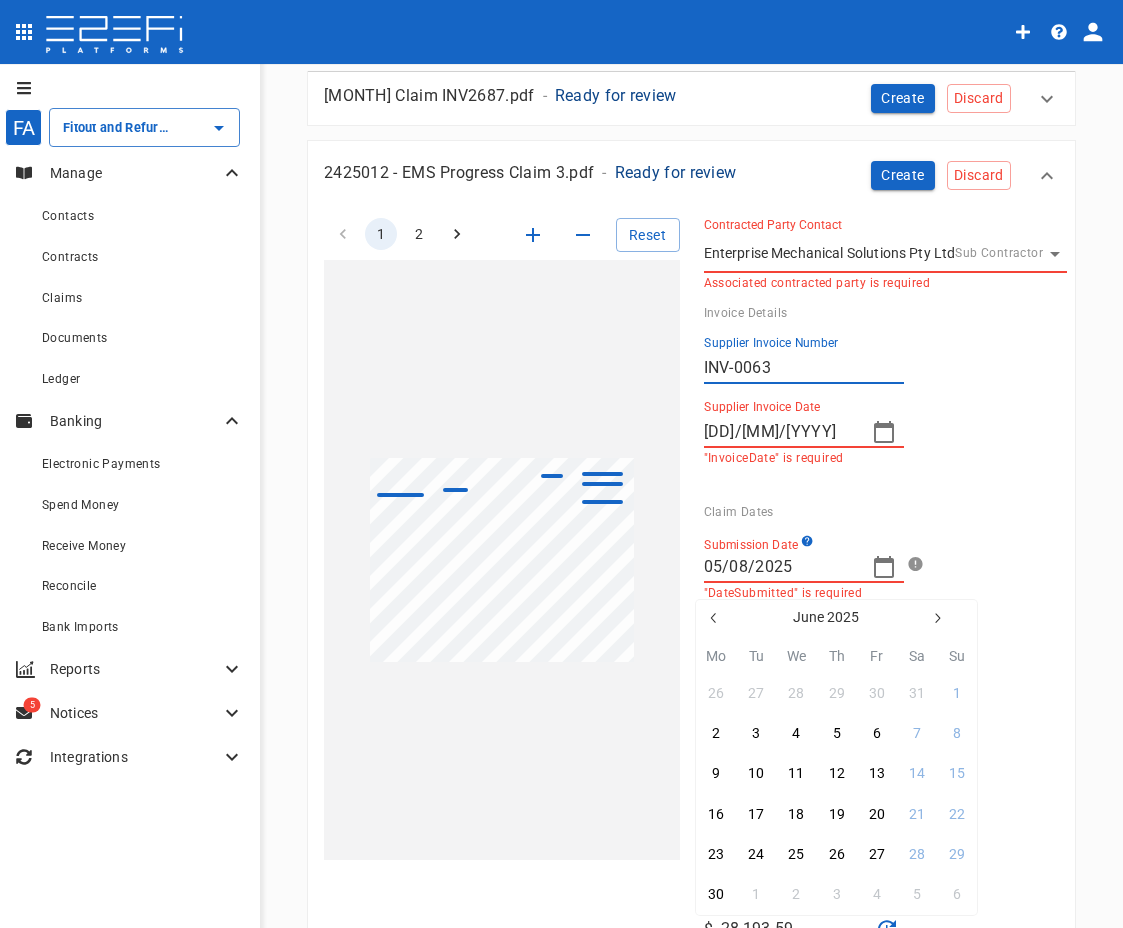 click at bounding box center [714, 618] 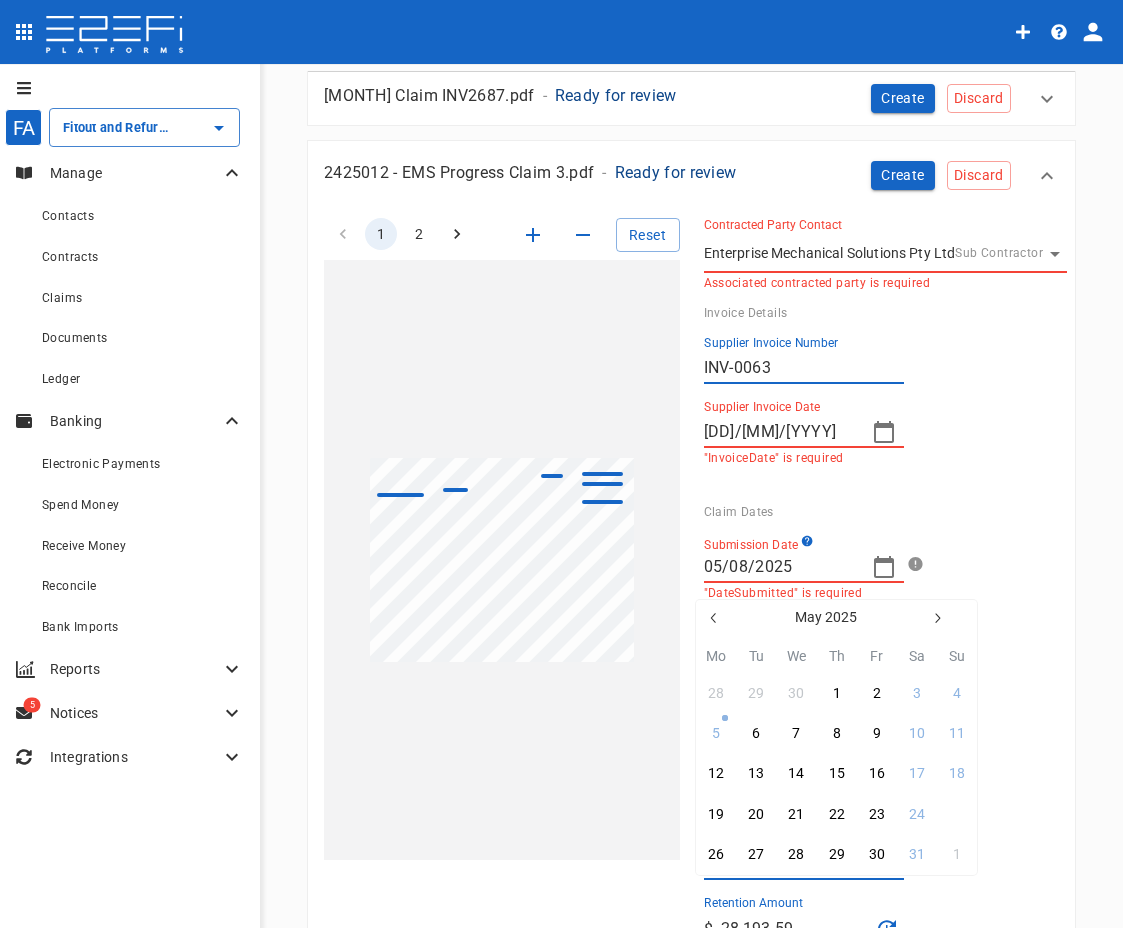 click on "25" at bounding box center [957, 815] 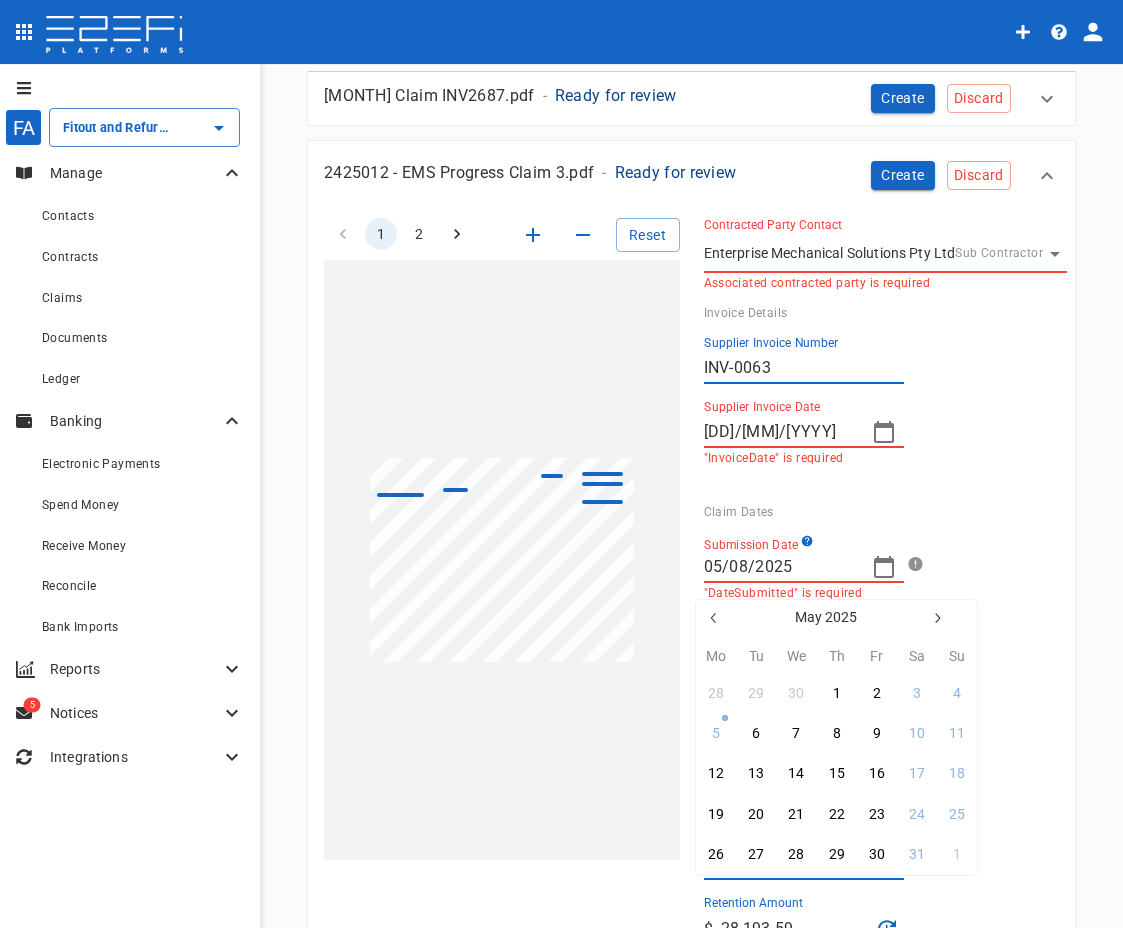 type on "[DD]/[MM]/[YYYY]" 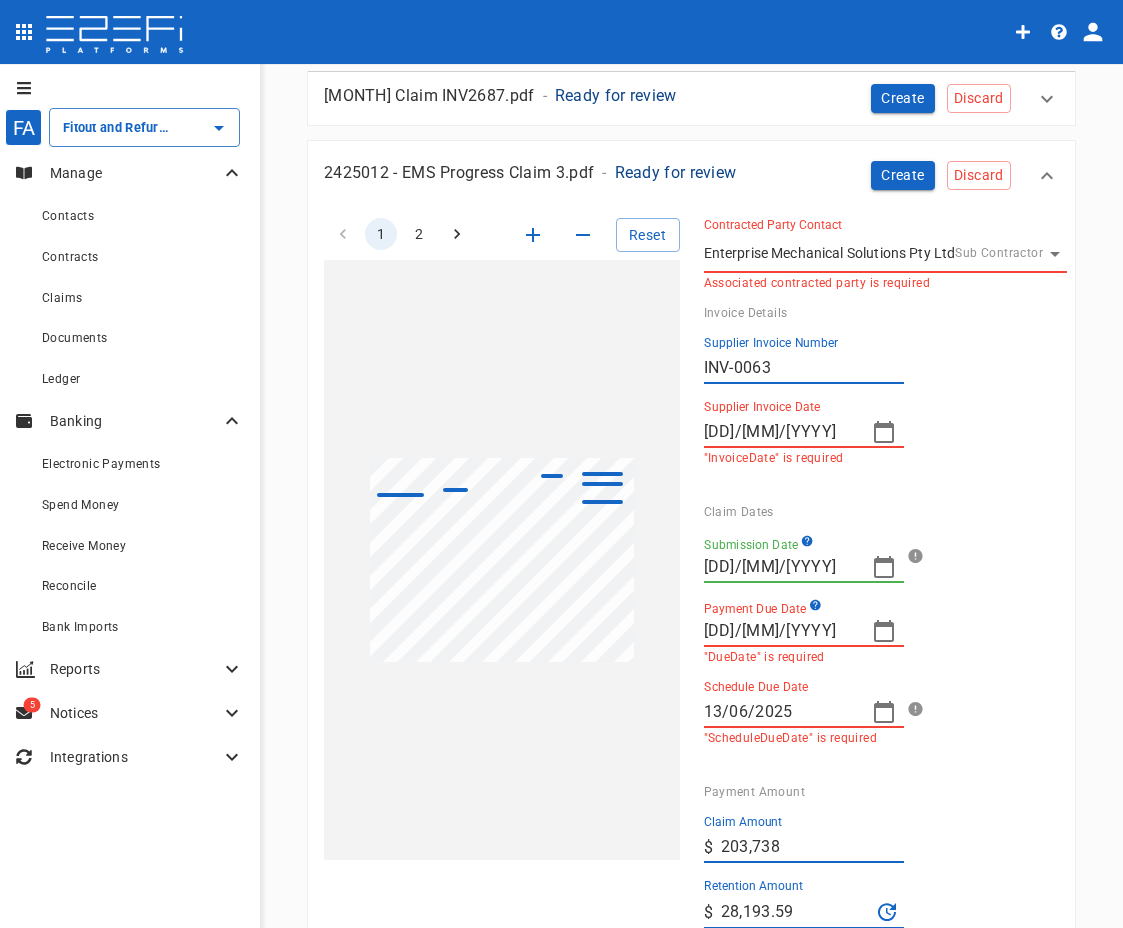 click 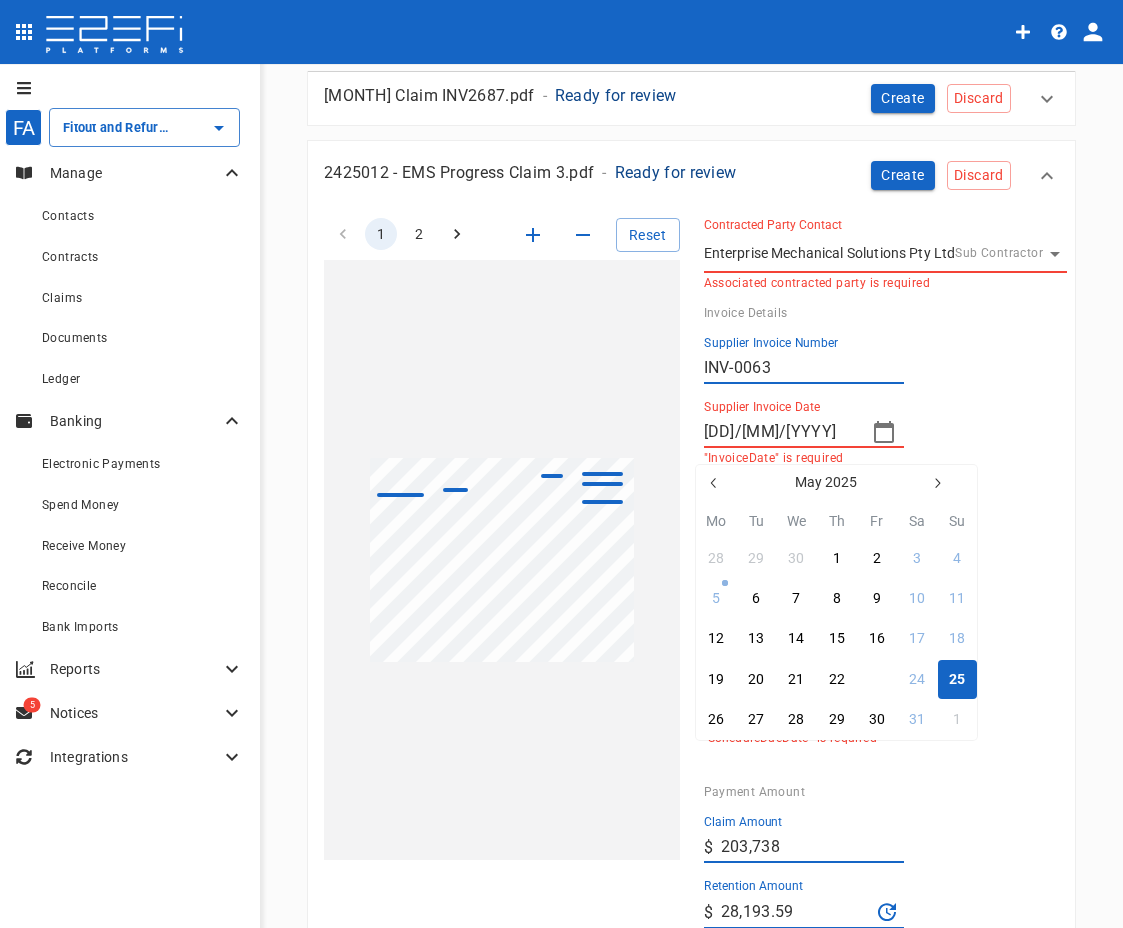 click on "23" at bounding box center [877, 680] 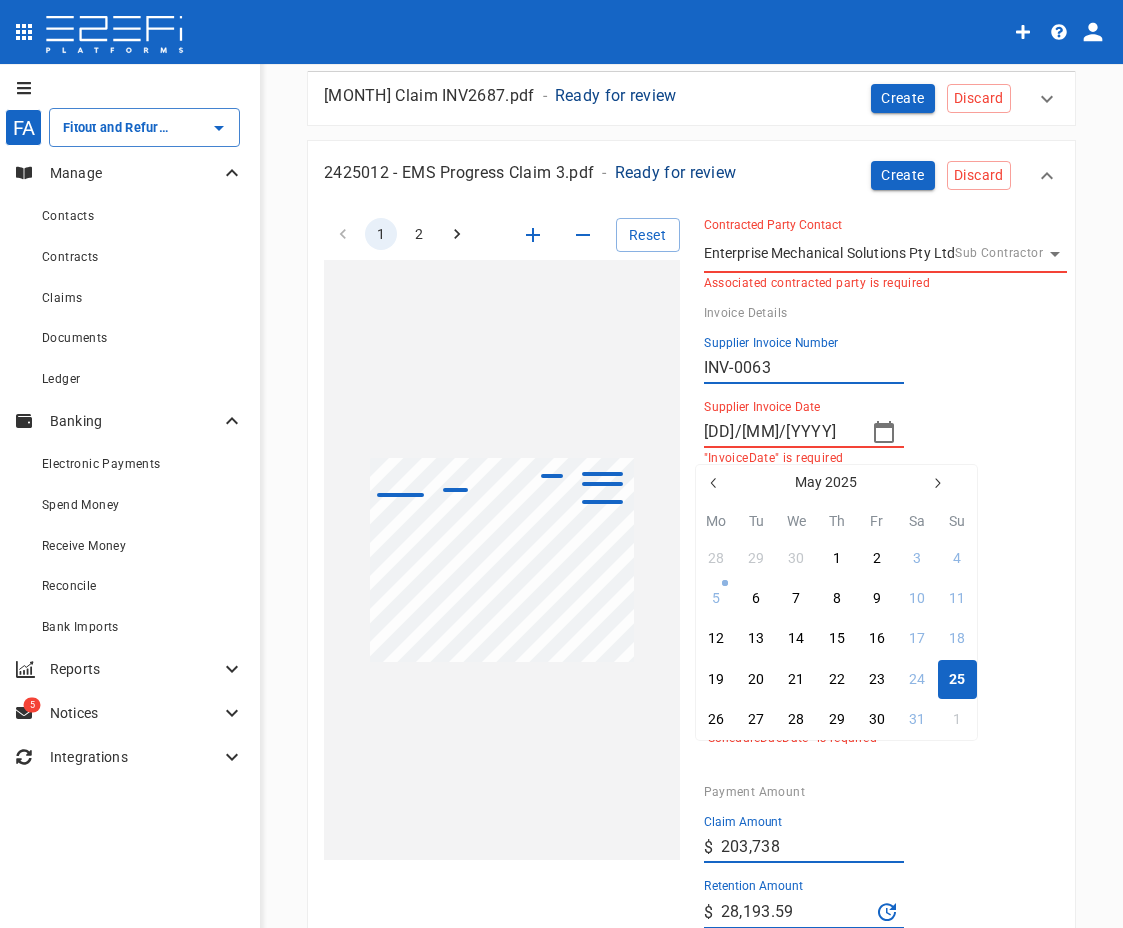 type on "[DD]/[MM]/[YYYY]" 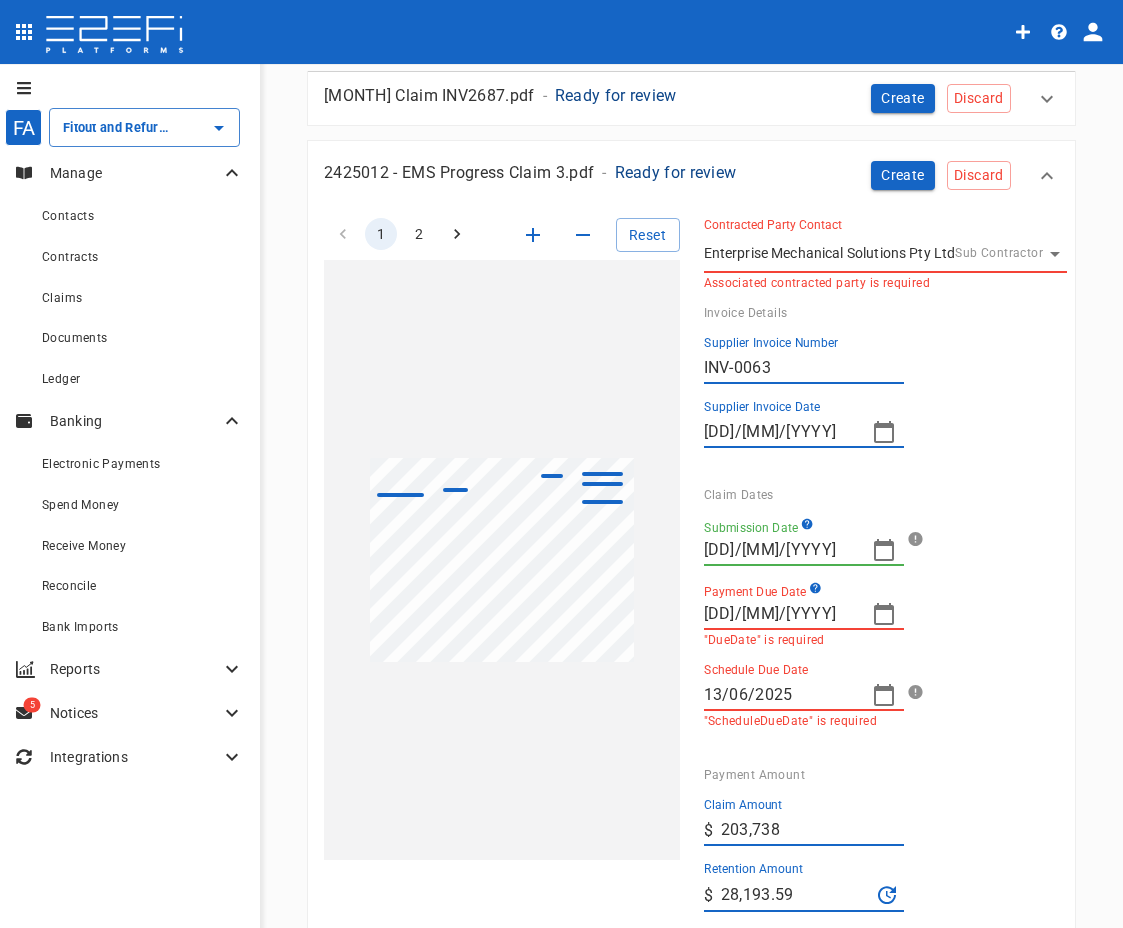 click on "Supplier Invoice Date [DD]/[MM]/[YYYY]" at bounding box center (869, 416) 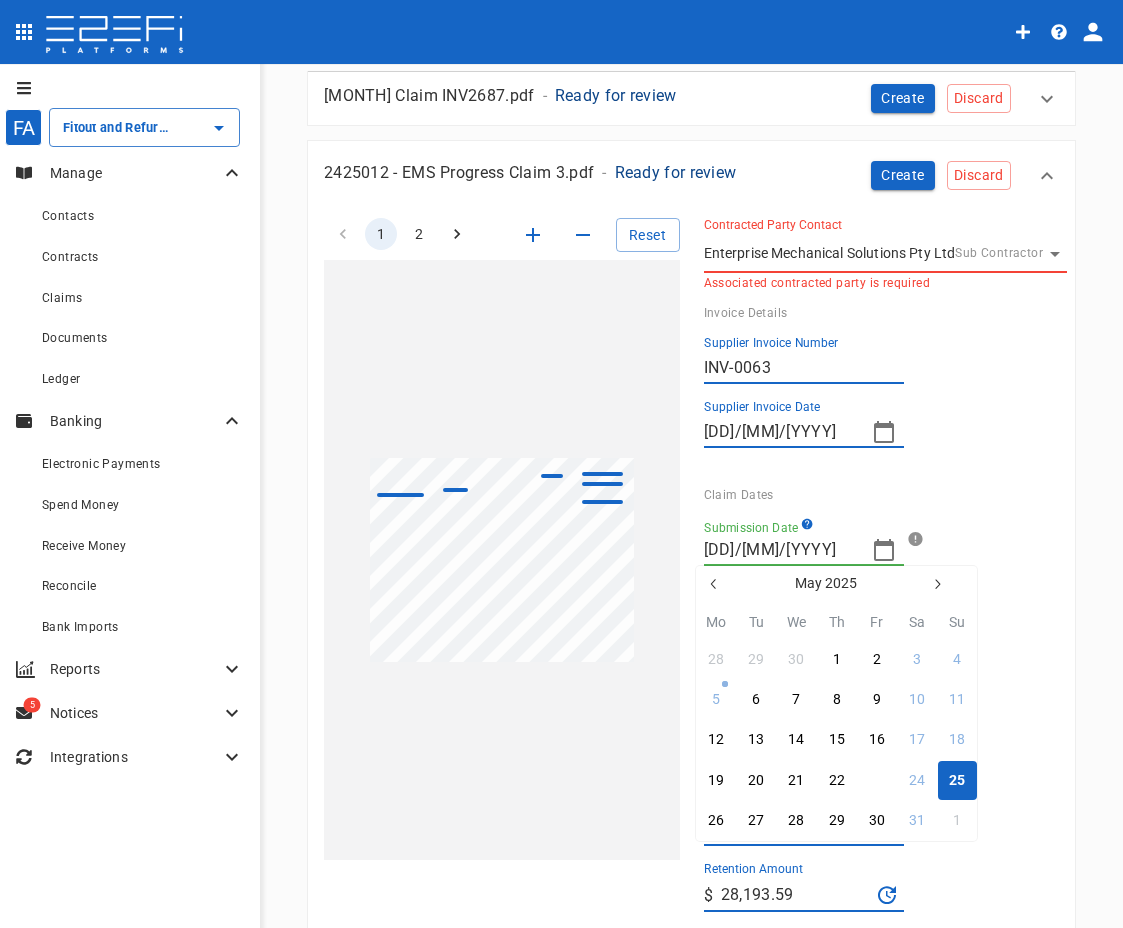 click on "23" at bounding box center (876, 780) 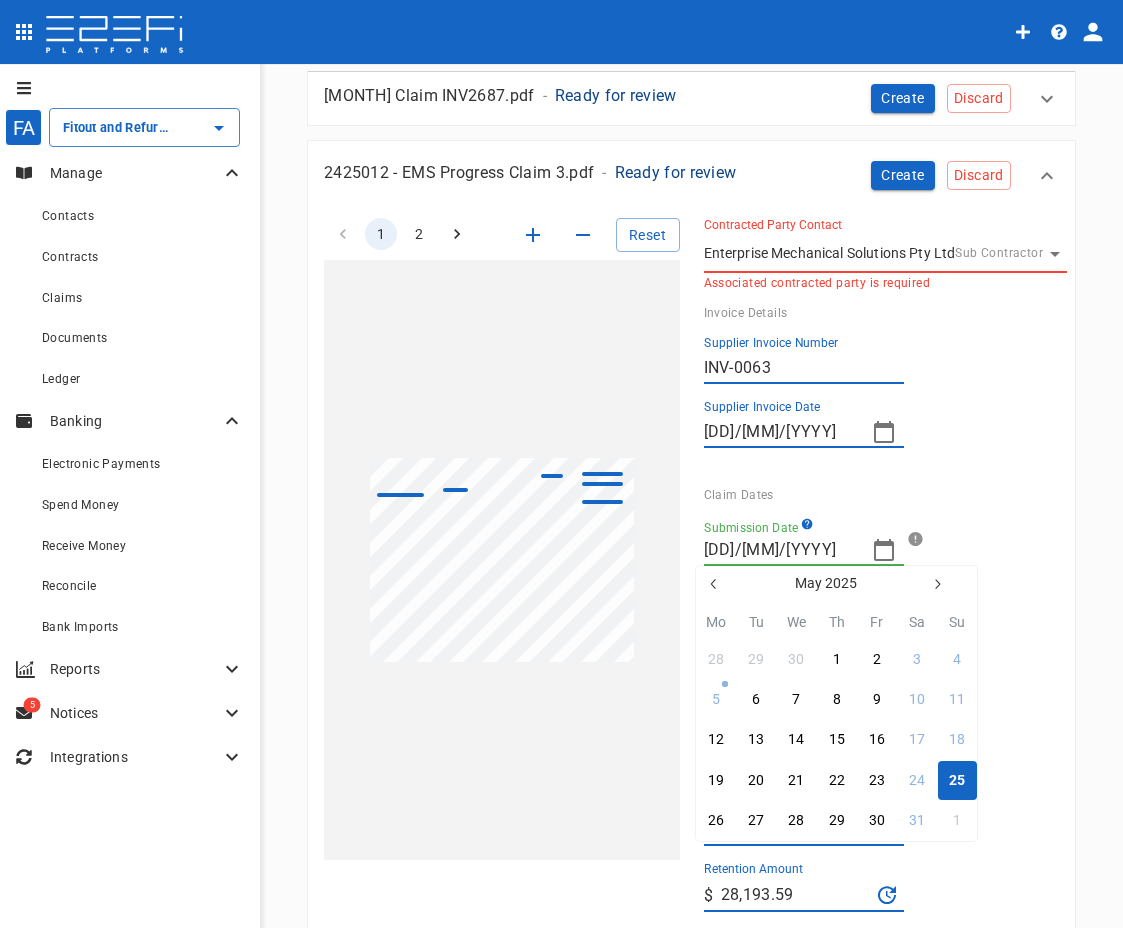 type on "[DD]/[MM]/[YYYY]" 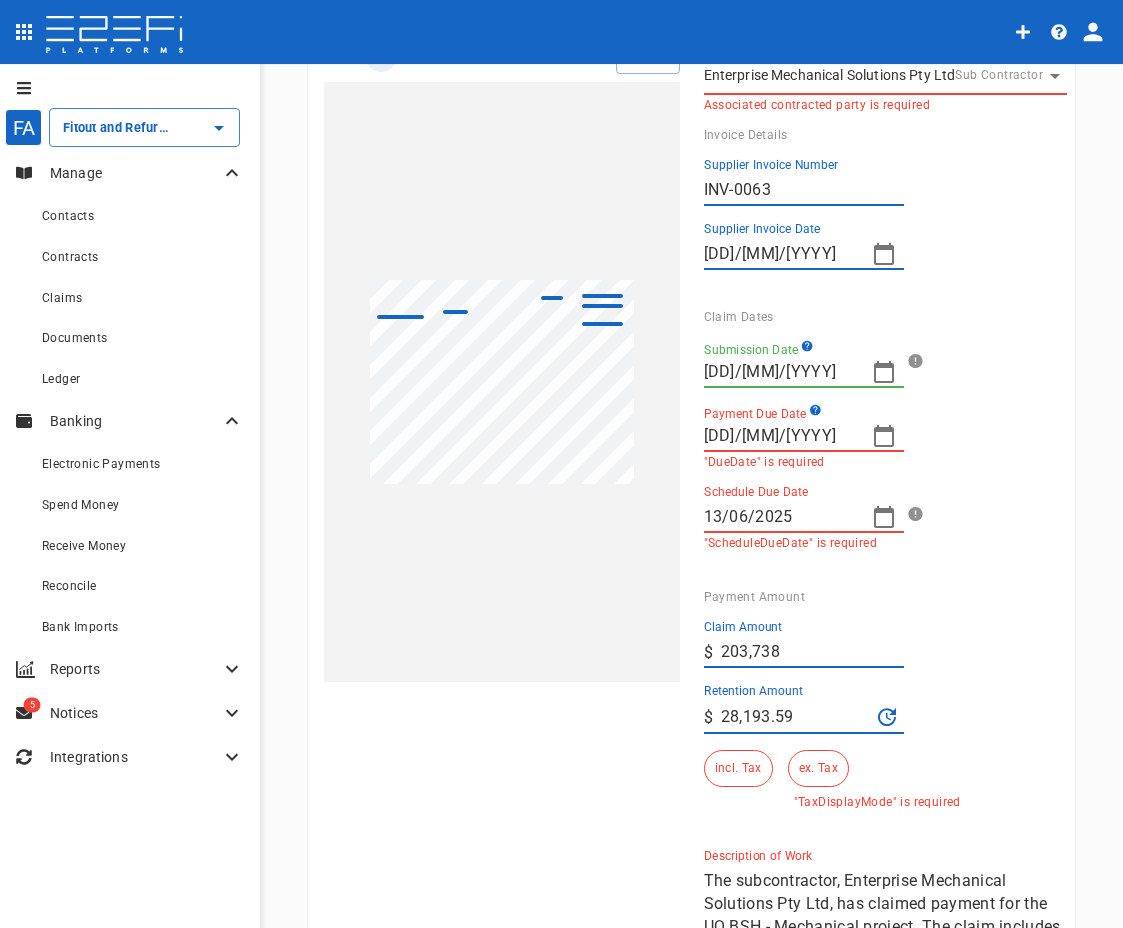 scroll, scrollTop: 600, scrollLeft: 0, axis: vertical 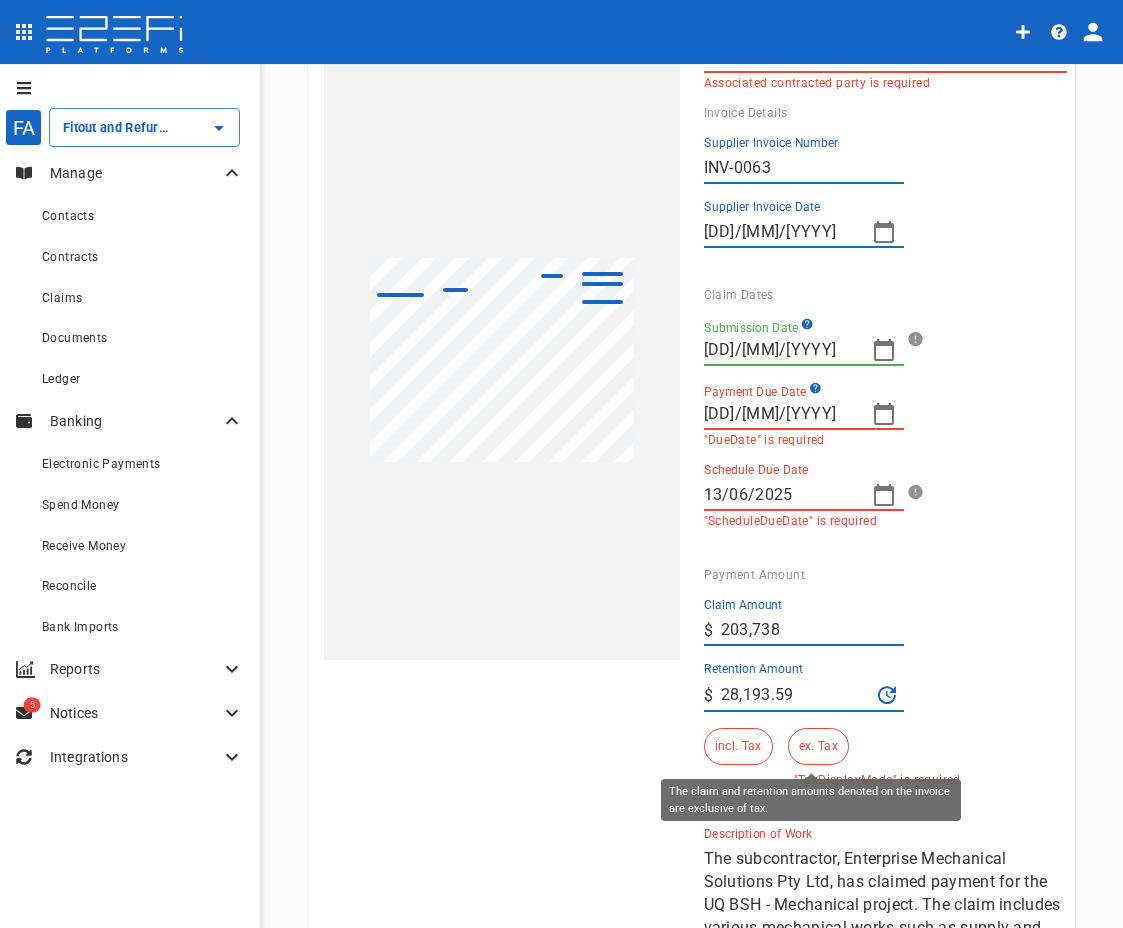 click on "ex. Tax" at bounding box center [818, 746] 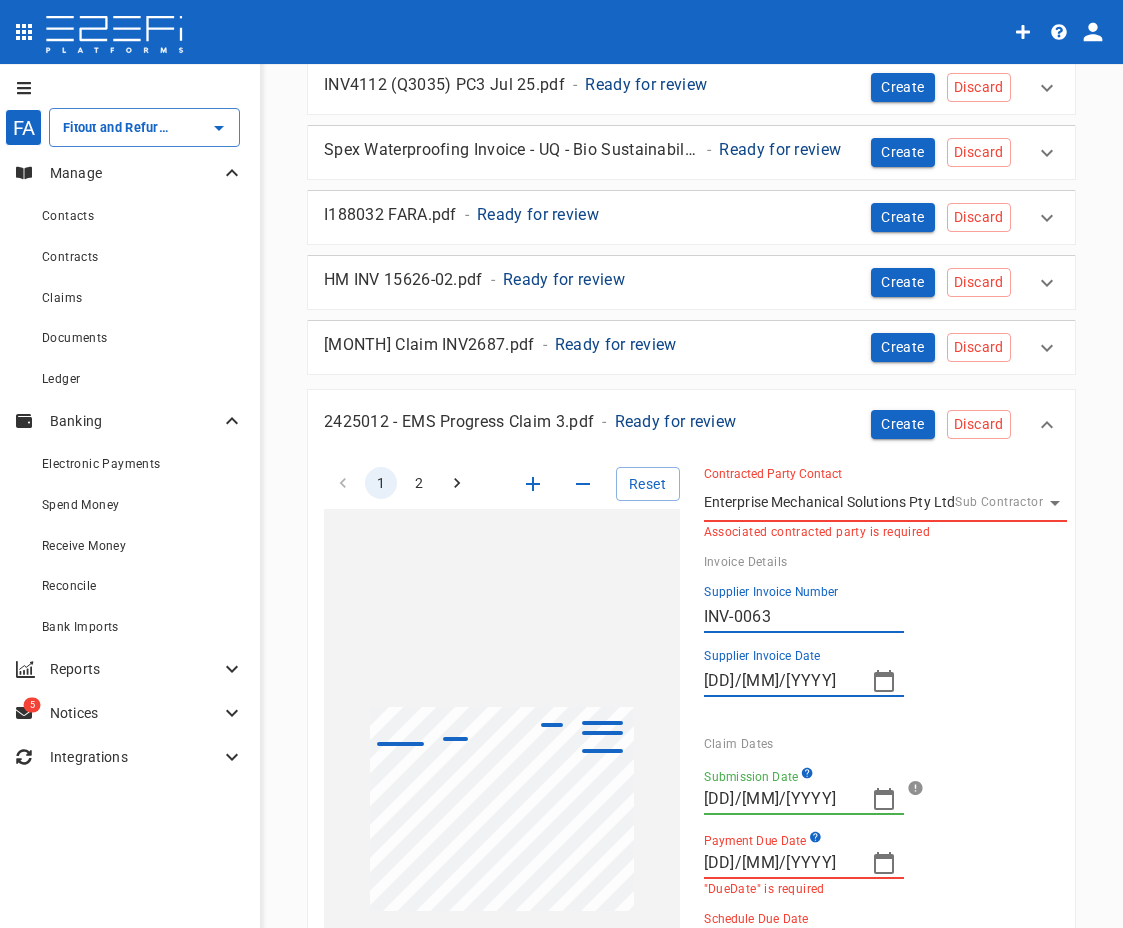 scroll, scrollTop: 200, scrollLeft: 0, axis: vertical 